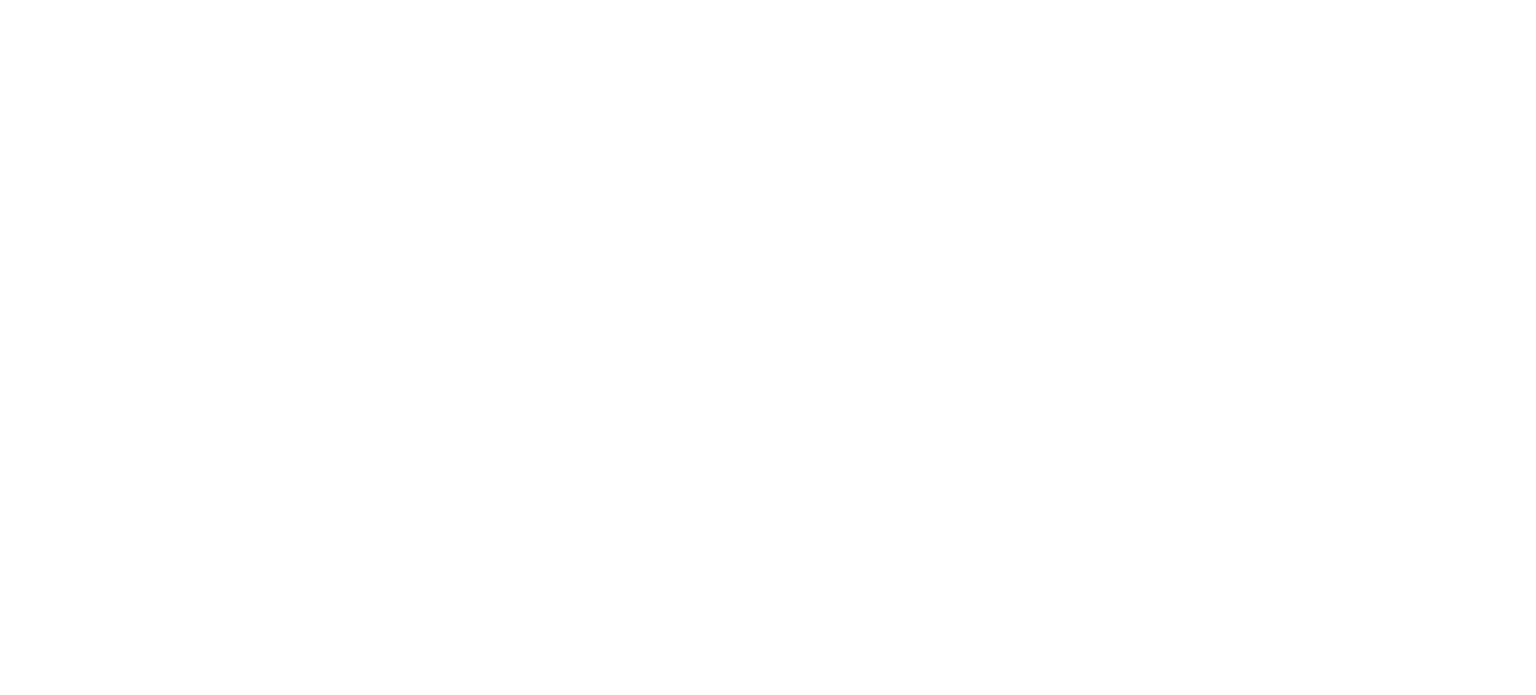scroll, scrollTop: 0, scrollLeft: 0, axis: both 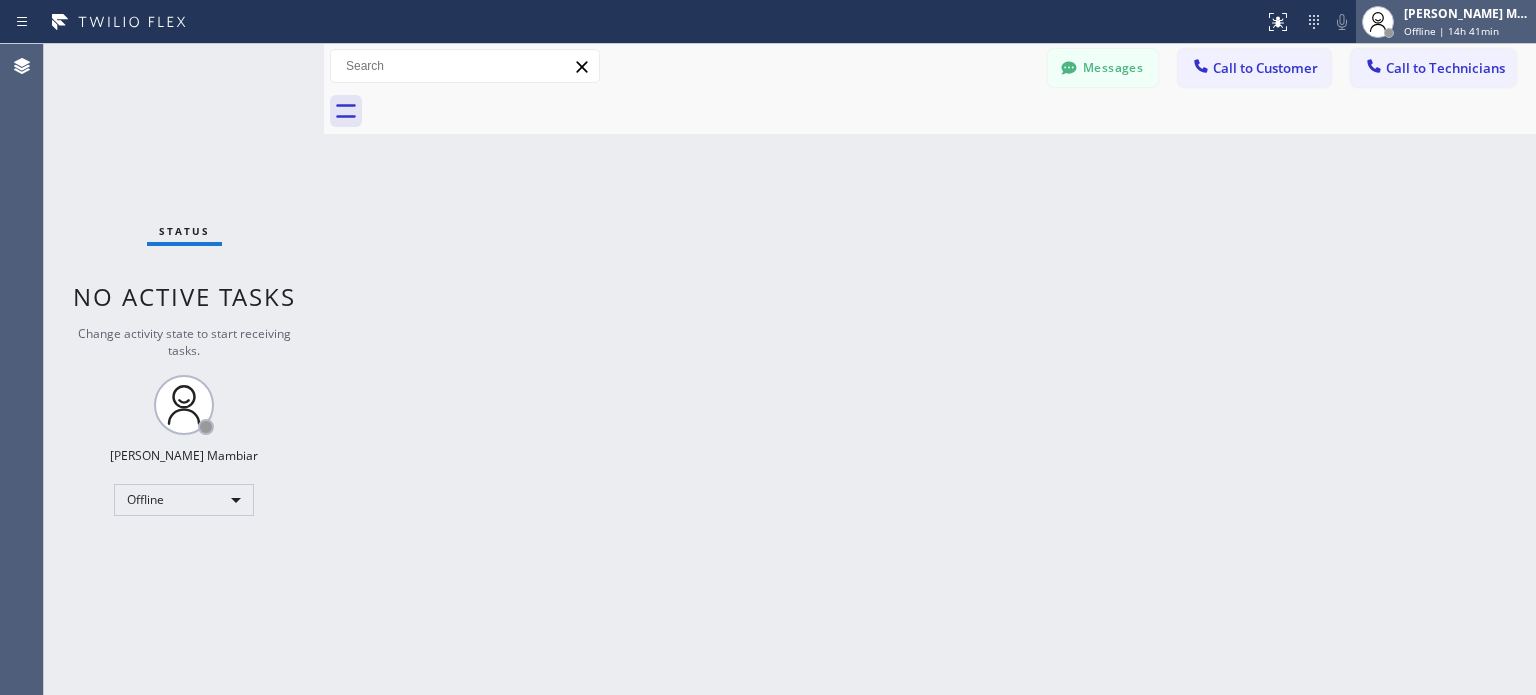 click on "[PERSON_NAME] Mambiar" at bounding box center [1467, 13] 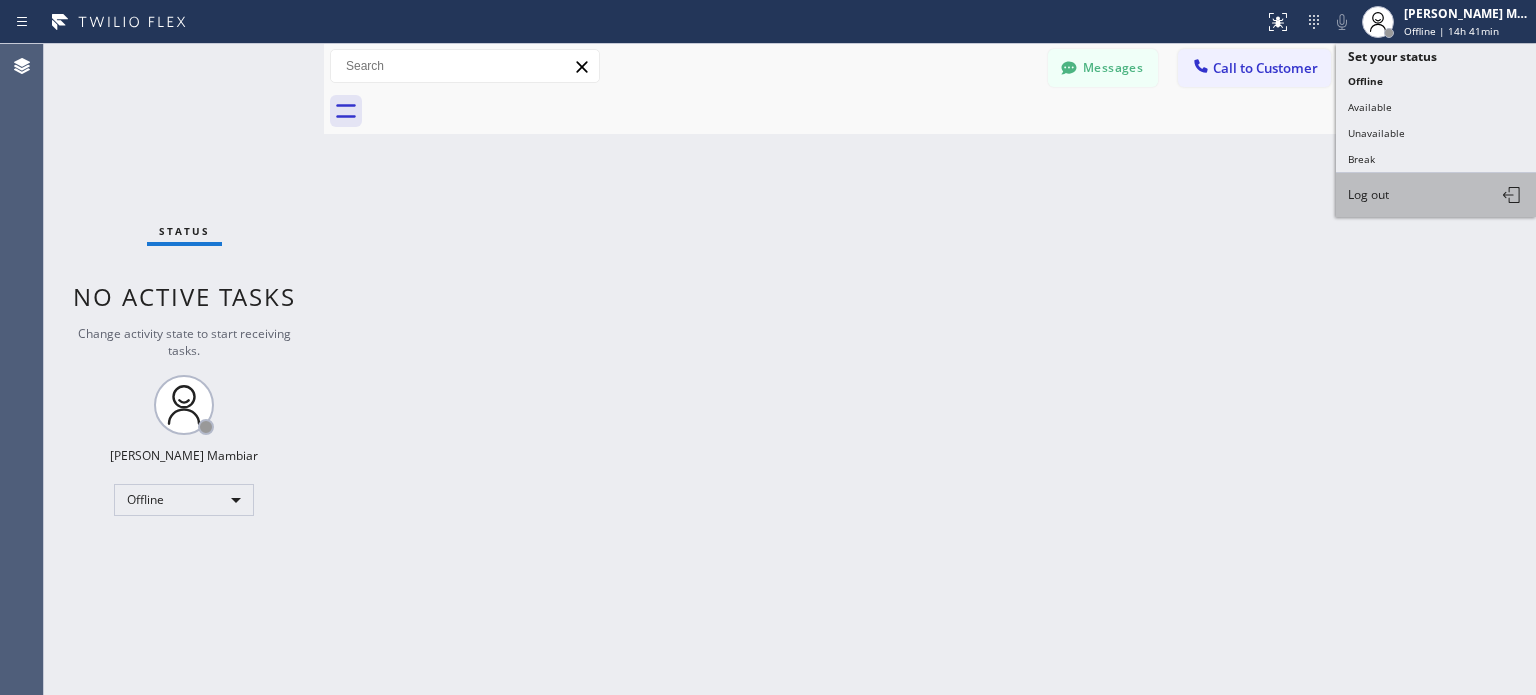 click on "Log out" at bounding box center (1368, 194) 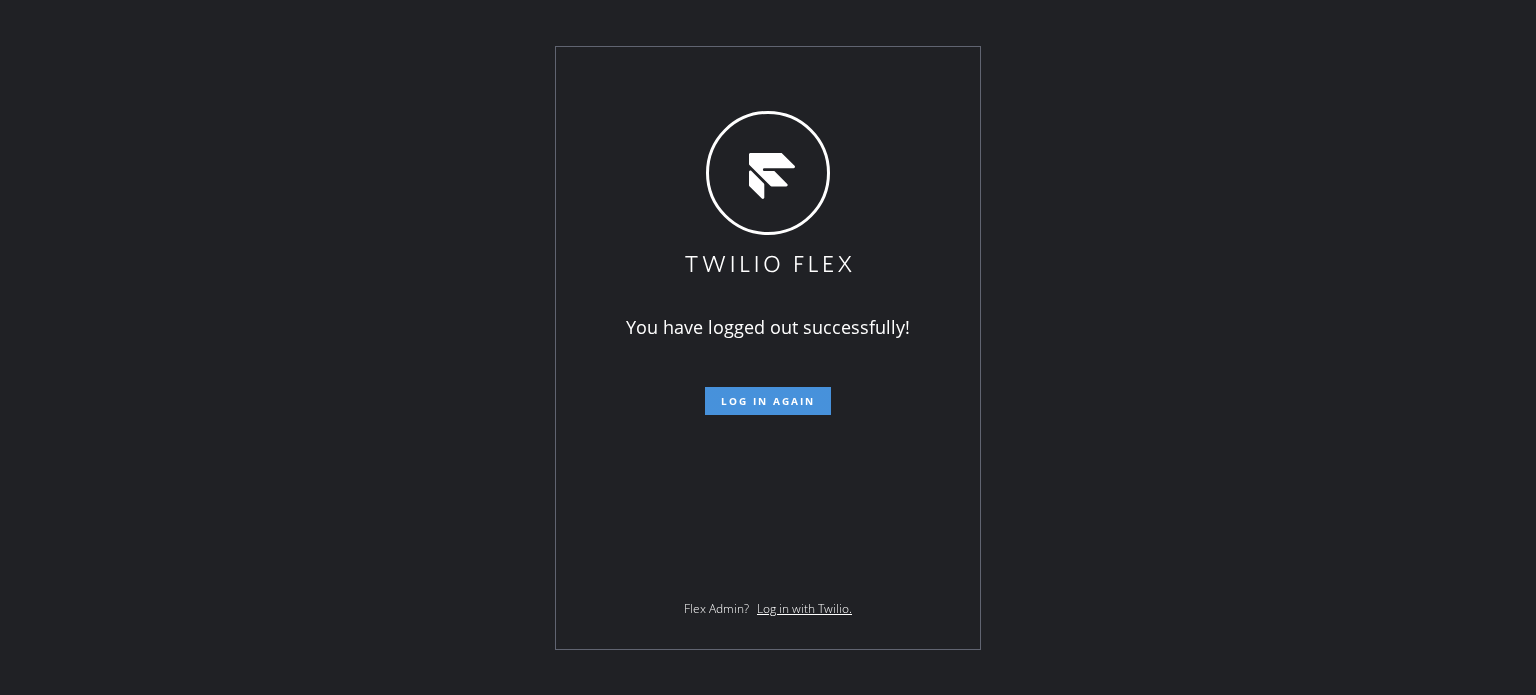 click on "Log in again" at bounding box center [768, 401] 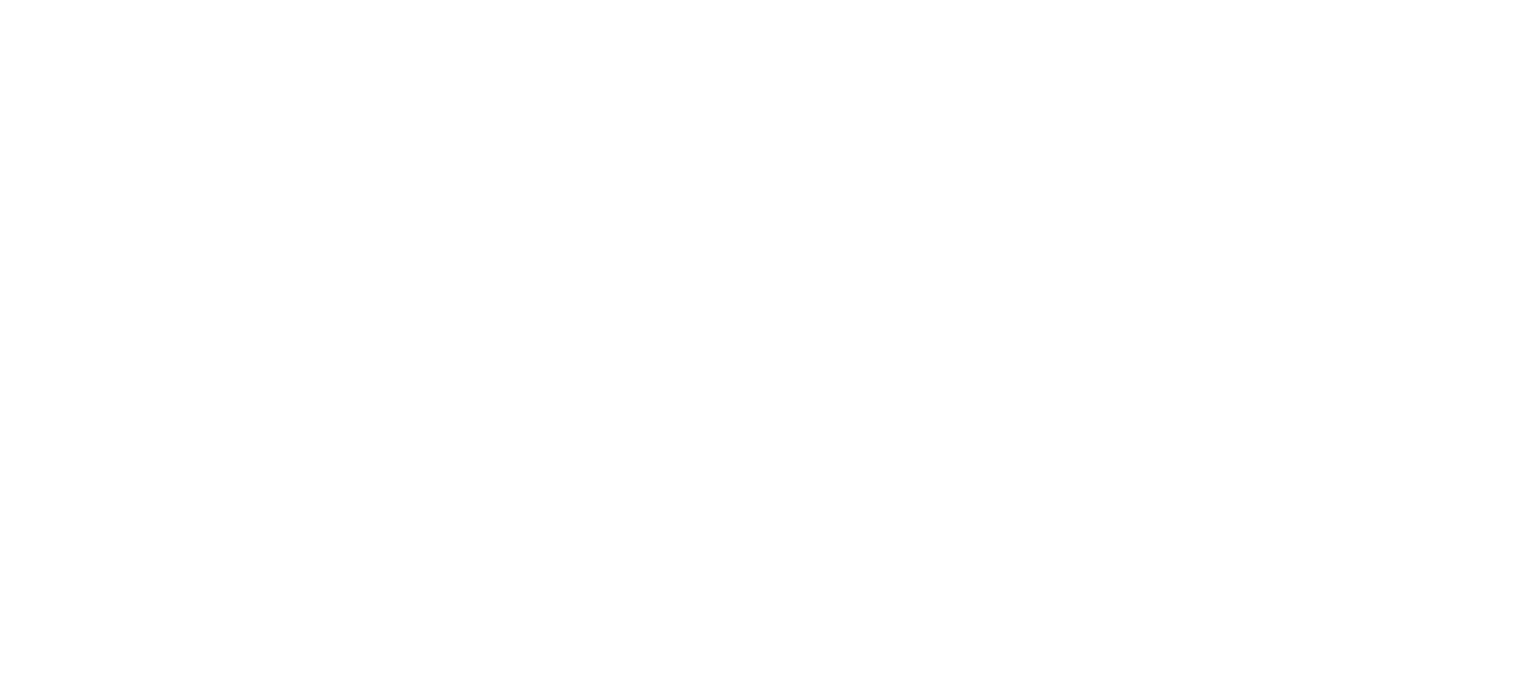 scroll, scrollTop: 0, scrollLeft: 0, axis: both 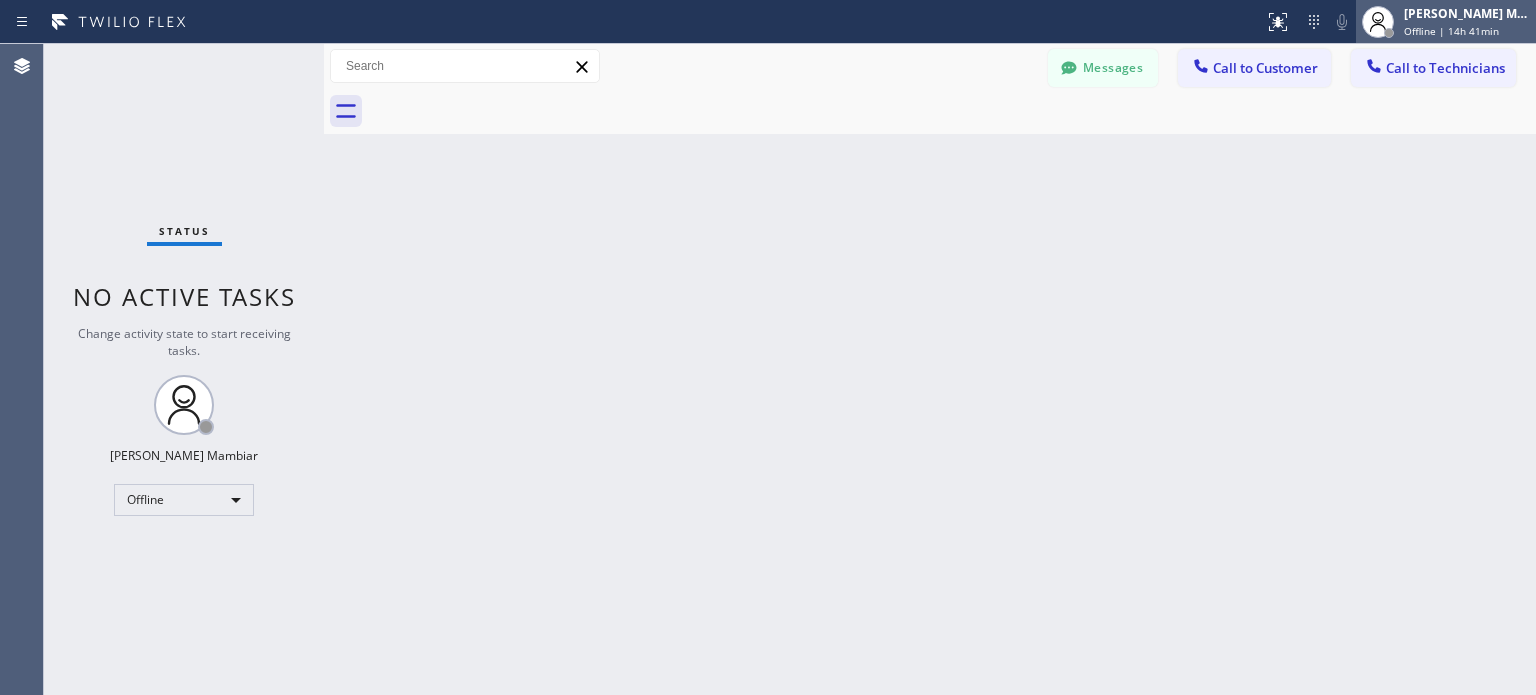 click on "[PERSON_NAME] Mambiar" at bounding box center [1467, 13] 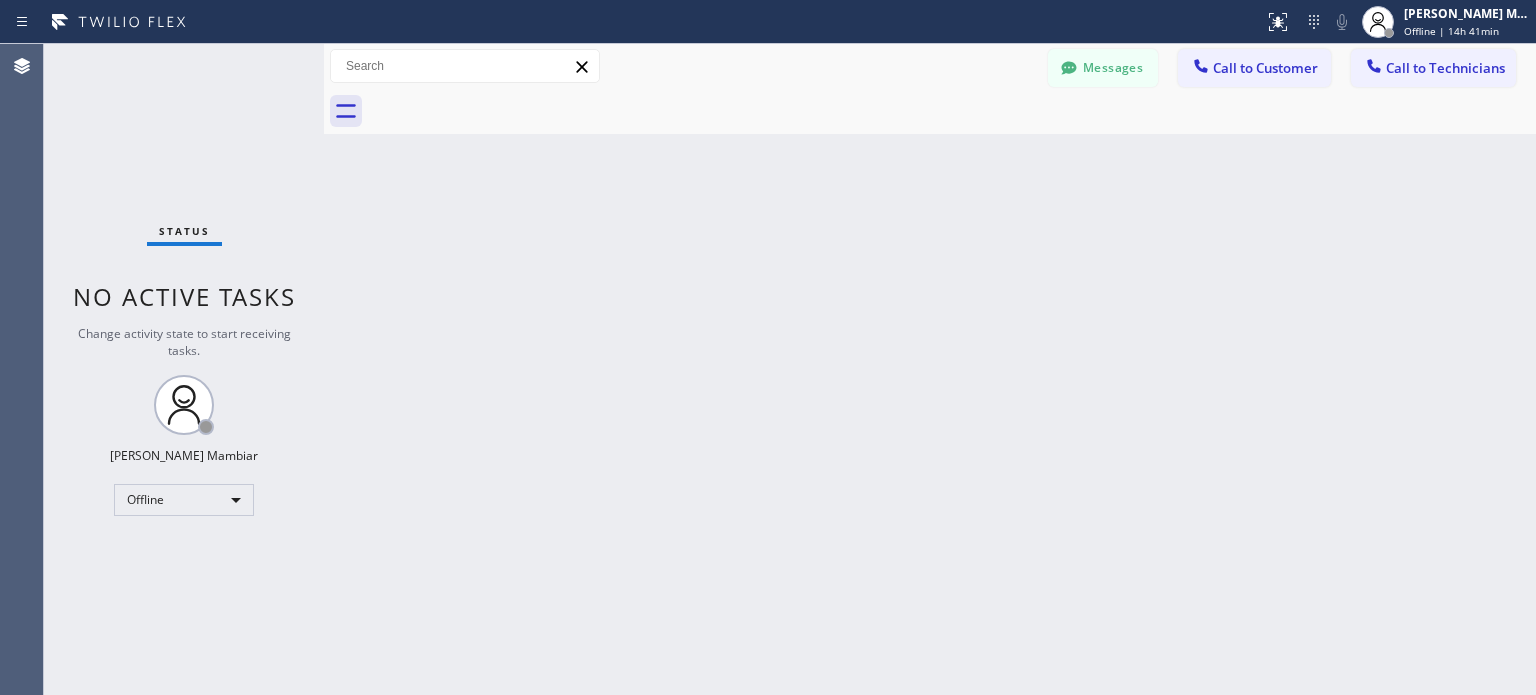 click on "Back to Dashboard Change Sender ID Customers Technicians MG [PERSON_NAME] [DATE] 06:04 PM Can you fix an appointment for [DATE]? CM [PERSON_NAME] [DATE] 01:32 PM I can not make an appointment for [DATE].  What other options are available? [PERSON_NAME] [DATE] 10:53 AM Ok [PERSON_NAME] [DATE] 06:25 PM I can still be dispatched and I will show up presentable  [PERSON_NAME] [DATE] 05:14 PM Yes i can make it [PERSON_NAME] [PERSON_NAME] [DATE] 05:12 PM Unfortunately no -- null null [DATE] 05:09 PM I also Added a job for you at [GEOGRAPHIC_DATA] -- null null [DATE] 04:25 PM [PERSON_NAME] that [PERSON_NAME] [DATE] 03:25 PM I rather not cover [GEOGRAPHIC_DATA]. -- null null [DATE] 10:30 AM Hi [PERSON_NAME], the customer already signed the contract. May I know when will you do the parts installation? [URL][DOMAIN_NAME] [PERSON_NAME] [DATE] 10:08 AM If the garage is falling down im not calling an electrician. Im calling a garage guy.  [PERSON_NAME] [DATE] 08:29 AM -- null null [DATE] 08:09 AM -- null null -- --" at bounding box center (930, 369) 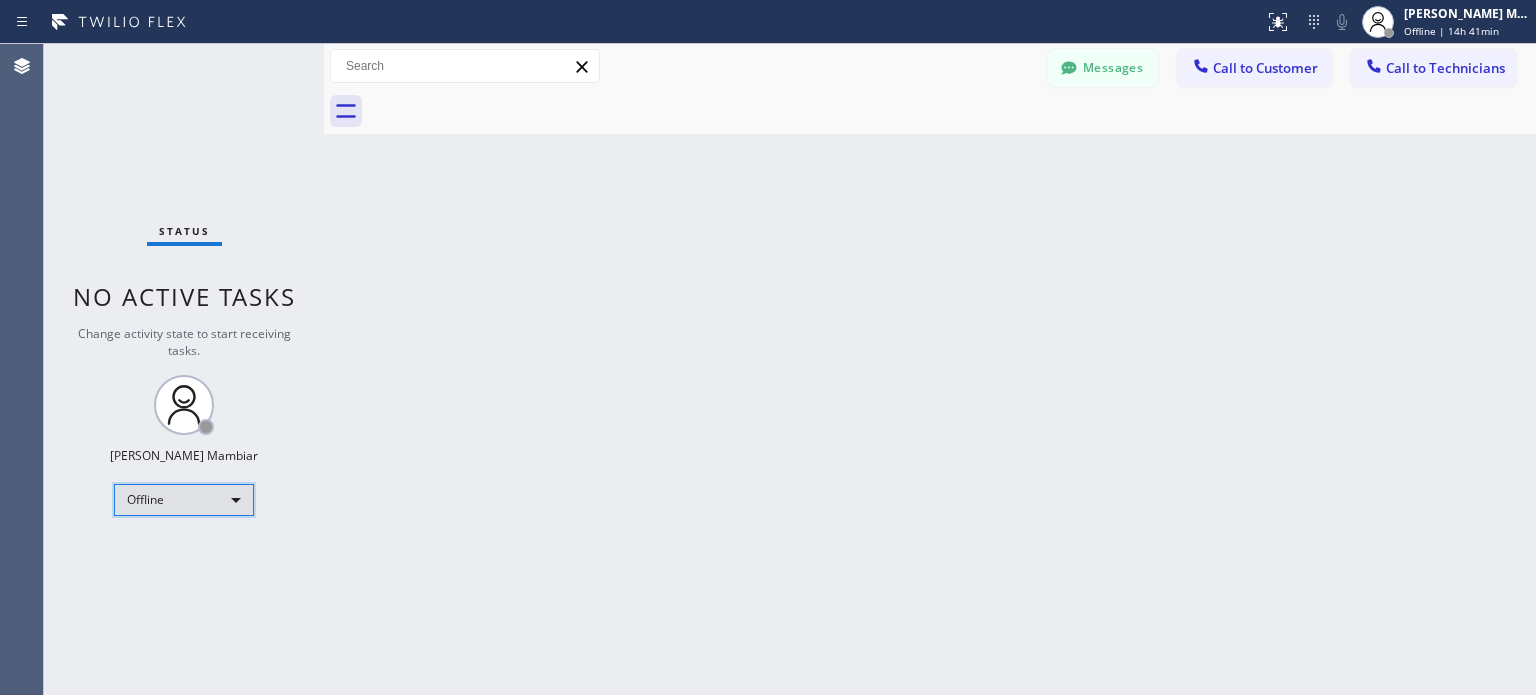 click on "Offline" at bounding box center (184, 500) 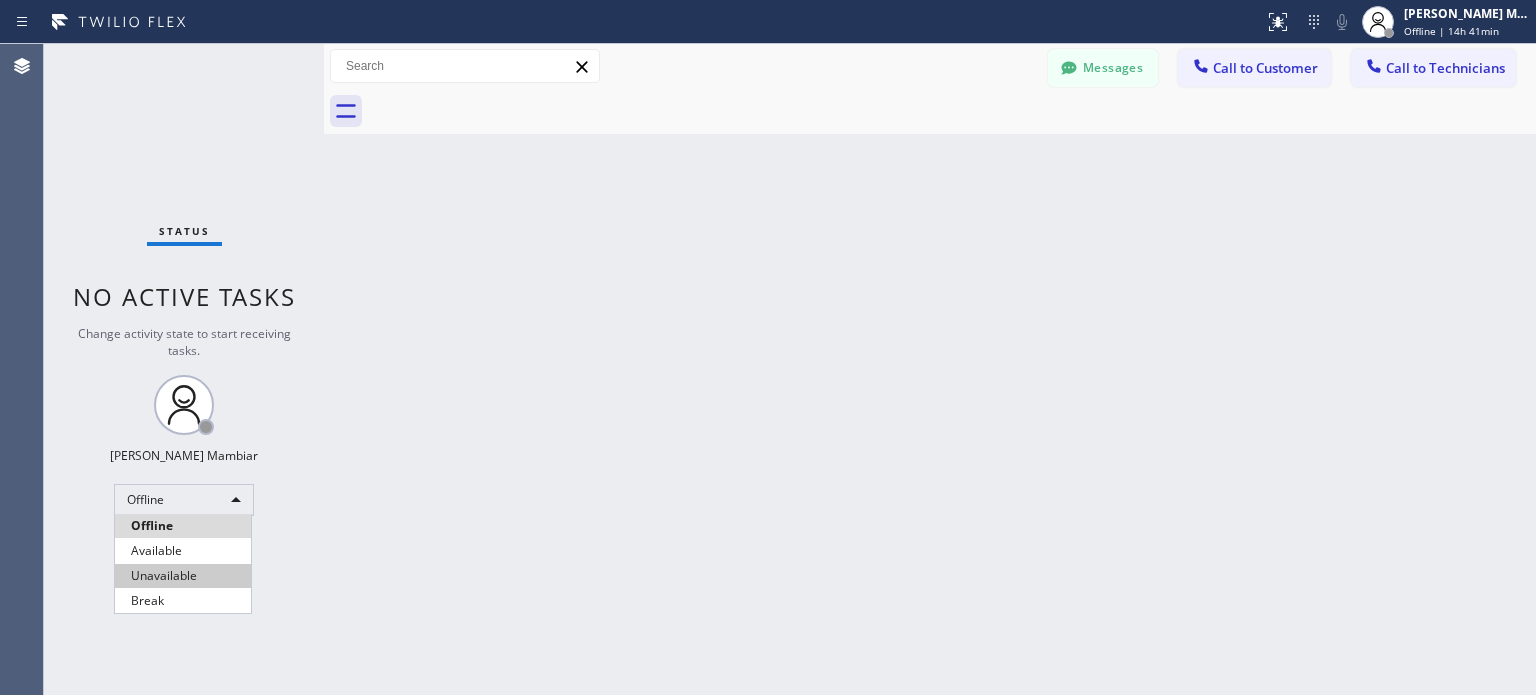 click on "Unavailable" at bounding box center [183, 576] 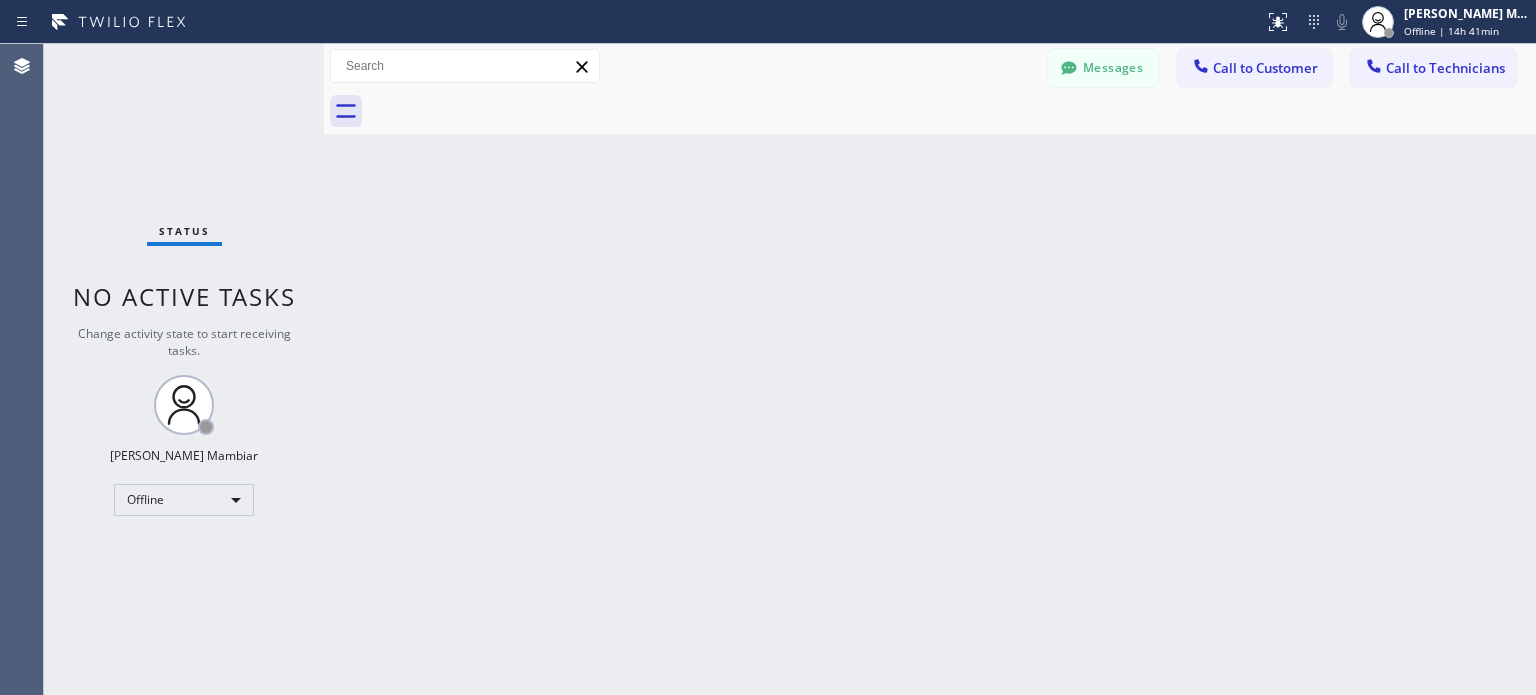 click on "Back to Dashboard Change Sender ID Customers Technicians MG [PERSON_NAME] [DATE] 06:04 PM Can you fix an appointment for [DATE]? CM [PERSON_NAME] [DATE] 01:32 PM I can not make an appointment for [DATE].  What other options are available? [PERSON_NAME] [DATE] 10:53 AM Ok [PERSON_NAME] [DATE] 06:25 PM I can still be dispatched and I will show up presentable  [PERSON_NAME] [DATE] 05:14 PM Yes i can make it [PERSON_NAME] [PERSON_NAME] [DATE] 05:12 PM Unfortunately no -- null null [DATE] 05:09 PM I also Added a job for you at [GEOGRAPHIC_DATA] -- null null [DATE] 04:25 PM [PERSON_NAME] that [PERSON_NAME] [DATE] 03:25 PM I rather not cover [GEOGRAPHIC_DATA]. -- null null [DATE] 10:30 AM Hi [PERSON_NAME], the customer already signed the contract. May I know when will you do the parts installation? [URL][DOMAIN_NAME] [PERSON_NAME] [DATE] 10:08 AM If the garage is falling down im not calling an electrician. Im calling a garage guy.  [PERSON_NAME] [DATE] 08:29 AM -- null null [DATE] 08:09 AM -- null null -- --" at bounding box center [930, 369] 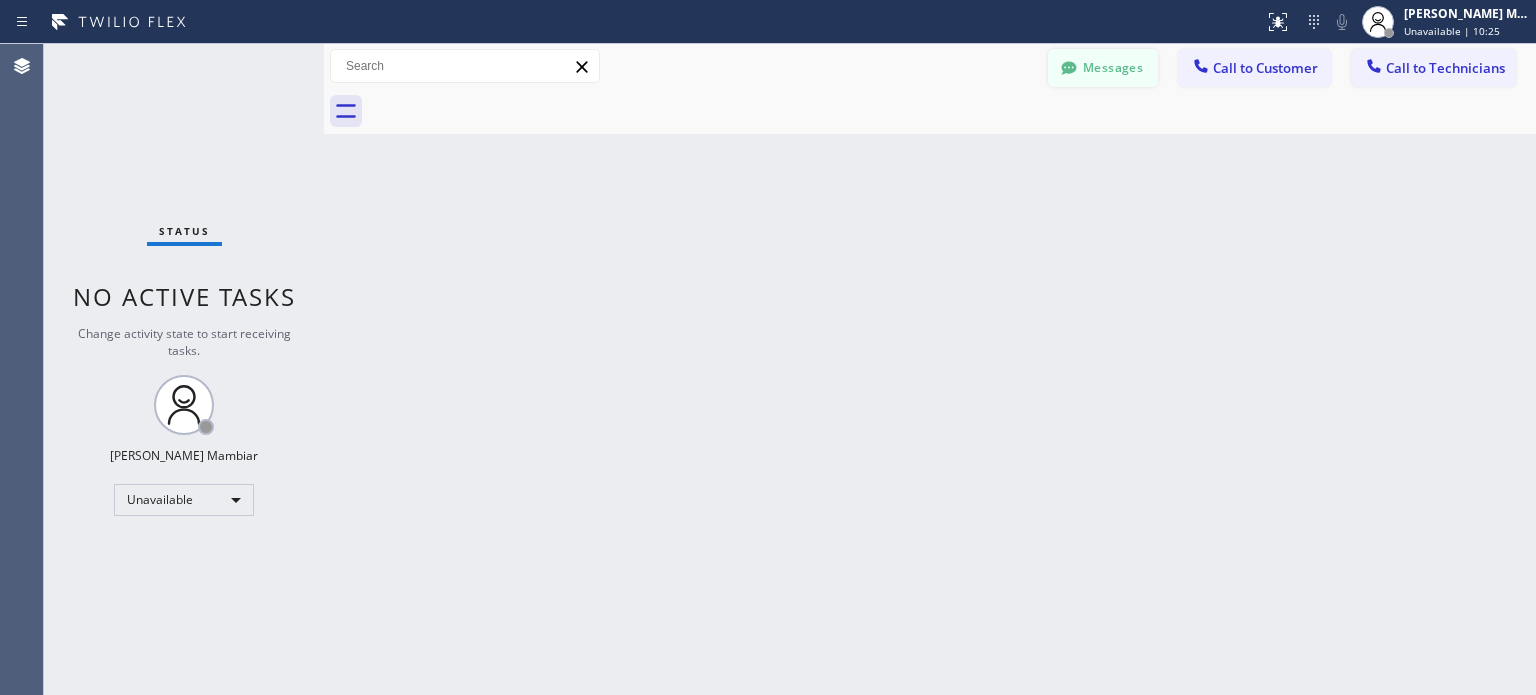 click on "Messages" at bounding box center [1103, 68] 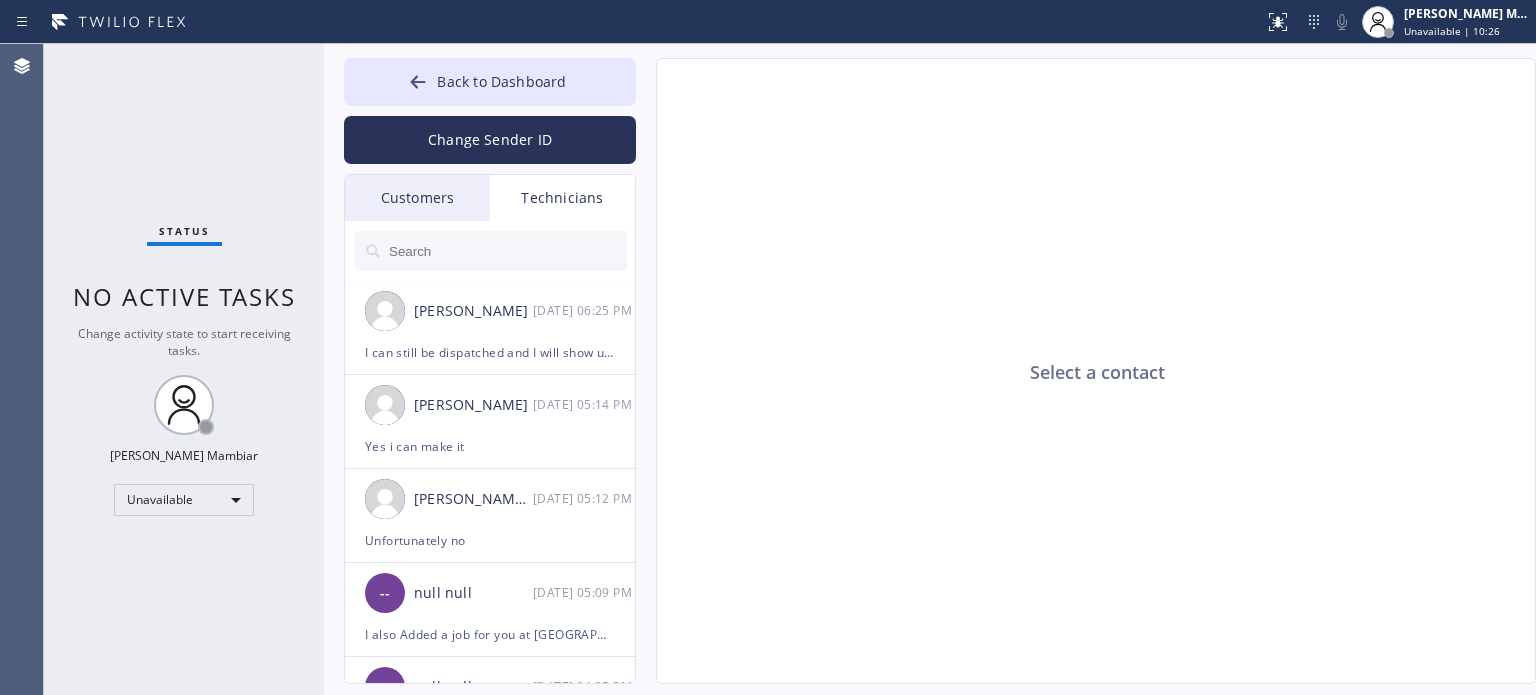 click on "Customers" at bounding box center [417, 198] 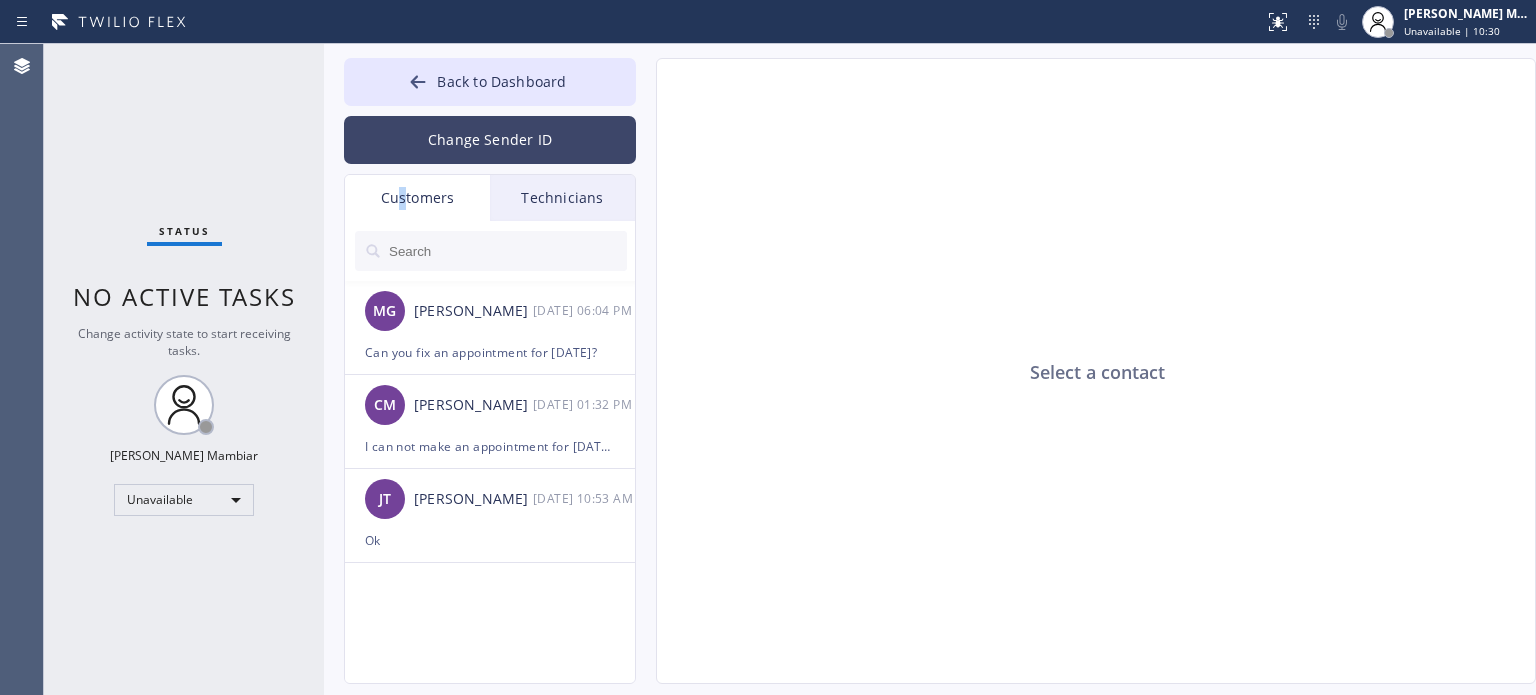 click on "Change Sender ID" at bounding box center (490, 140) 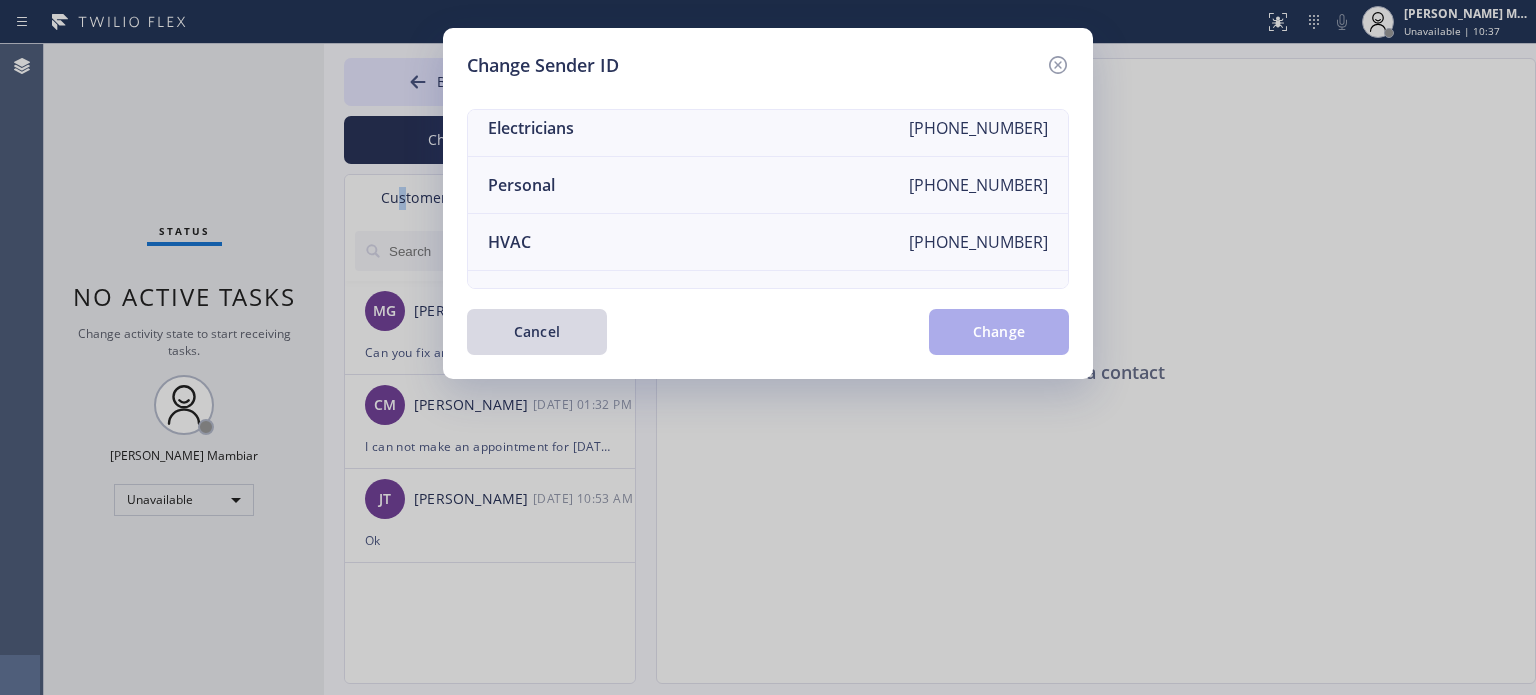 scroll, scrollTop: 0, scrollLeft: 0, axis: both 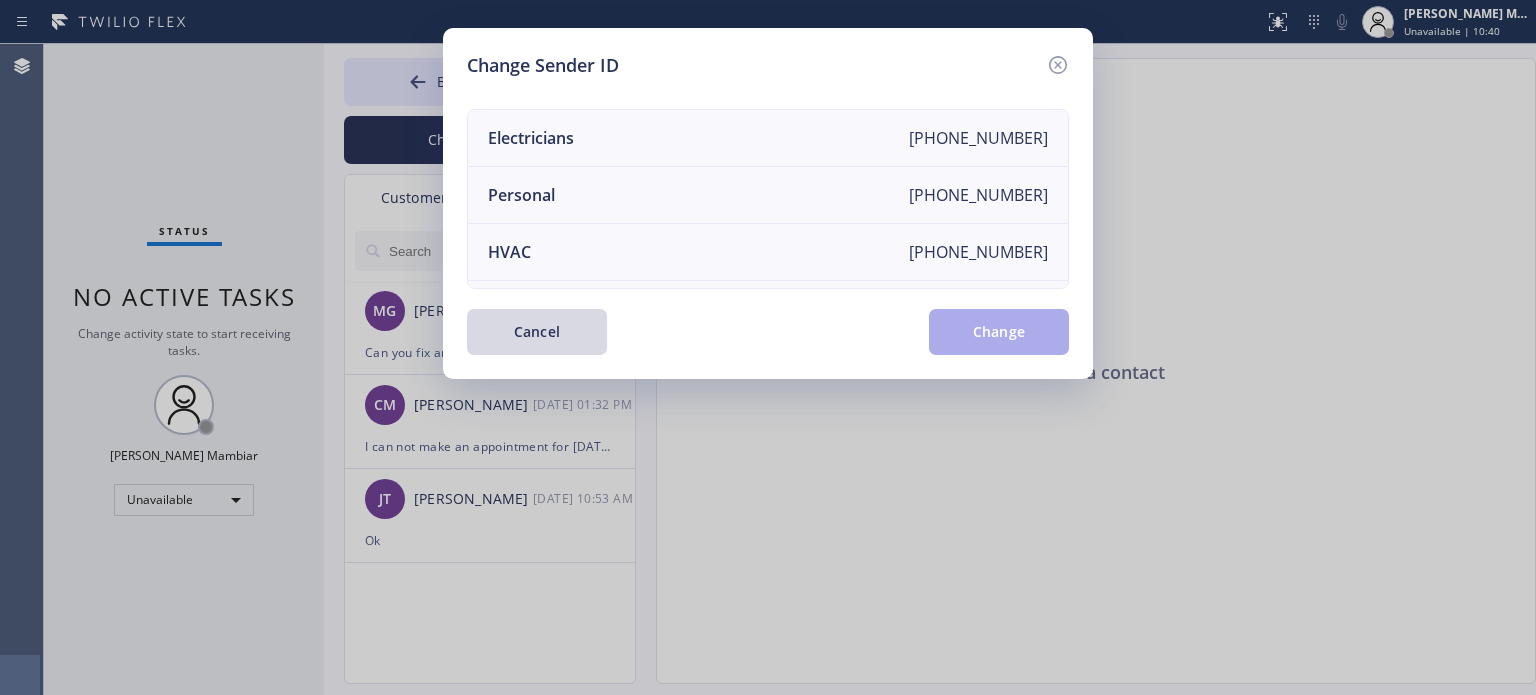 click on "Change Sender ID Electricians [PHONE_NUMBER] Personal [PHONE_NUMBER] HVAC [PHONE_NUMBER] 5 Star Appliance [PHONE_NUMBER] Appliance Repair [PHONE_NUMBER] Plumbing [PHONE_NUMBER] Air Duct Cleaning [PHONE_NUMBER]  Cancel Change" at bounding box center [768, 347] 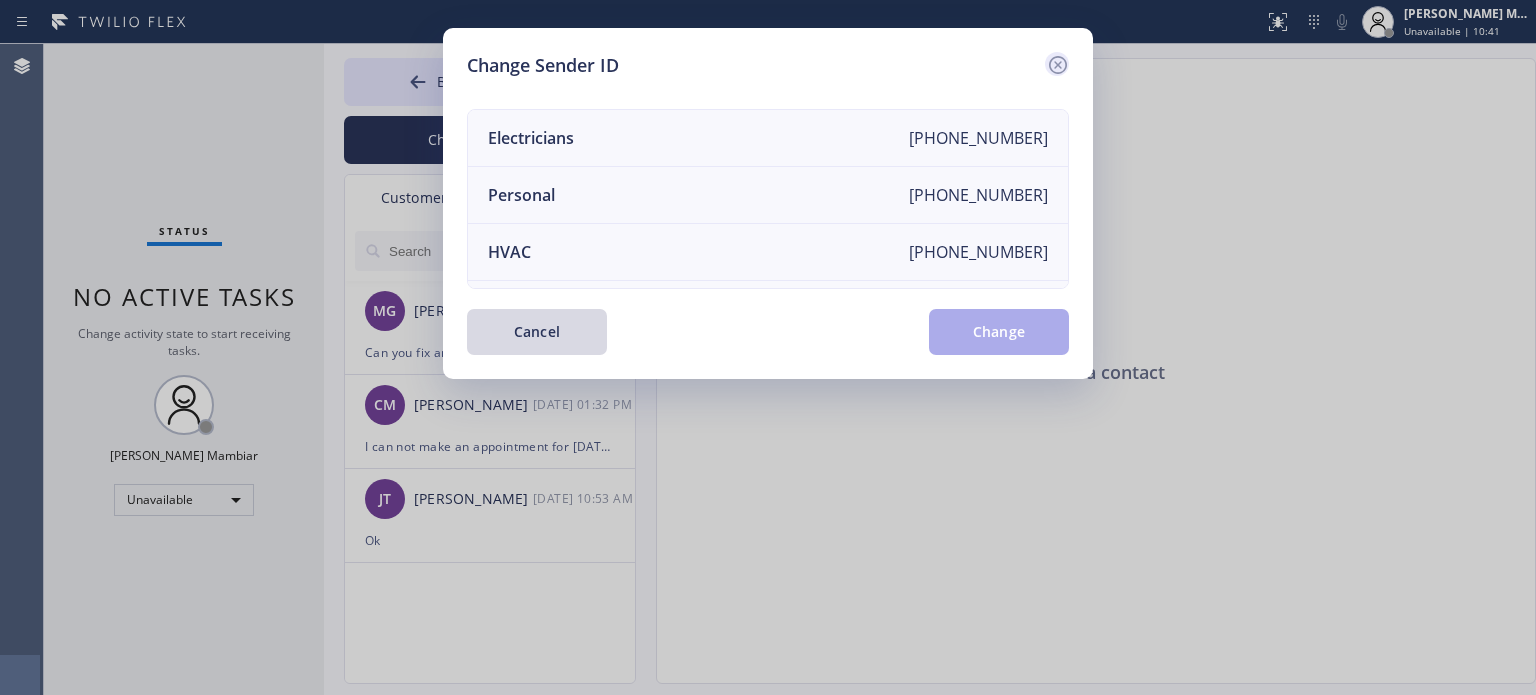 click 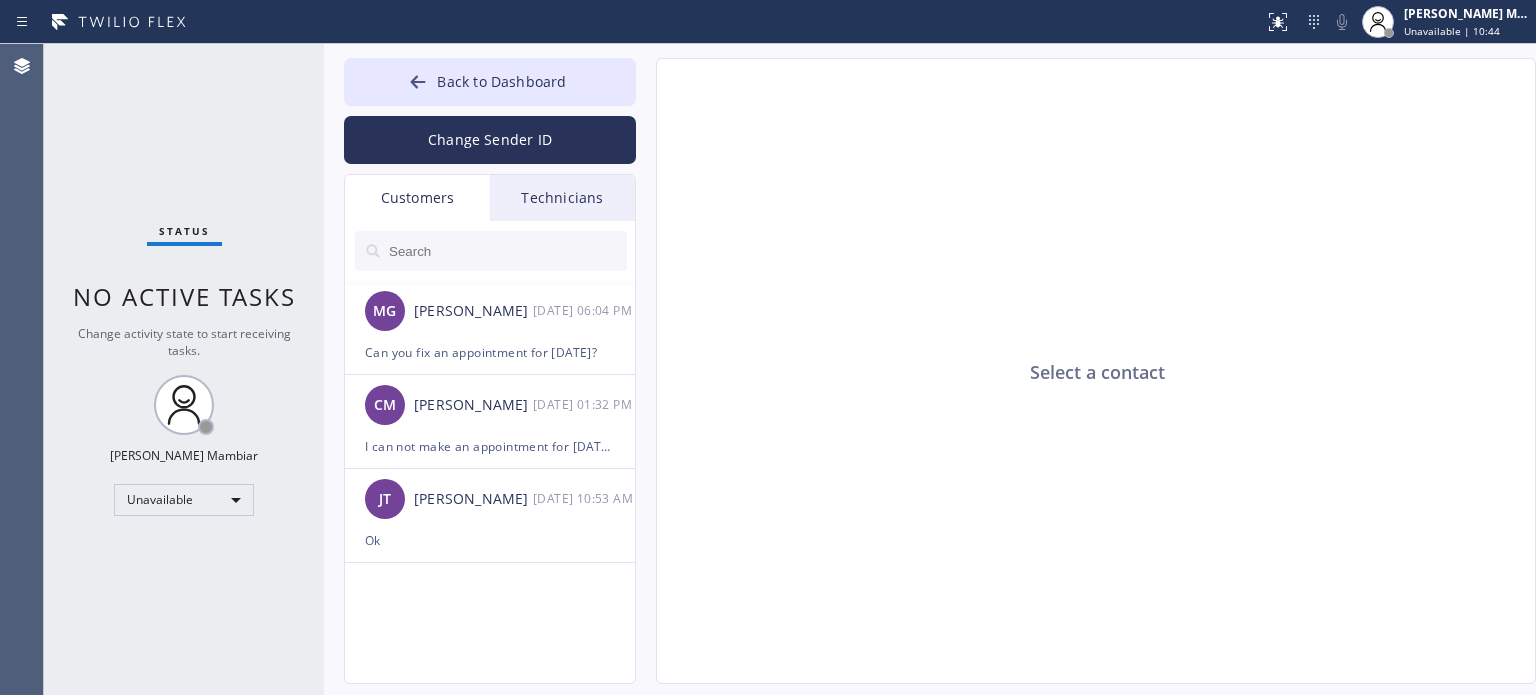 click at bounding box center [507, 251] 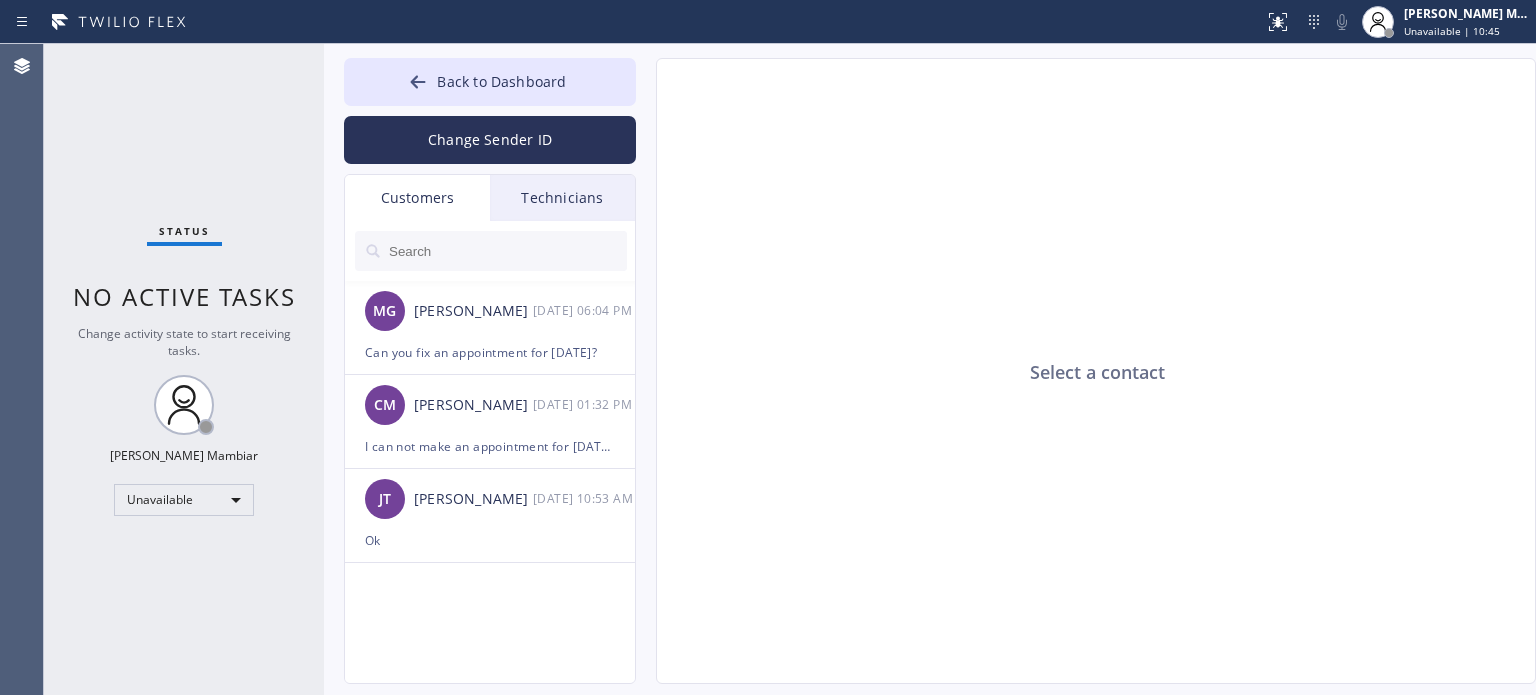paste on "857) 277-8145" 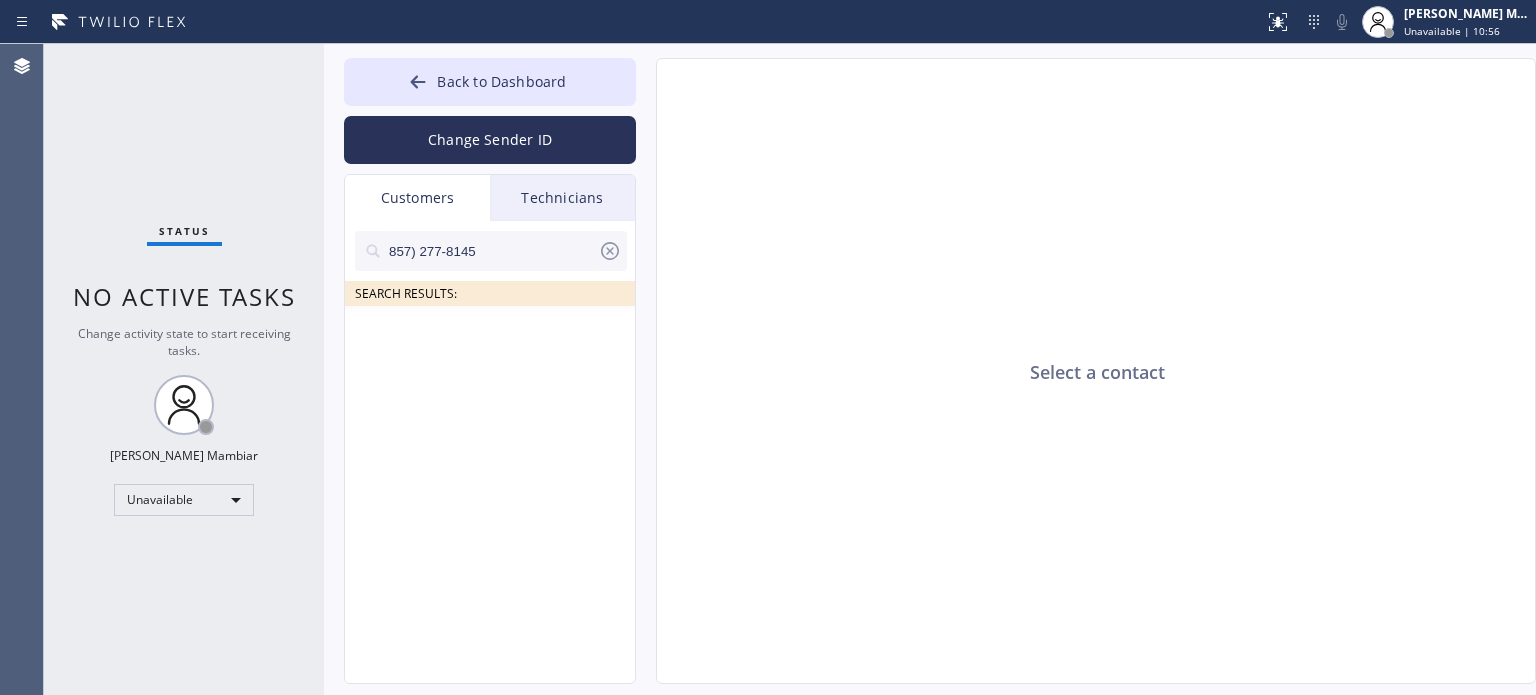 click on "857) 277-8145" at bounding box center [492, 251] 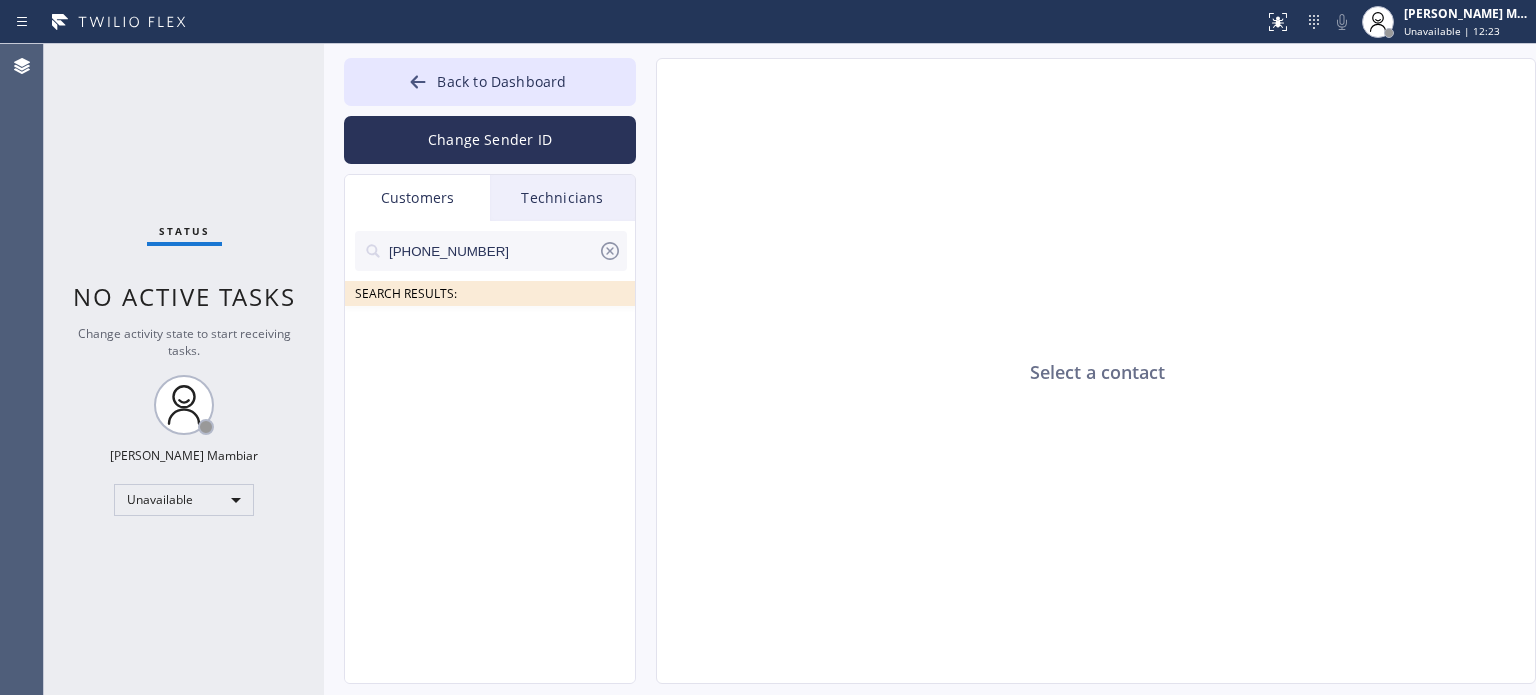 click on "[PHONE_NUMBER]" at bounding box center (492, 251) 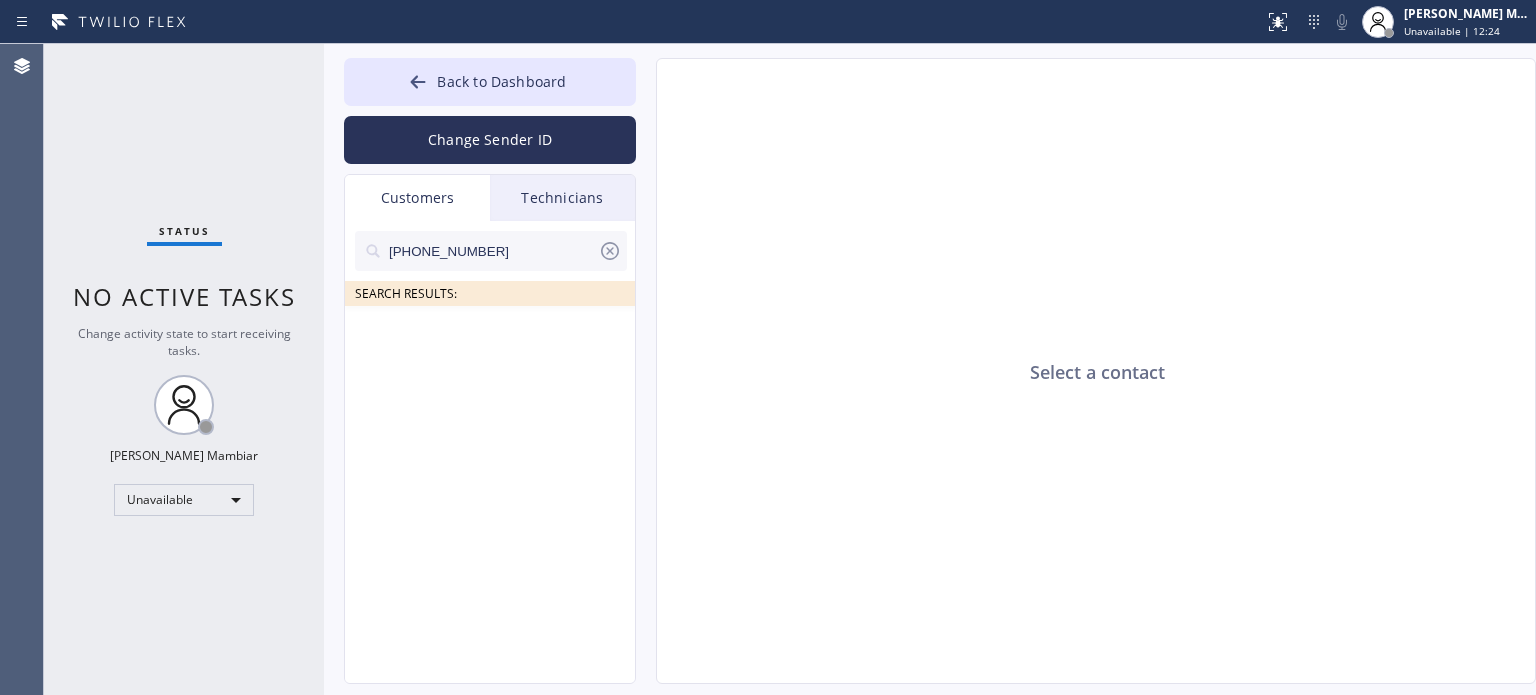 type on "857277-8145" 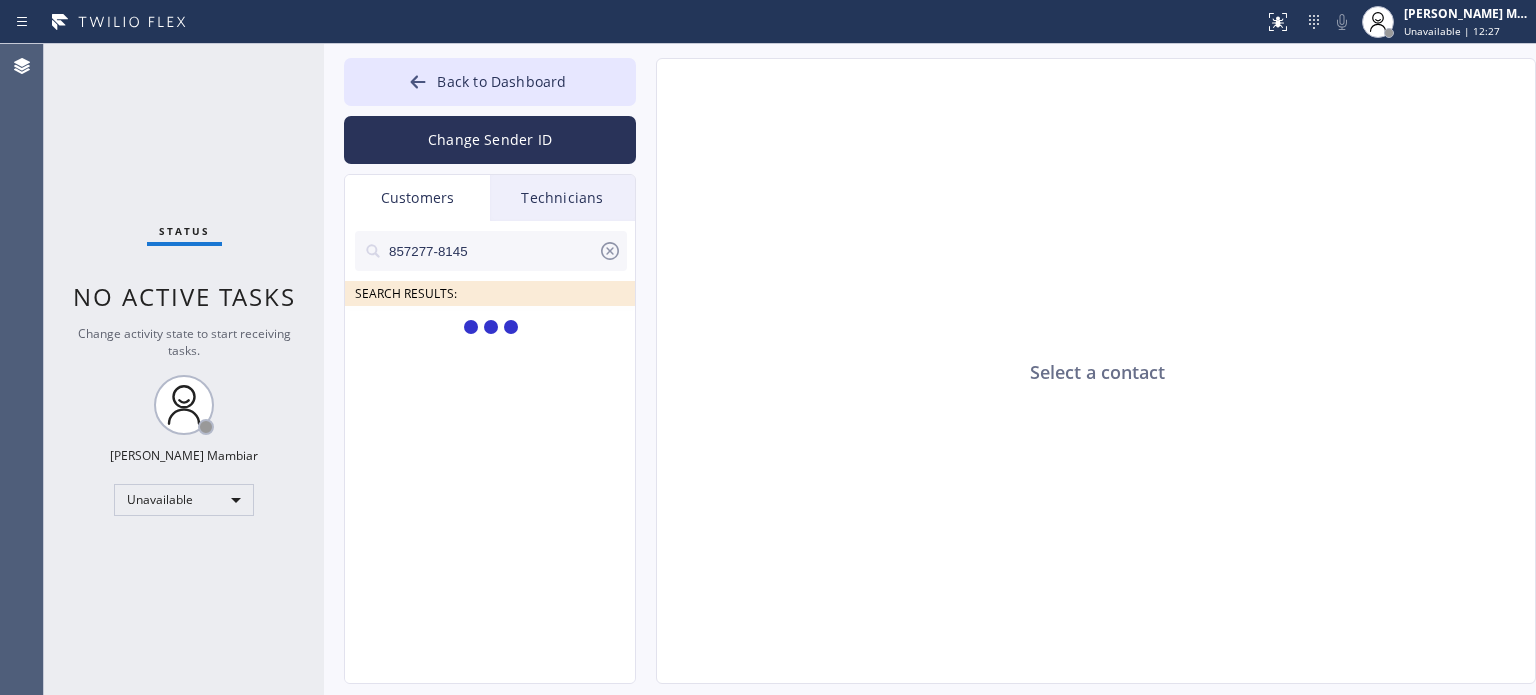 click on "857277-8145" at bounding box center (492, 251) 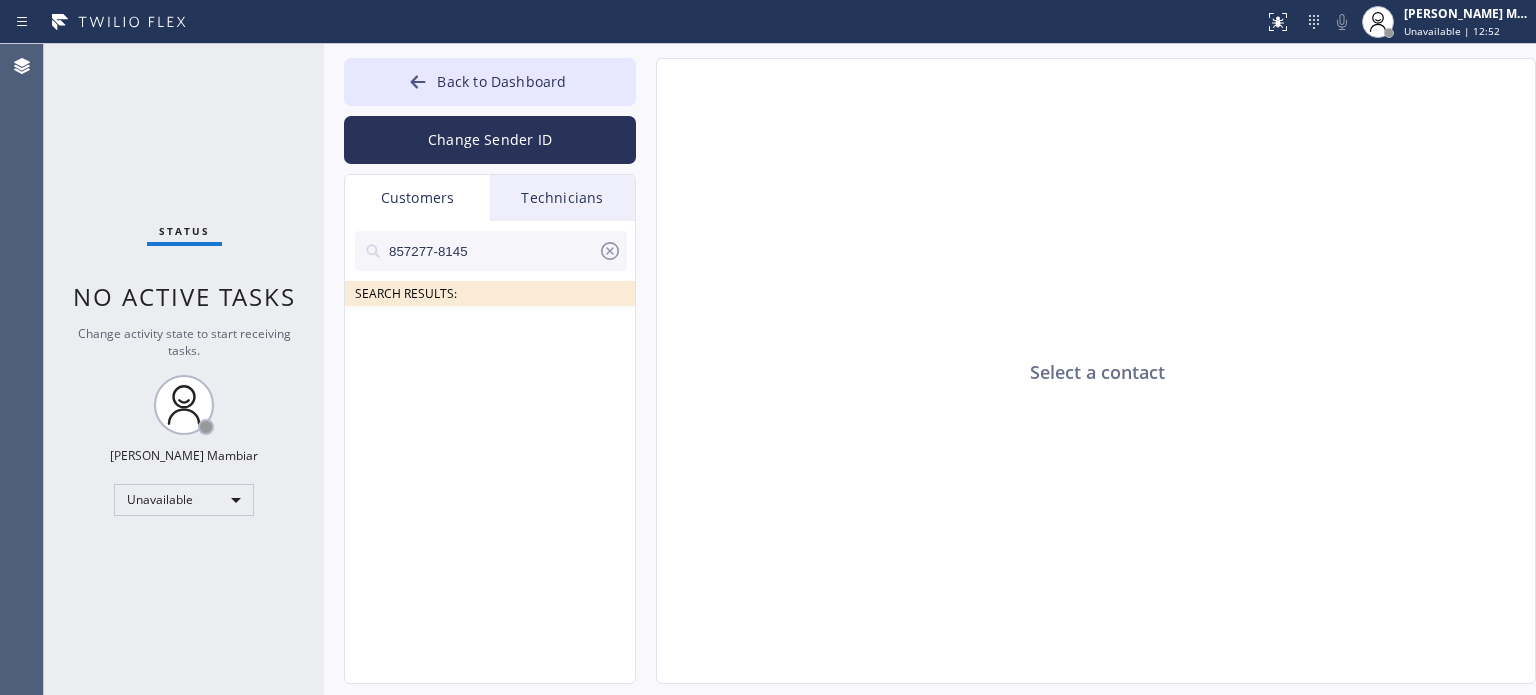 click on "857277-8145" at bounding box center (492, 251) 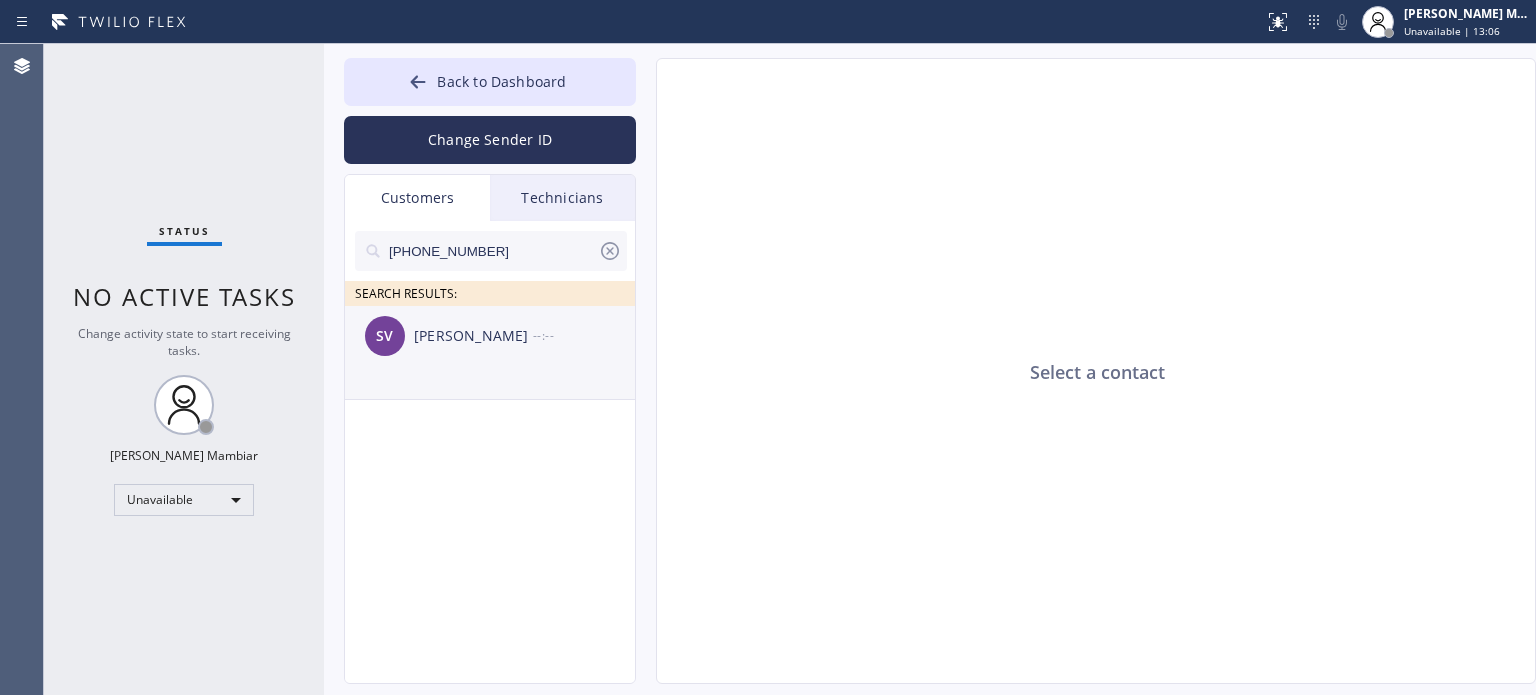 click on "[PERSON_NAME]" at bounding box center (473, 336) 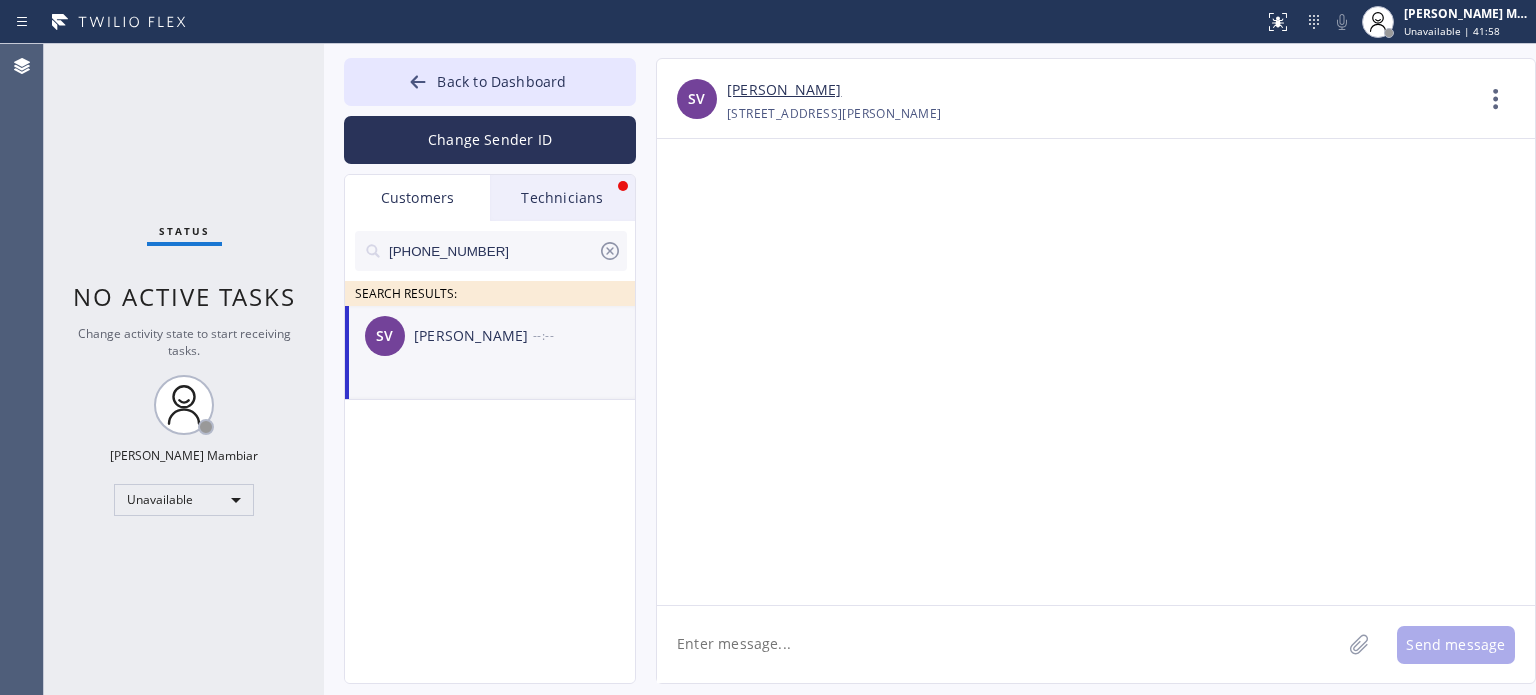 click on "Technicians" at bounding box center [562, 198] 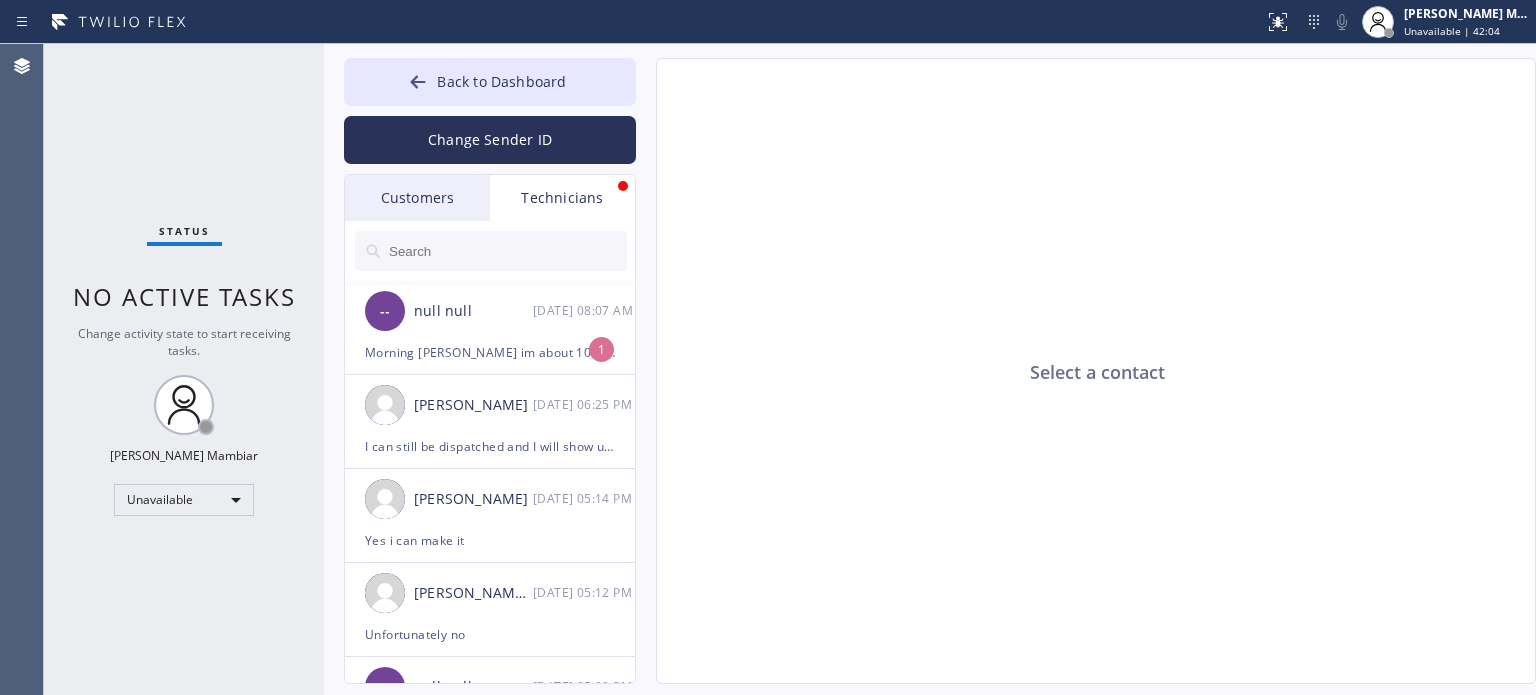 click at bounding box center [507, 251] 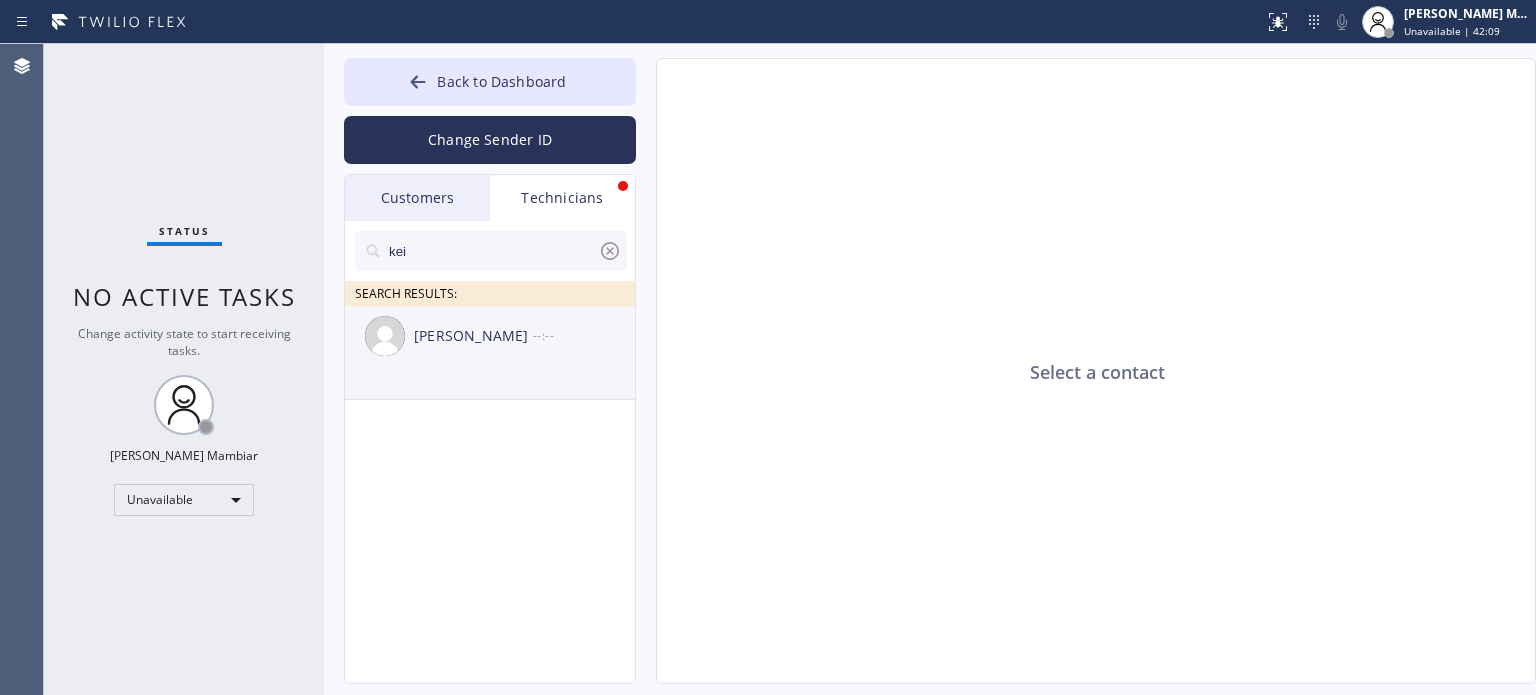 type on "kei" 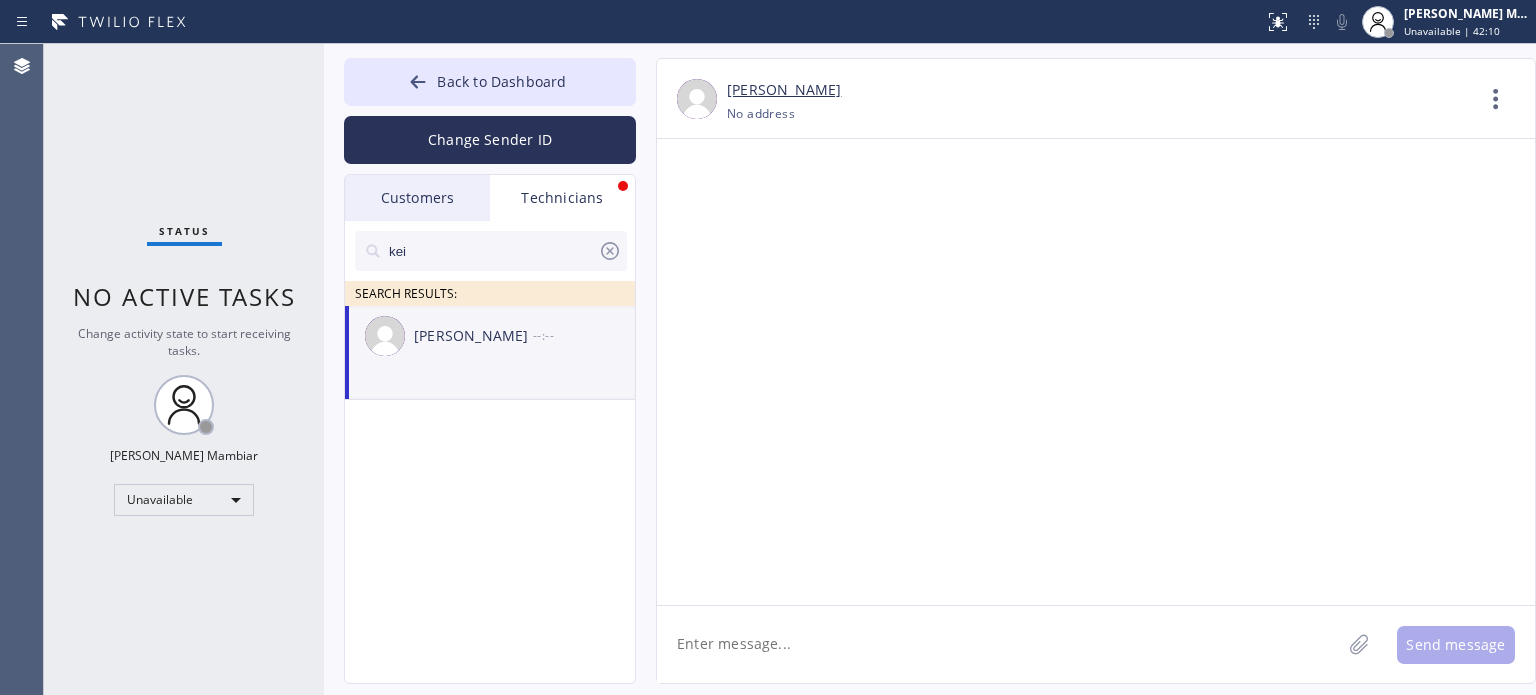 click 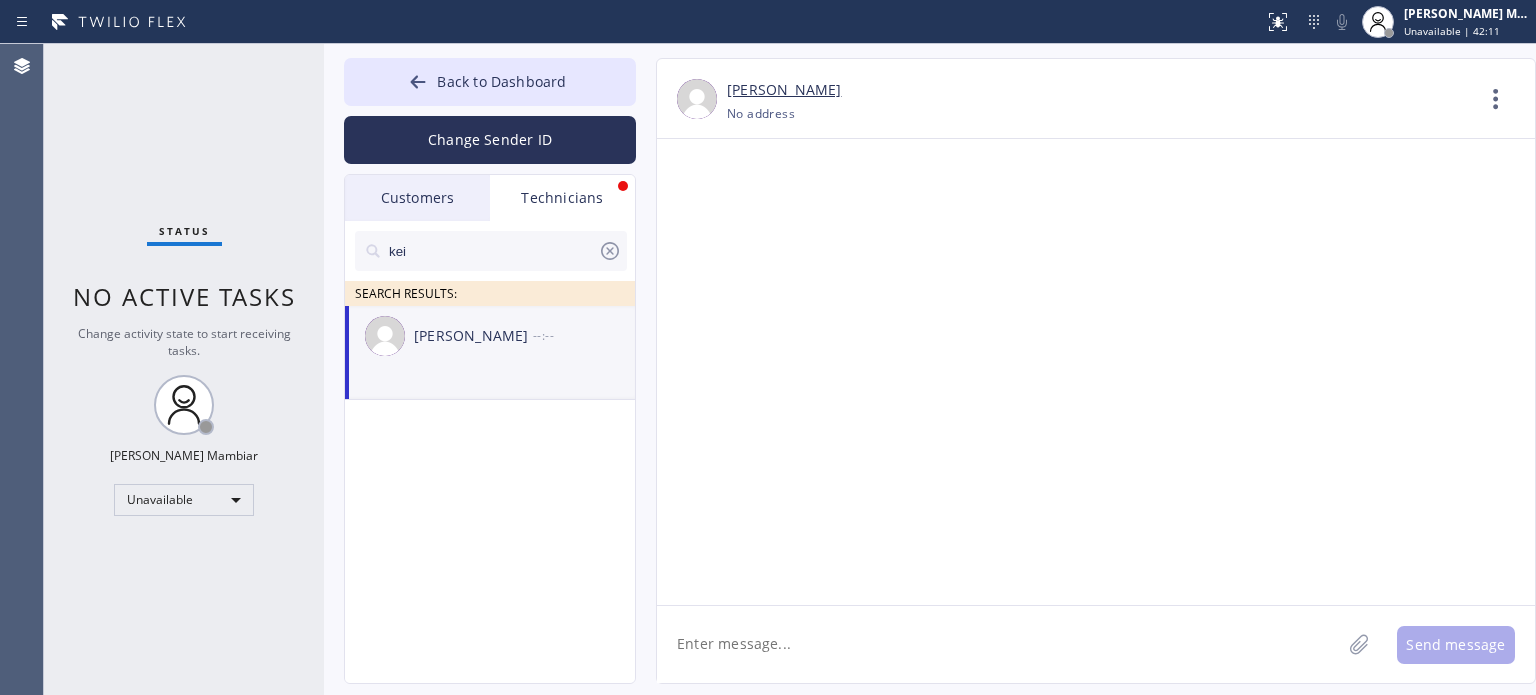 paste on "here is the  picture that the customer sent to [GEOGRAPHIC_DATA]" 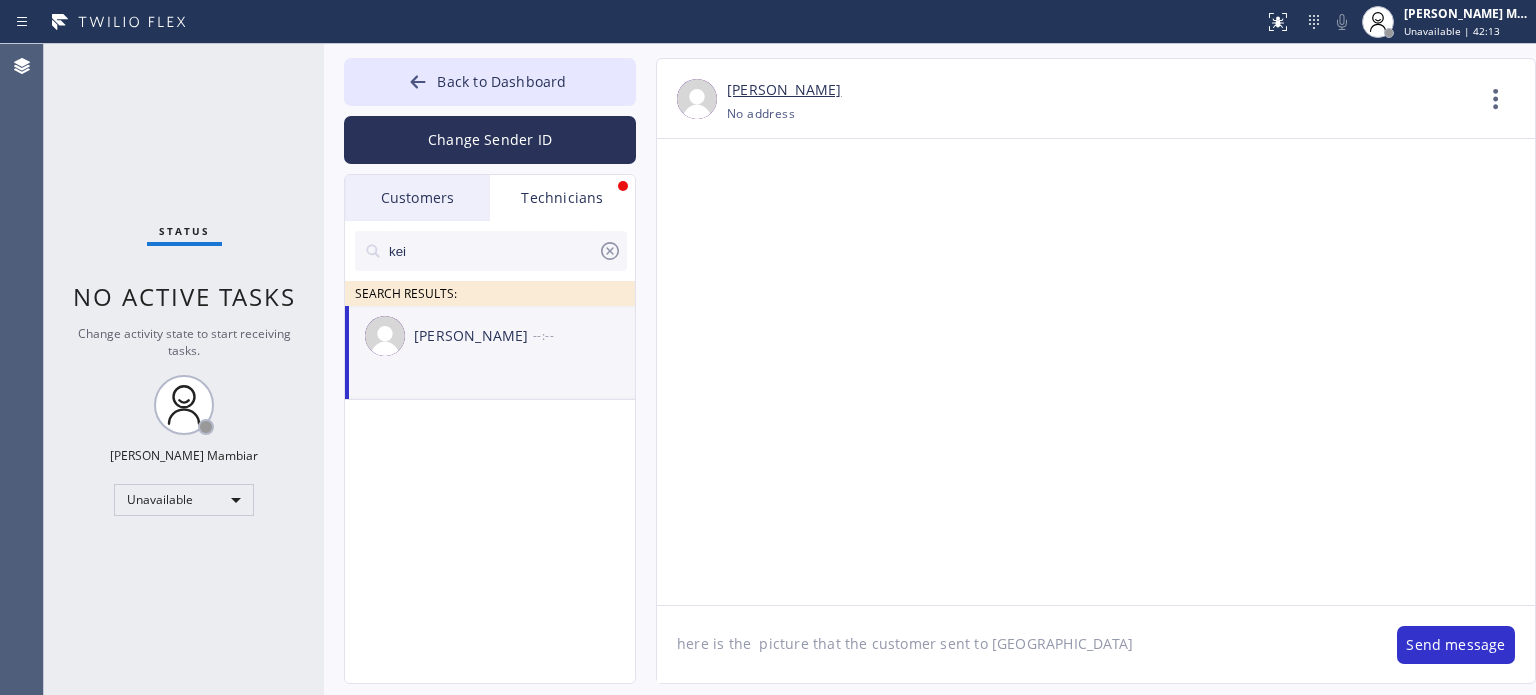 click on "here is the  picture that the customer sent to [GEOGRAPHIC_DATA]" 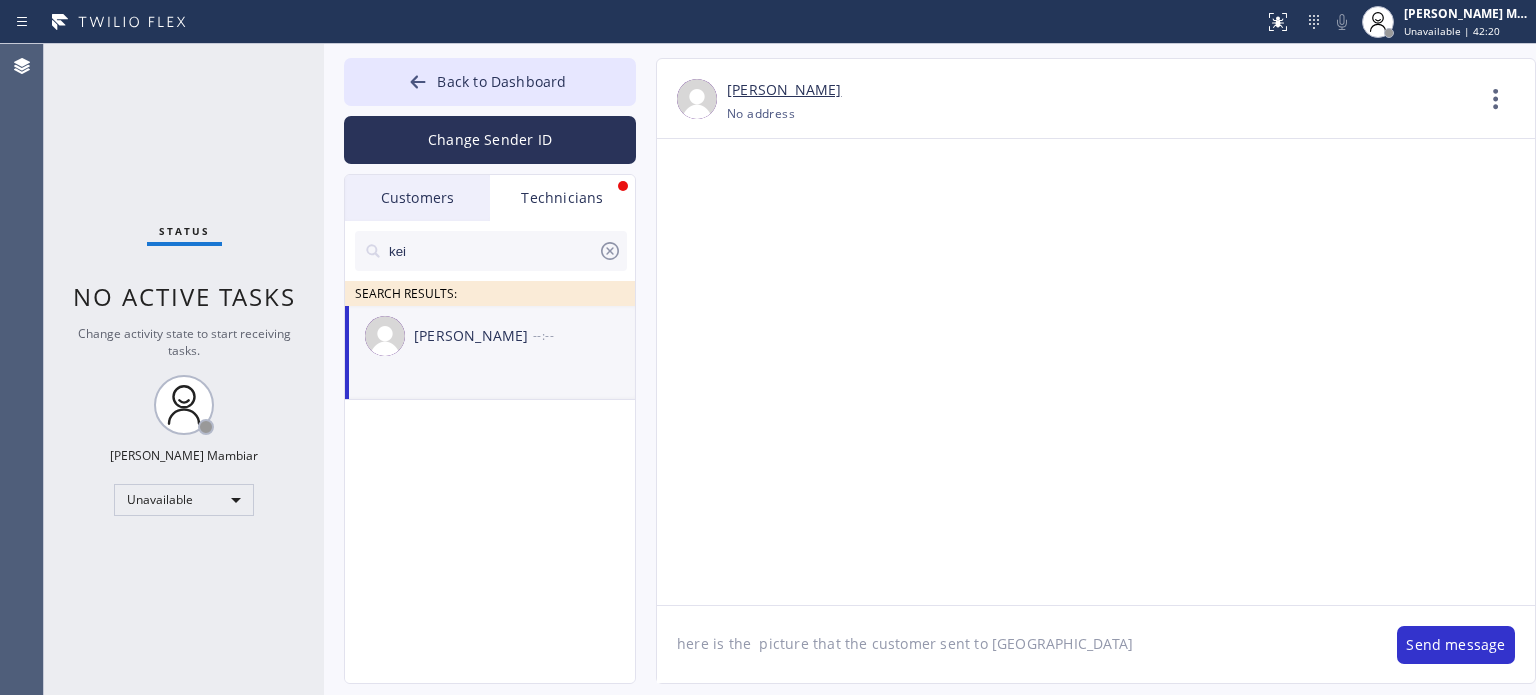 type on "here is the  picture that the customer sent to [GEOGRAPHIC_DATA]" 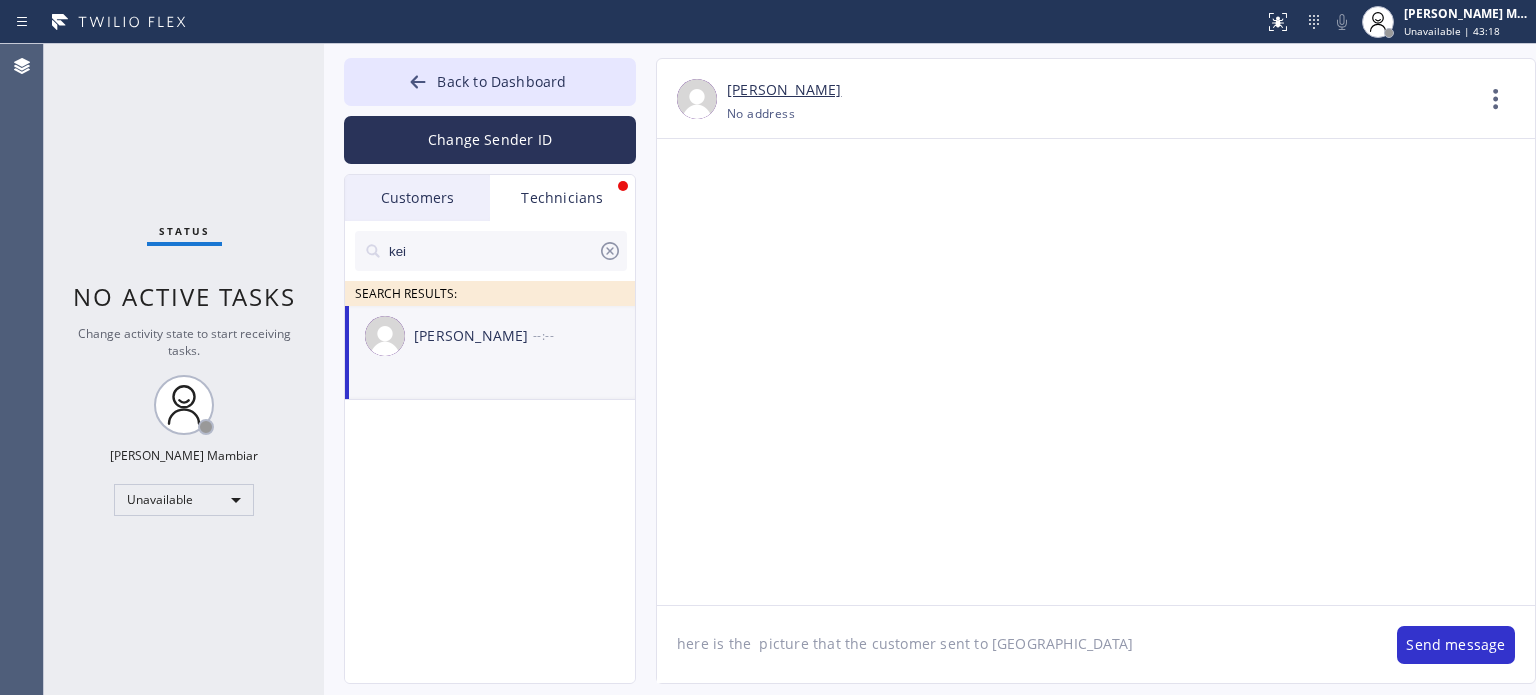 click on "Status   No active tasks     Change activity state to start receiving tasks.   [PERSON_NAME] Mambiar Unavailable" at bounding box center [184, 369] 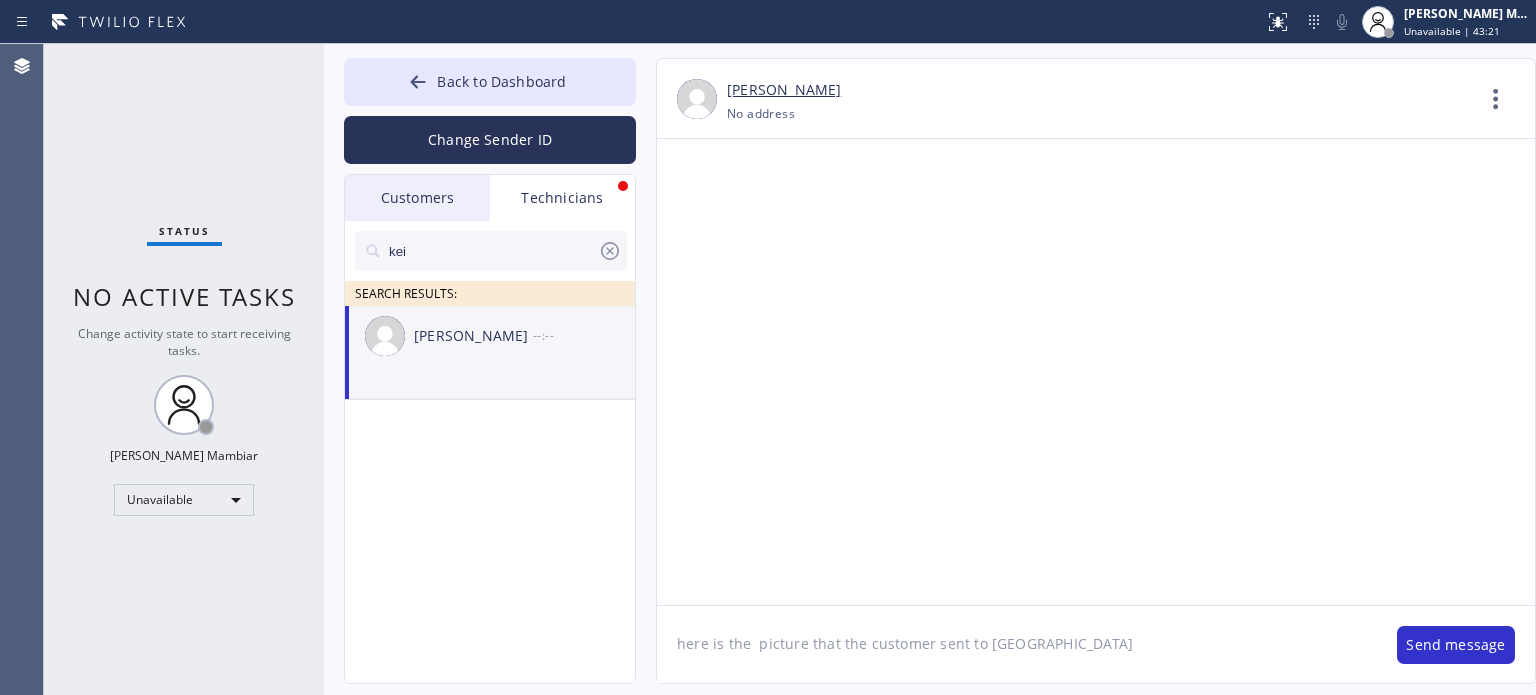 click 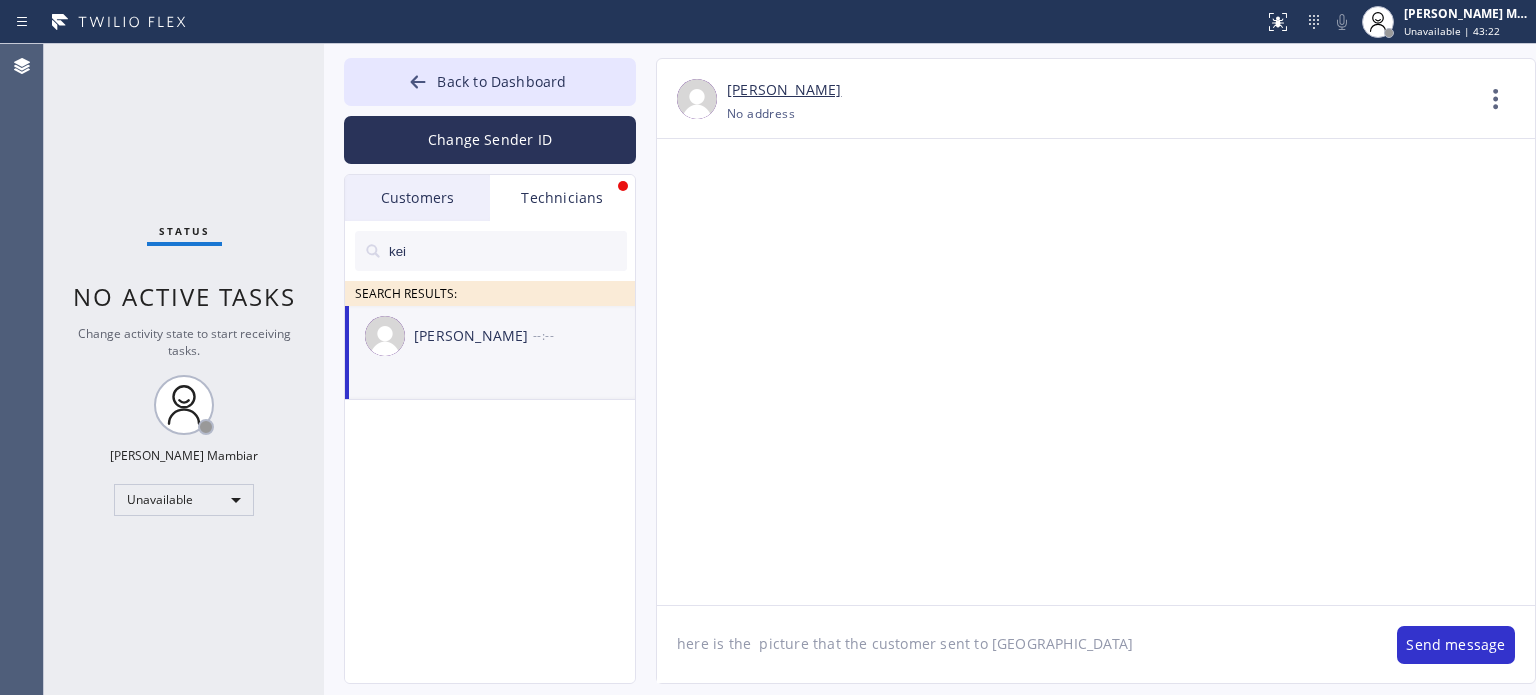 type 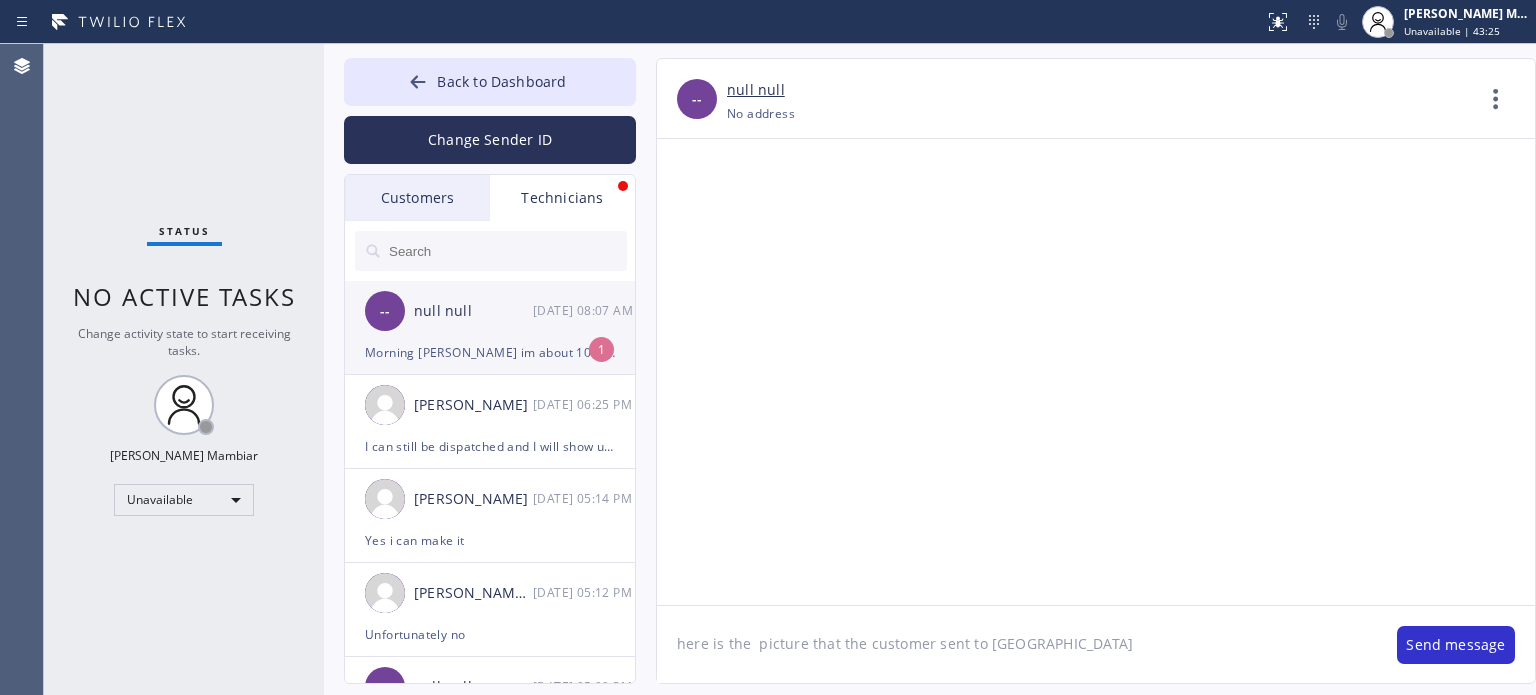 click on "-- null null [DATE] 08:07 AM" at bounding box center (491, 311) 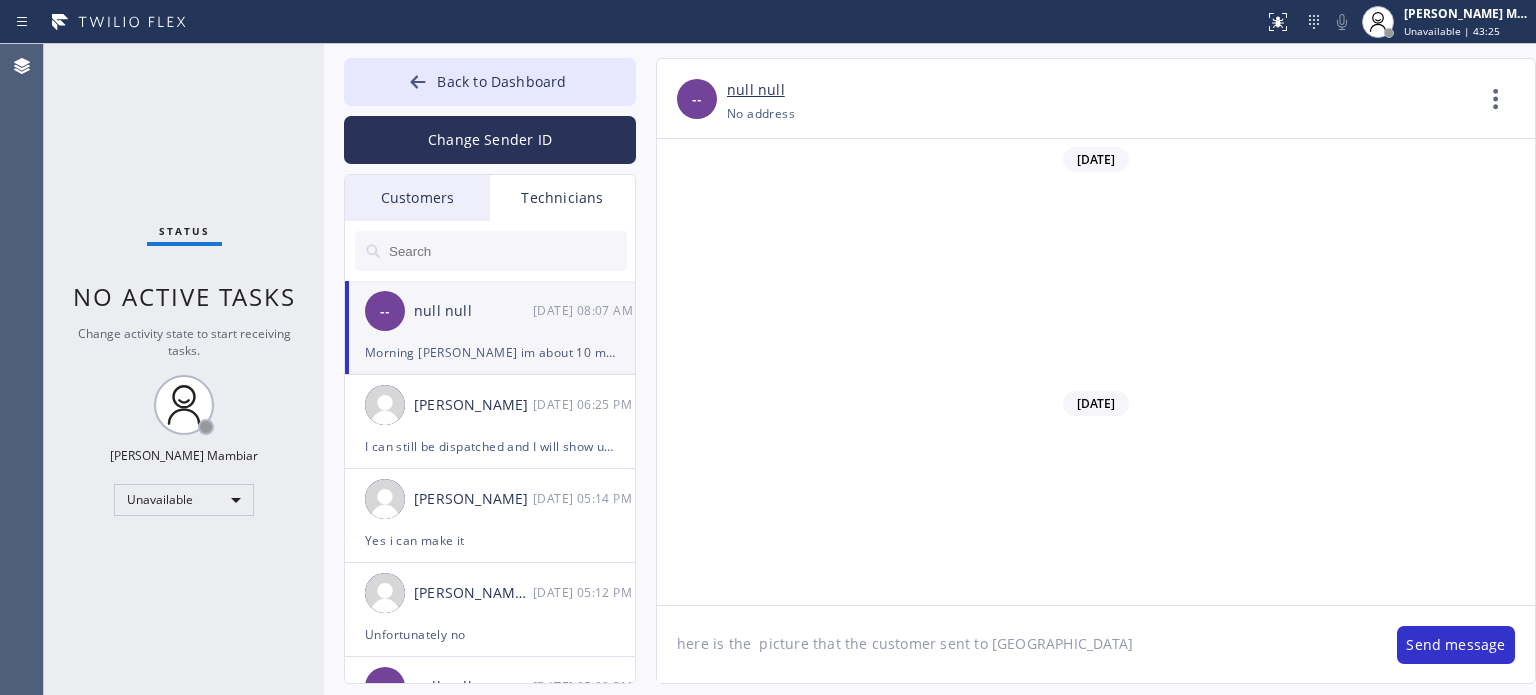scroll, scrollTop: 856, scrollLeft: 0, axis: vertical 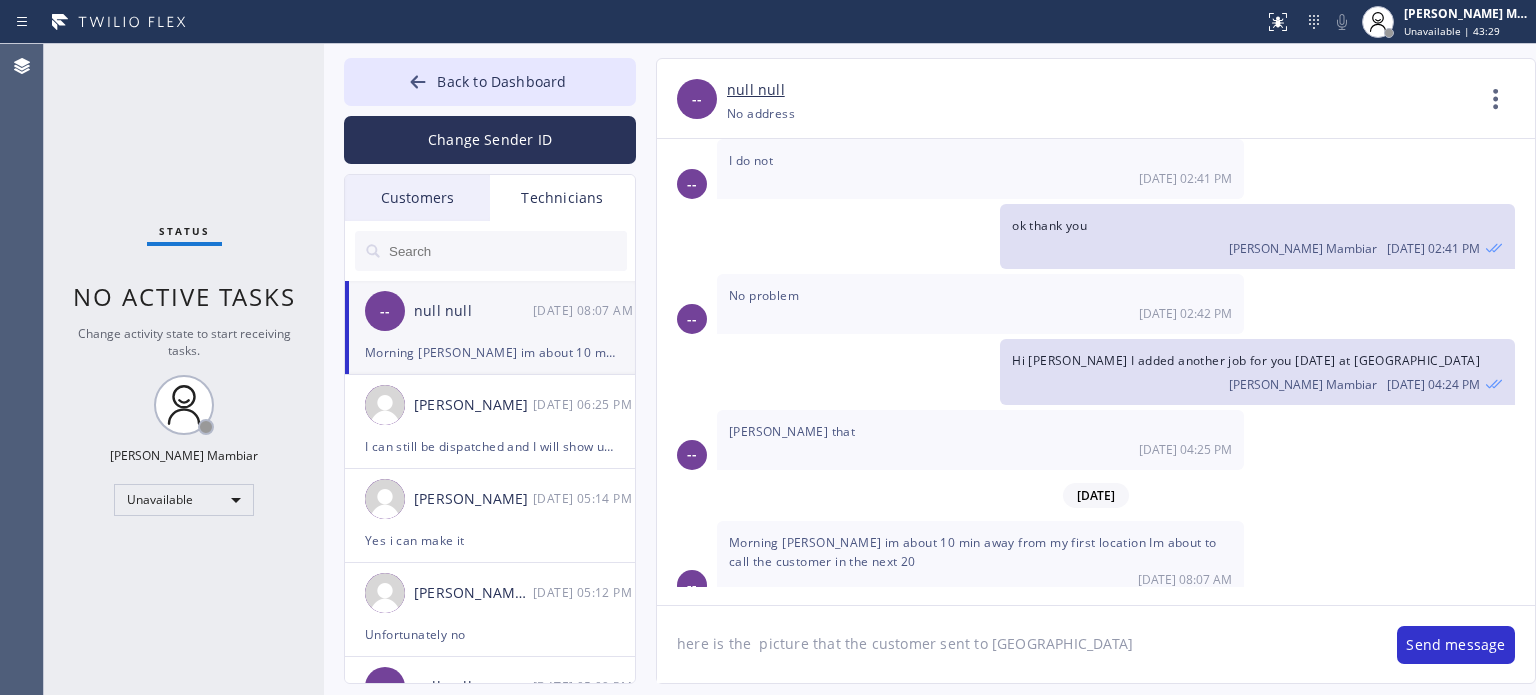 click on "here is the  picture that the customer sent to [GEOGRAPHIC_DATA]" 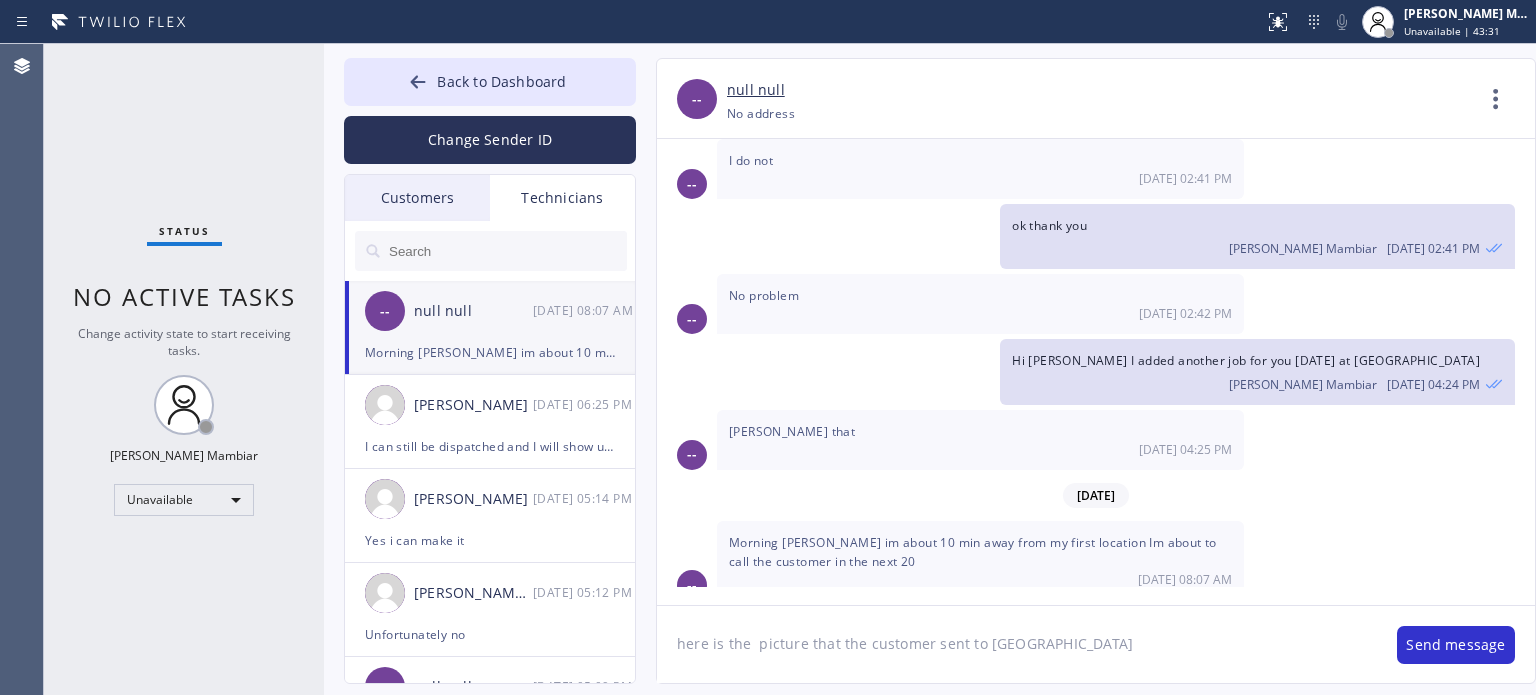 click on "here is the  picture that the customer sent to [GEOGRAPHIC_DATA]" 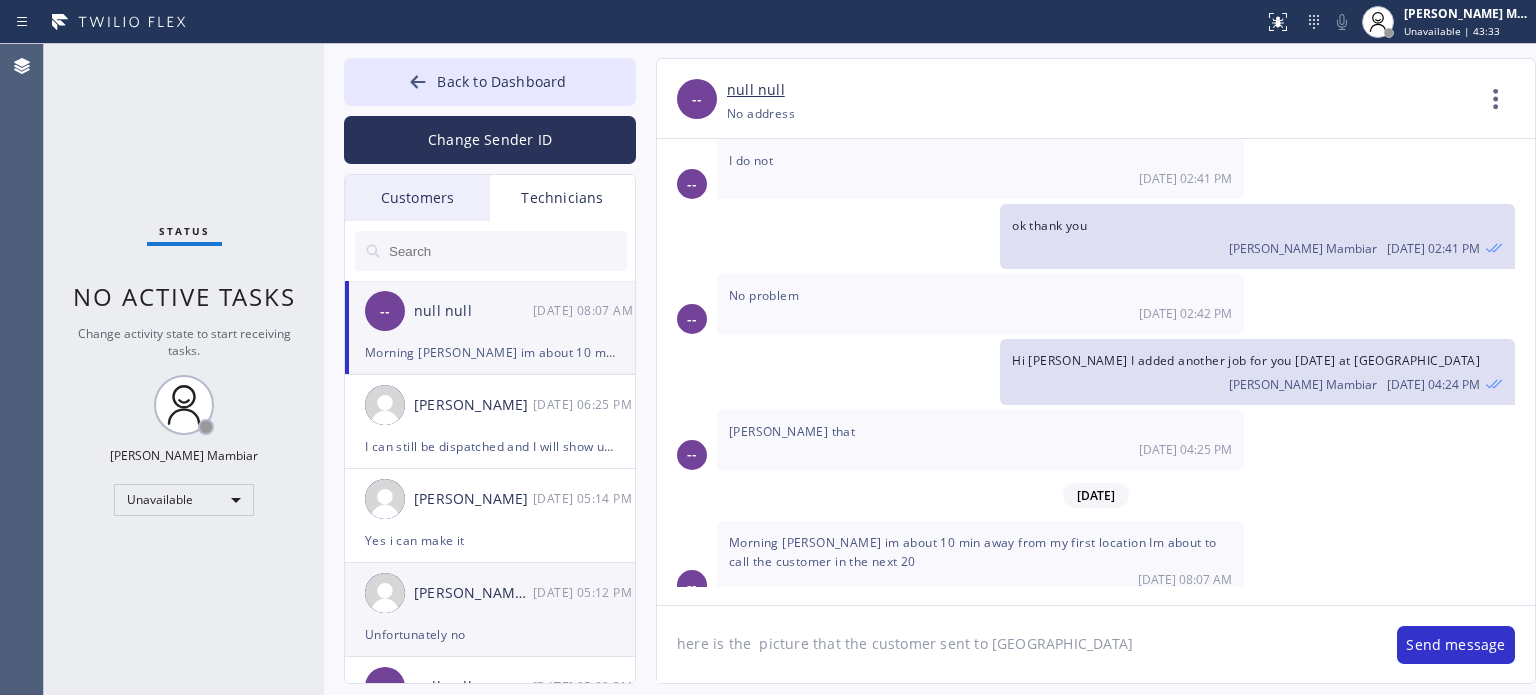 drag, startPoint x: 1028, startPoint y: 644, endPoint x: 543, endPoint y: 631, distance: 485.1742 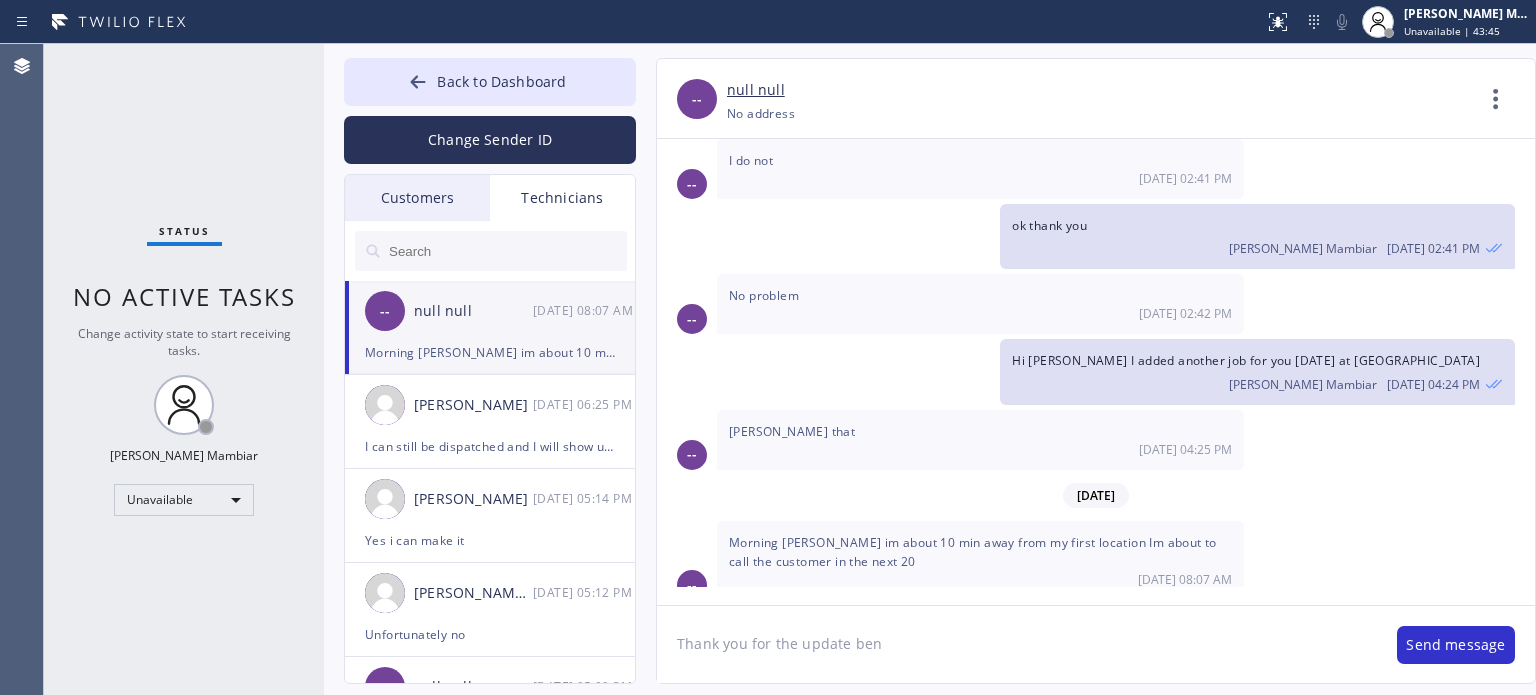 click on "Thank you for the update ben" 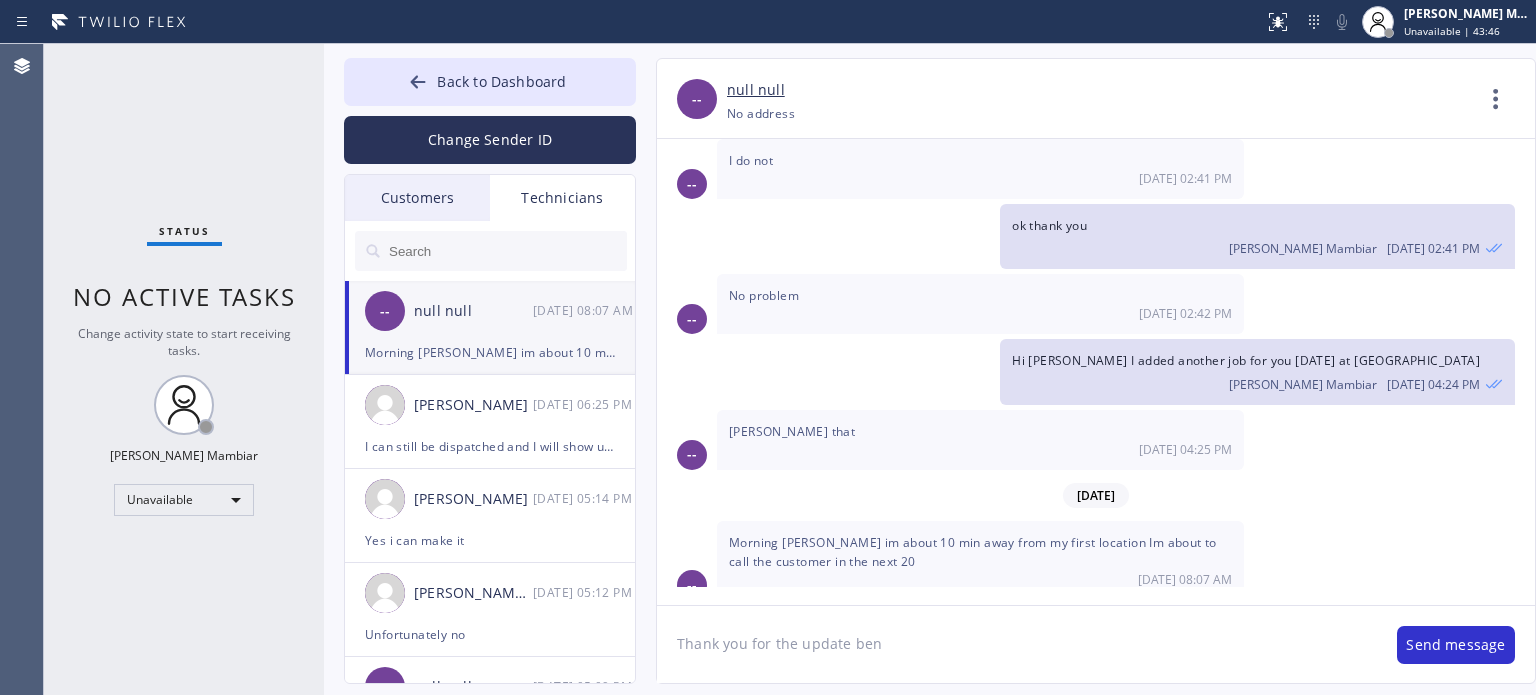 type on "Thank you for the update ben." 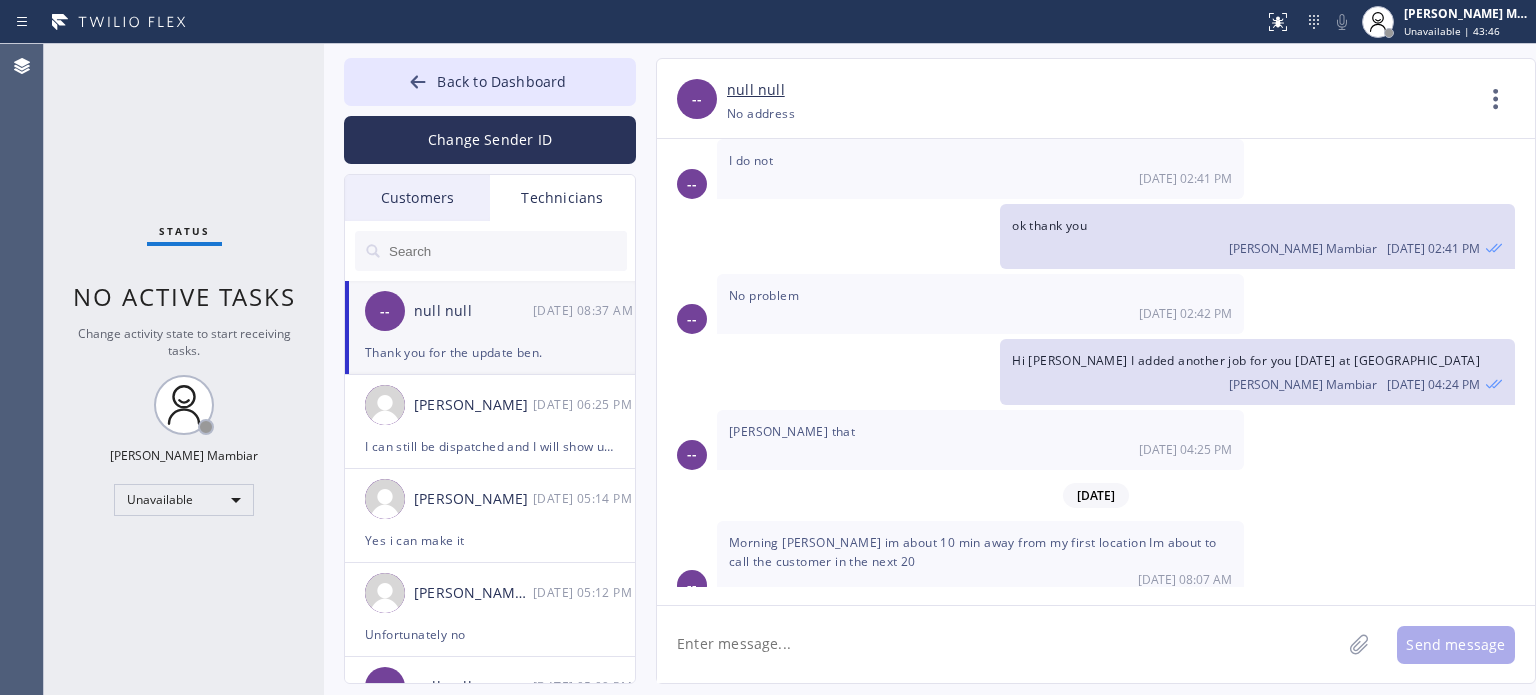 scroll, scrollTop: 925, scrollLeft: 0, axis: vertical 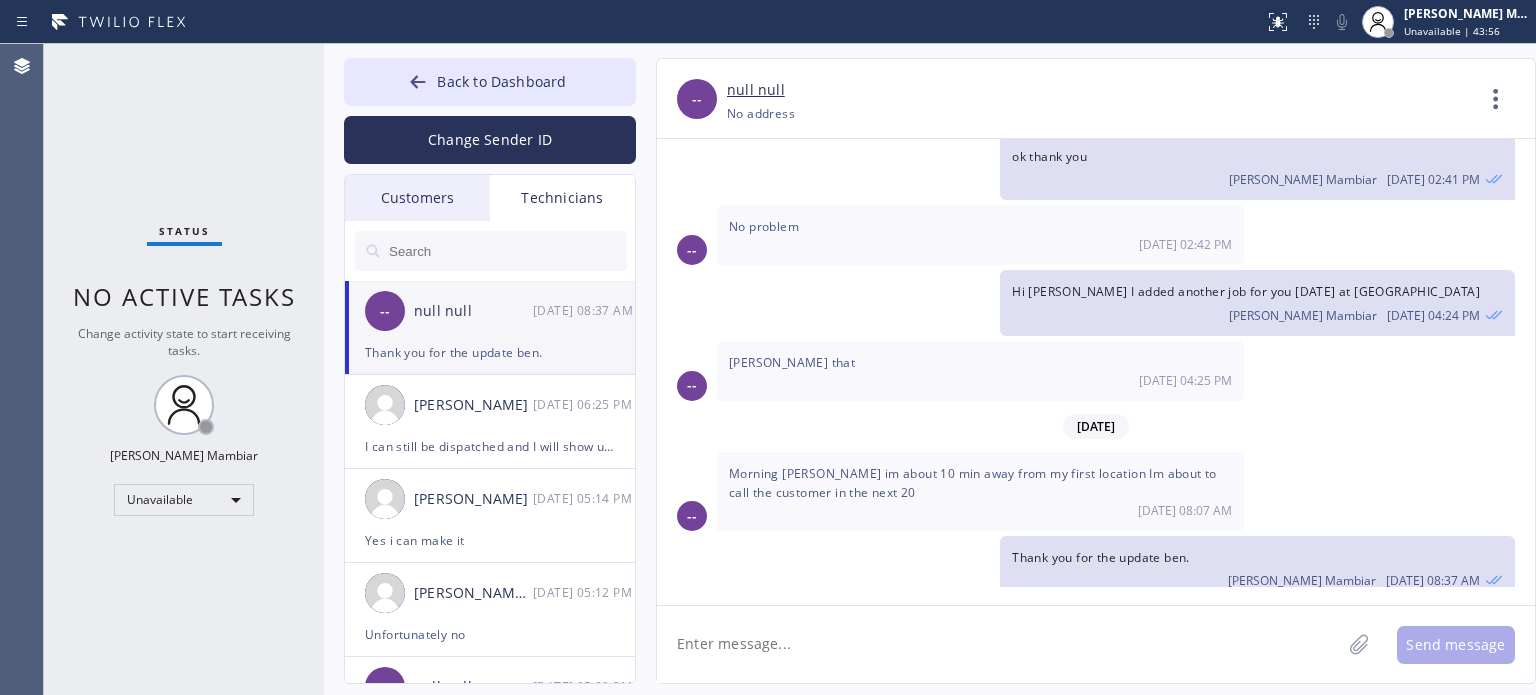 click on "Status   No active tasks     Change activity state to start receiving tasks.   [PERSON_NAME] Mambiar Unavailable" at bounding box center [184, 369] 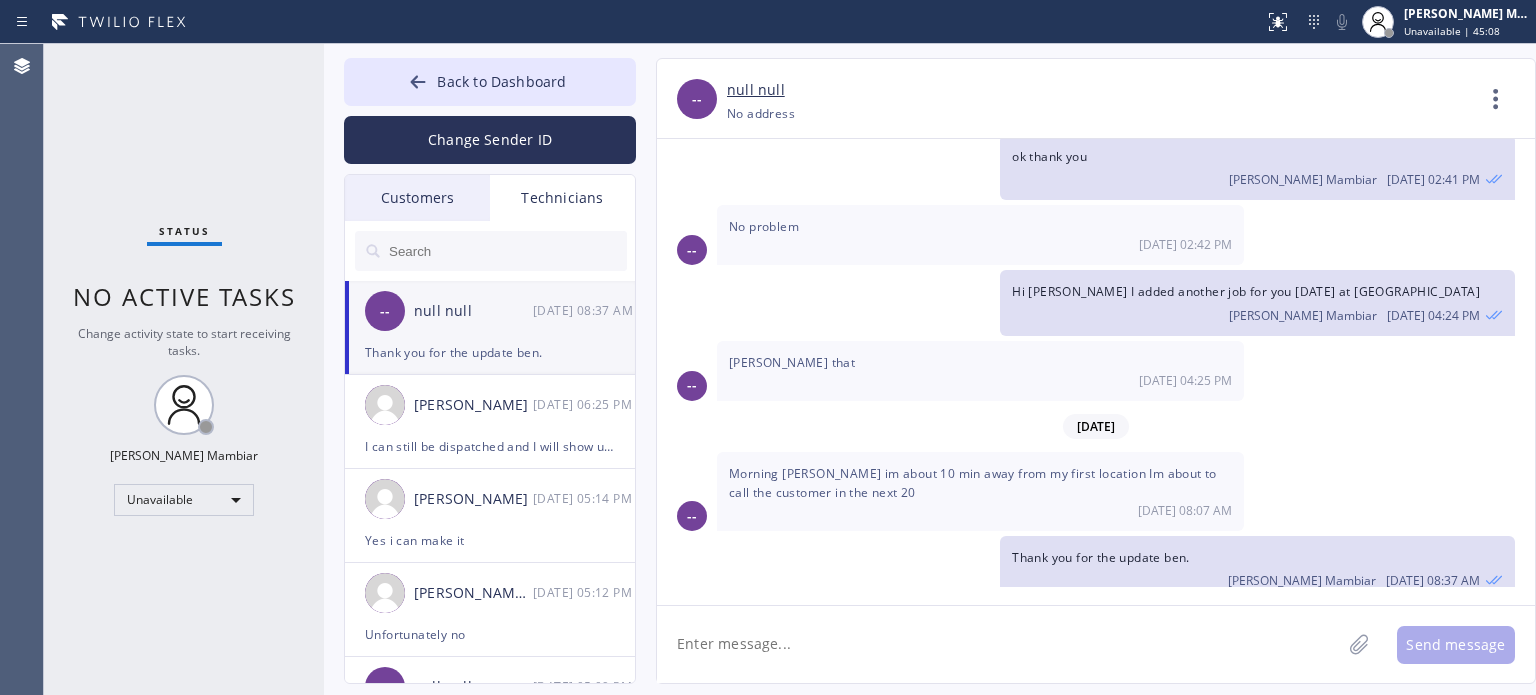 click on "Status   No active tasks     Change activity state to start receiving tasks.   [PERSON_NAME] Mambiar Unavailable" at bounding box center (184, 369) 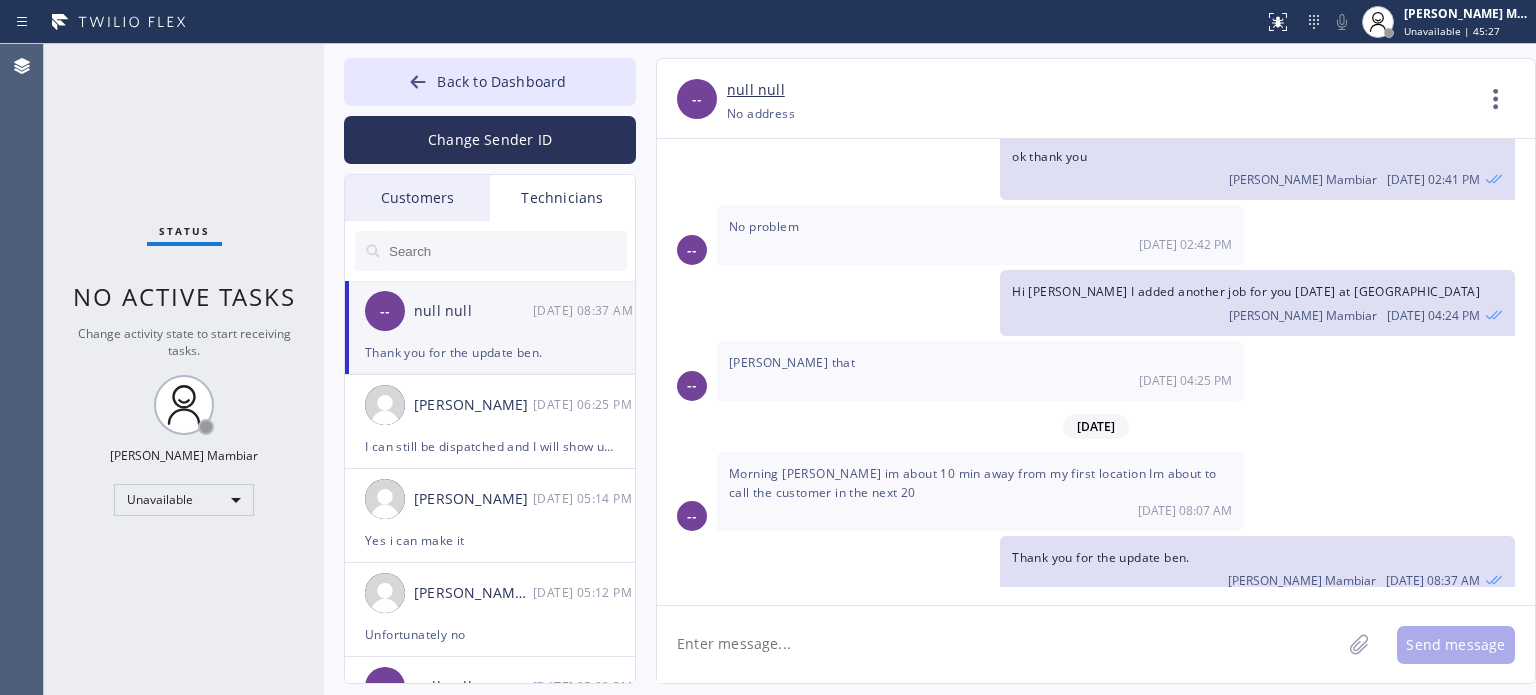 click on "Back to Dashboard Change Sender ID Customers Technicians [PHONE_NUMBER] SEARCH RESULTS: SV [PERSON_NAME] --:-- -- null null [DATE] 08:37 AM Thank you for the update ben. [PERSON_NAME] [DATE] 06:25 PM I can still be dispatched and I will show up presentable  [PERSON_NAME] [DATE] 05:14 PM Yes i can make it [PERSON_NAME] [PERSON_NAME] [DATE] 05:12 PM Unfortunately no -- null null [DATE] 05:09 PM I also Added a job for you at [GEOGRAPHIC_DATA] [PERSON_NAME] [DATE] 03:25 PM I rather not cover [GEOGRAPHIC_DATA]. -- null null [DATE] 10:30 AM Hi [PERSON_NAME], the customer already signed the contract. May I know when will you do the parts installation? [URL][DOMAIN_NAME] [PERSON_NAME] [DATE] 10:08 AM If the garage is falling down im not calling an electrician. Im calling a garage guy.  [PERSON_NAME] [DATE] 08:29 AM Thank you, and I also look forward to working with you. Have a great day. -- null null [DATE] 08:09 AM Hi [PERSON_NAME], this is [PERSON_NAME], dispatcher from the Electrician Service Team.  -- null null -- -- --" at bounding box center (930, 369) 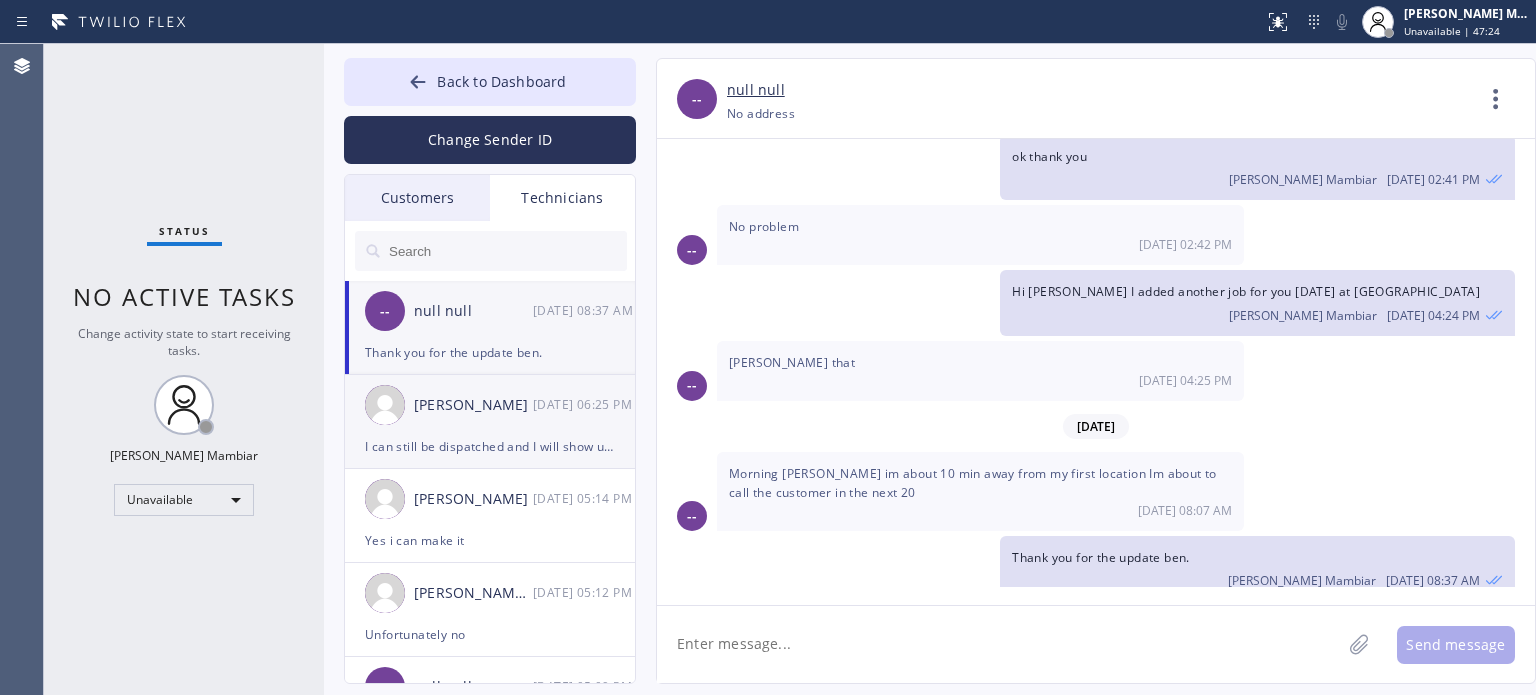 click on "I can still be dispatched and I will show up presentable" at bounding box center (490, 446) 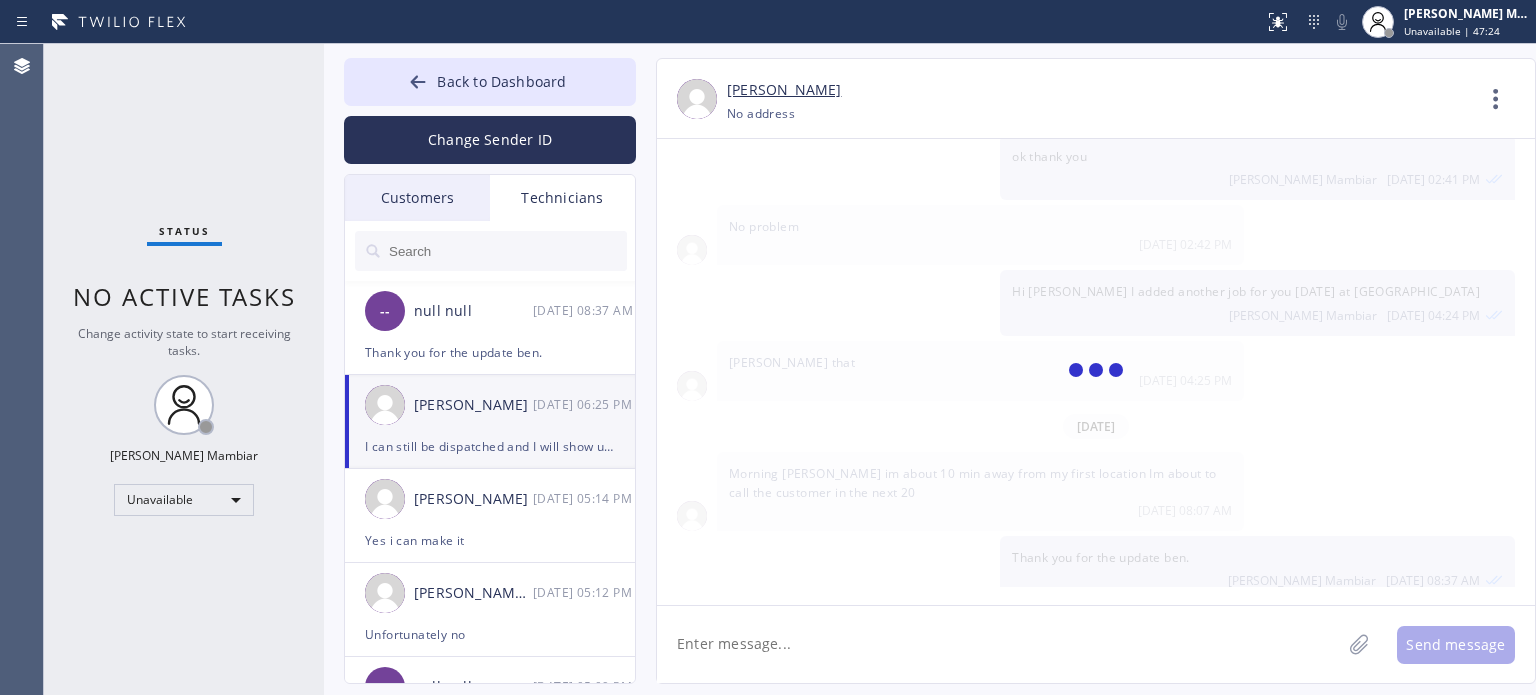scroll, scrollTop: 0, scrollLeft: 0, axis: both 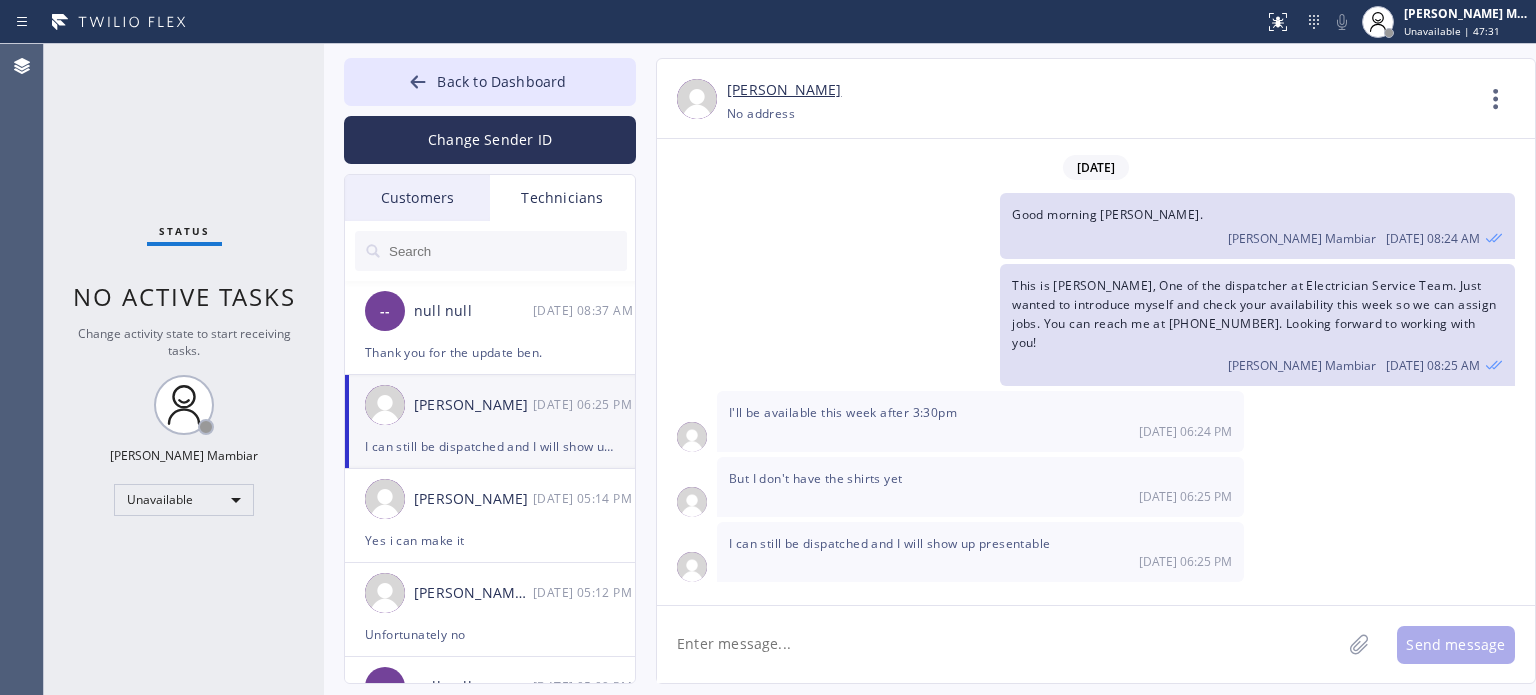 click 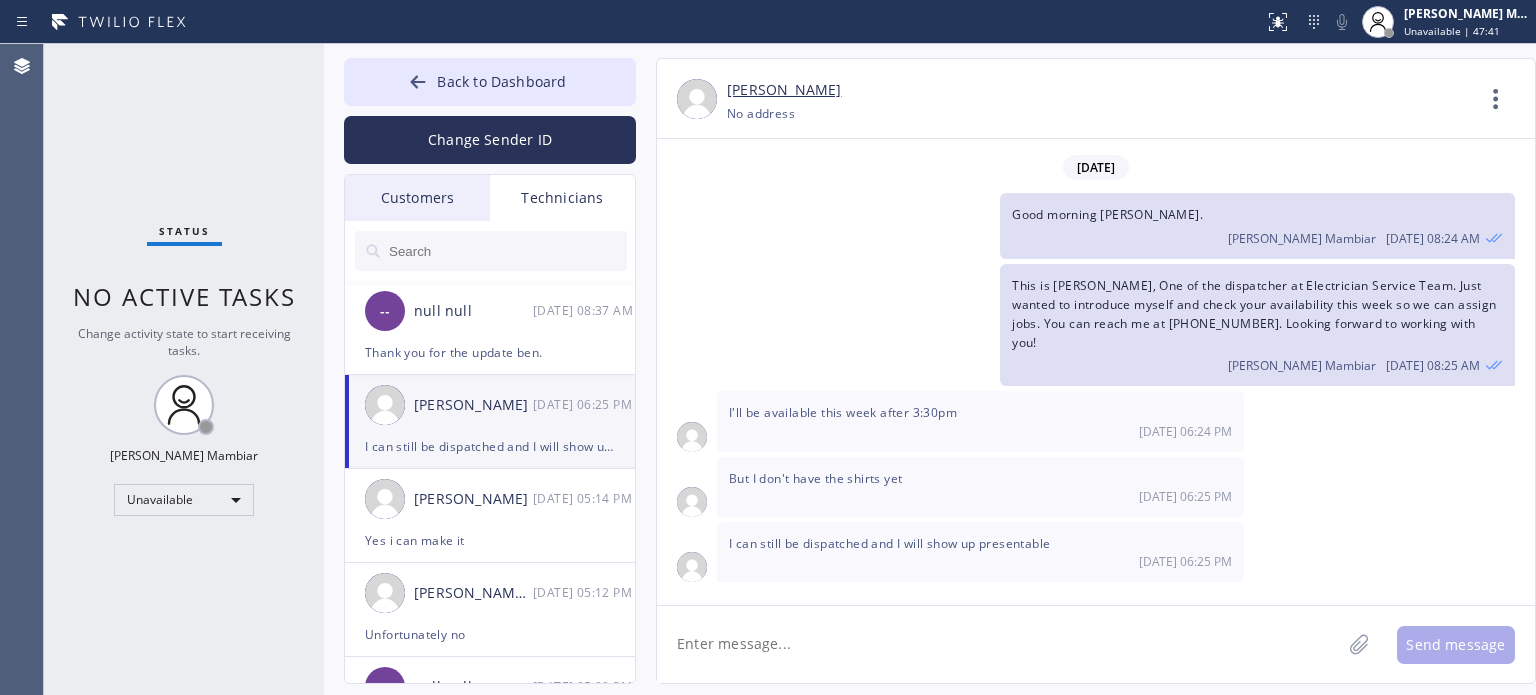 click 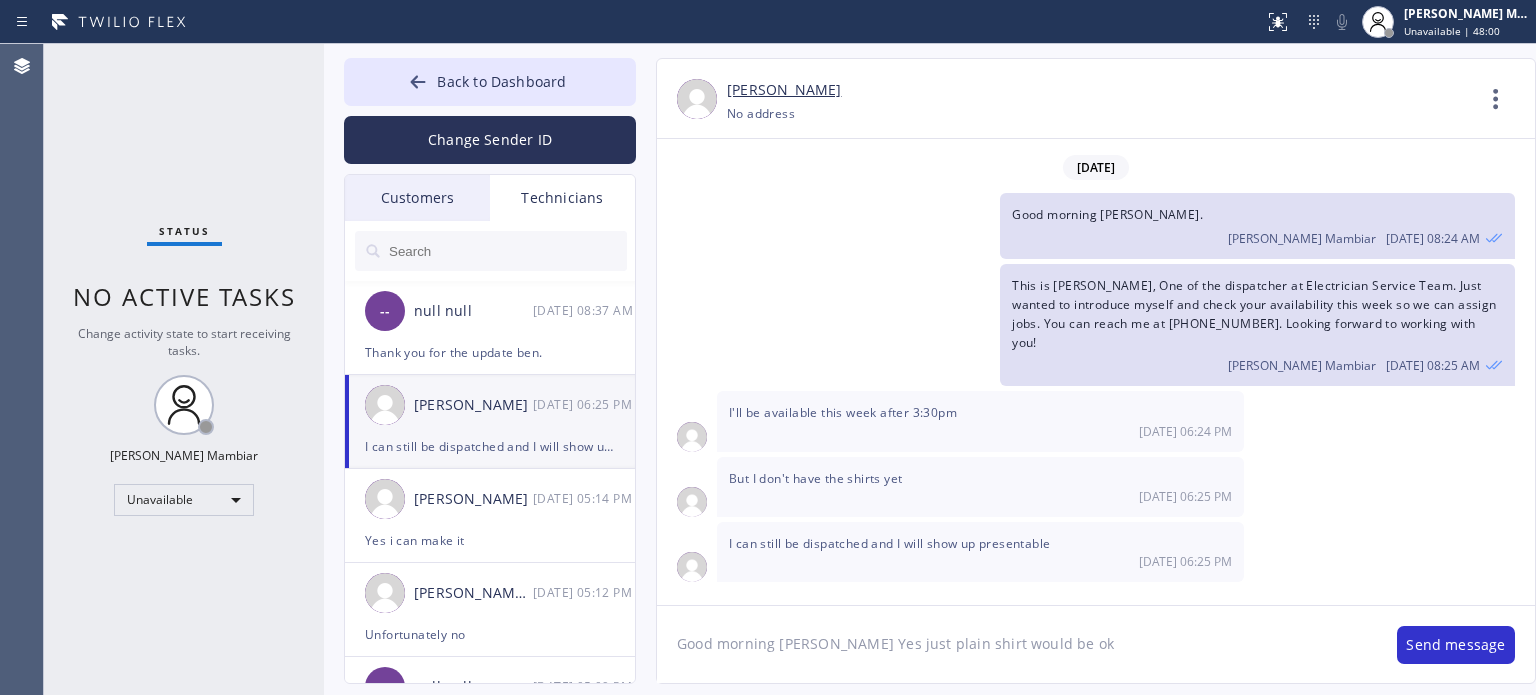 click on "Good morning [PERSON_NAME] Yes just plain shirt would be ok" 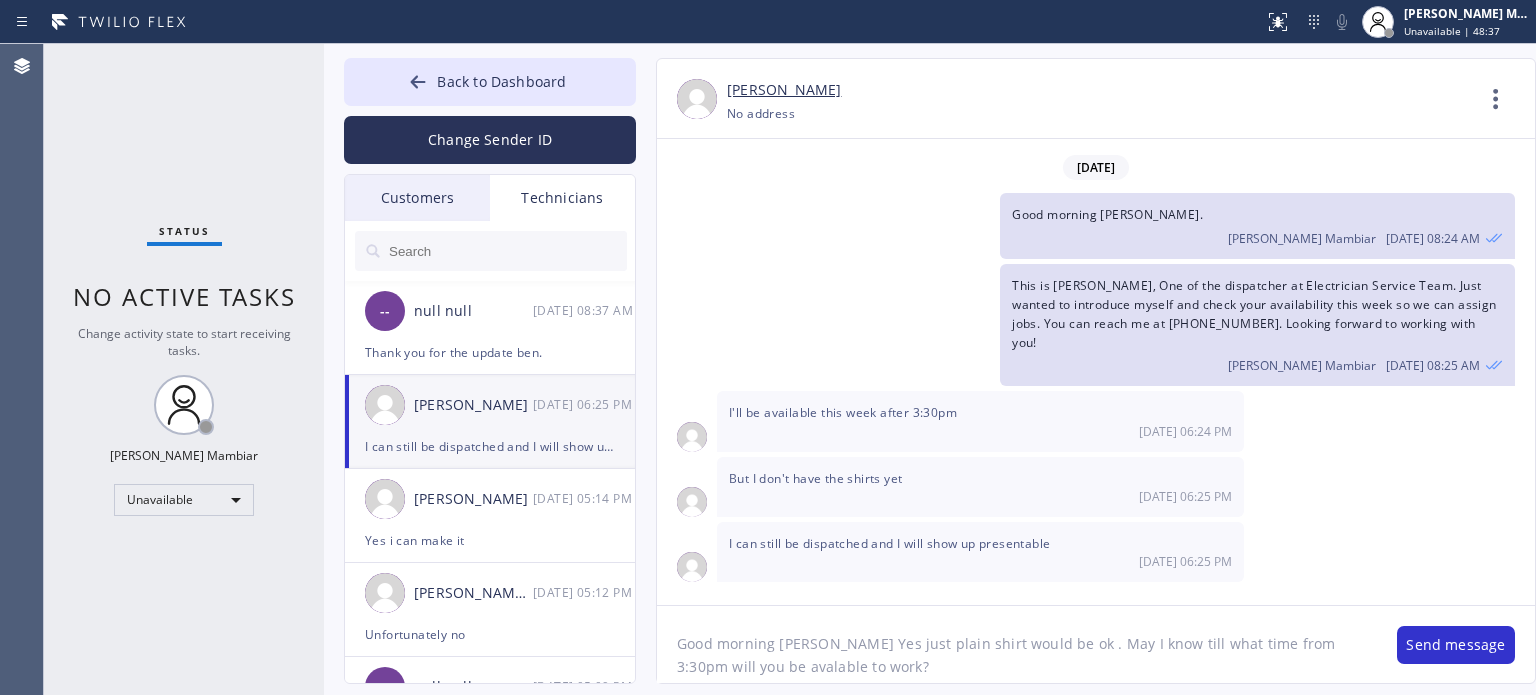 type on "Good morning [PERSON_NAME] Yes just plain shirt would be ok . May I know till what time from 3:30pm will you be available to work?" 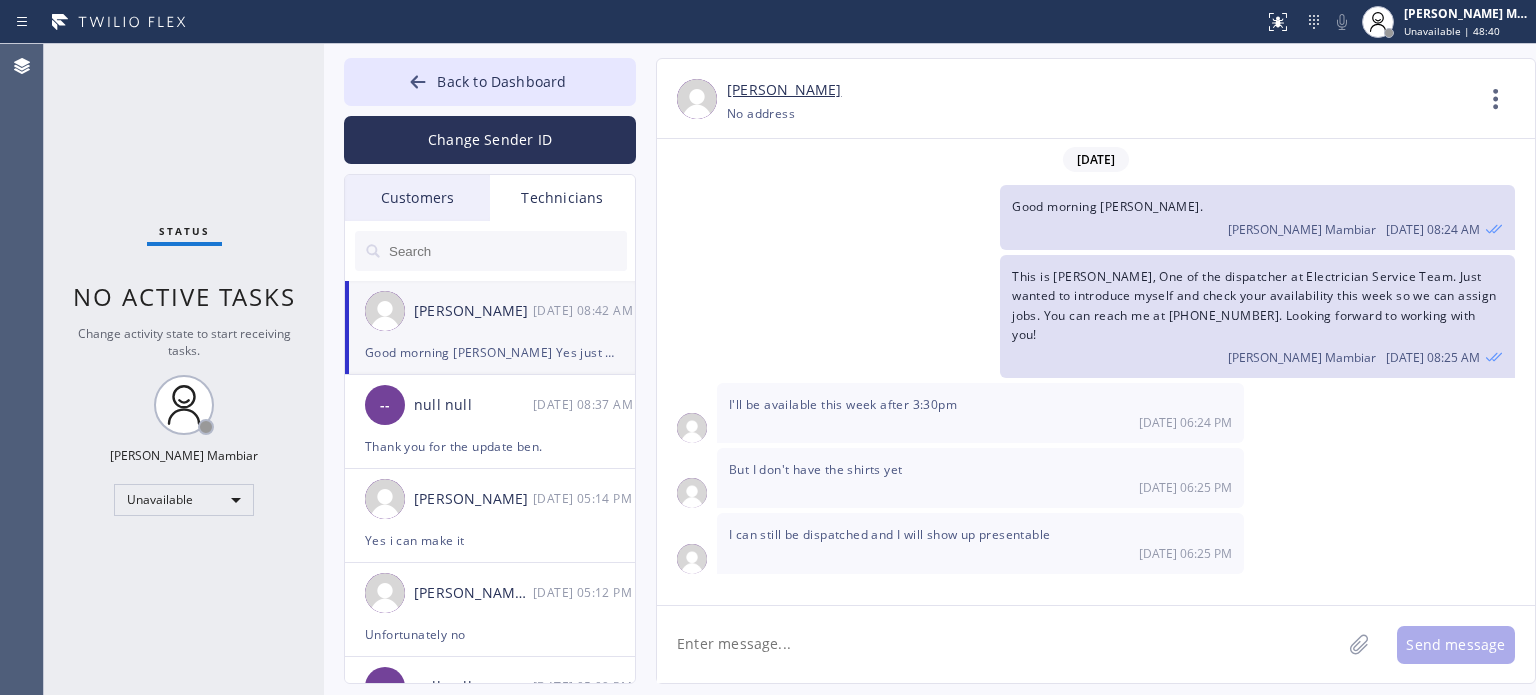 scroll, scrollTop: 100, scrollLeft: 0, axis: vertical 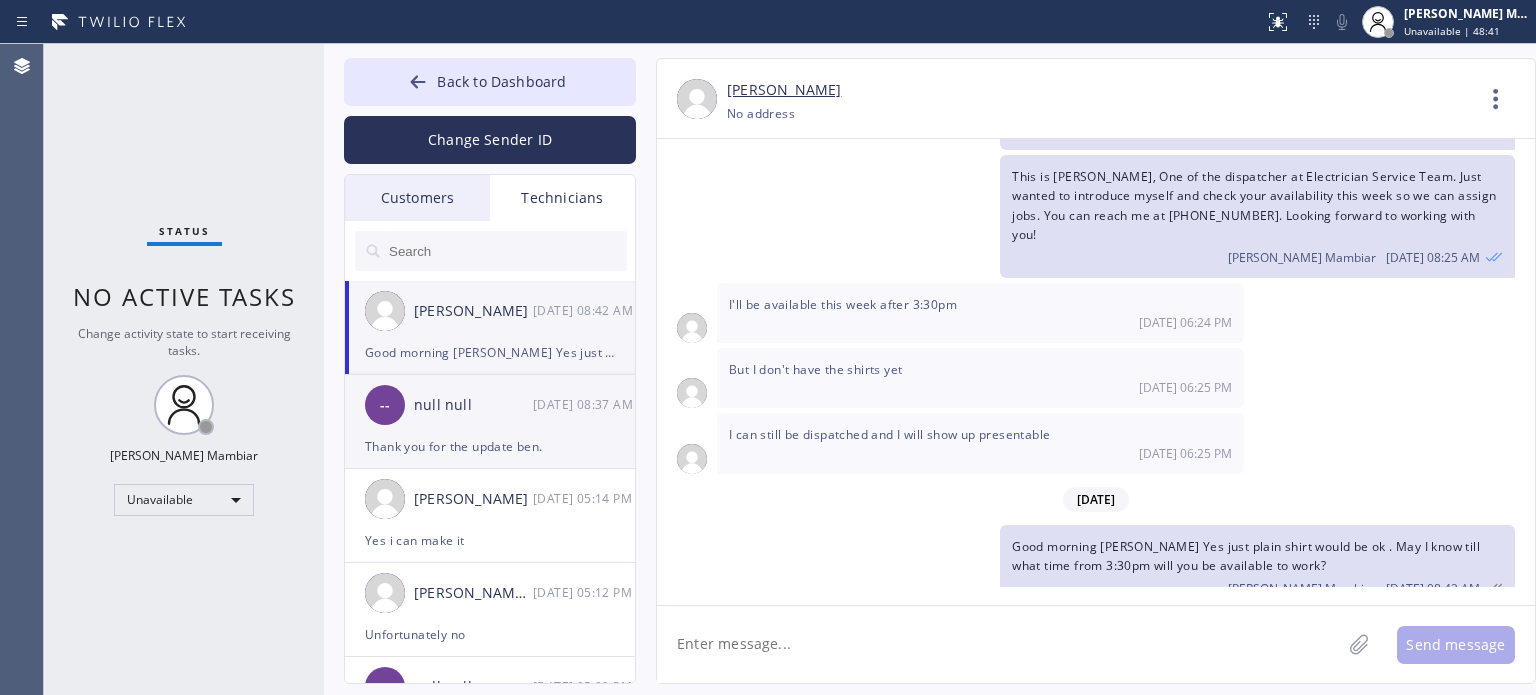 click on "Thank you for the update ben." at bounding box center [490, 446] 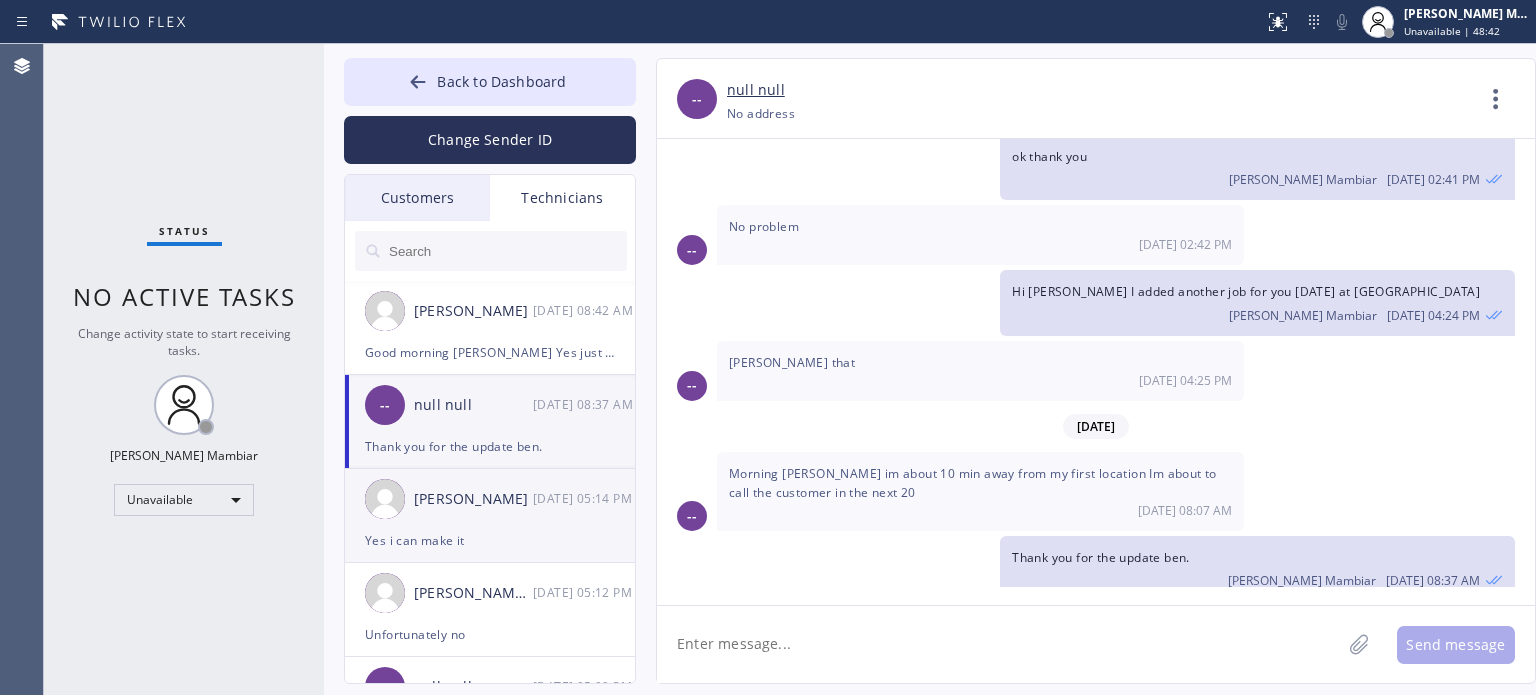 click on "Yes i can make it" at bounding box center (490, 540) 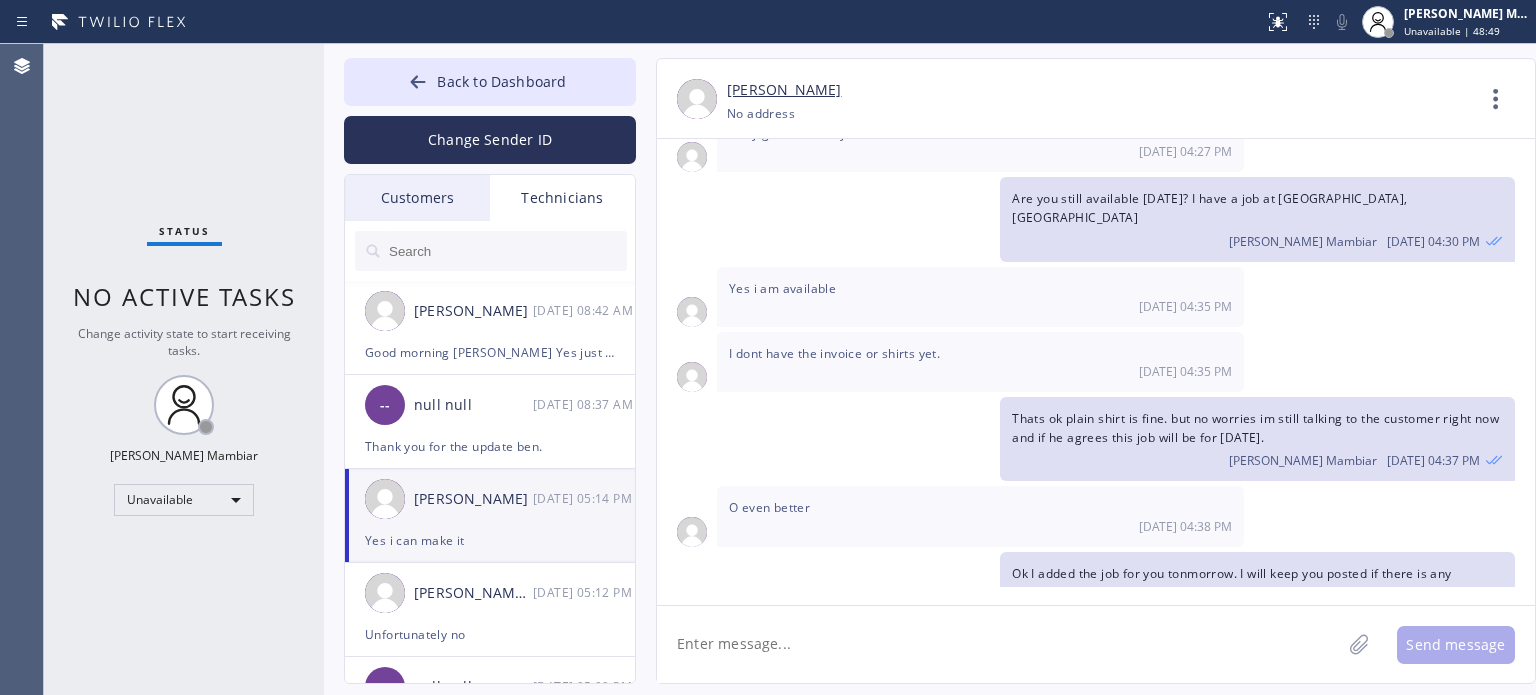 scroll, scrollTop: 606, scrollLeft: 0, axis: vertical 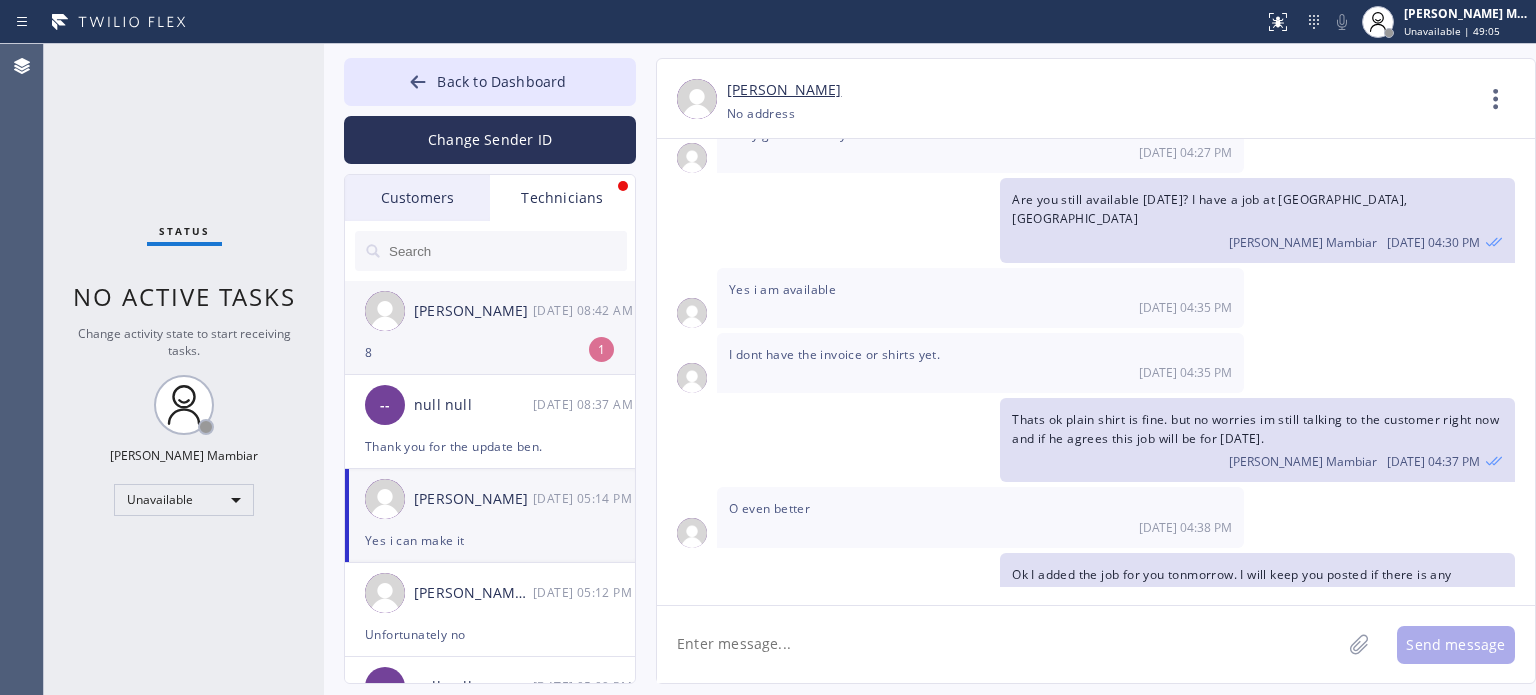 click on "[PERSON_NAME] [DATE] 08:42 AM" at bounding box center [491, 311] 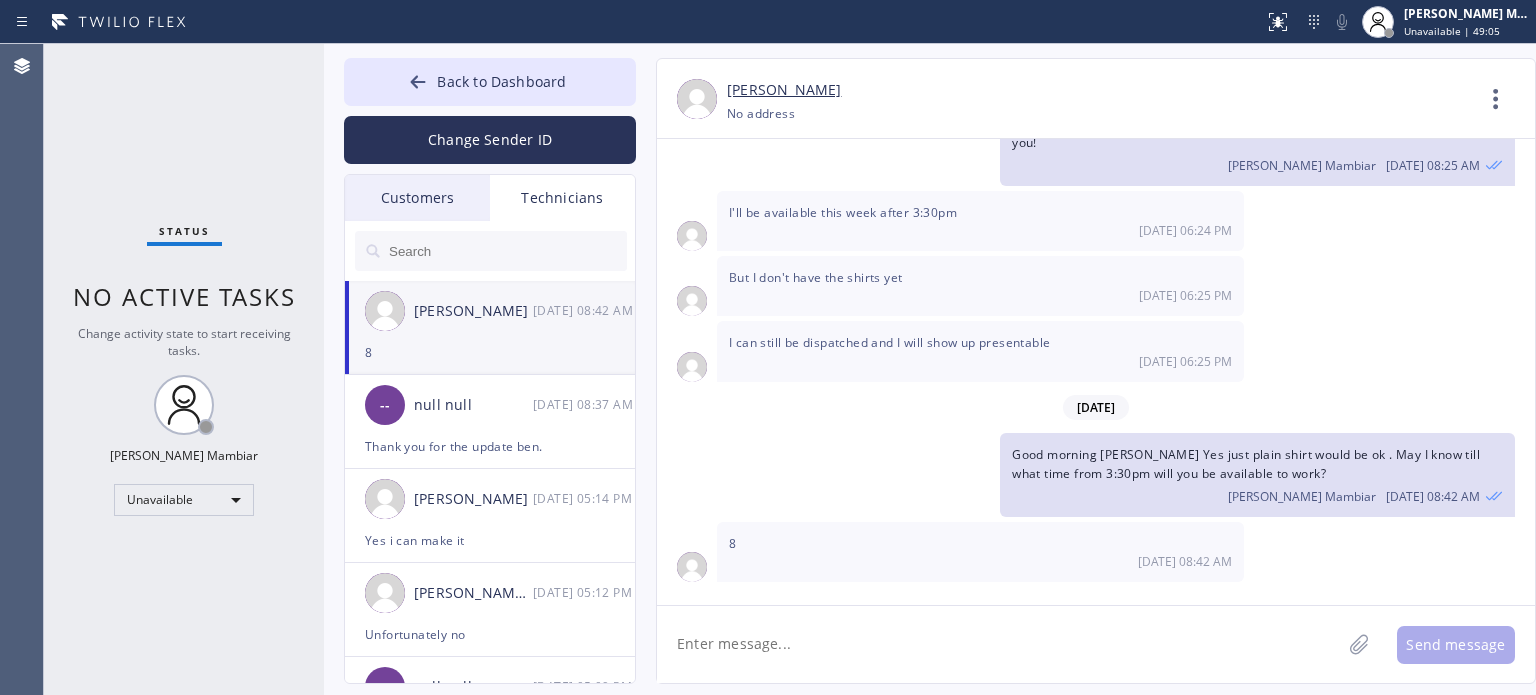scroll, scrollTop: 164, scrollLeft: 0, axis: vertical 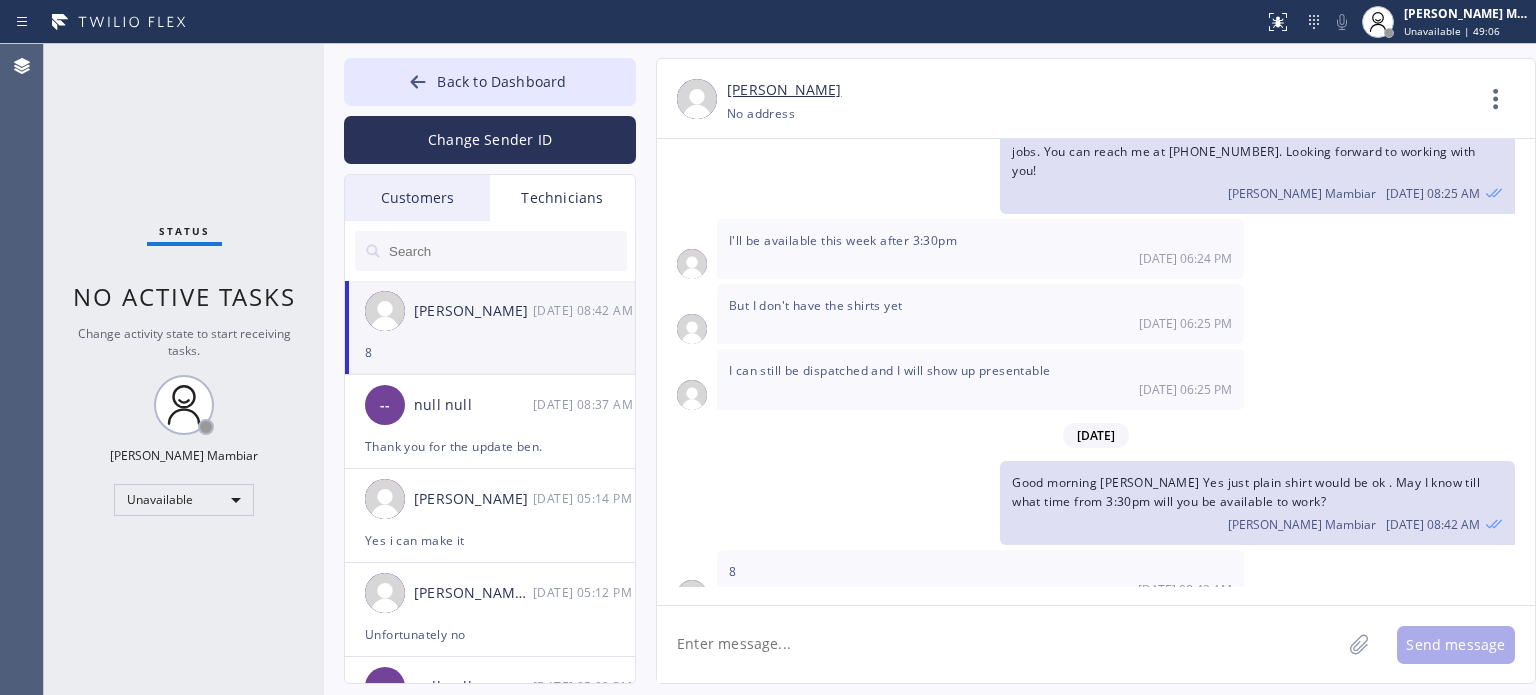 click 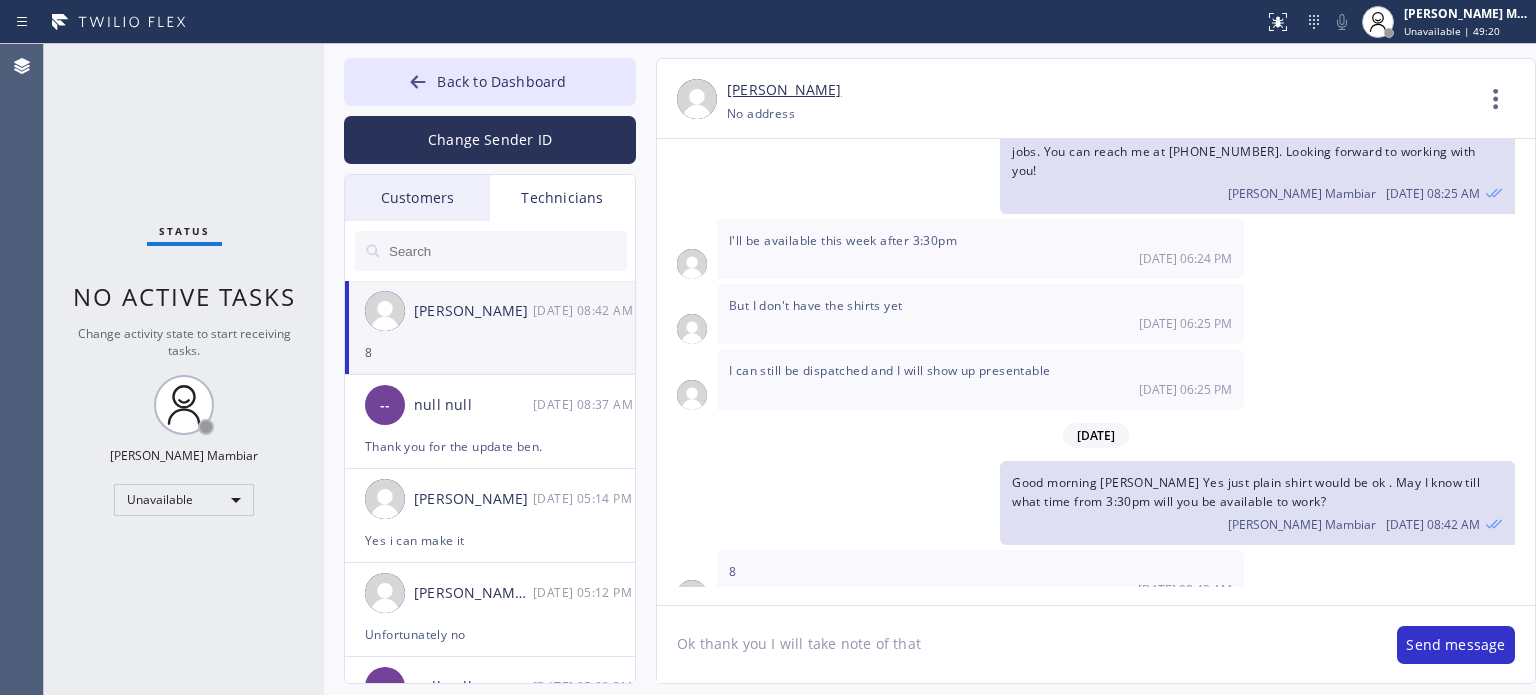type on "Ok thank you I will take note of that" 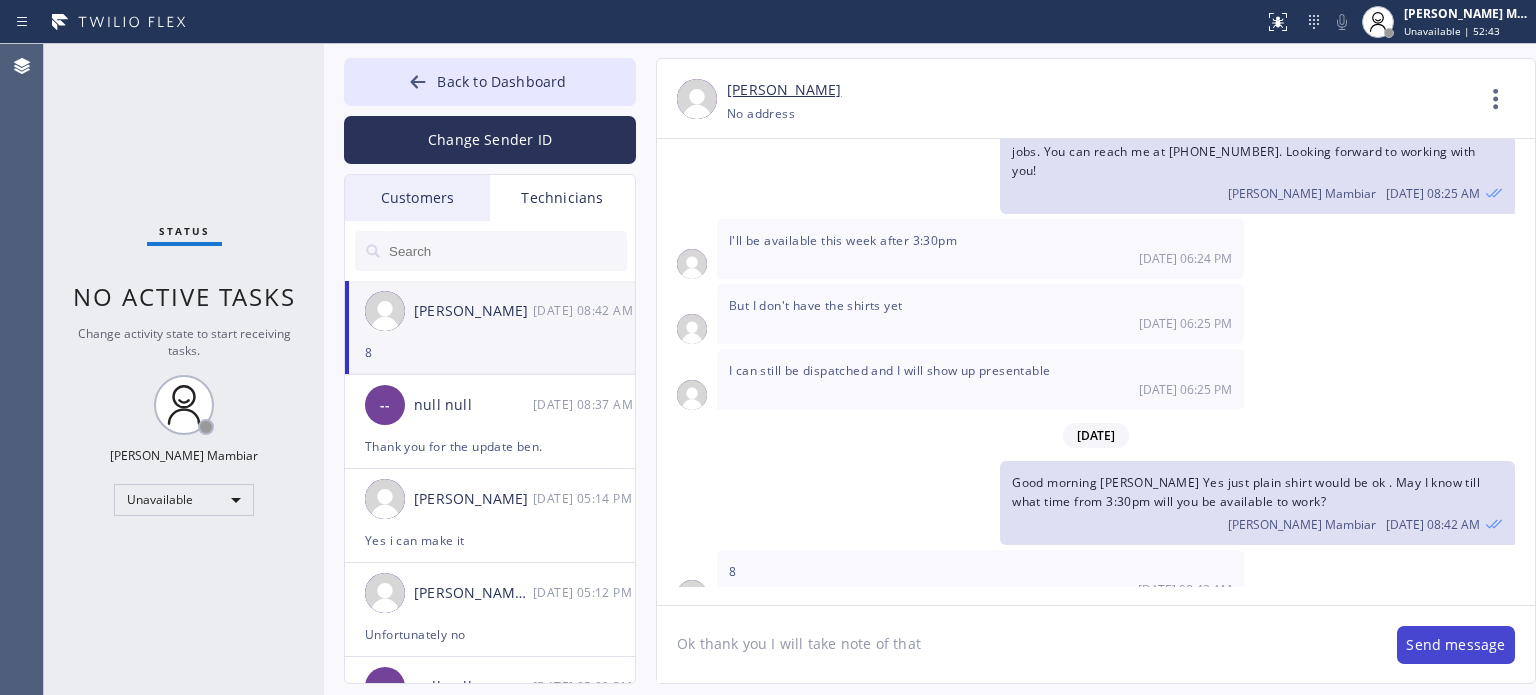 click on "Send message" at bounding box center [1456, 645] 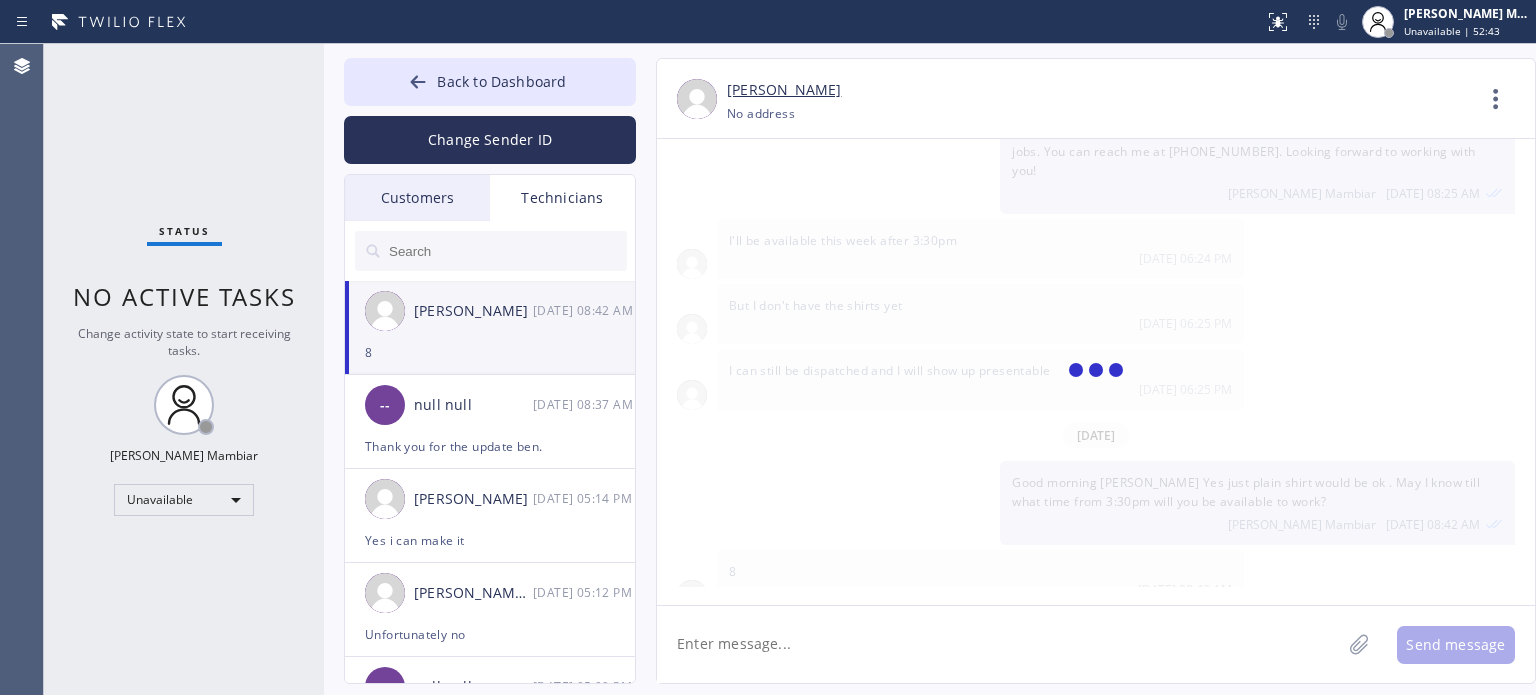 scroll, scrollTop: 233, scrollLeft: 0, axis: vertical 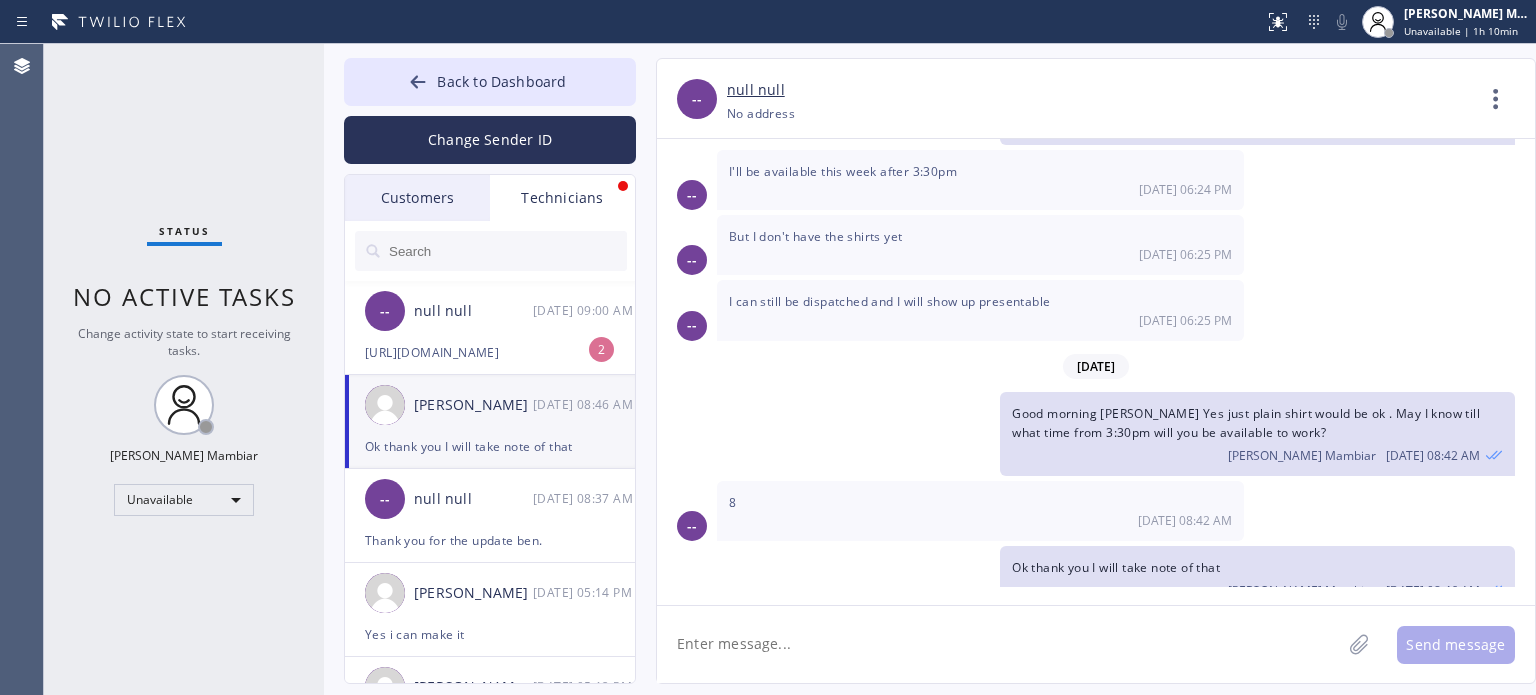 click on "Customers" at bounding box center (417, 198) 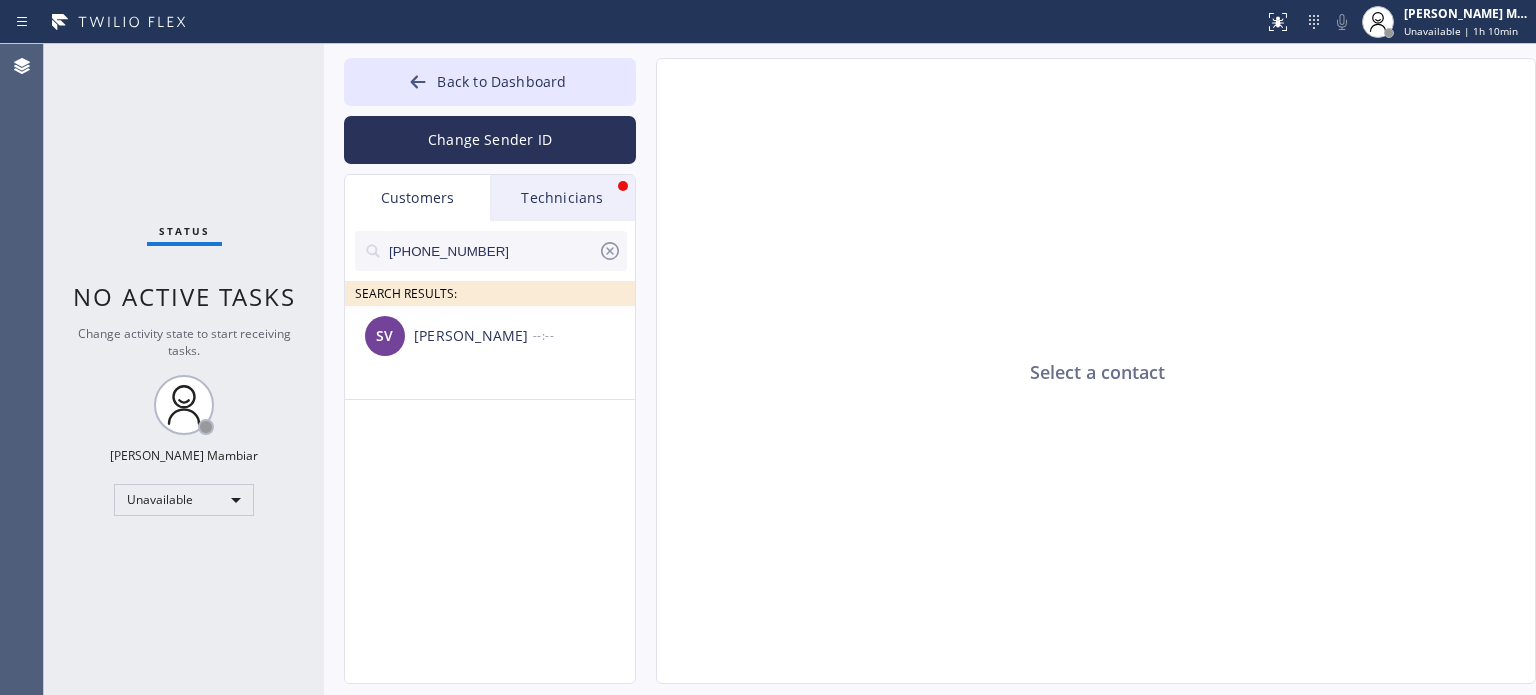 click 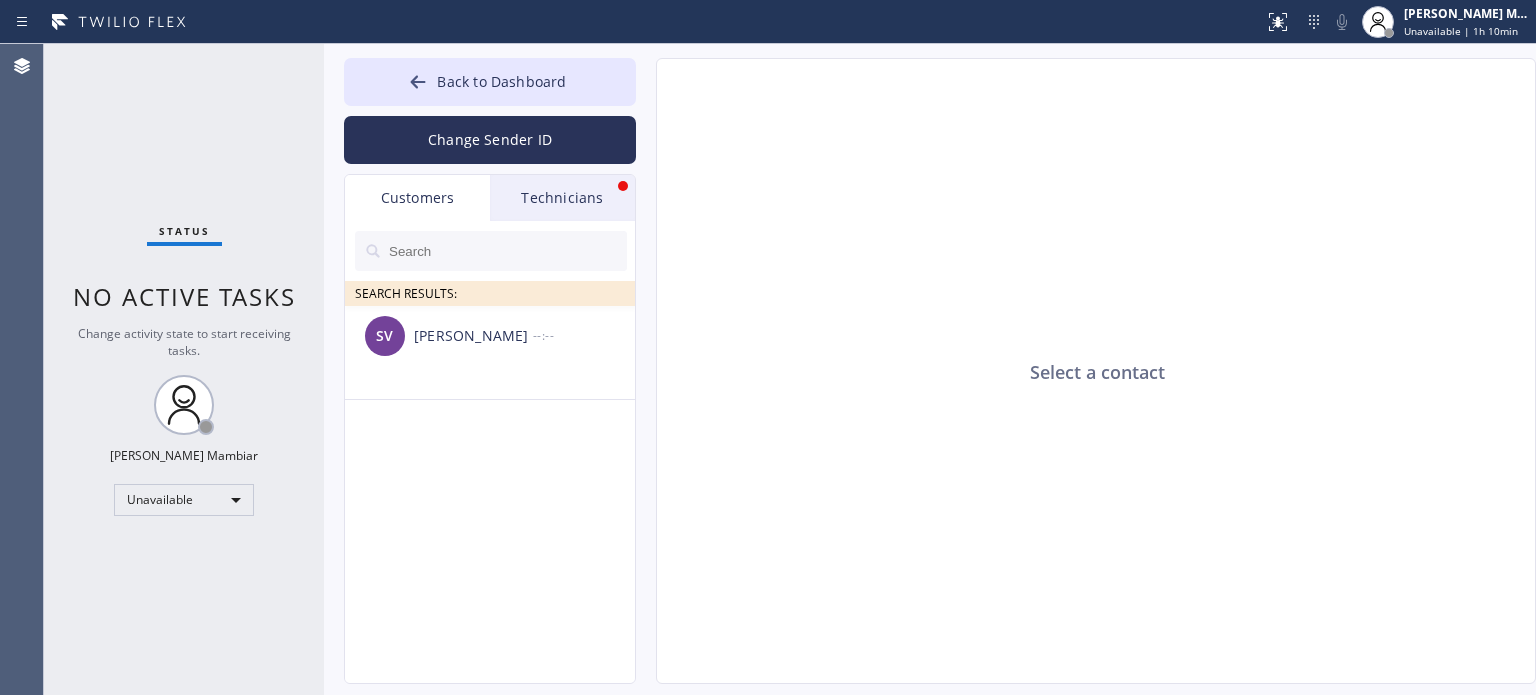 click at bounding box center [507, 251] 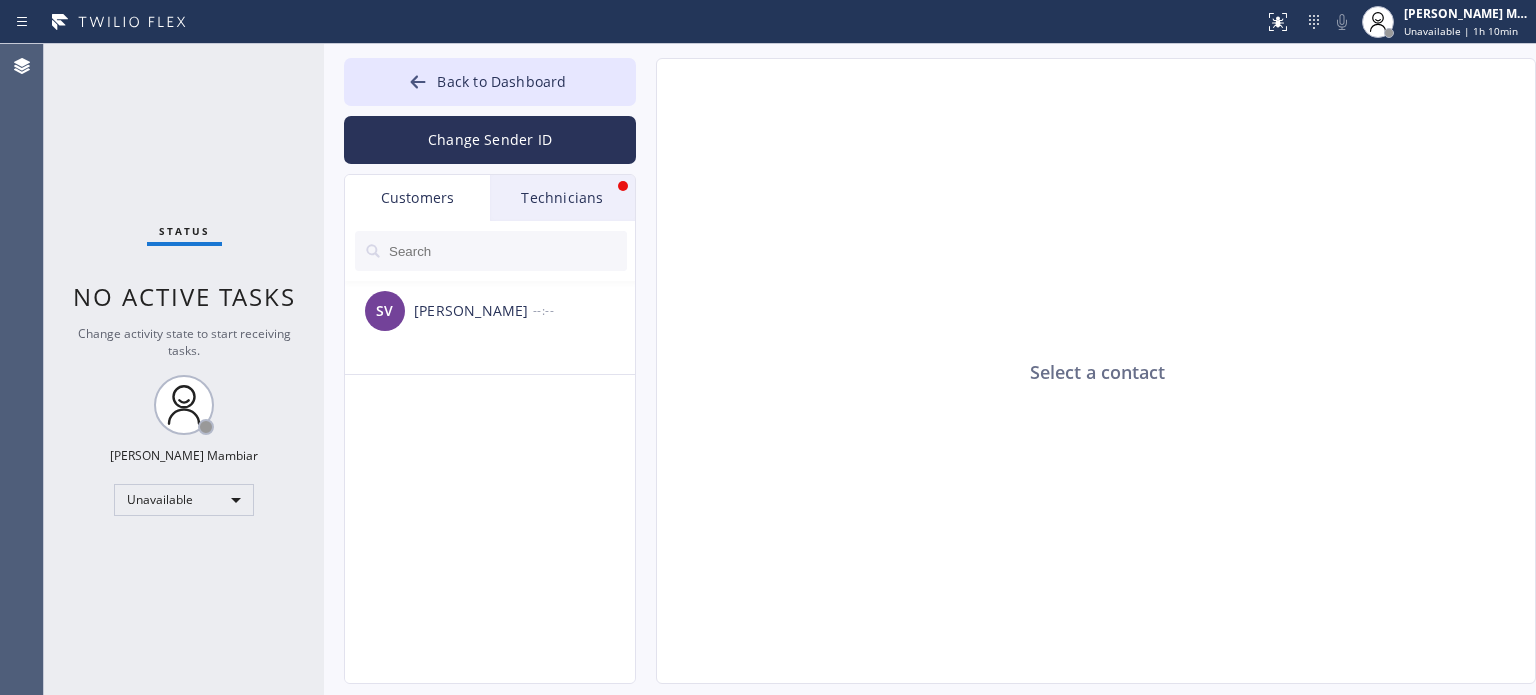 paste on "562) 281-3417" 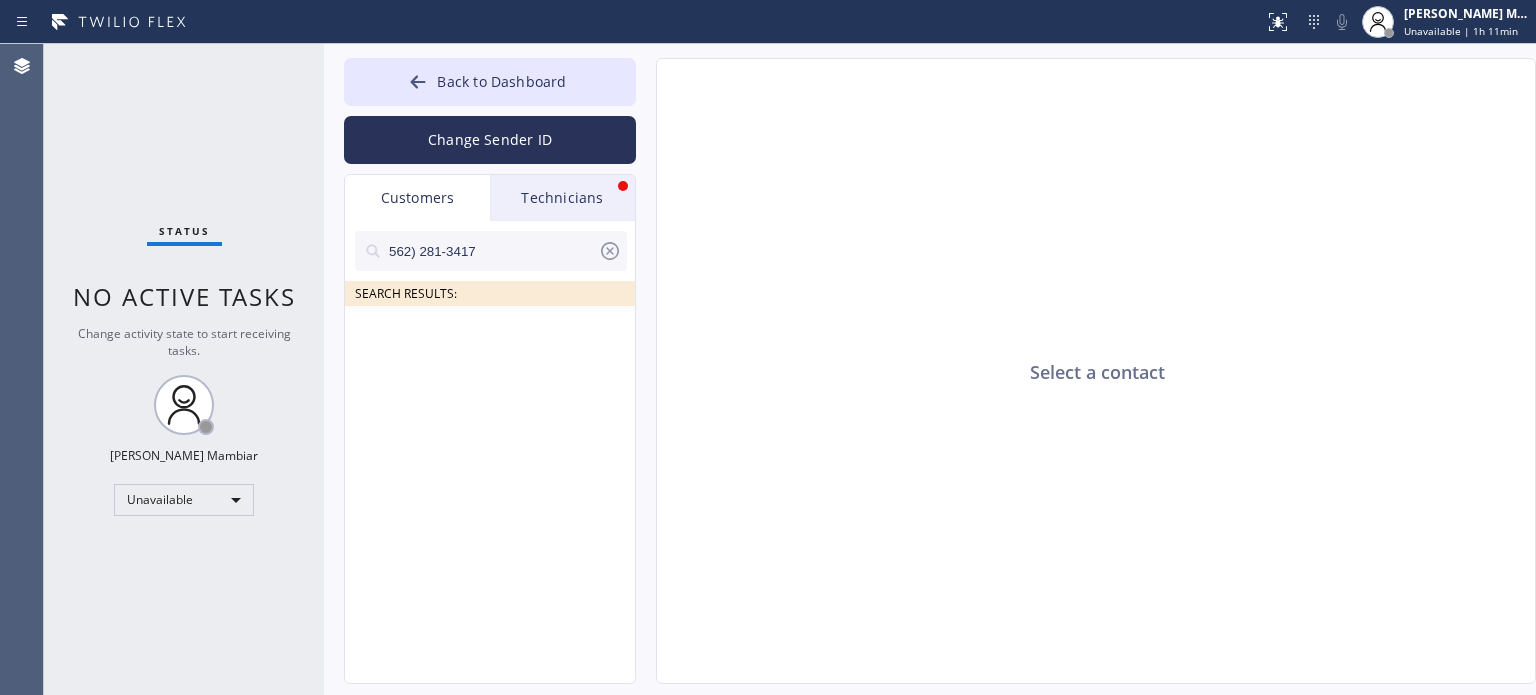 drag, startPoint x: 421, startPoint y: 250, endPoint x: 410, endPoint y: 253, distance: 11.401754 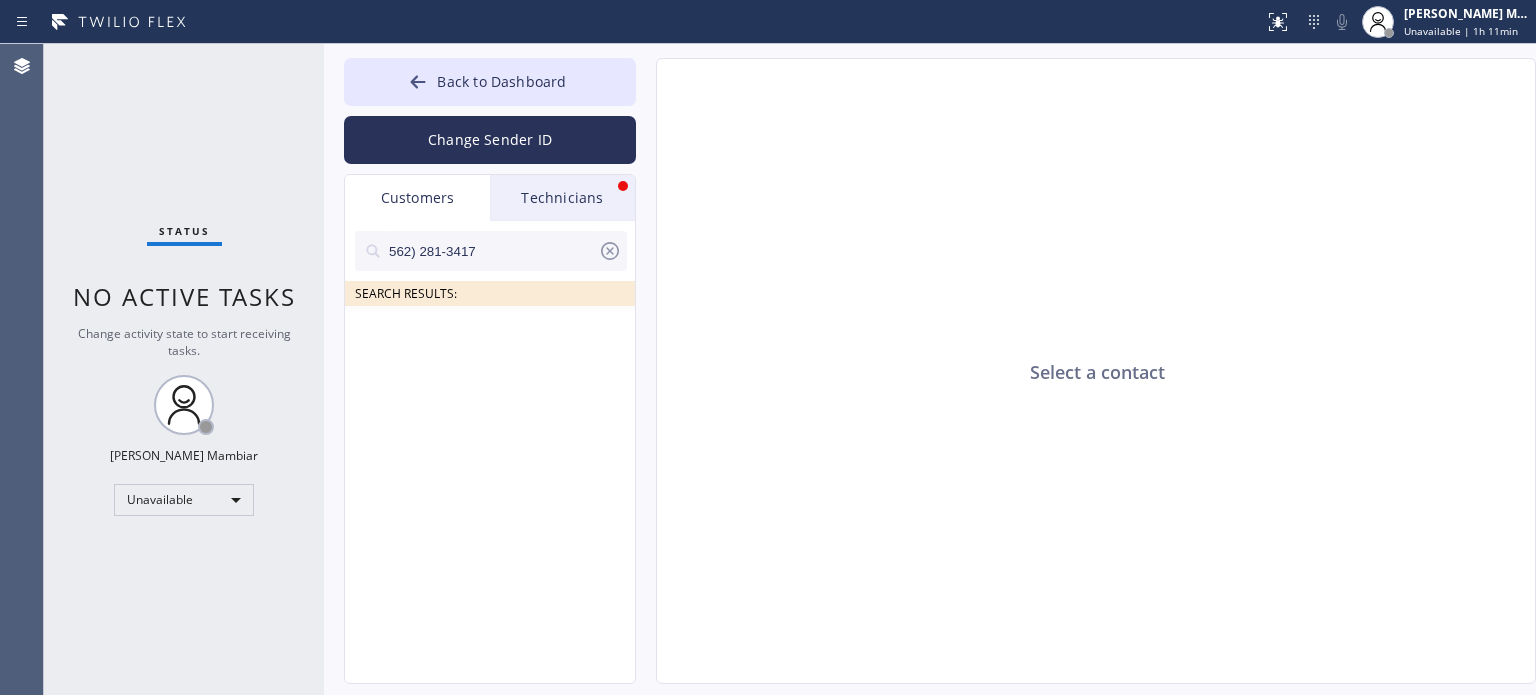 type on "562281-3417" 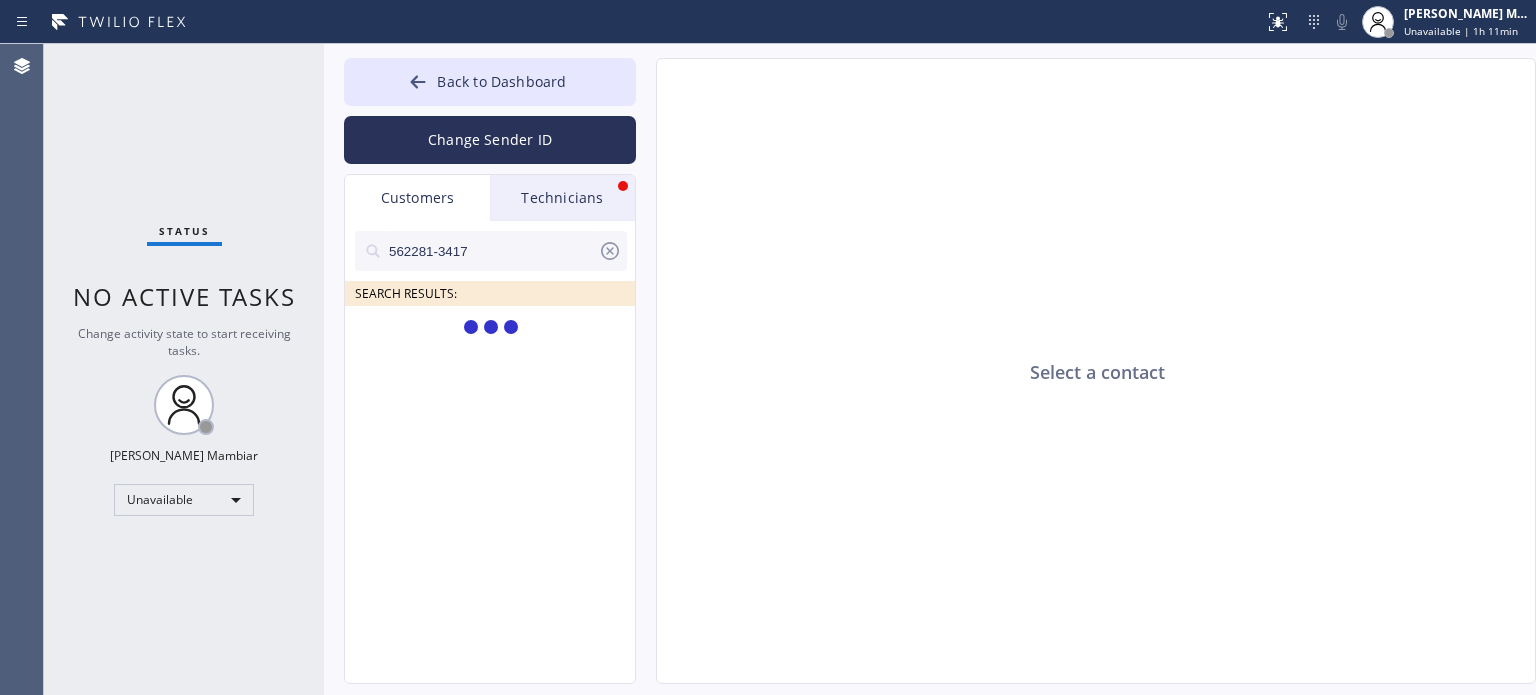 click on "562281-3417" at bounding box center [492, 251] 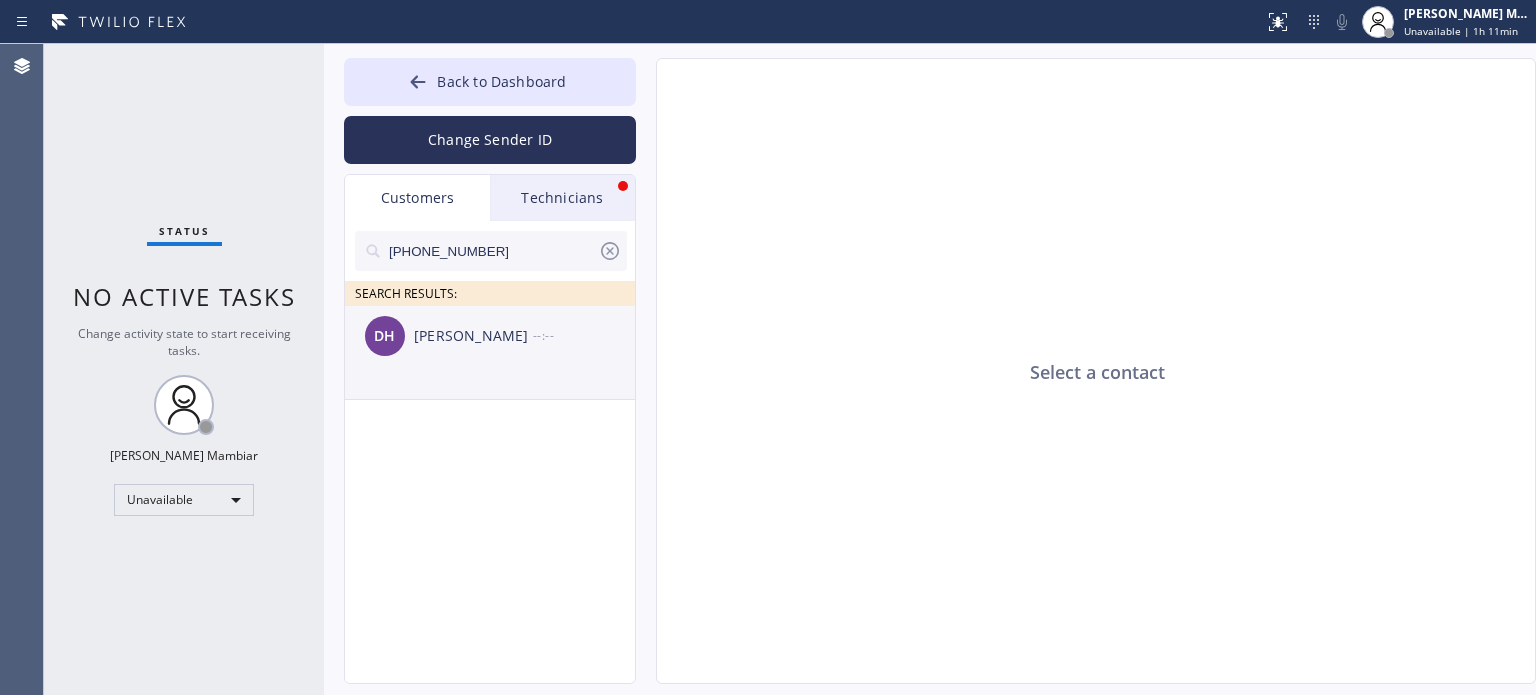 click on "DH [PERSON_NAME] --:--" at bounding box center (491, 336) 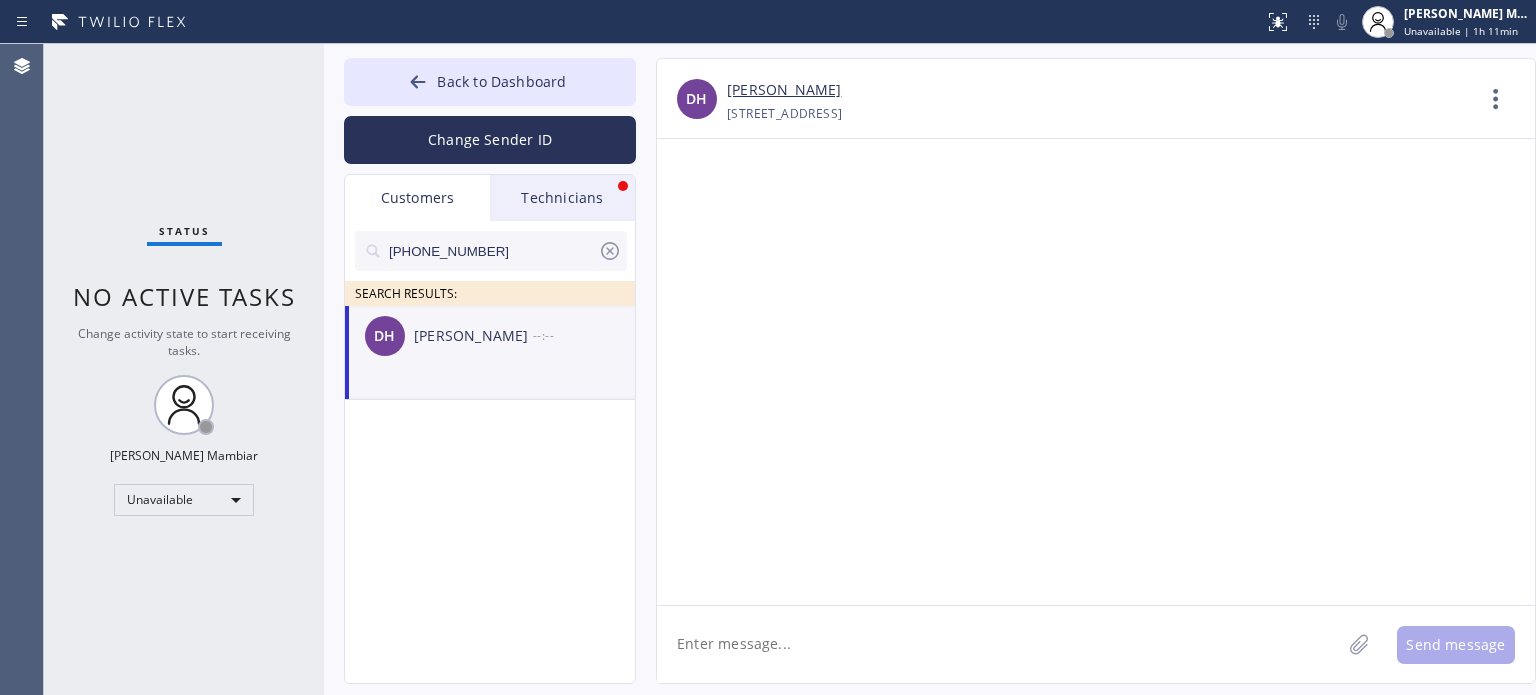 click 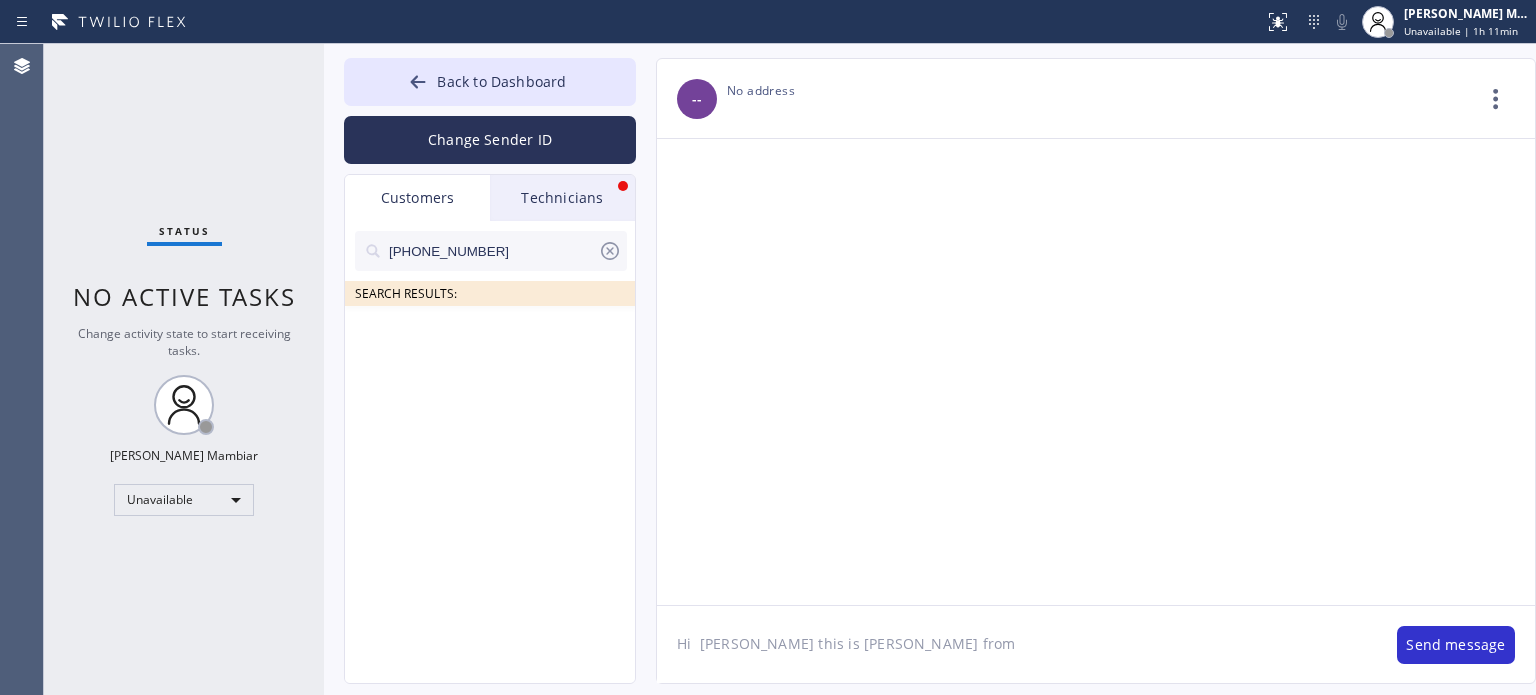 click on "Hi  [PERSON_NAME] this is [PERSON_NAME] from" 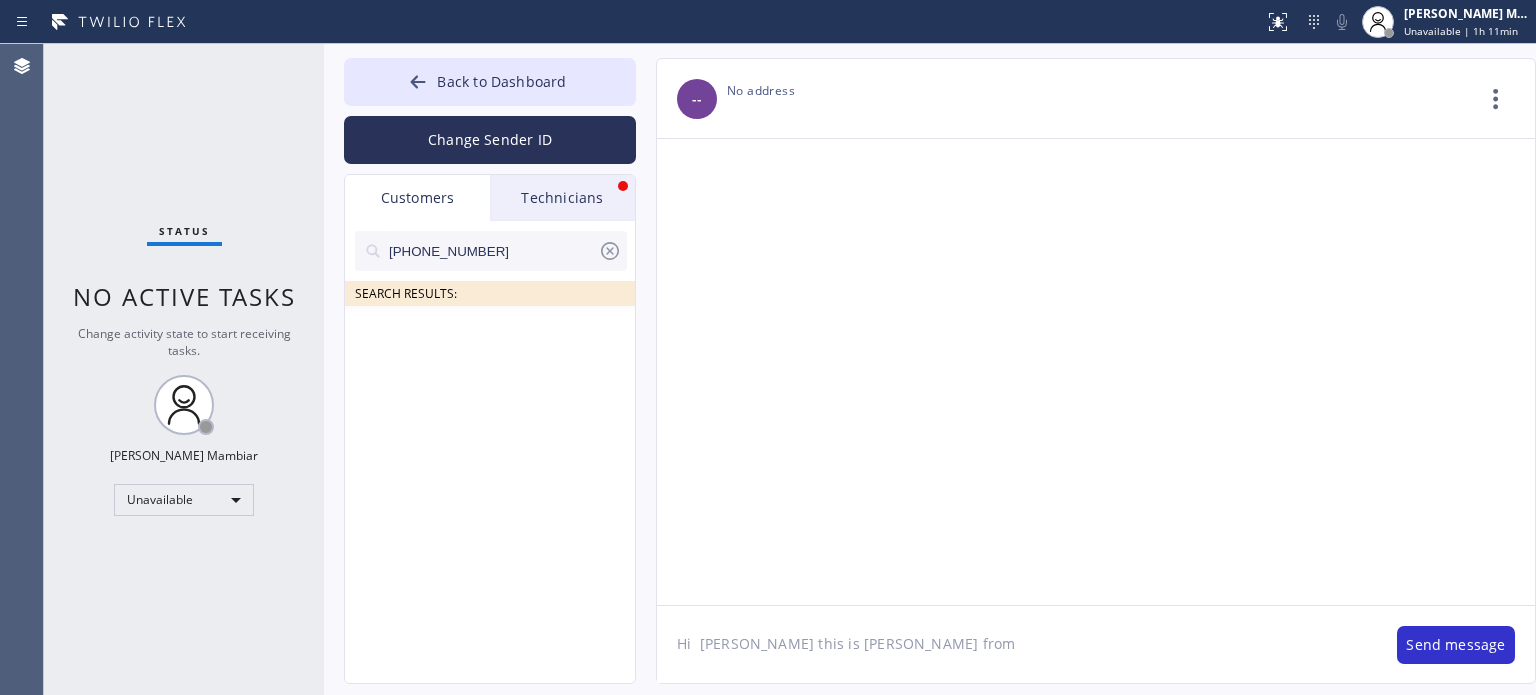 paste on "Red Electricians" 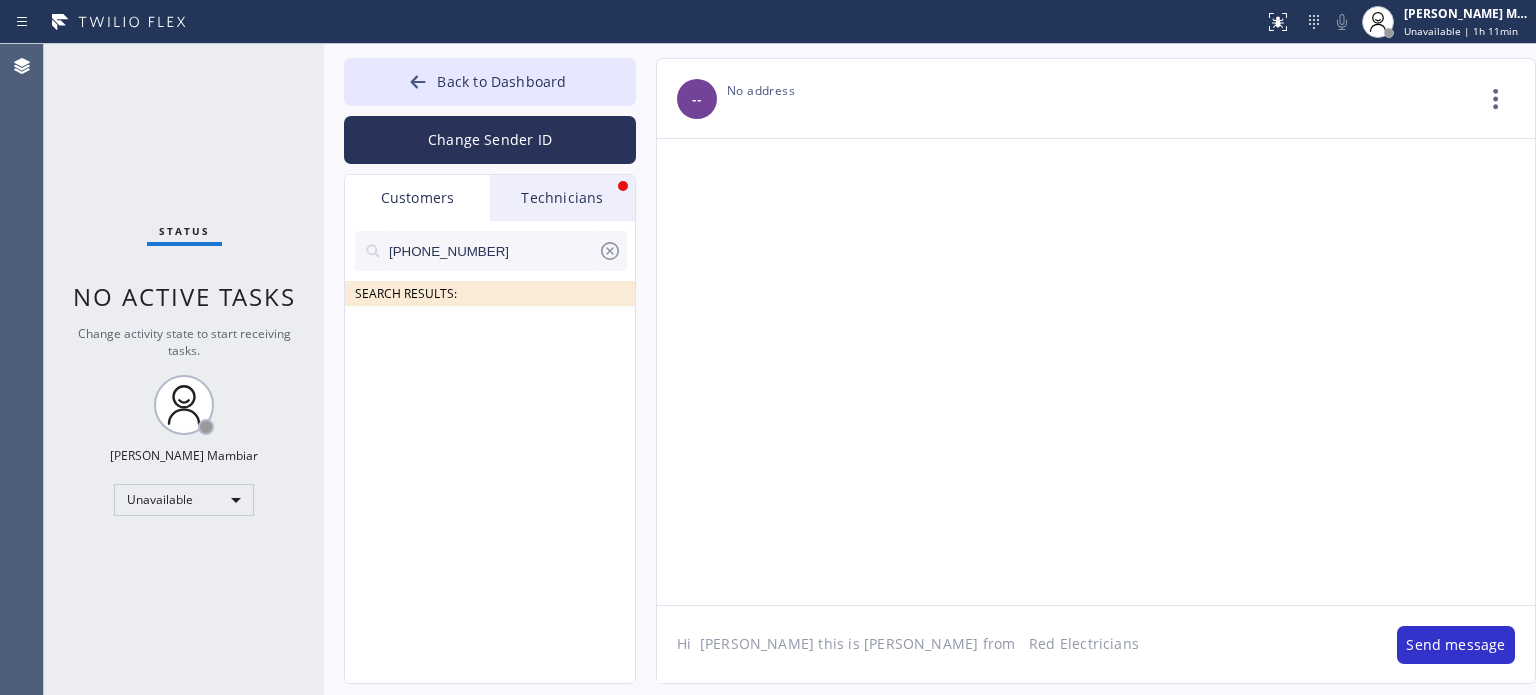 drag, startPoint x: 910, startPoint y: 648, endPoint x: 878, endPoint y: 659, distance: 33.83785 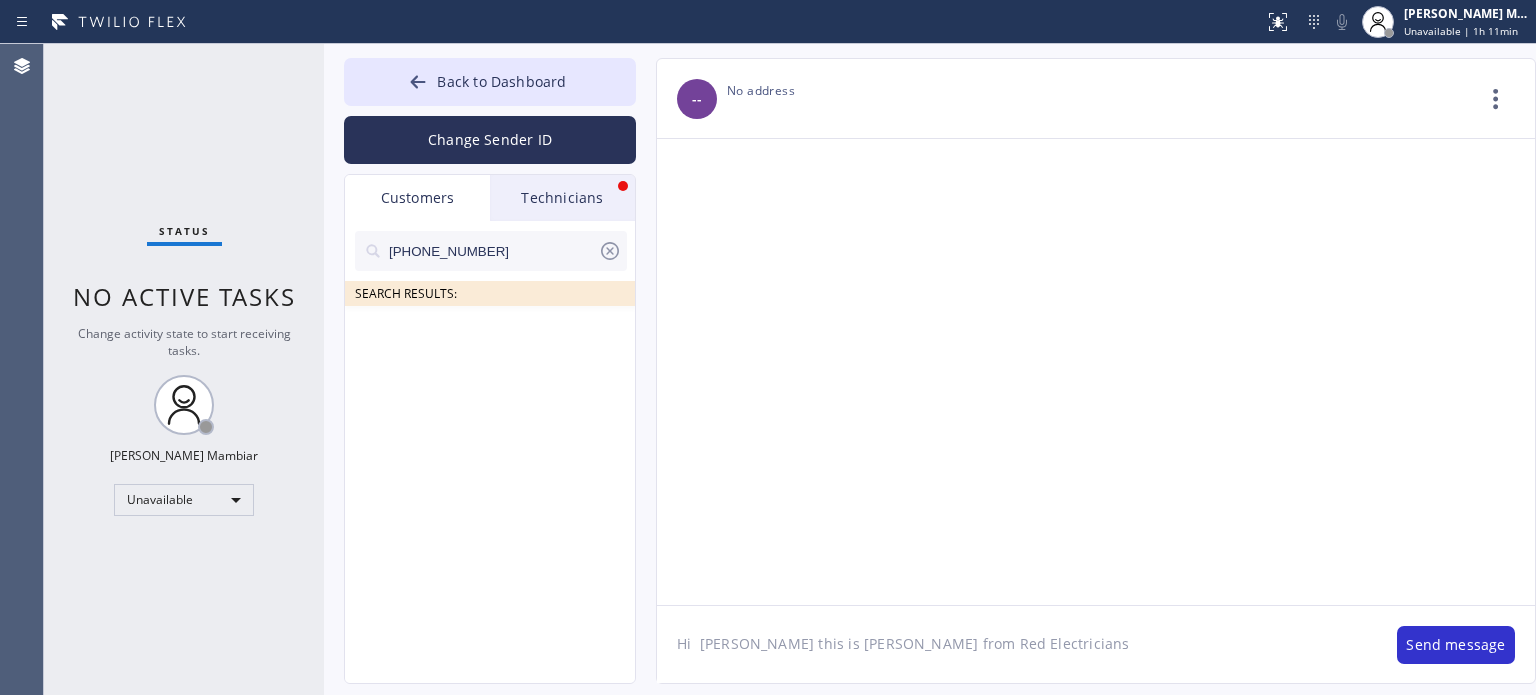 click on "Hi  [PERSON_NAME] this is [PERSON_NAME] from Red Electricians" 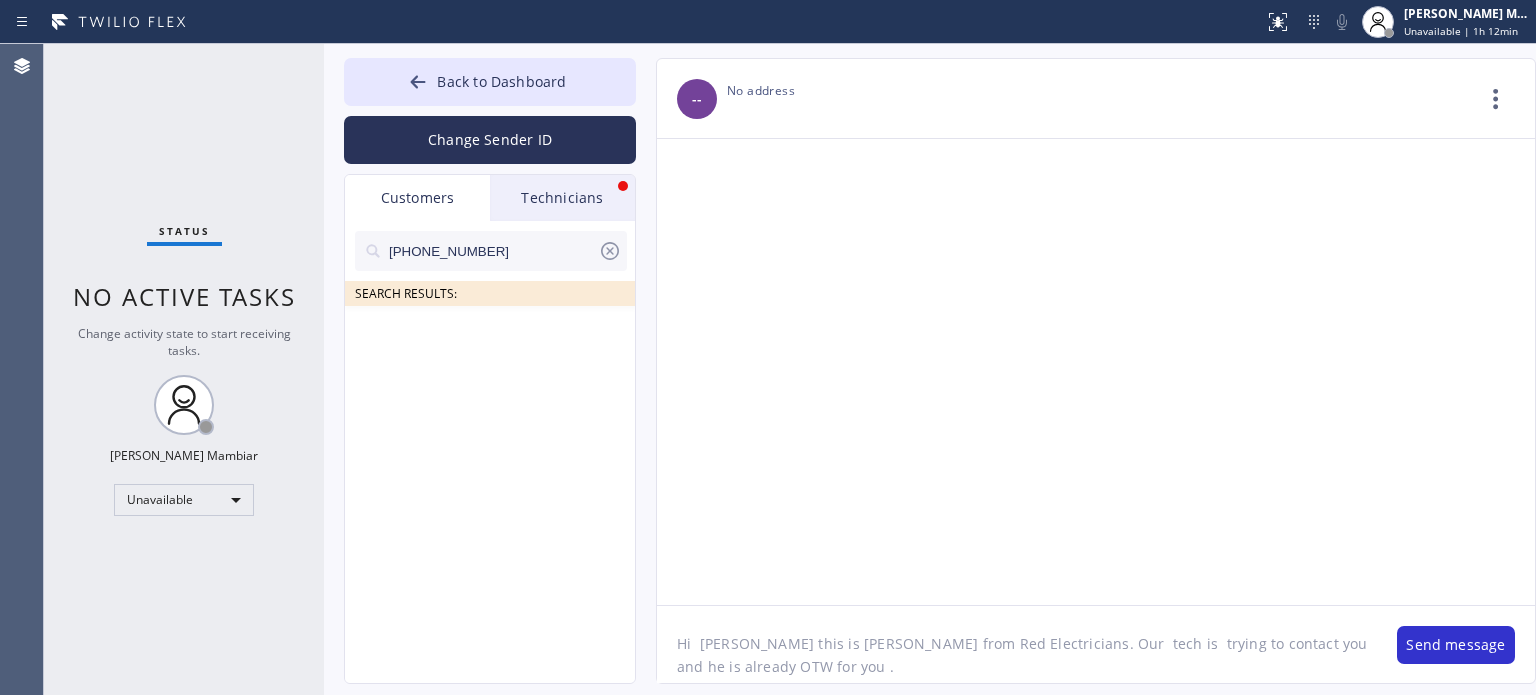 click on "Hi  [PERSON_NAME] this is [PERSON_NAME] from Red Electricians. Our  tech is  trying to contact you and he is already OTW for you ." 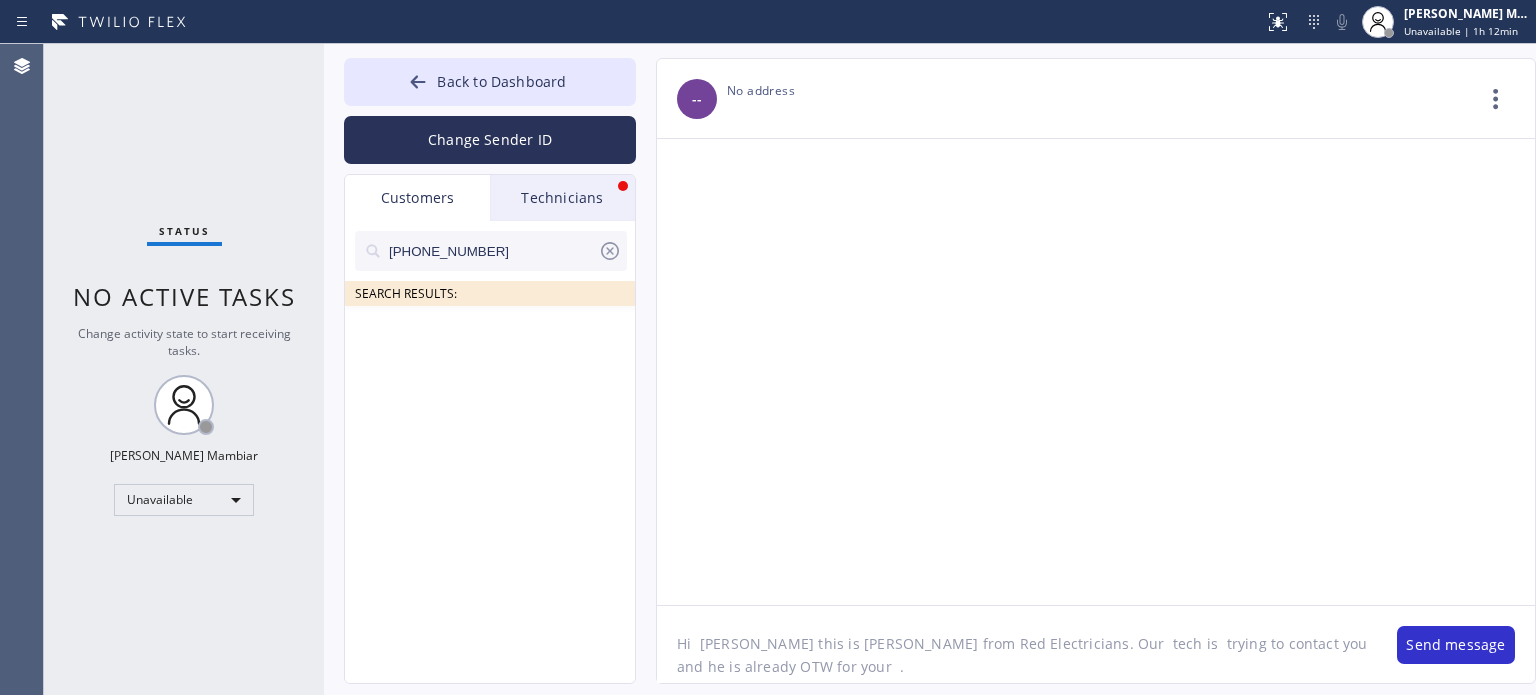 click on "Hi  [PERSON_NAME] this is [PERSON_NAME] from Red Electricians. Our  tech is  trying to contact you and he is already OTW for your  ." 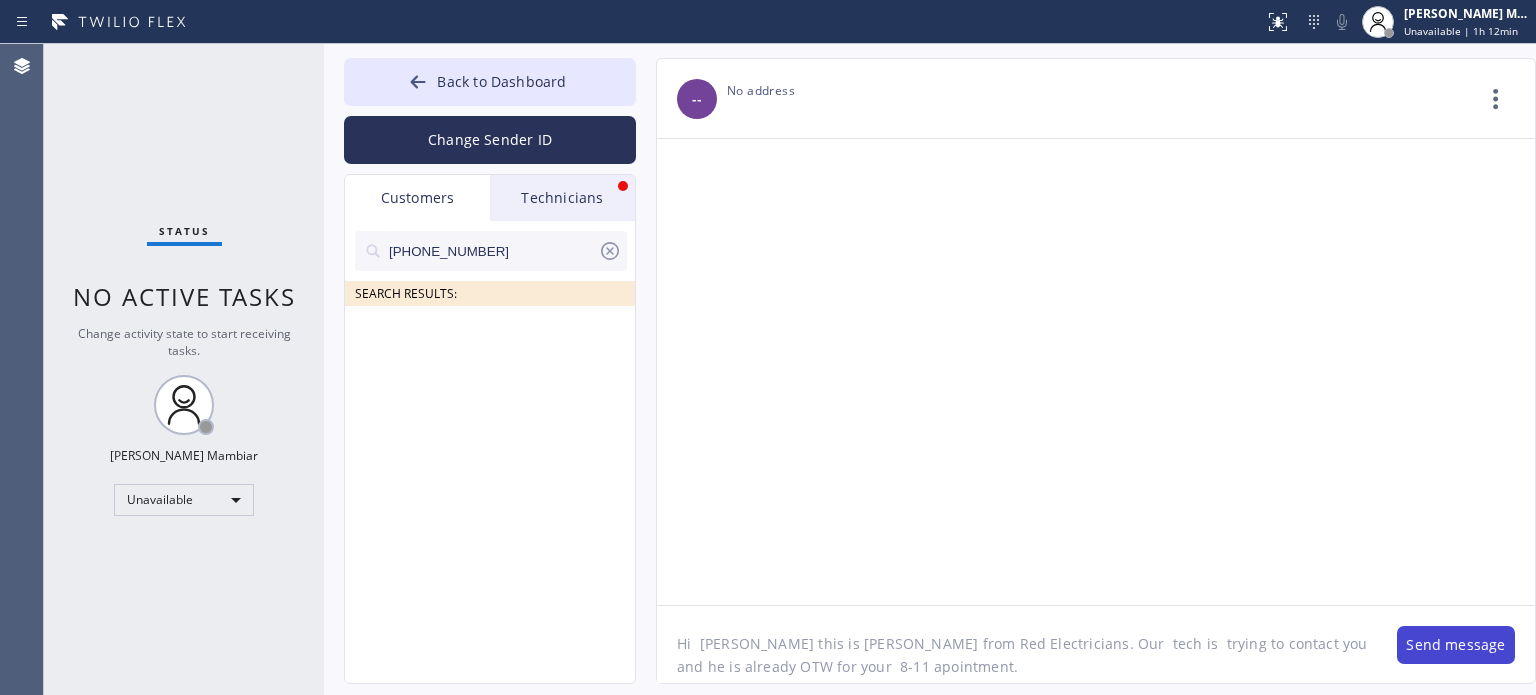 type on "Hi  [PERSON_NAME] this is [PERSON_NAME] from Red Electricians. Our  tech is  trying to contact you and he is already OTW for your  8-11 apointment." 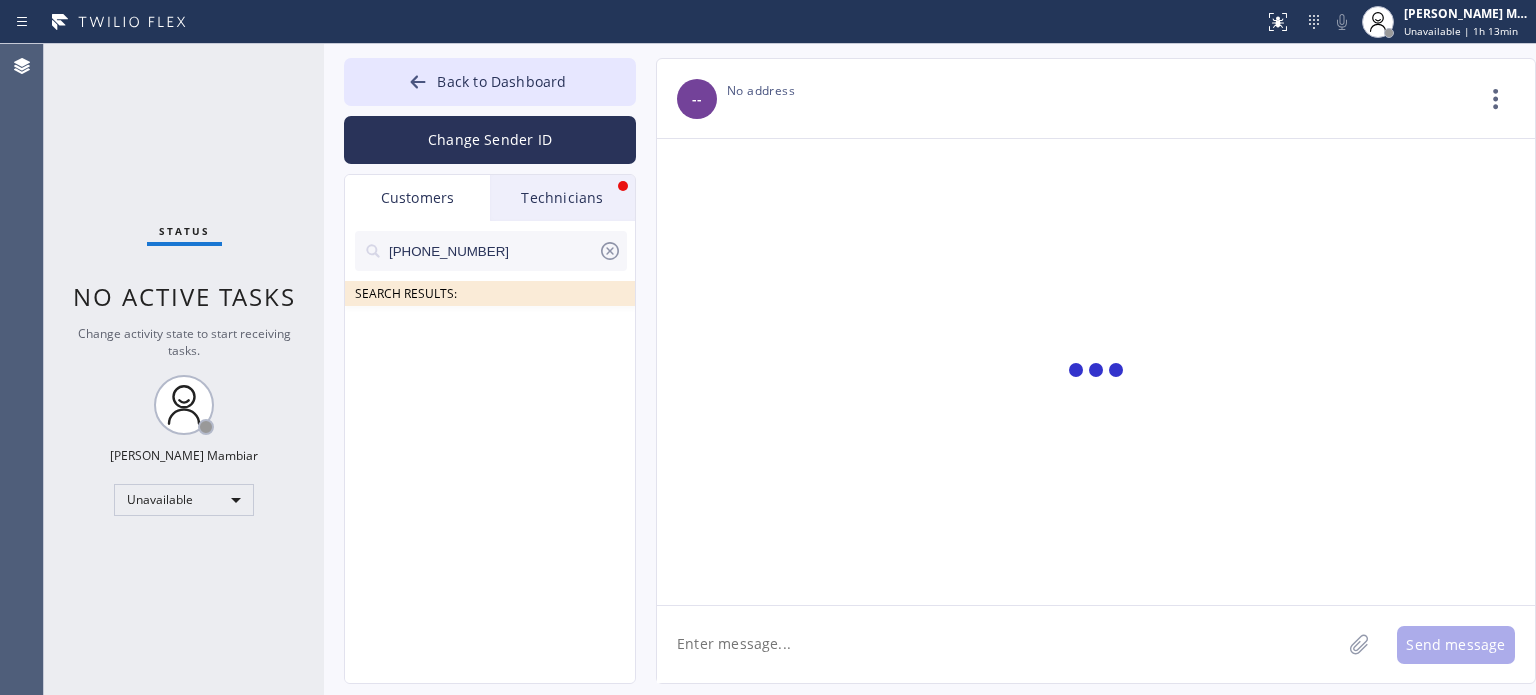 click at bounding box center (1096, 372) 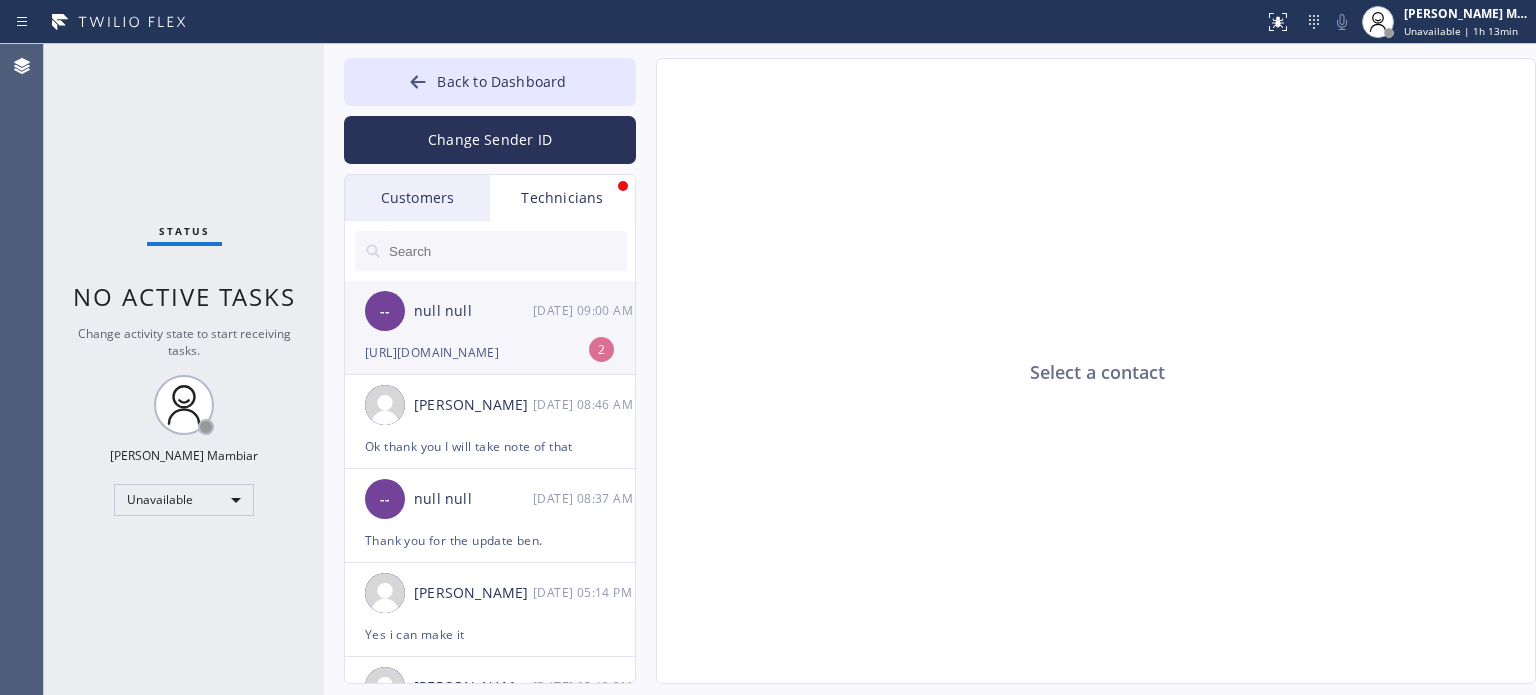 click on "[URL][DOMAIN_NAME]" at bounding box center (490, 352) 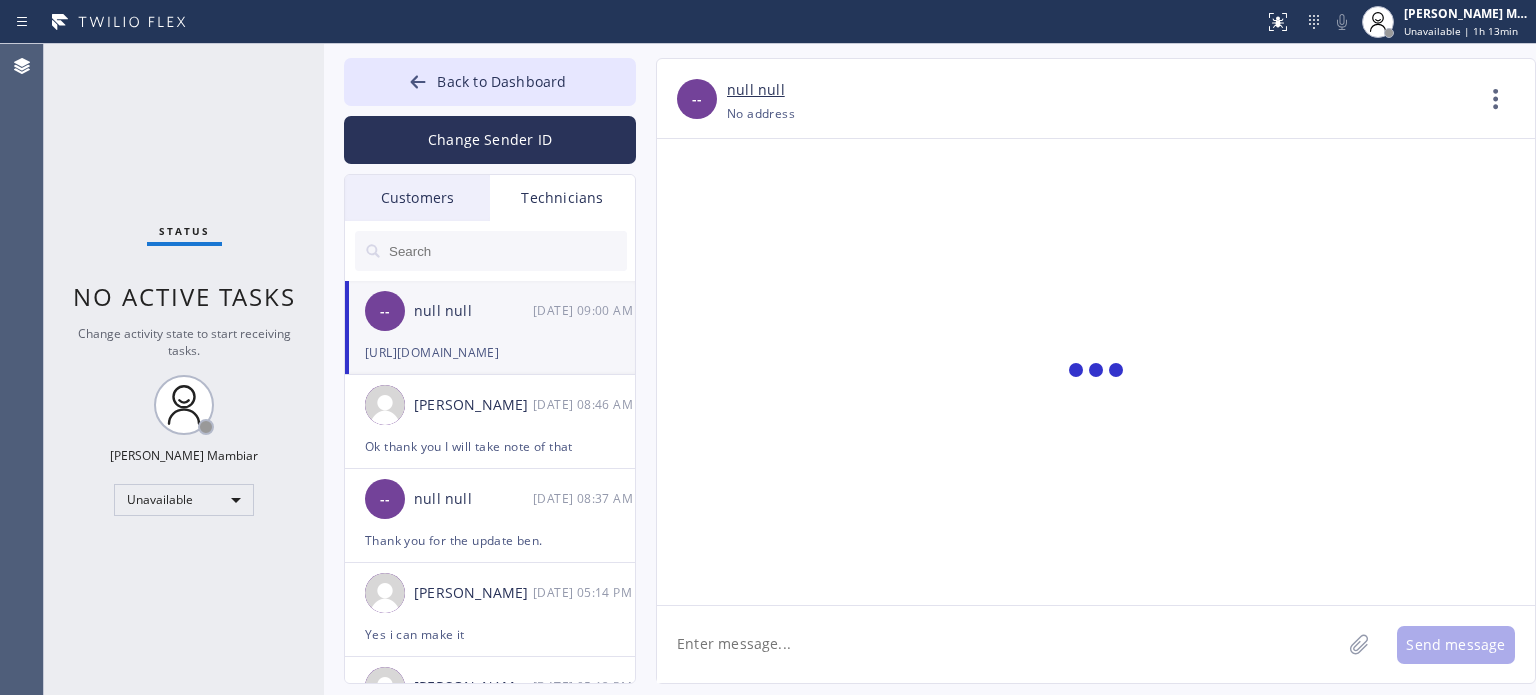 scroll, scrollTop: 4074, scrollLeft: 0, axis: vertical 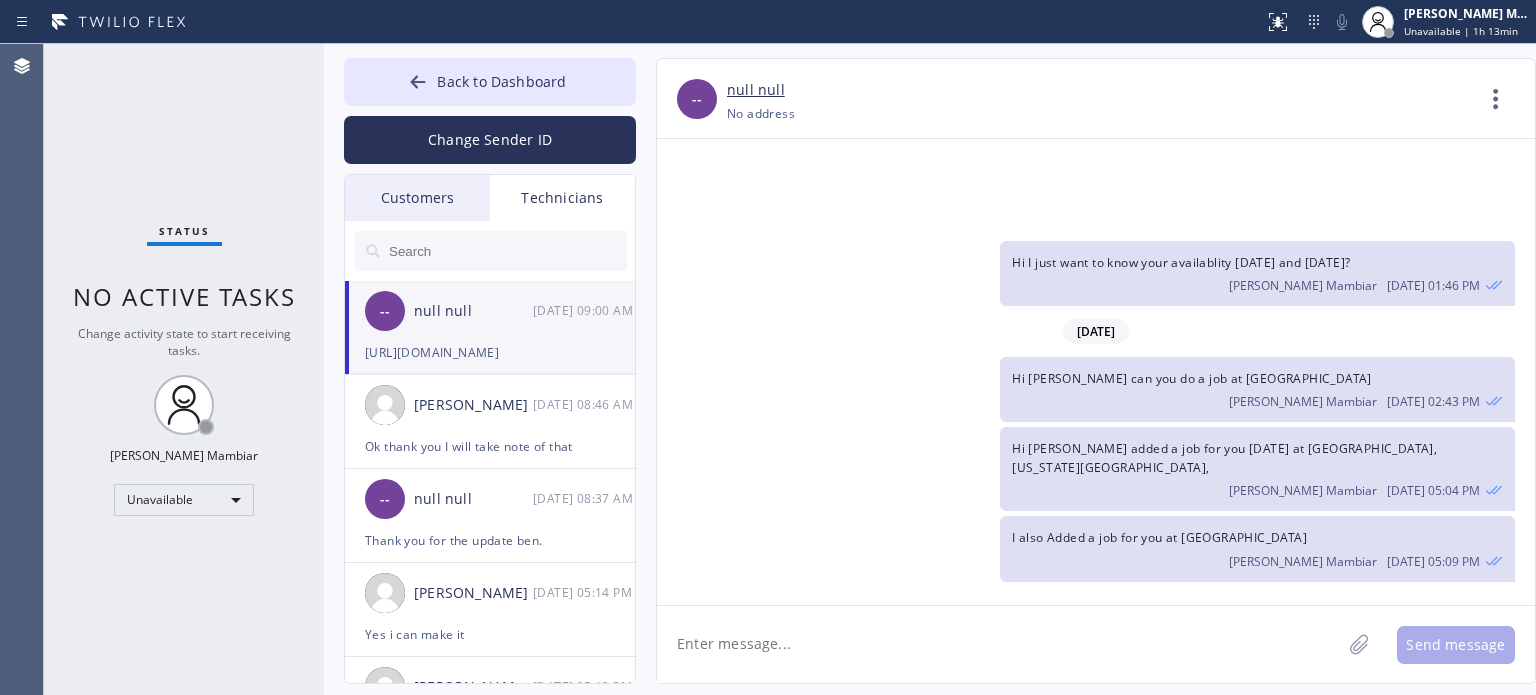 click 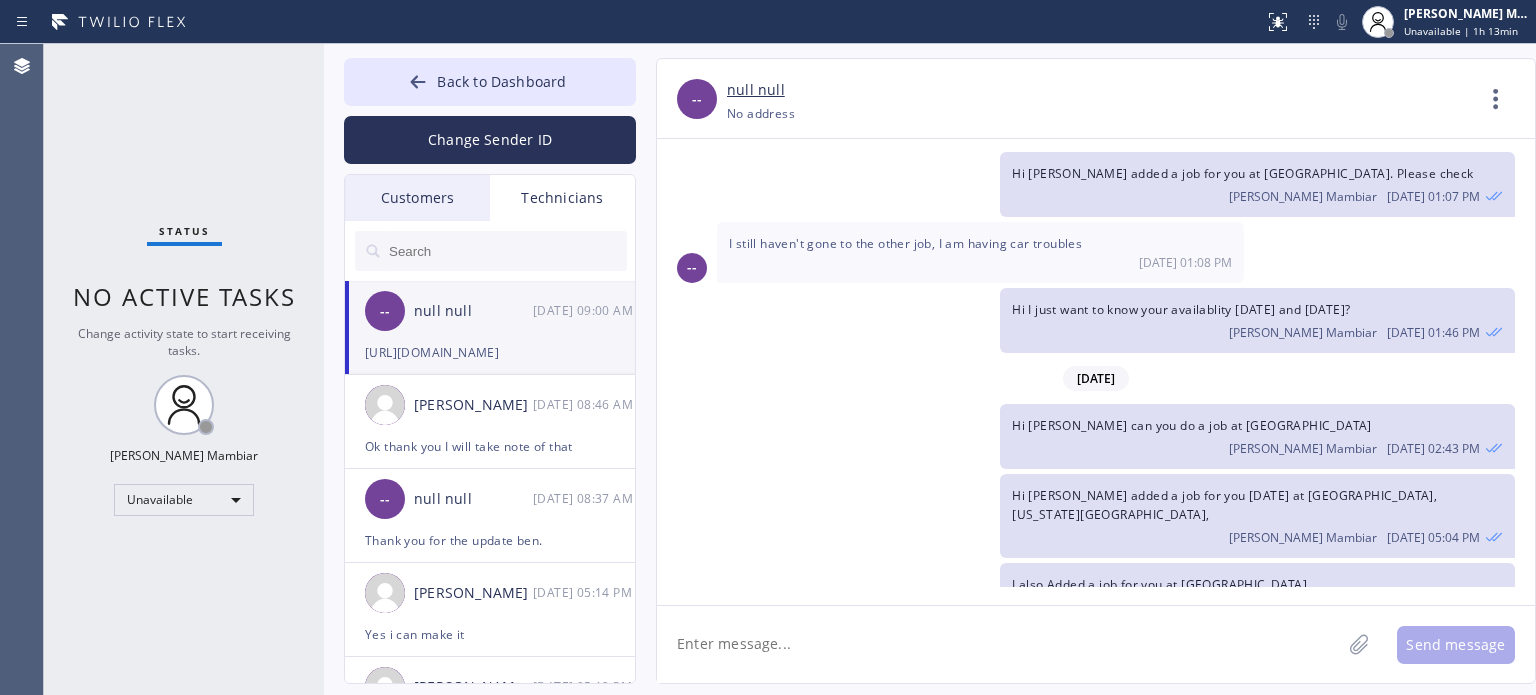 scroll, scrollTop: 4074, scrollLeft: 0, axis: vertical 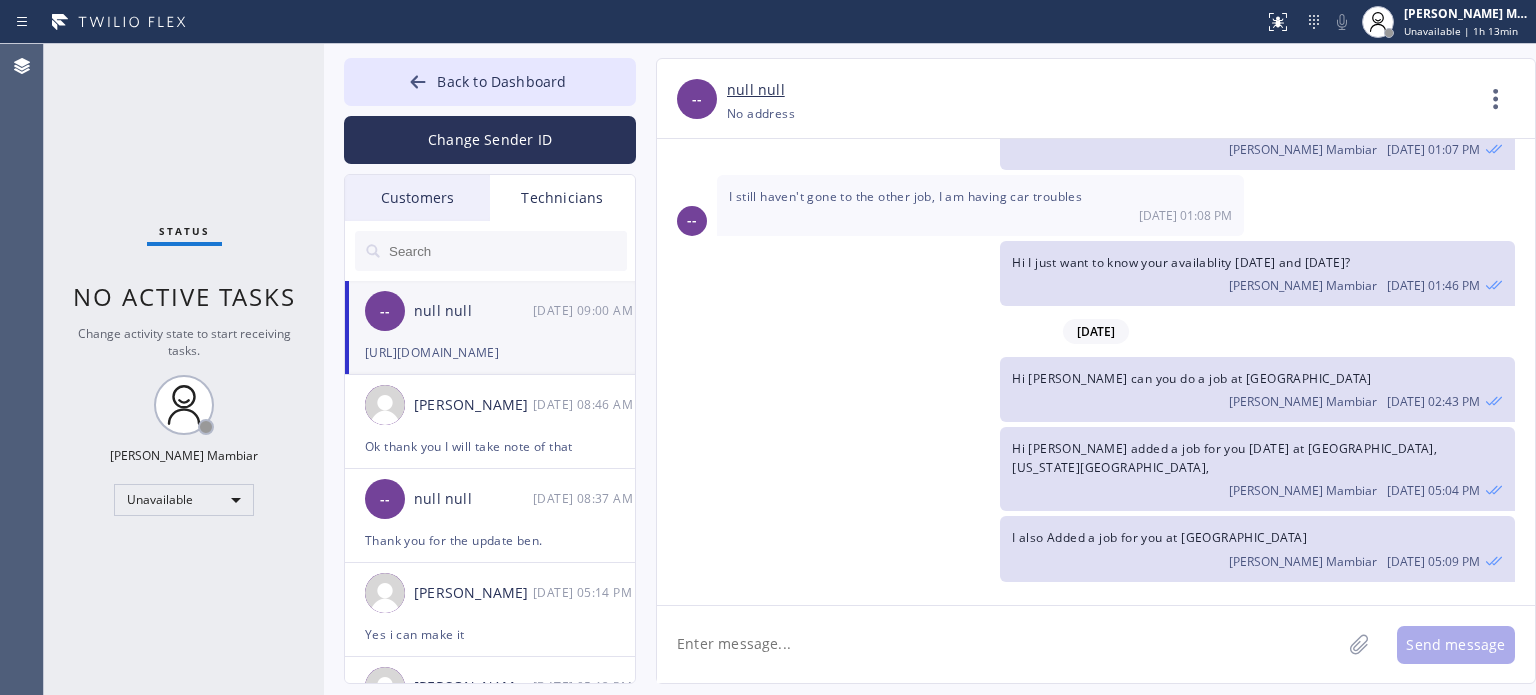 click 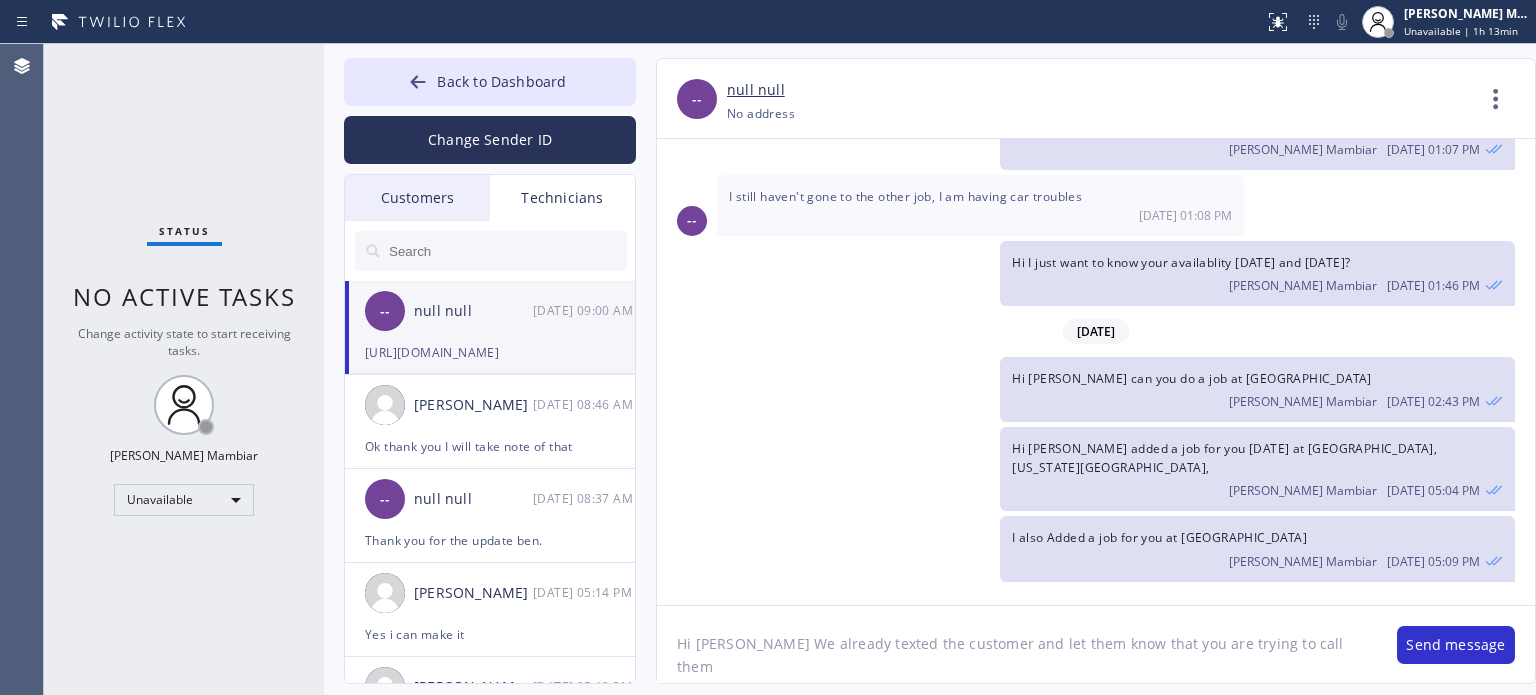 type on "Hi [PERSON_NAME] We already texted the customer and let them know that you are trying to call them." 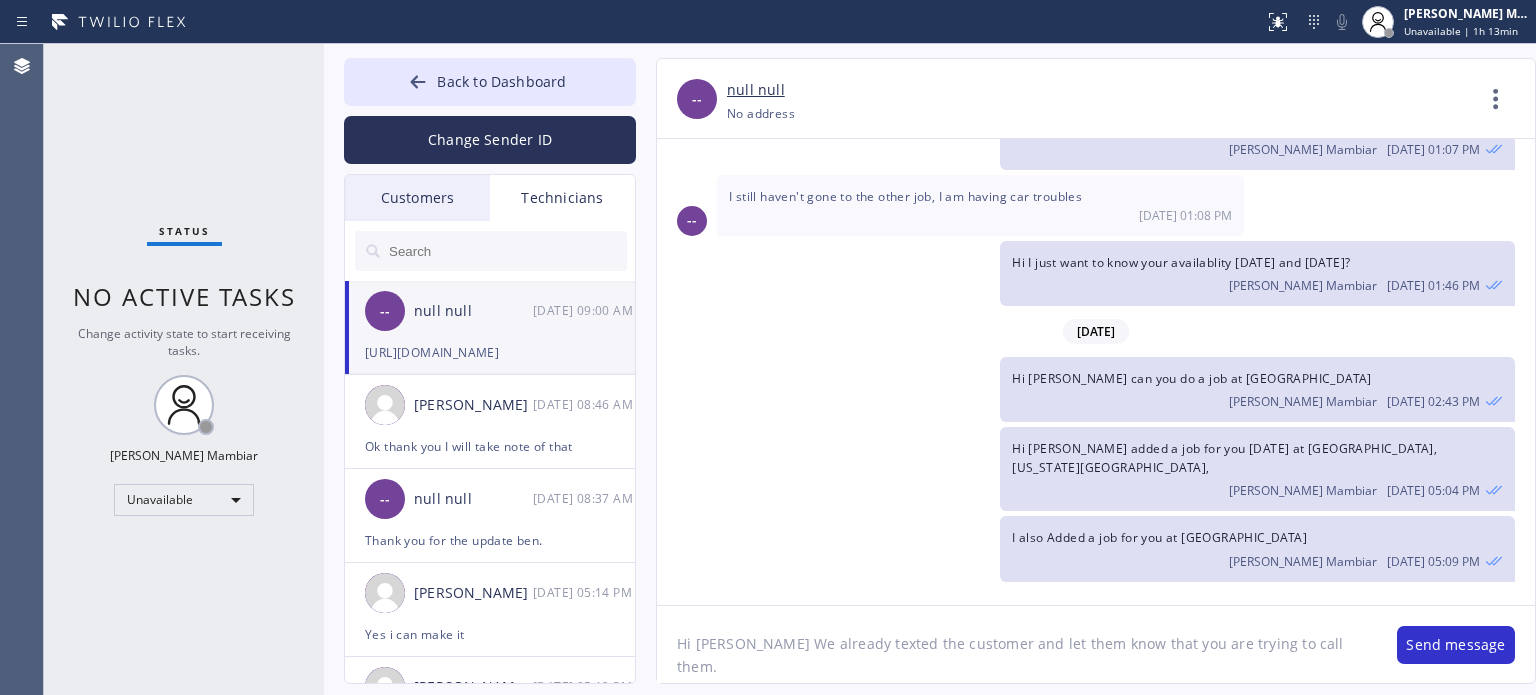 type 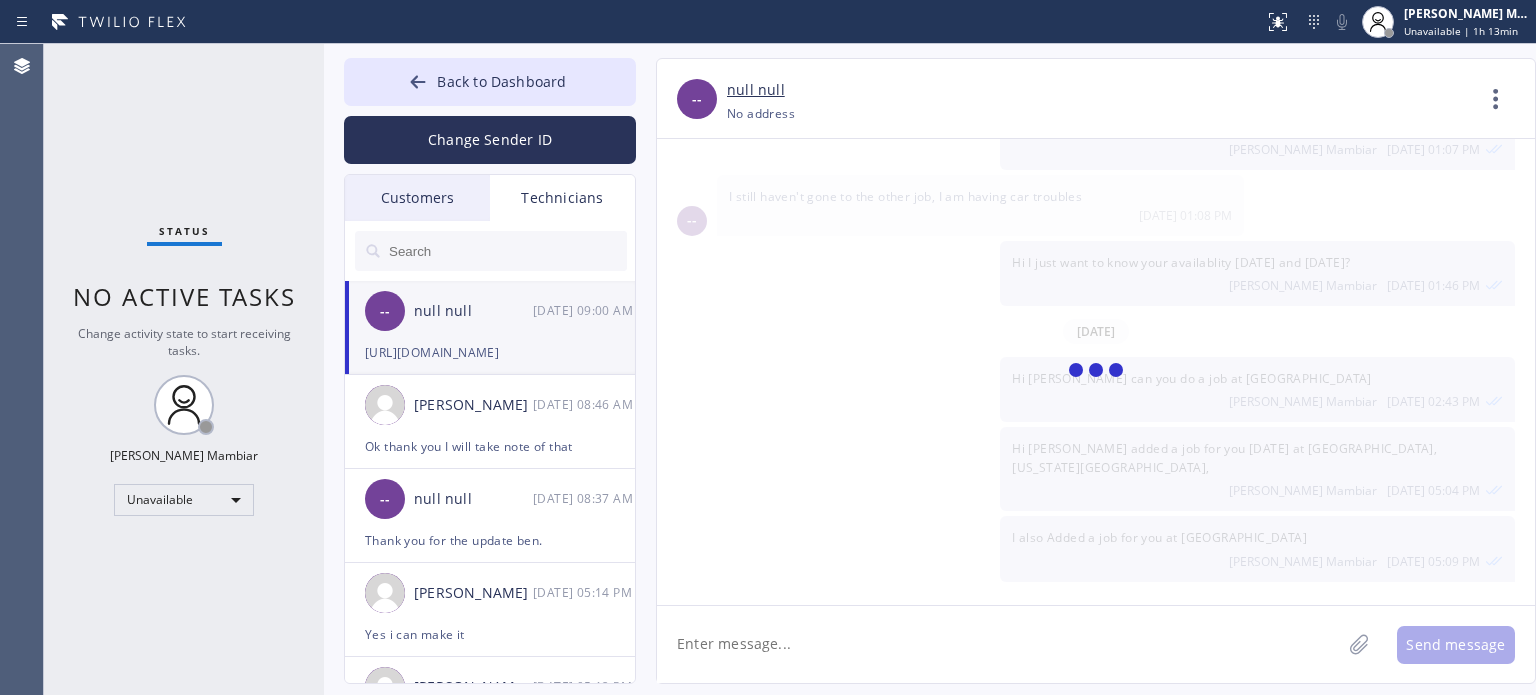 scroll, scrollTop: 4163, scrollLeft: 0, axis: vertical 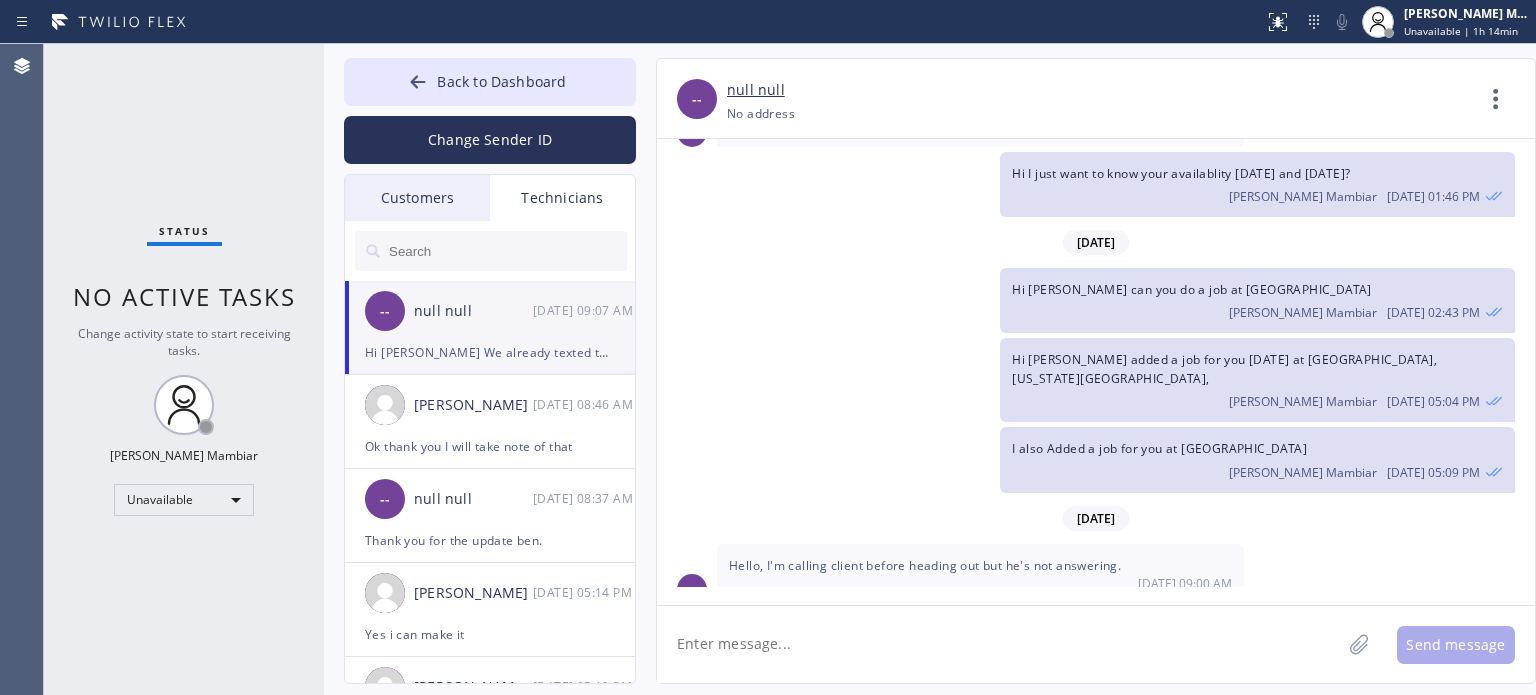 click on "Status   No active tasks     Change activity state to start receiving tasks.   [PERSON_NAME] Mambiar Unavailable" at bounding box center (184, 369) 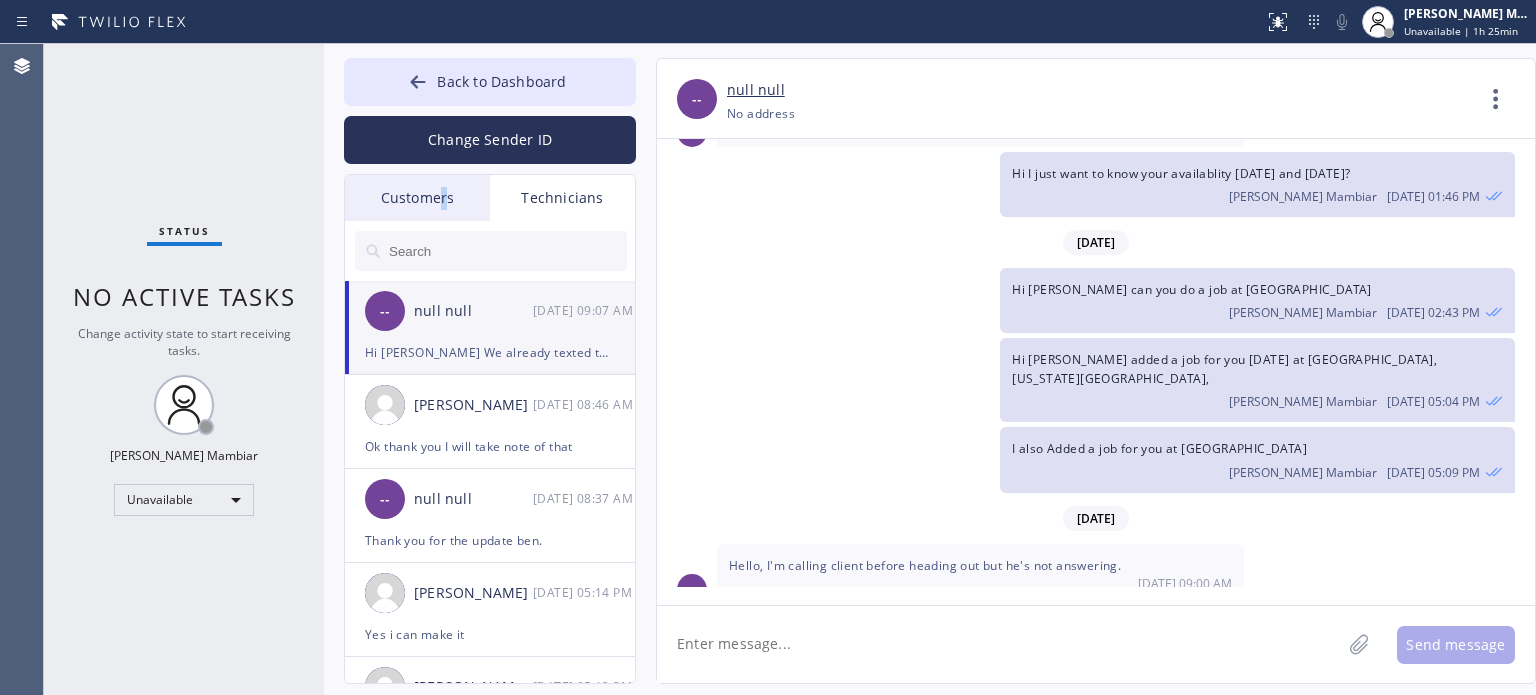 click on "Customers" at bounding box center [417, 198] 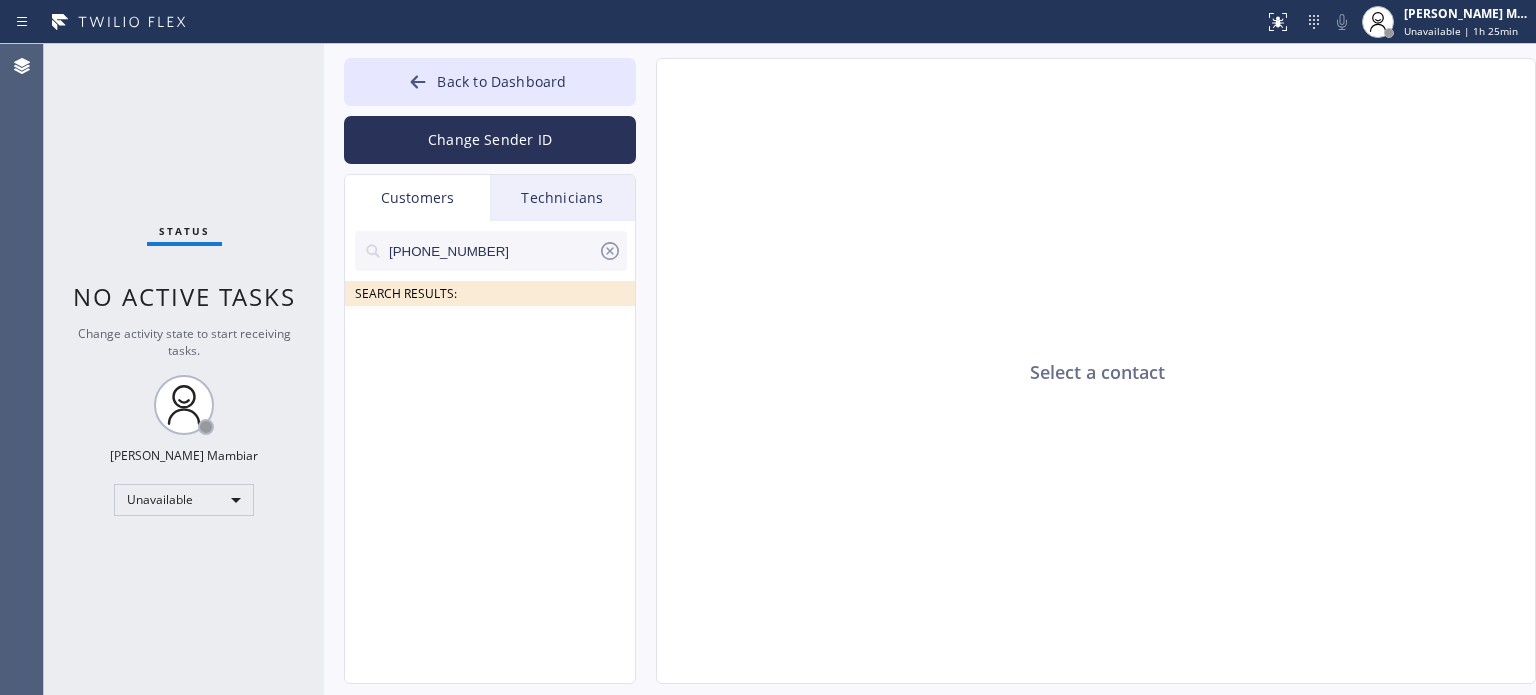 click on "[PHONE_NUMBER]" at bounding box center (491, 251) 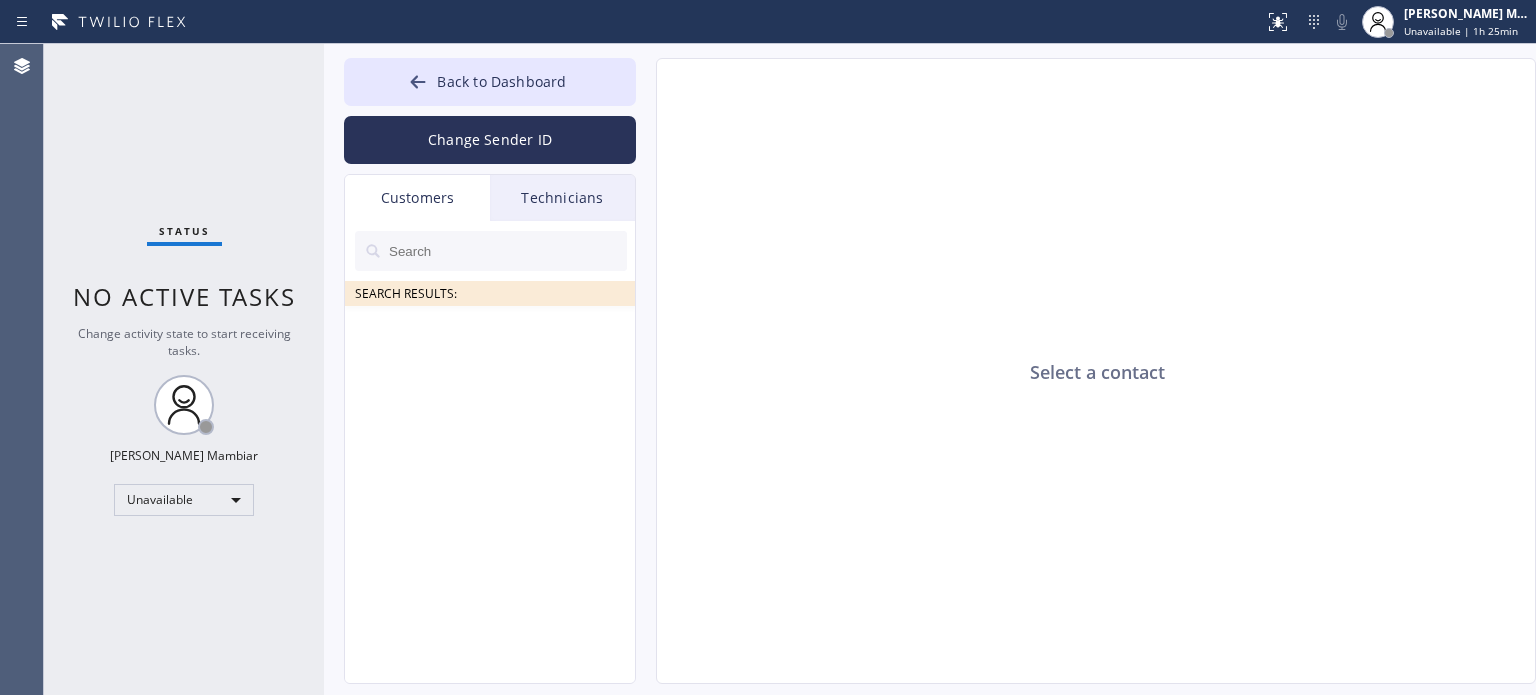 click at bounding box center [507, 251] 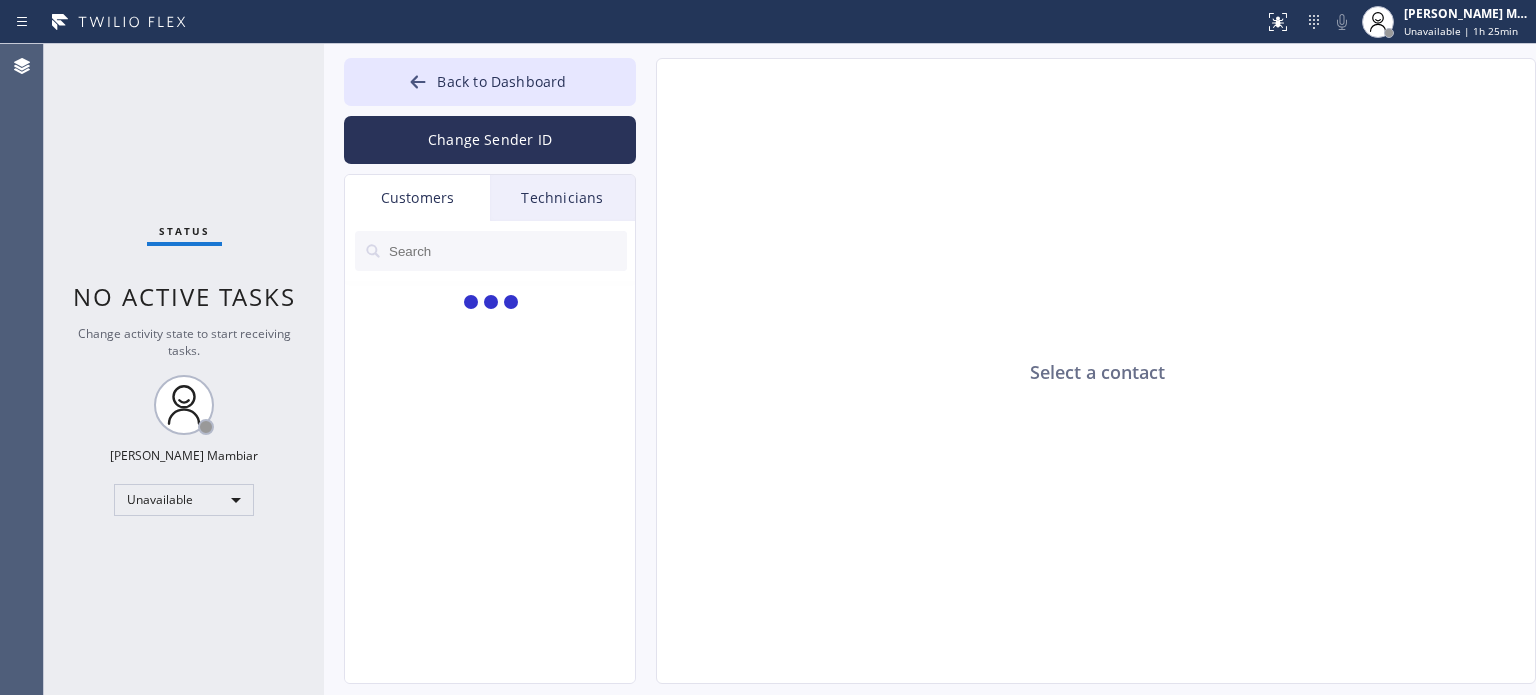 paste on "650) 248-0753" 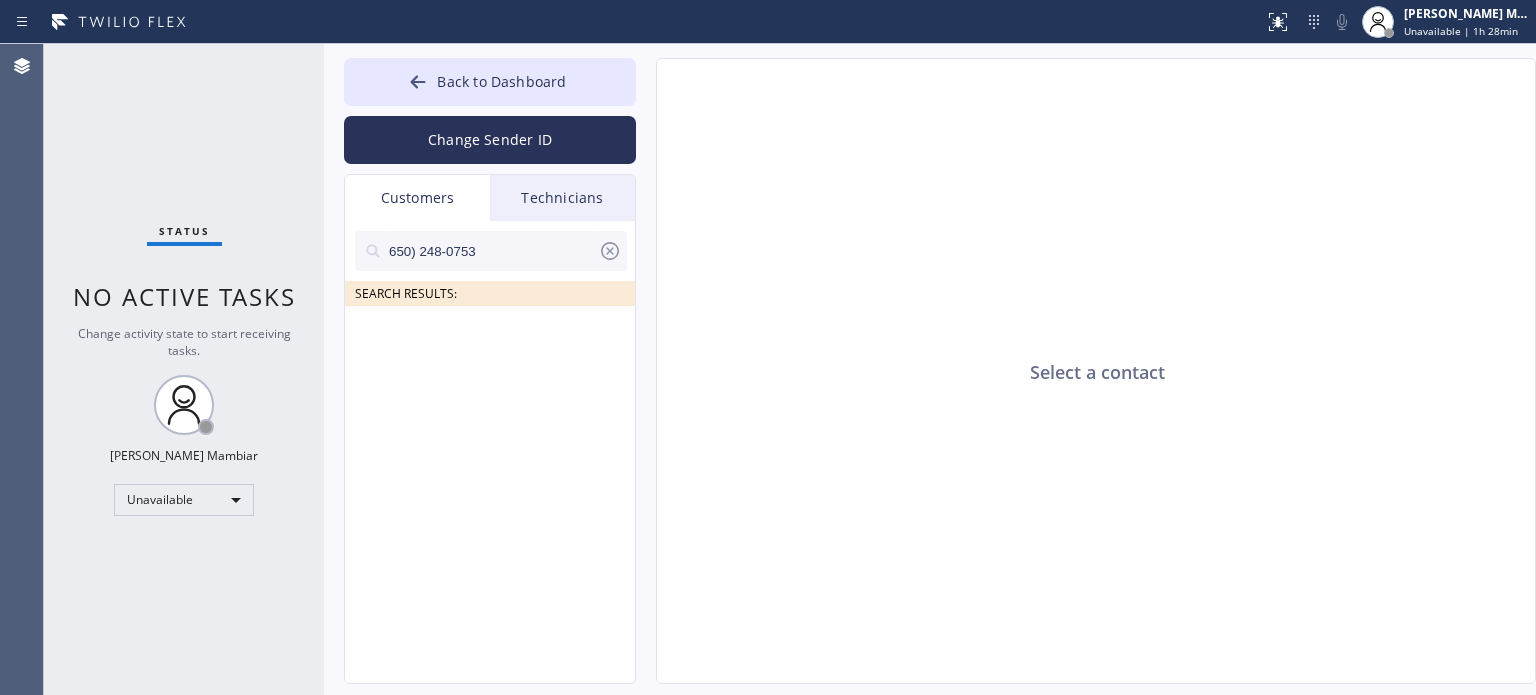 click on "Technicians" at bounding box center (562, 198) 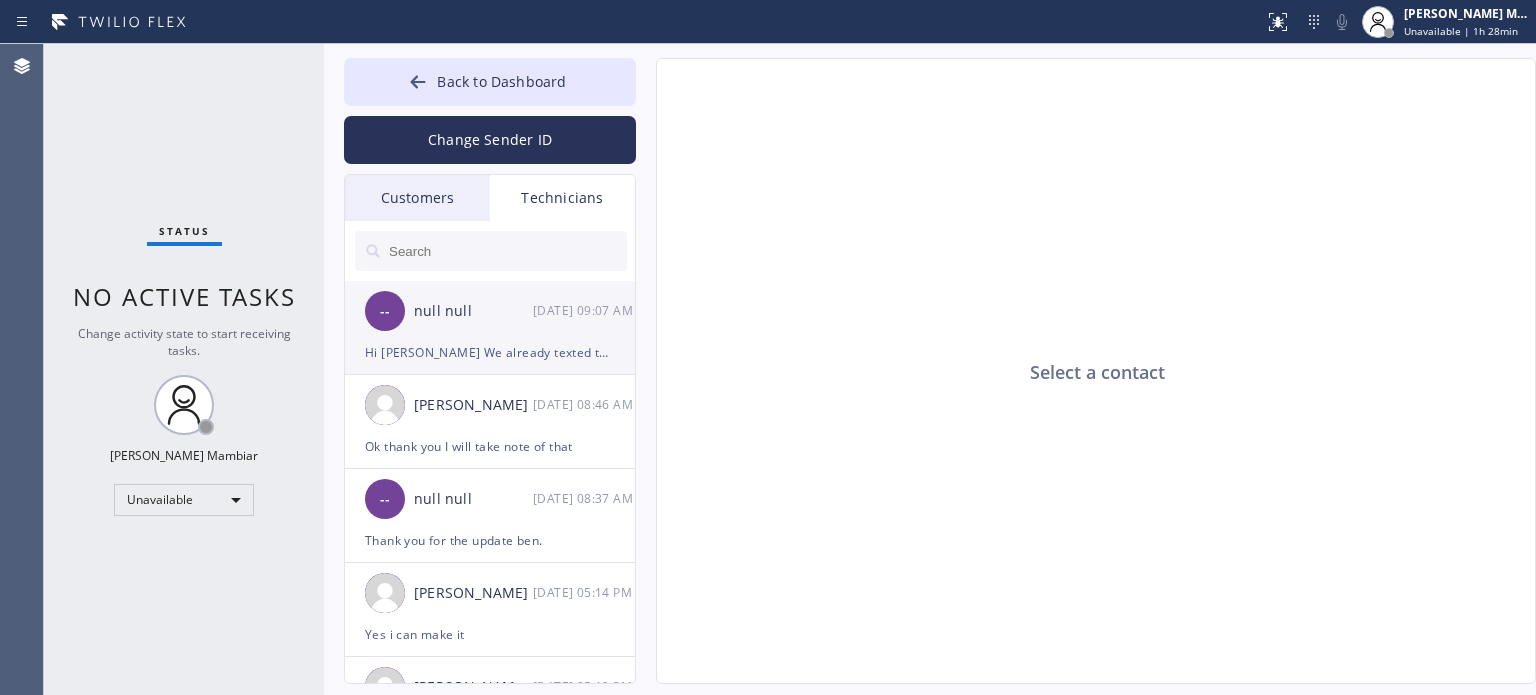click on "Hi [PERSON_NAME] We already texted the customer and let them know that you are trying to call them." at bounding box center (490, 352) 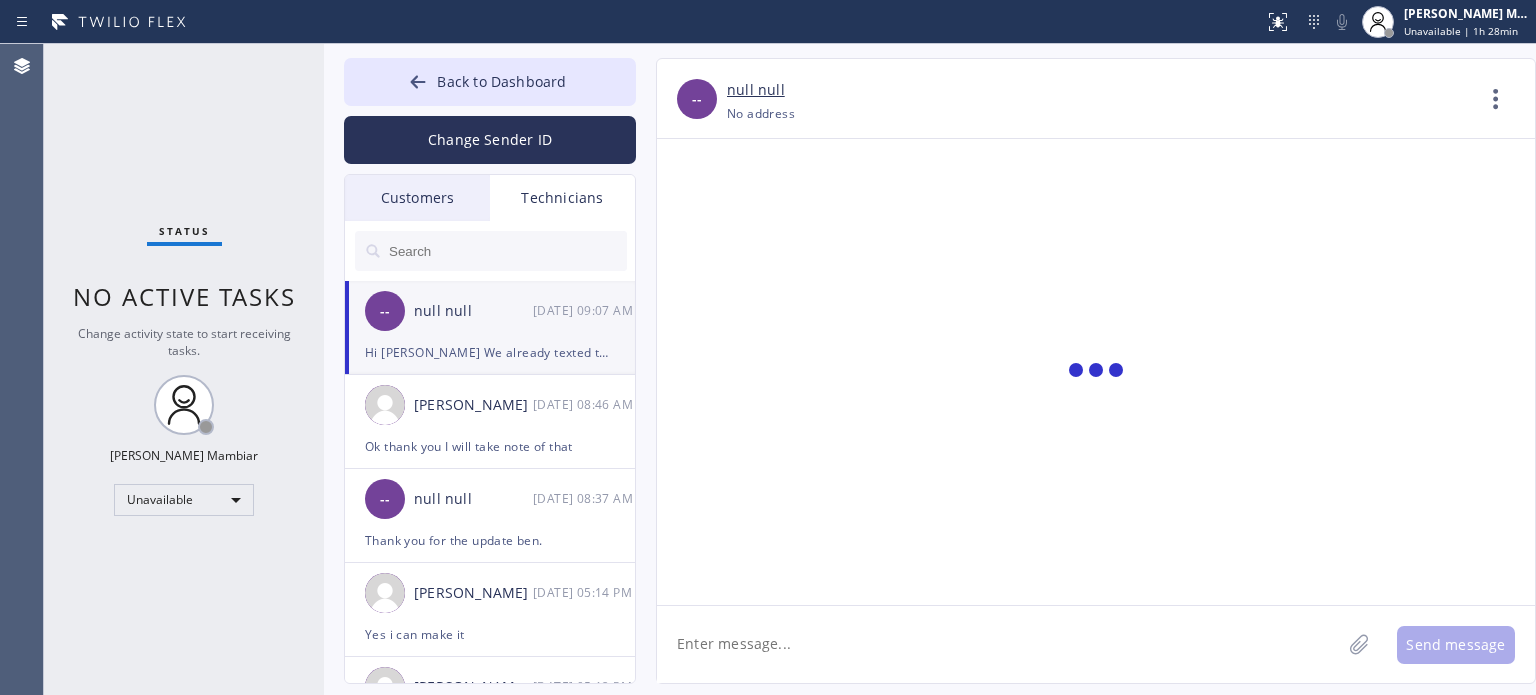scroll, scrollTop: 4163, scrollLeft: 0, axis: vertical 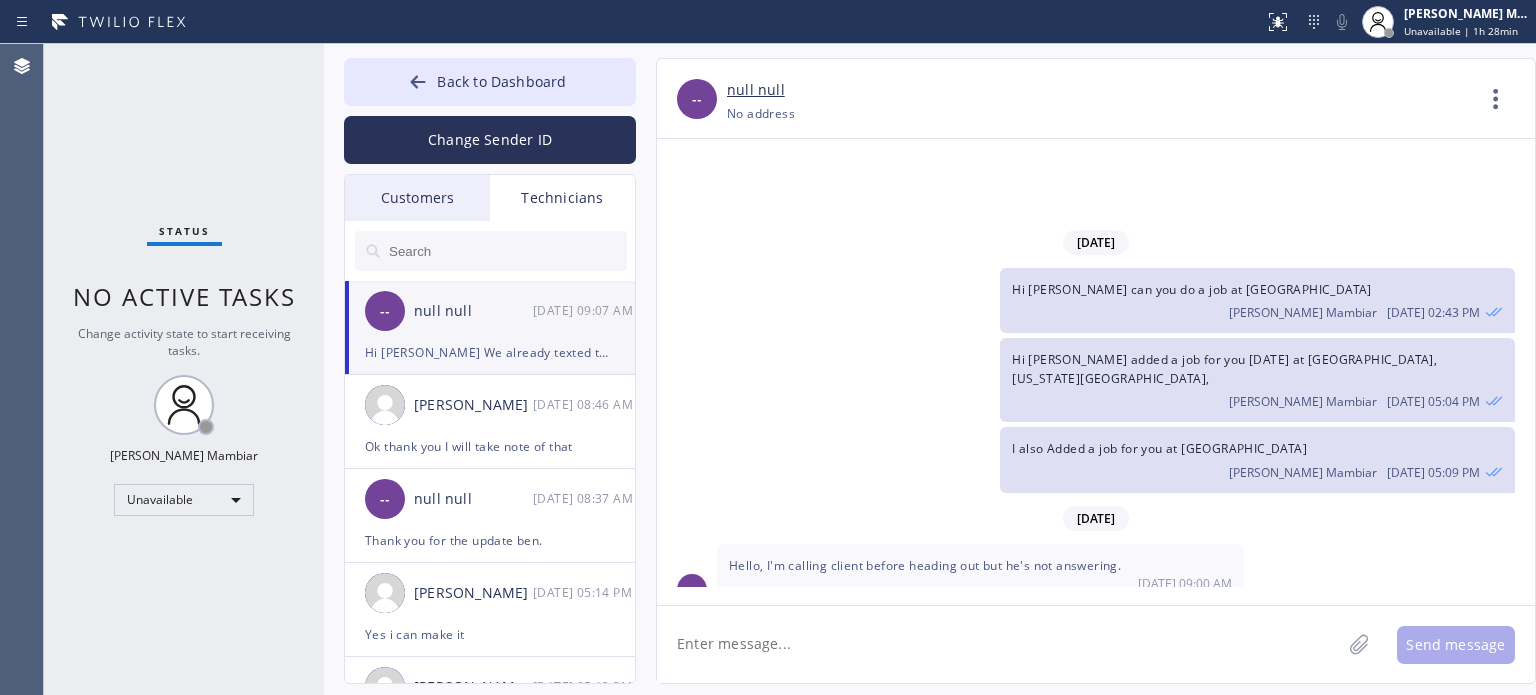 click 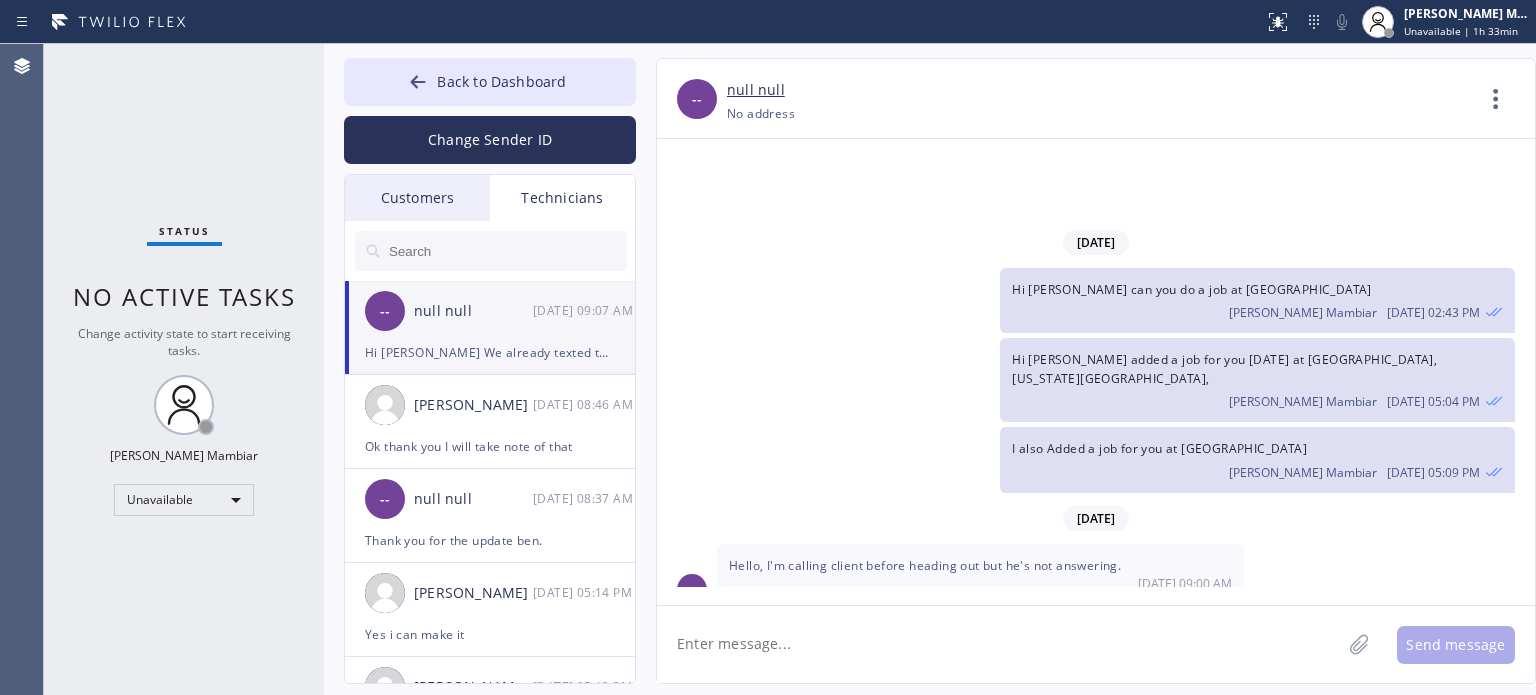 click on "-- Hello, I'm calling client before heading out but he's not answering. [DATE] 09:00 AM" at bounding box center [1096, 574] 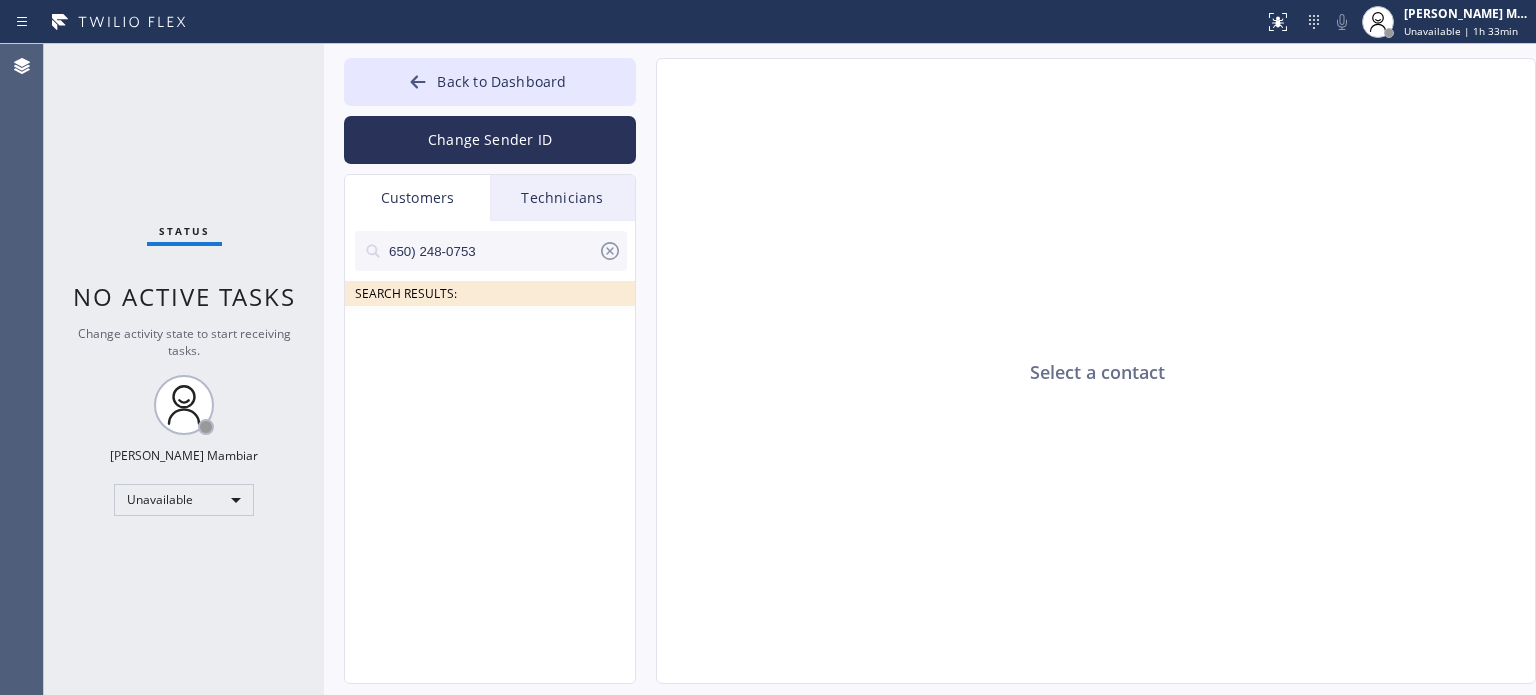 click on "650) 248-0753" at bounding box center (492, 251) 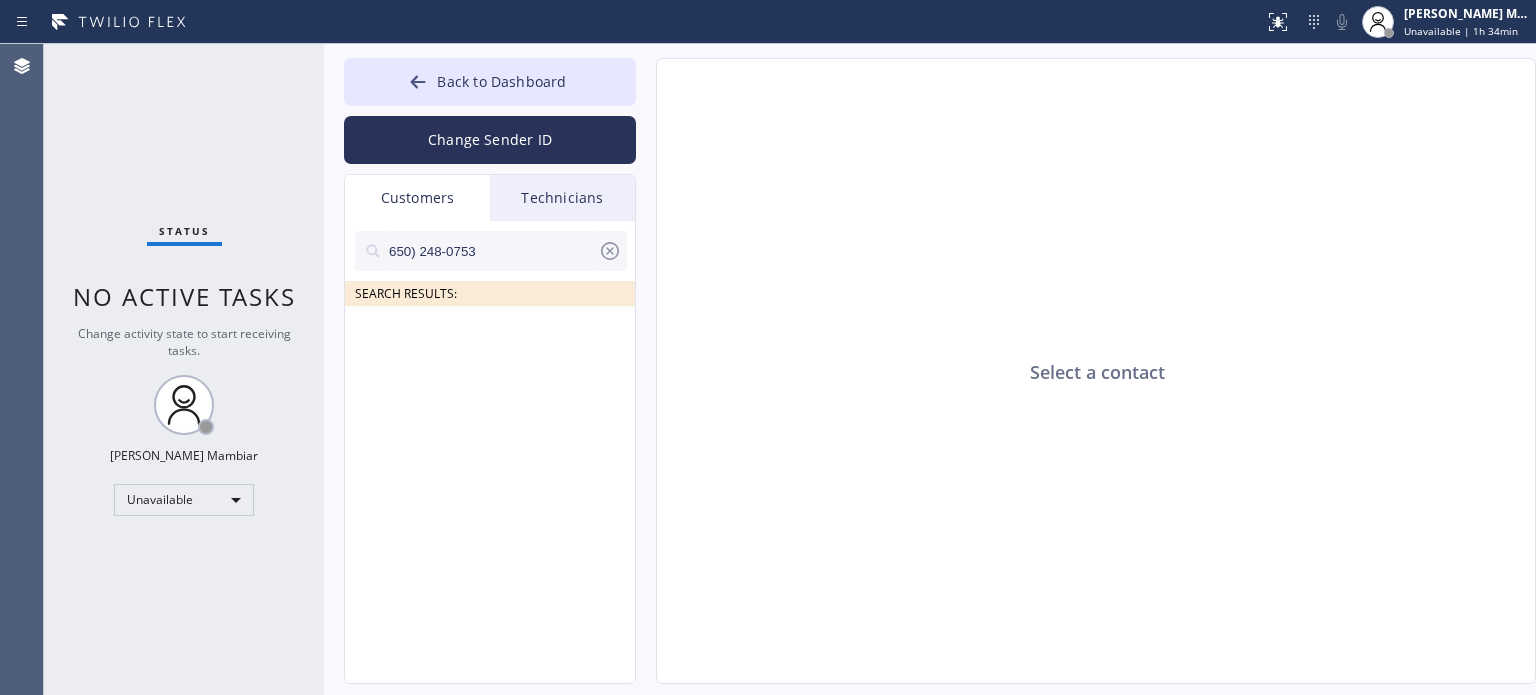 click on "650) 248-0753" at bounding box center (492, 251) 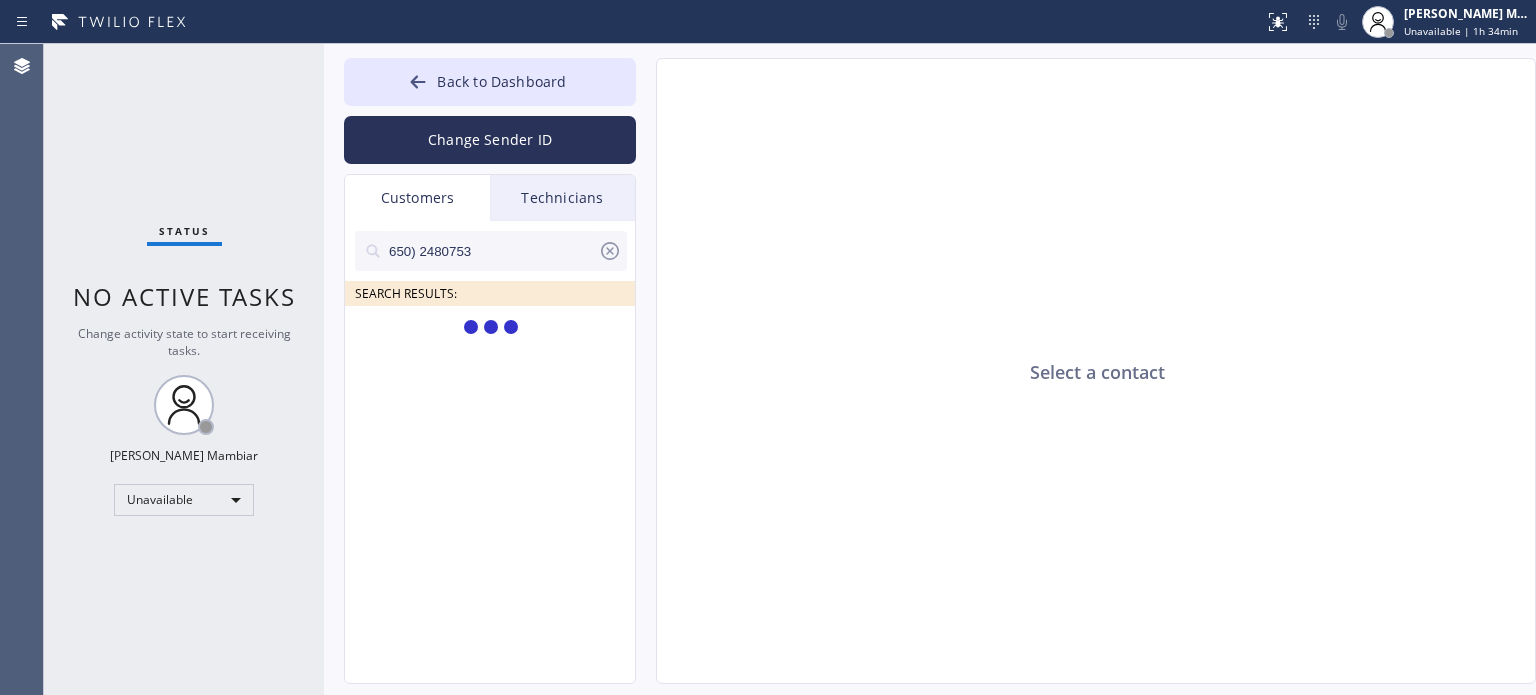 click on "650) 2480753" at bounding box center [492, 251] 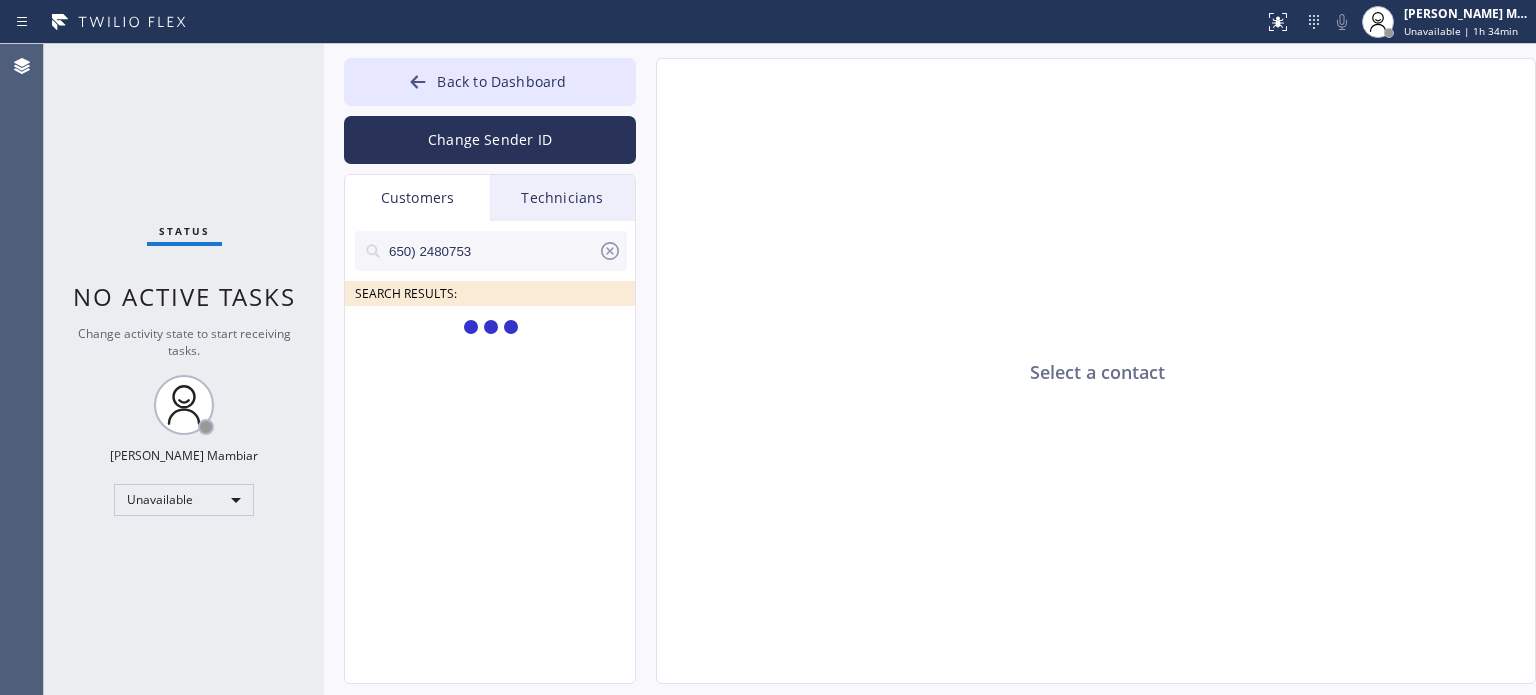 type on "650)2480753" 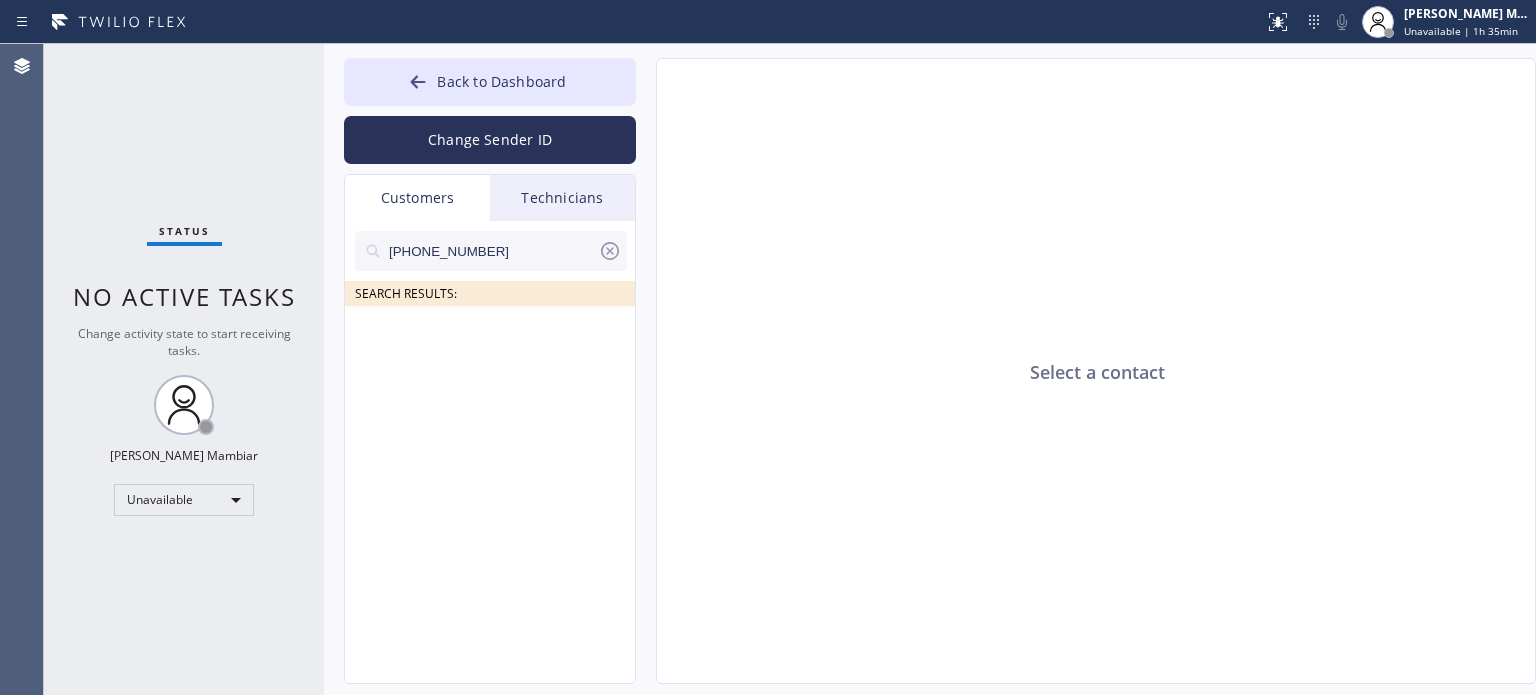 drag, startPoint x: 1343, startPoint y: 227, endPoint x: 1332, endPoint y: 220, distance: 13.038404 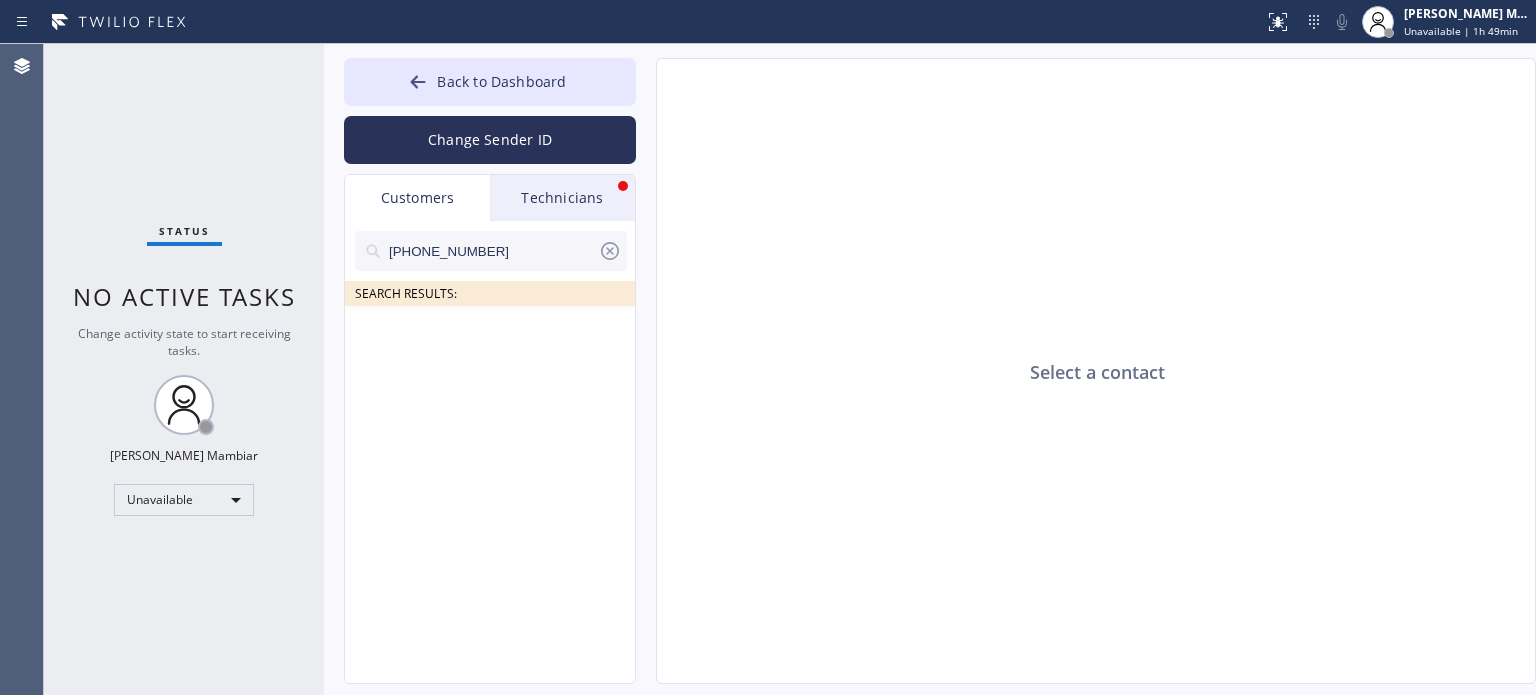 click on "Technicians" at bounding box center (562, 198) 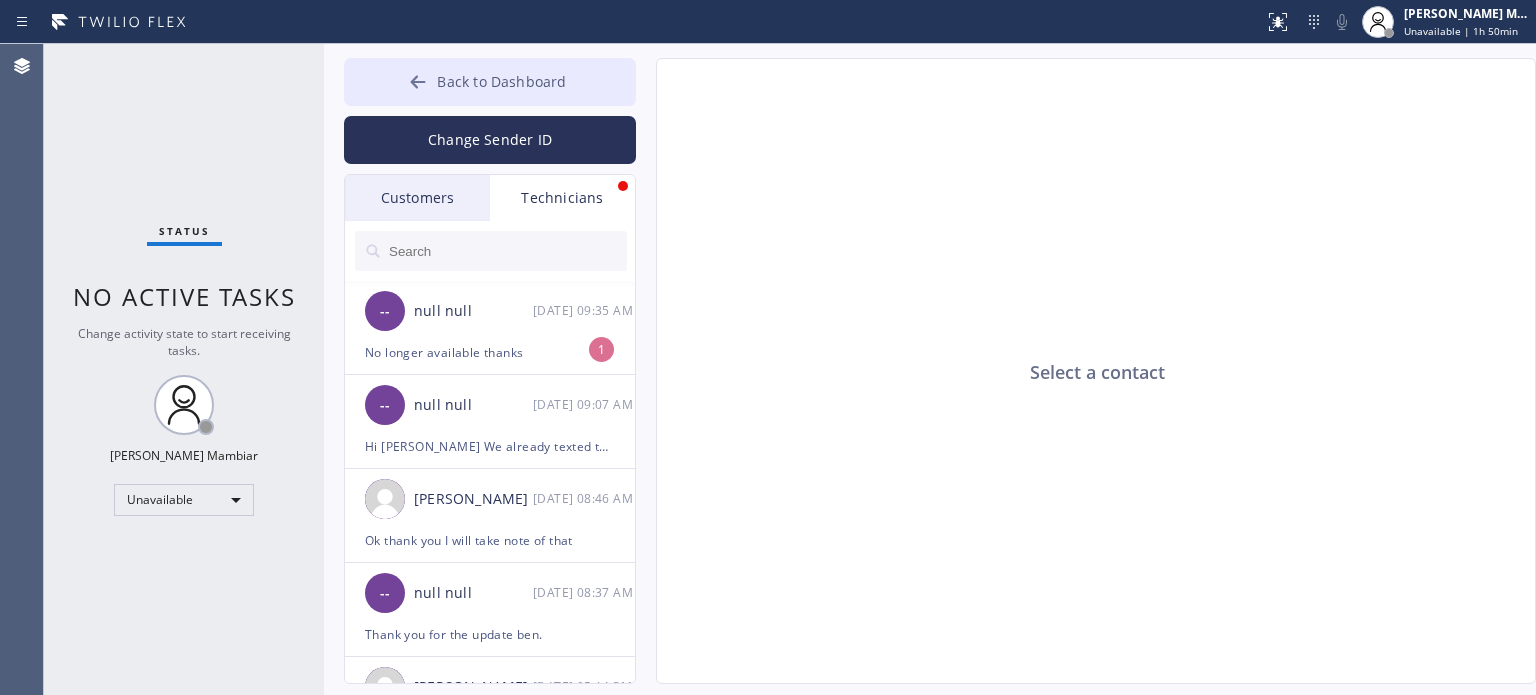 click on "Back to Dashboard" at bounding box center [501, 81] 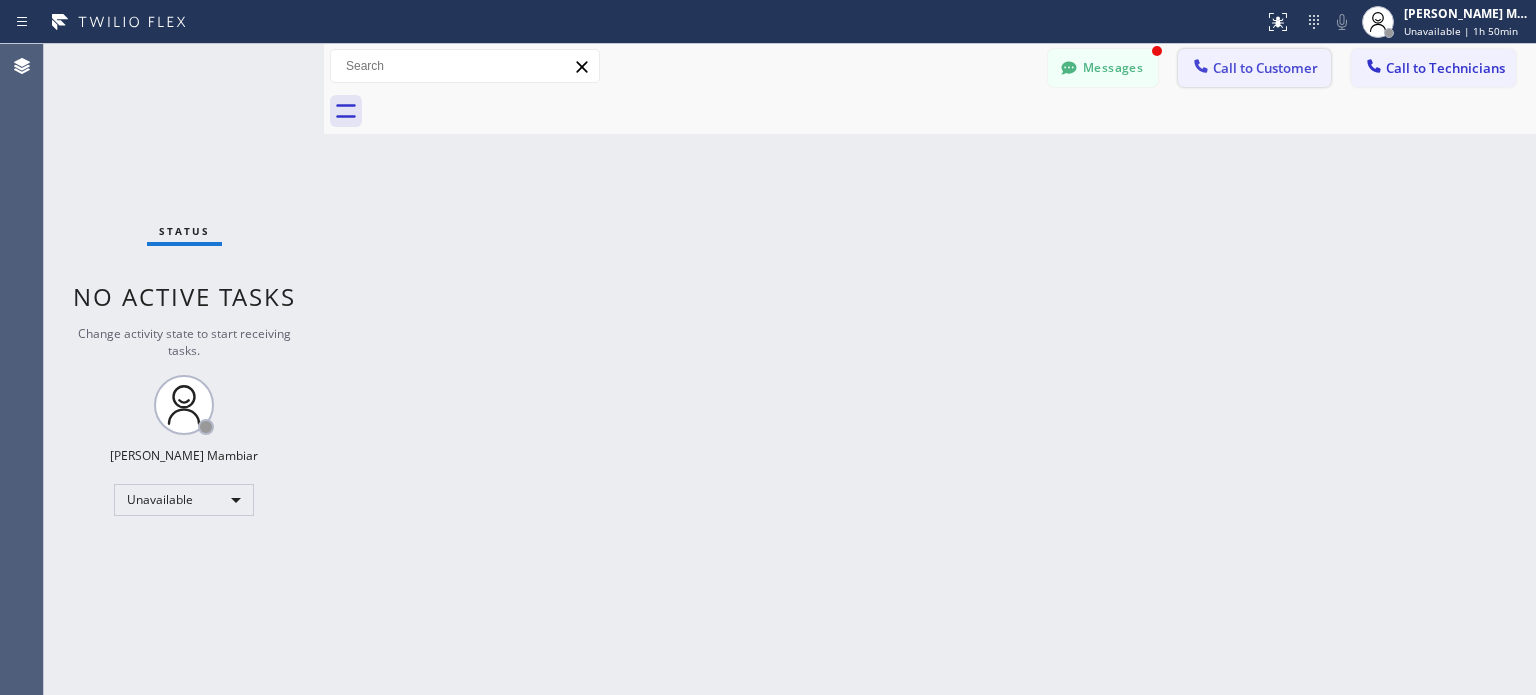 click on "Call to Customer" at bounding box center [1265, 68] 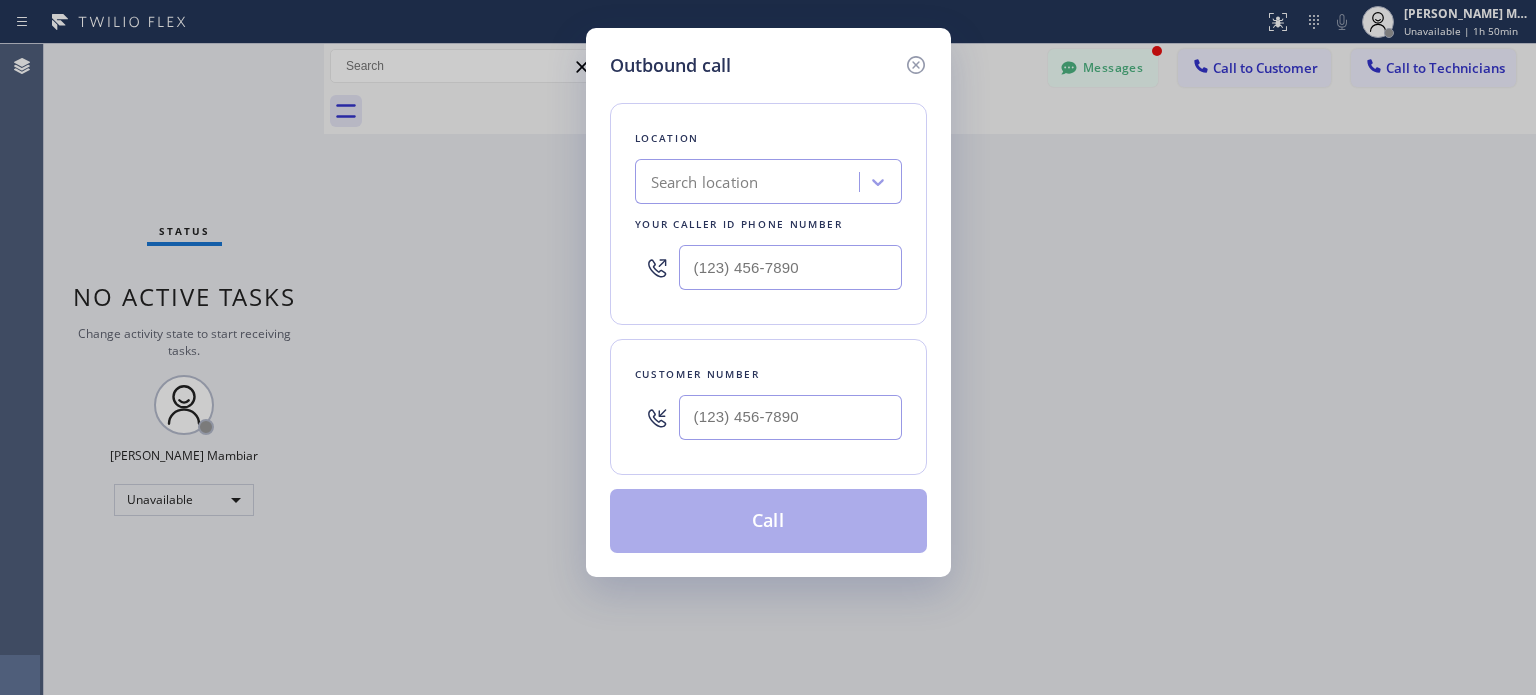 click on "Search location" at bounding box center (705, 182) 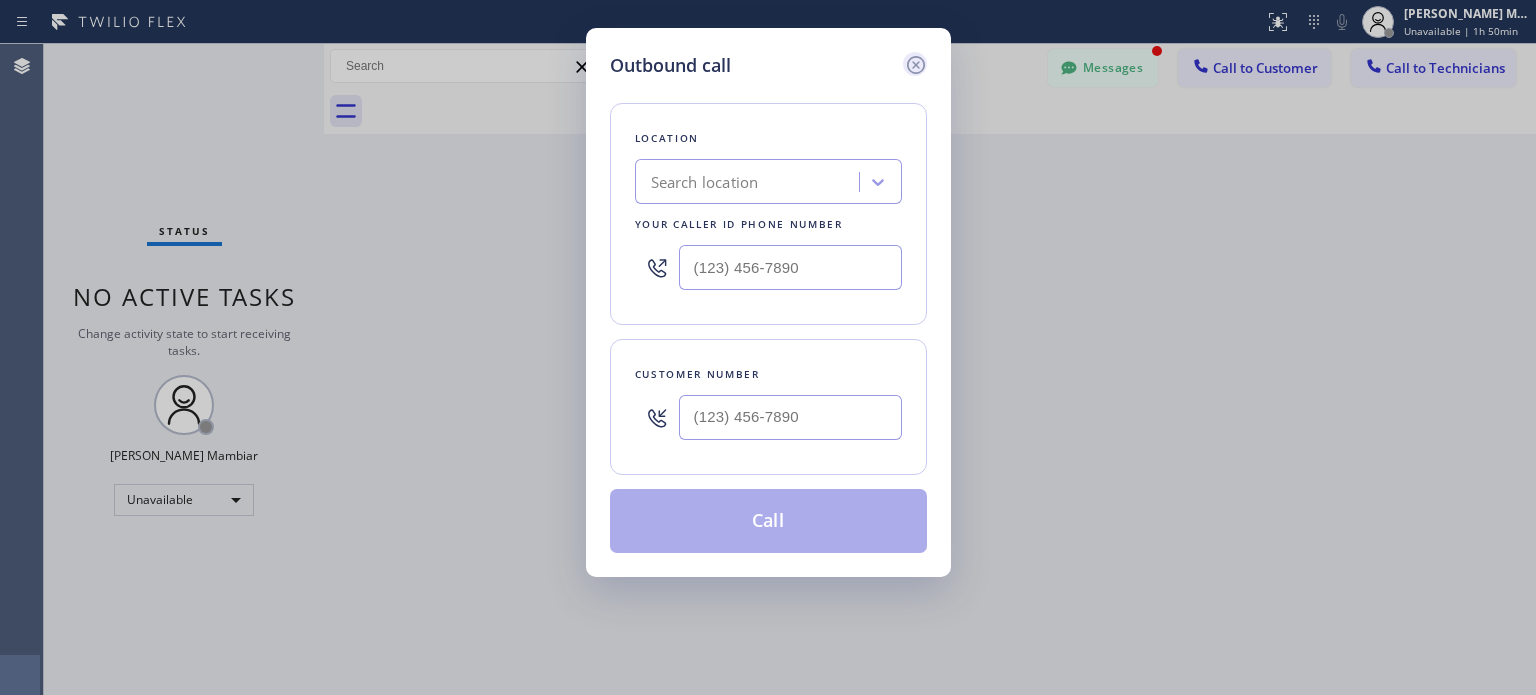 click 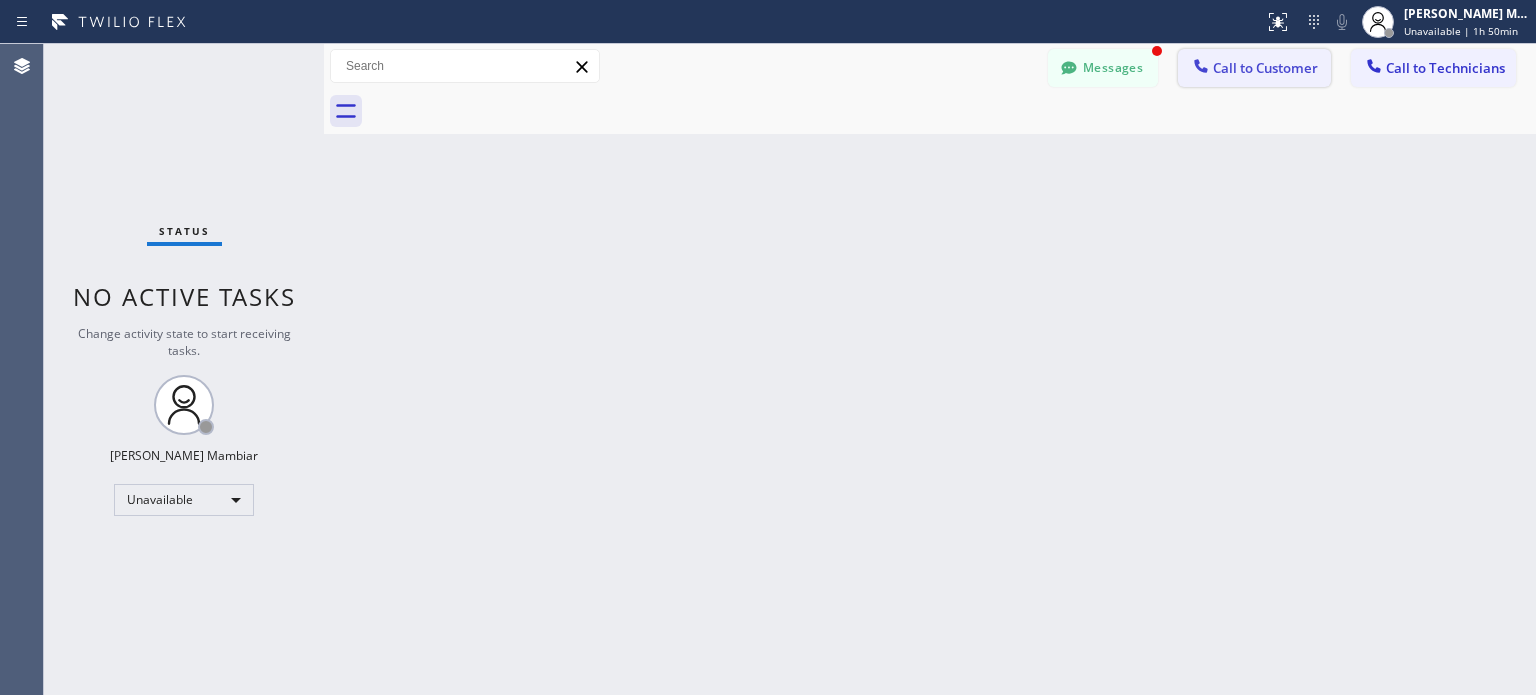 click on "Call to Customer" at bounding box center [1254, 68] 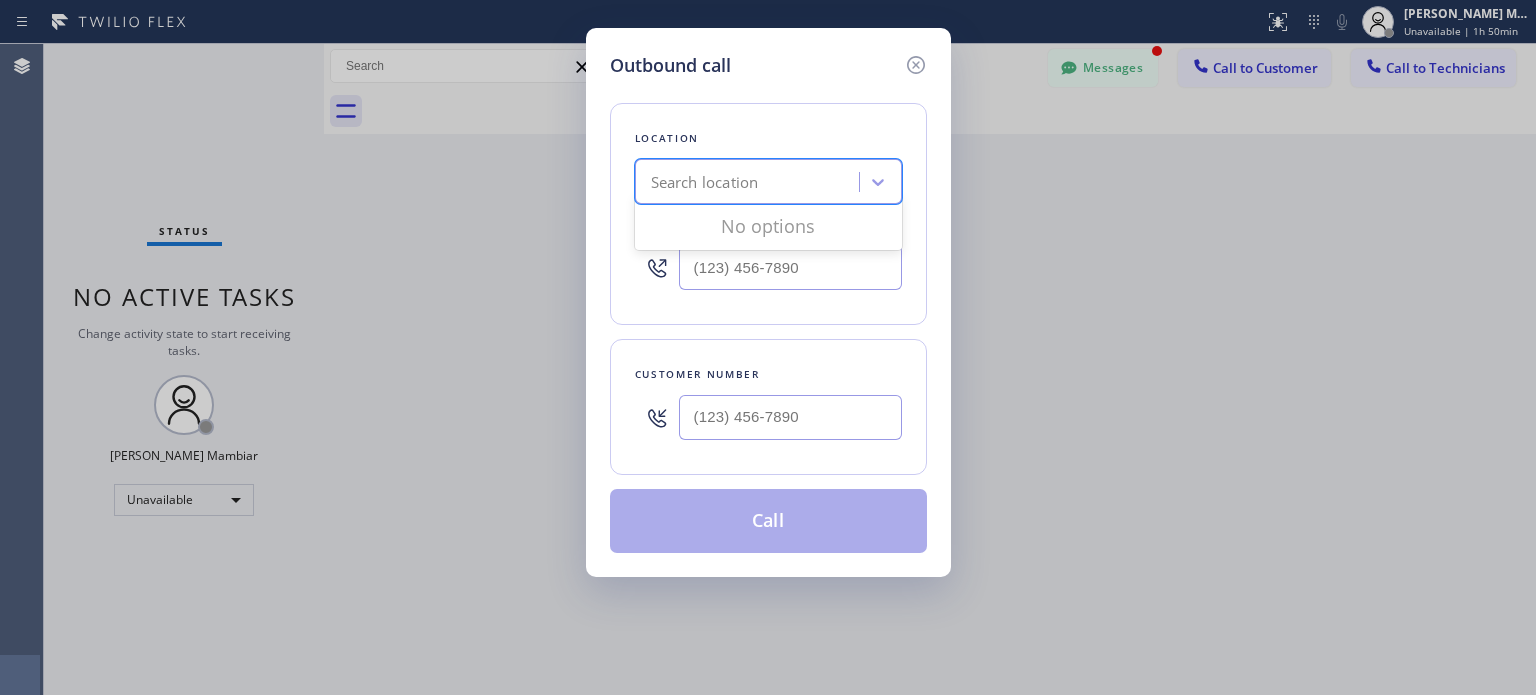 drag, startPoint x: 652, startPoint y: 170, endPoint x: 666, endPoint y: 182, distance: 18.439089 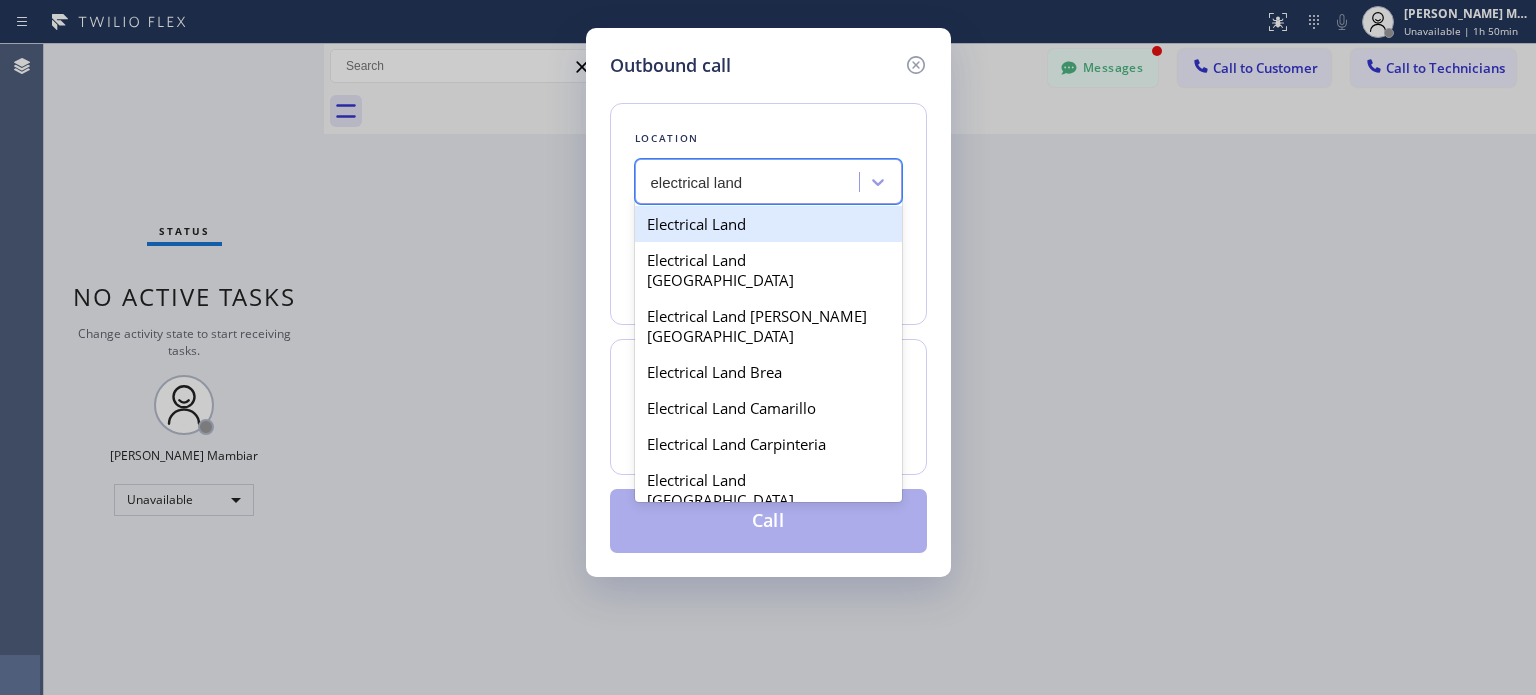 type on "electrical land" 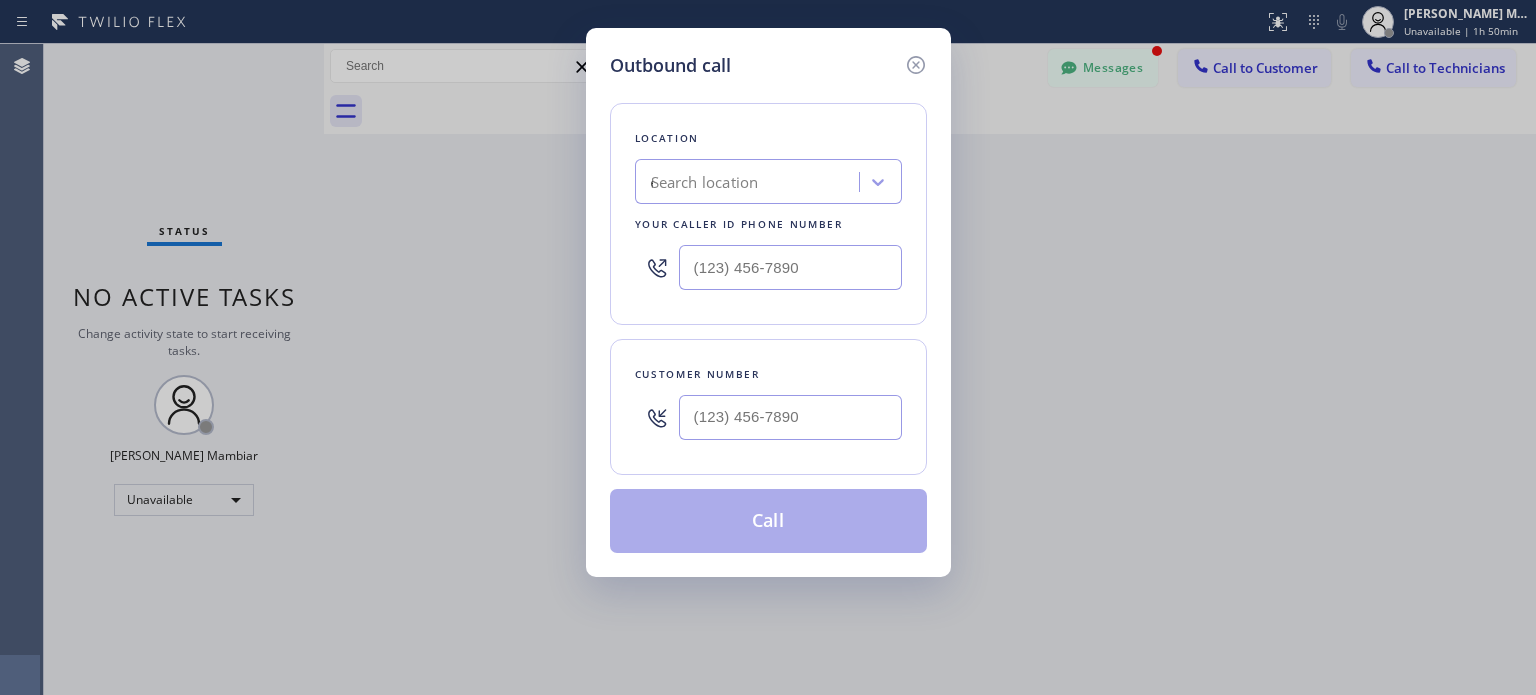 type 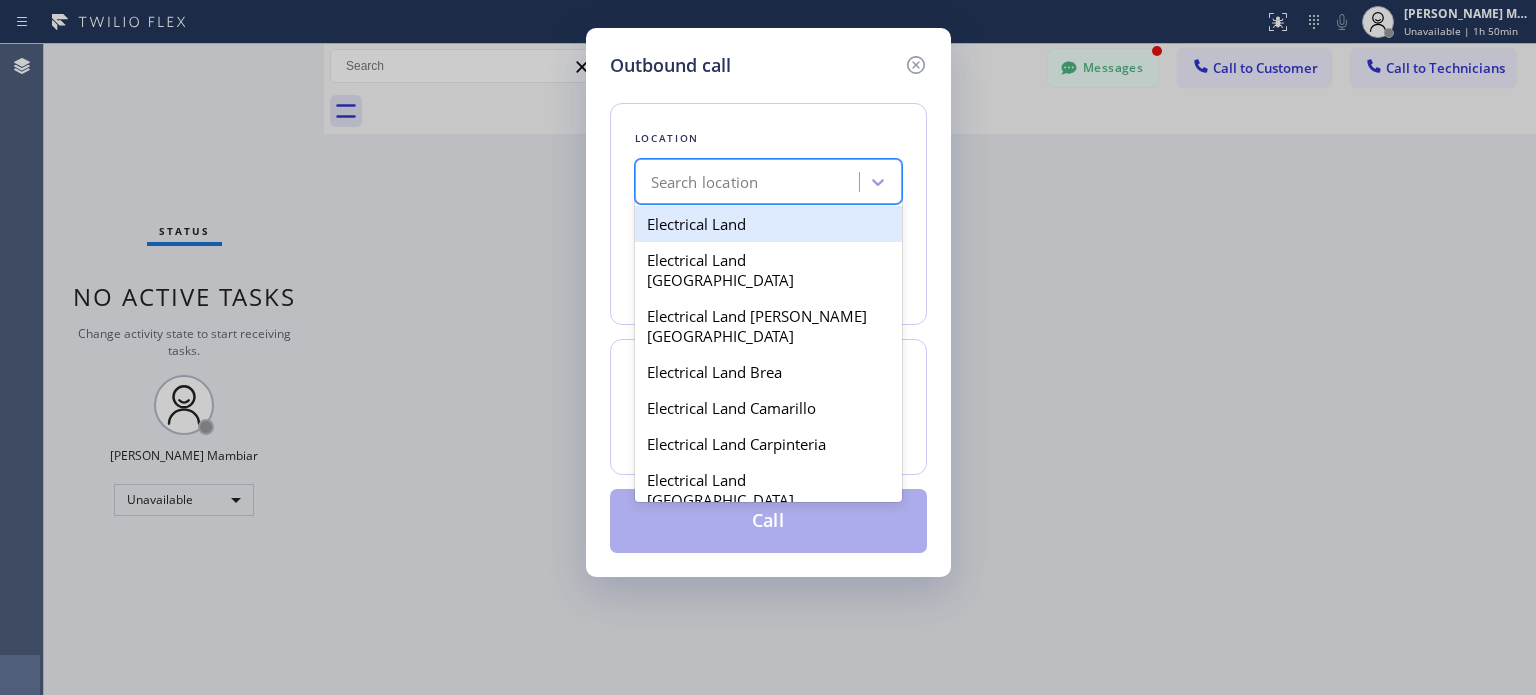 click on "Search location" at bounding box center [750, 182] 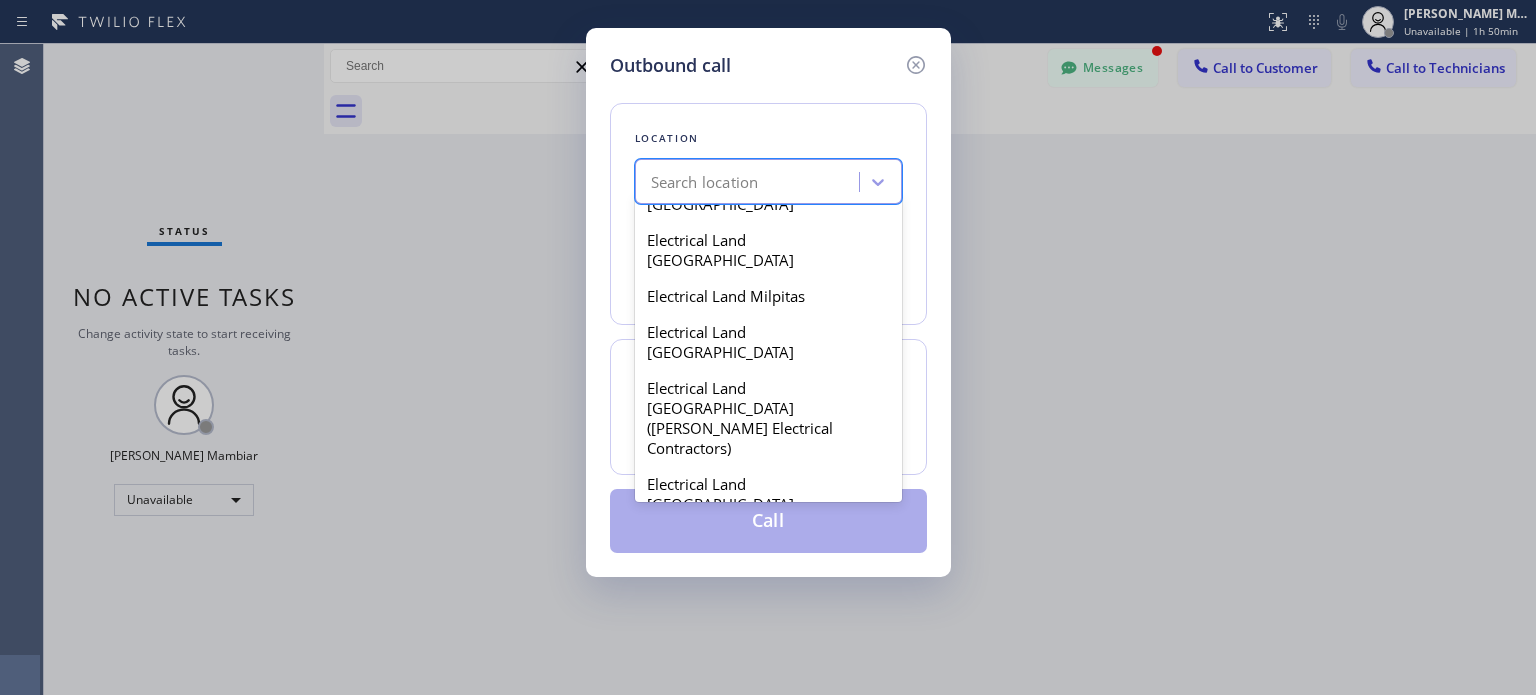 scroll, scrollTop: 1500, scrollLeft: 0, axis: vertical 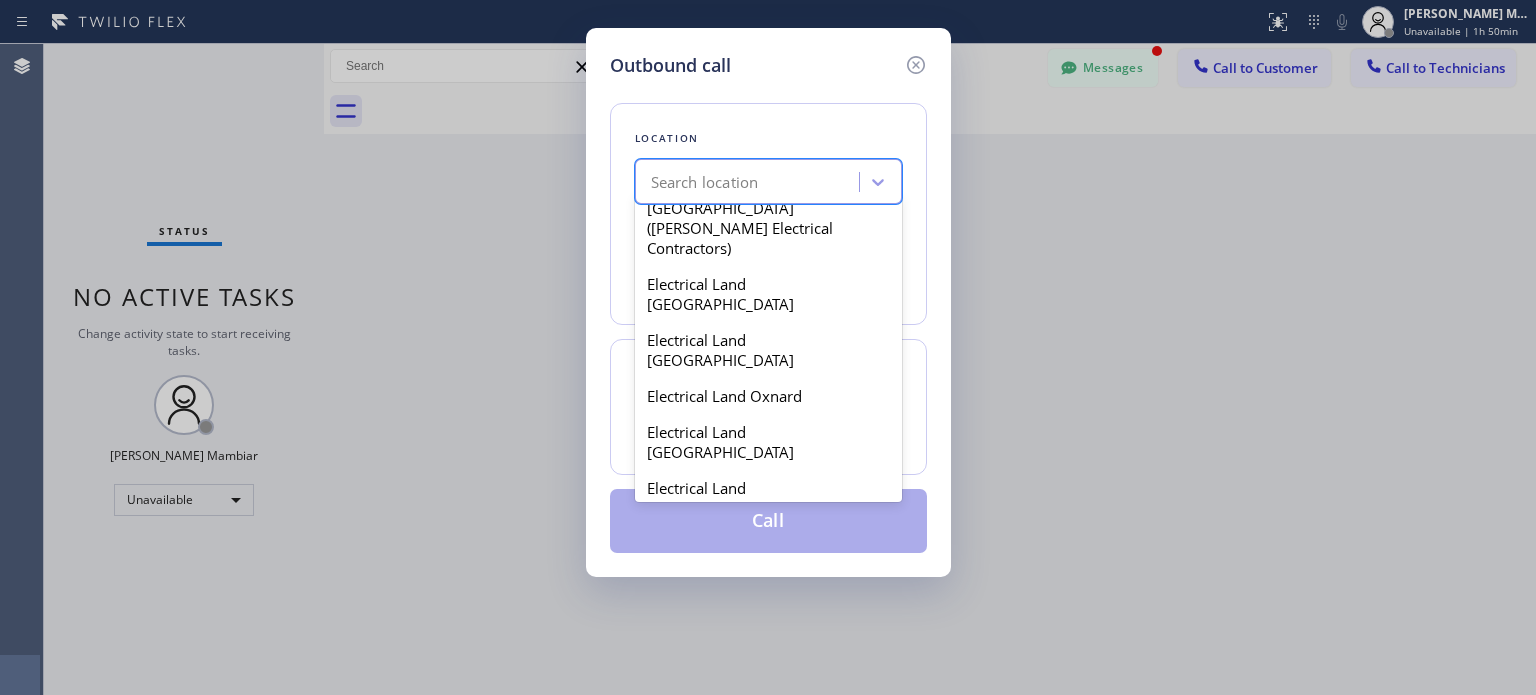 click on "Electrical Land [GEOGRAPHIC_DATA]" at bounding box center [768, 1234] 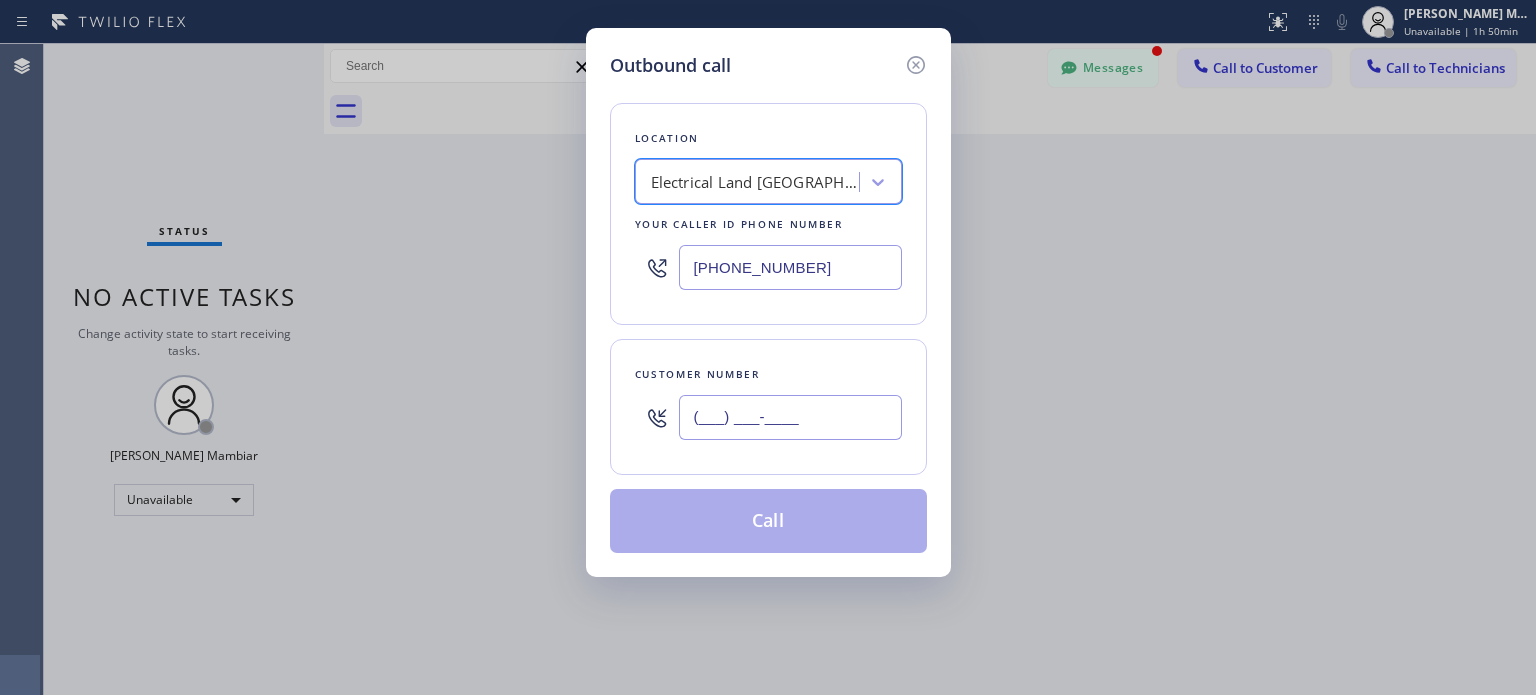 click on "(___) ___-____" at bounding box center (790, 417) 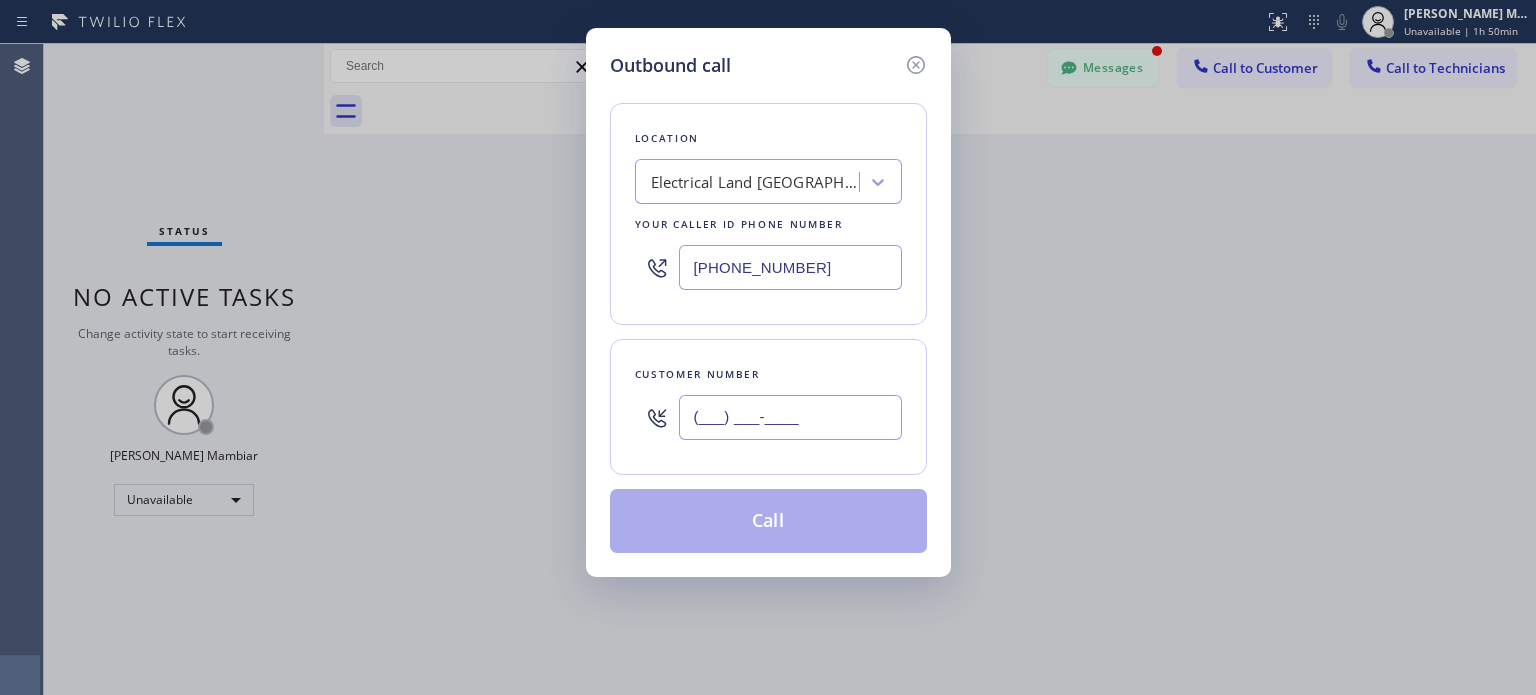 paste on "415) 230-9084" 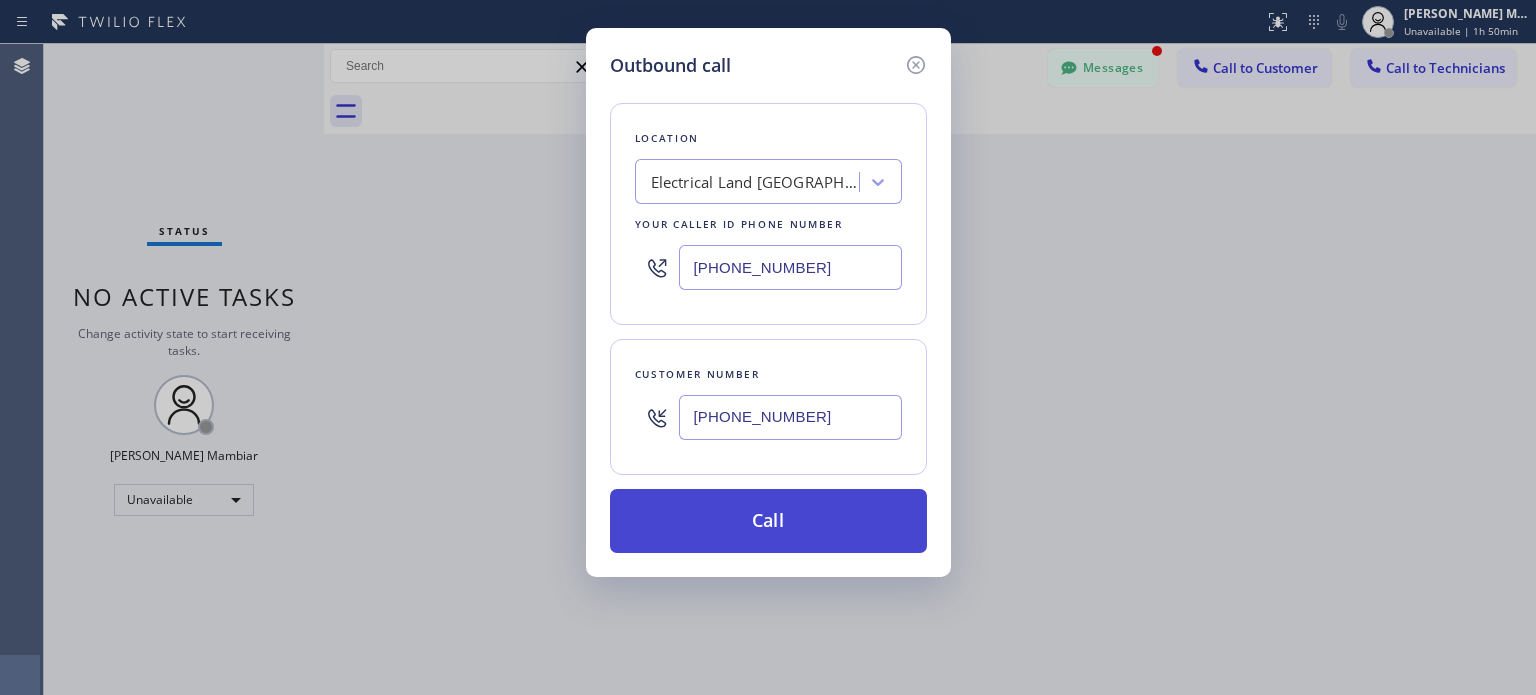 type on "[PHONE_NUMBER]" 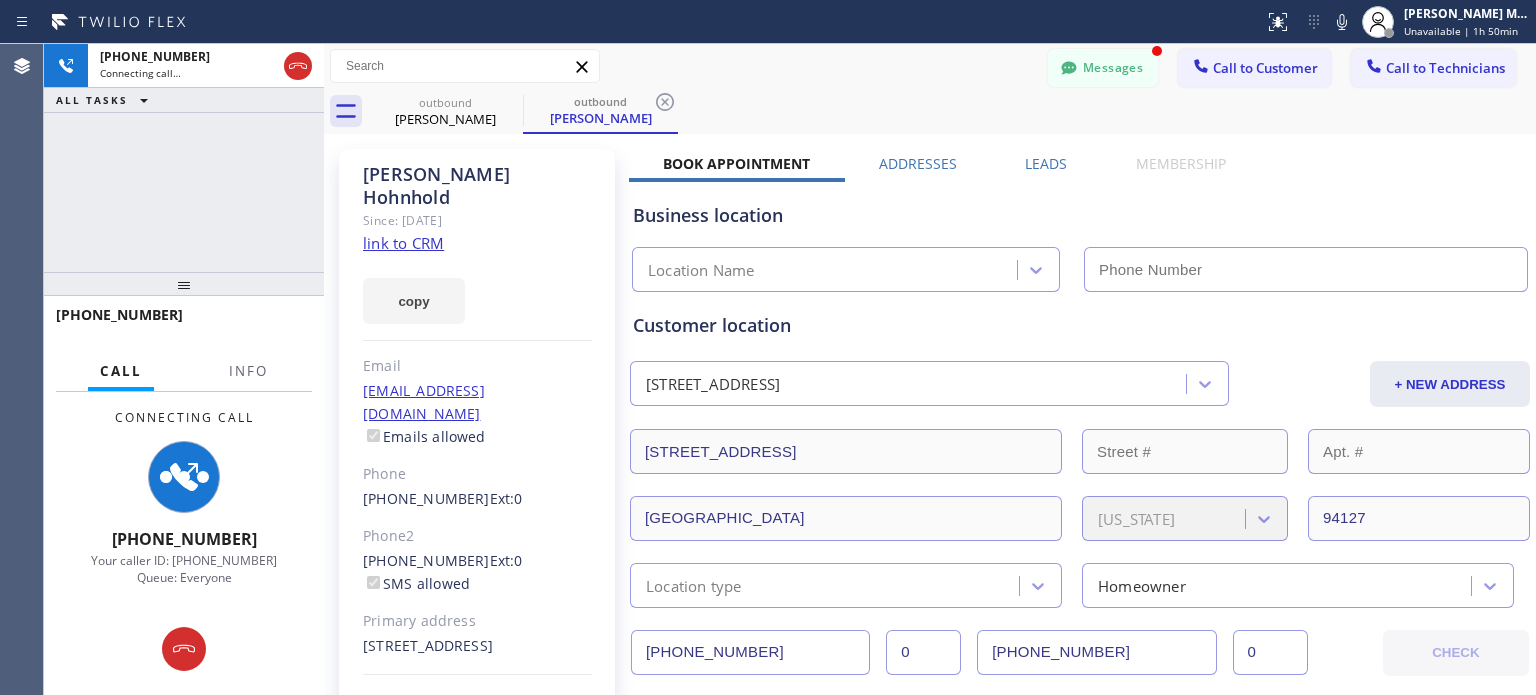 type on "[PHONE_NUMBER]" 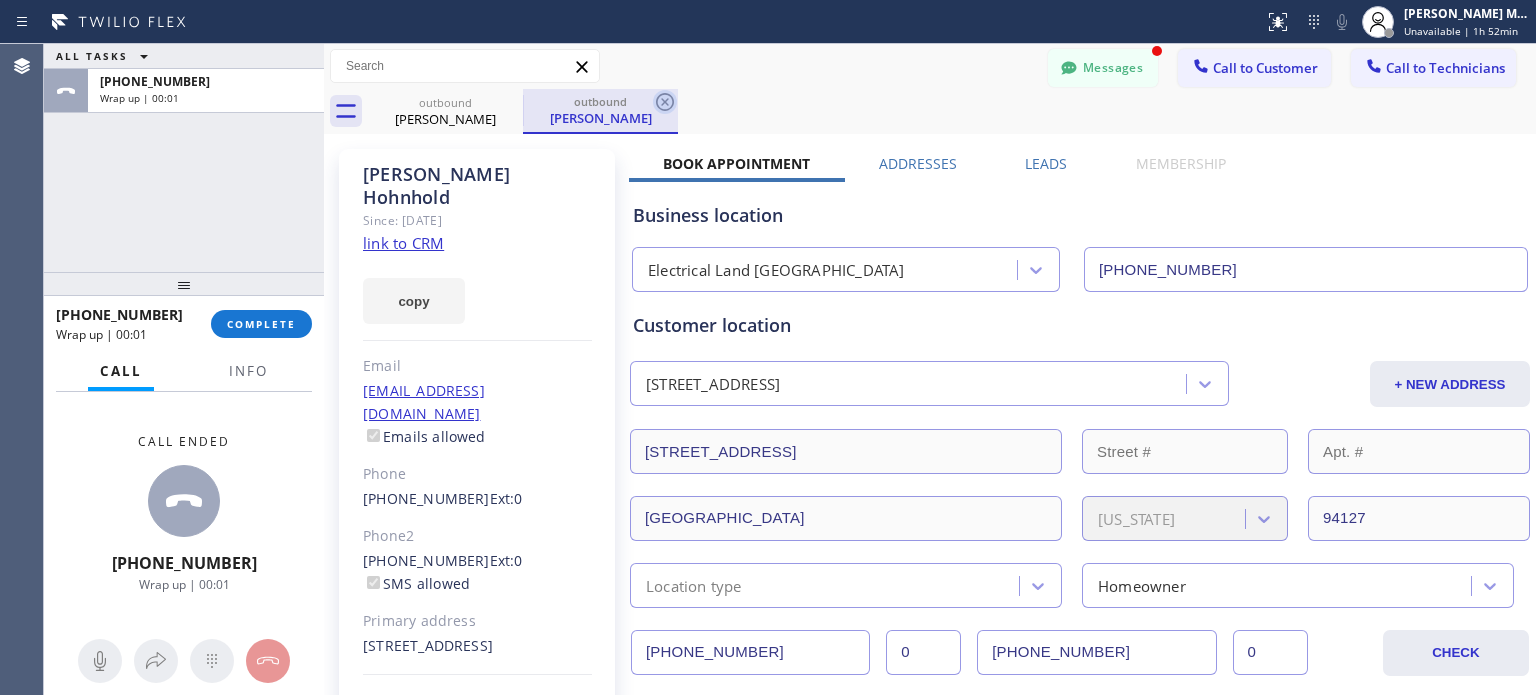 click 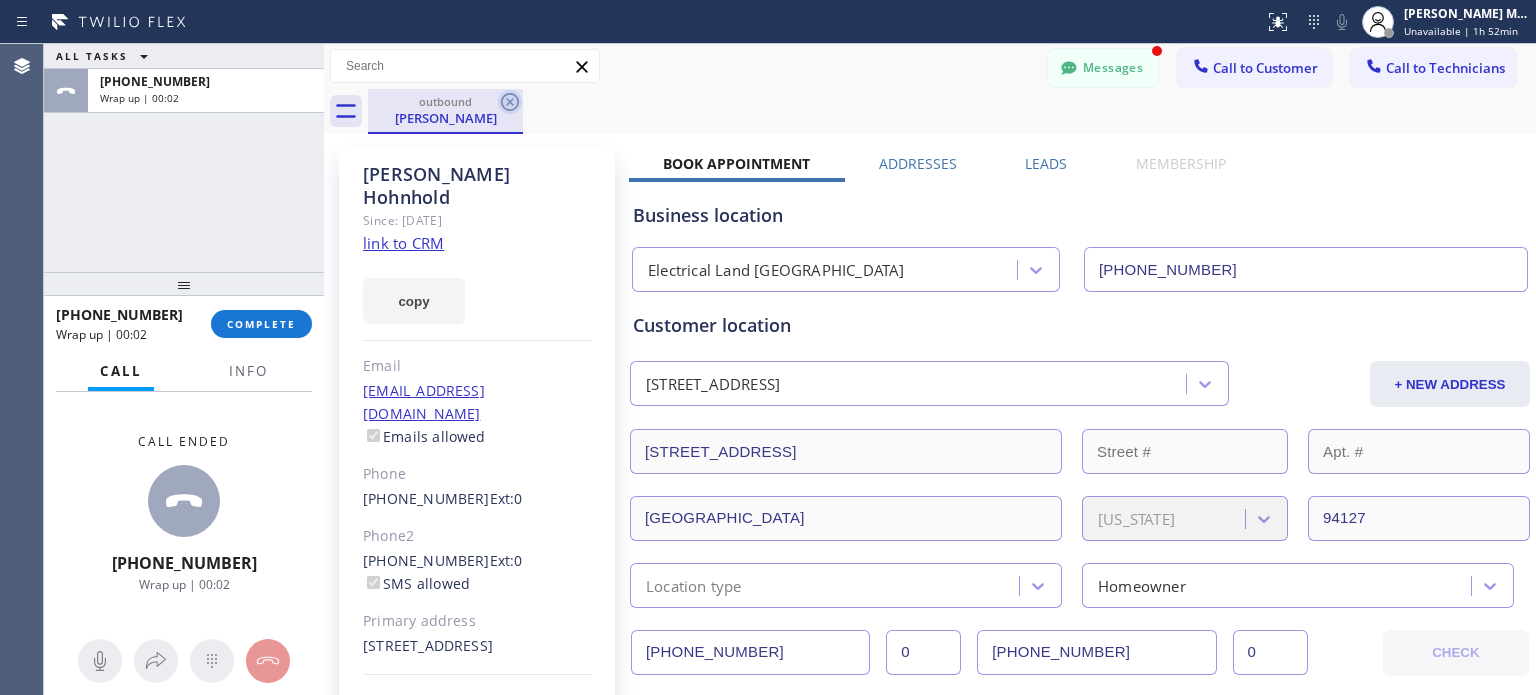 drag, startPoint x: 510, startPoint y: 96, endPoint x: 519, endPoint y: 240, distance: 144.28098 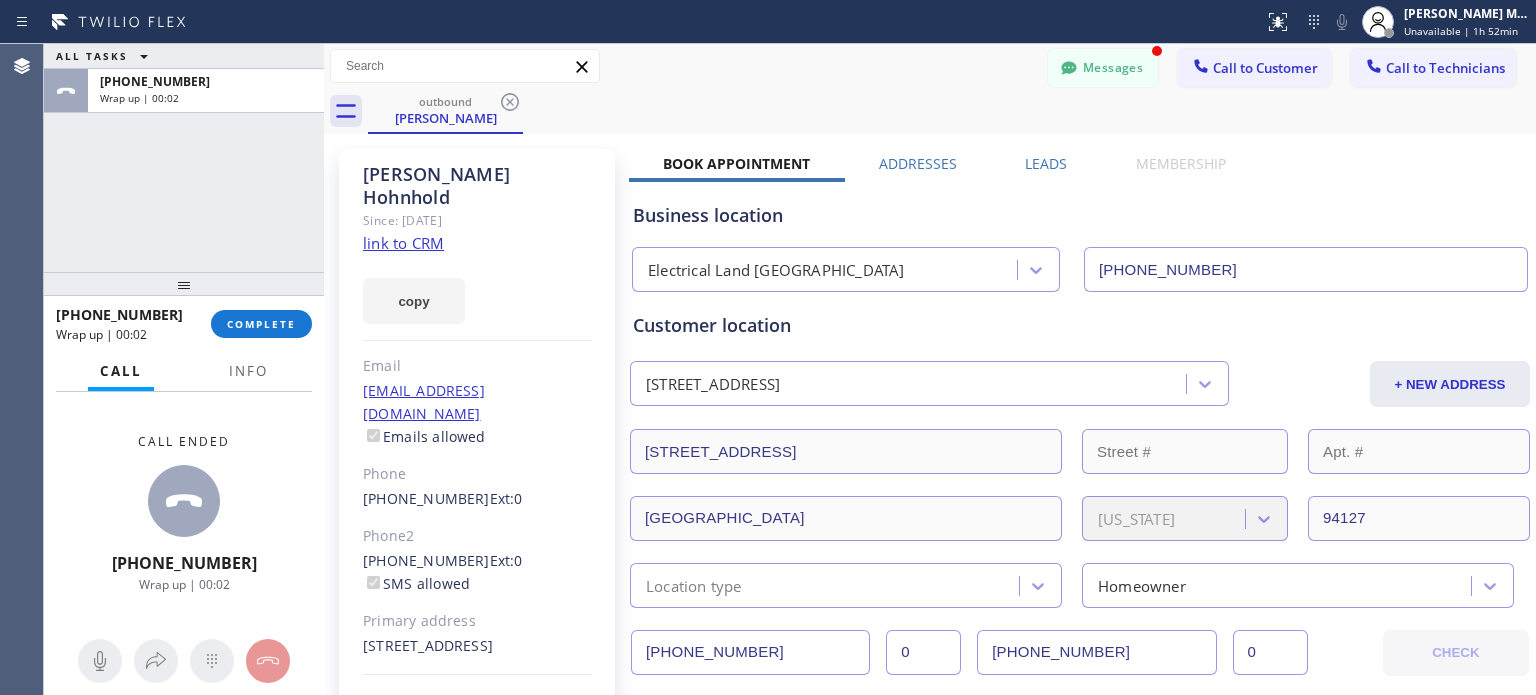 click 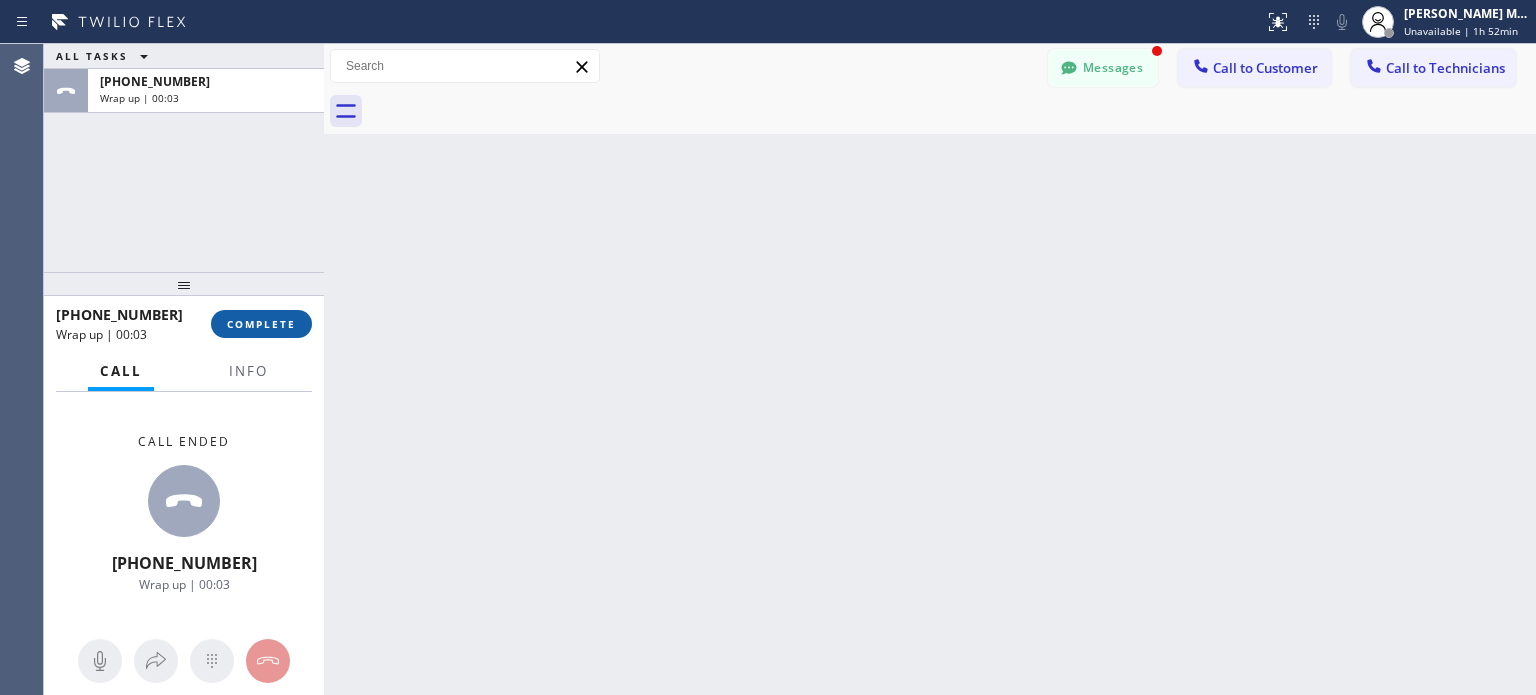 click on "COMPLETE" at bounding box center (261, 324) 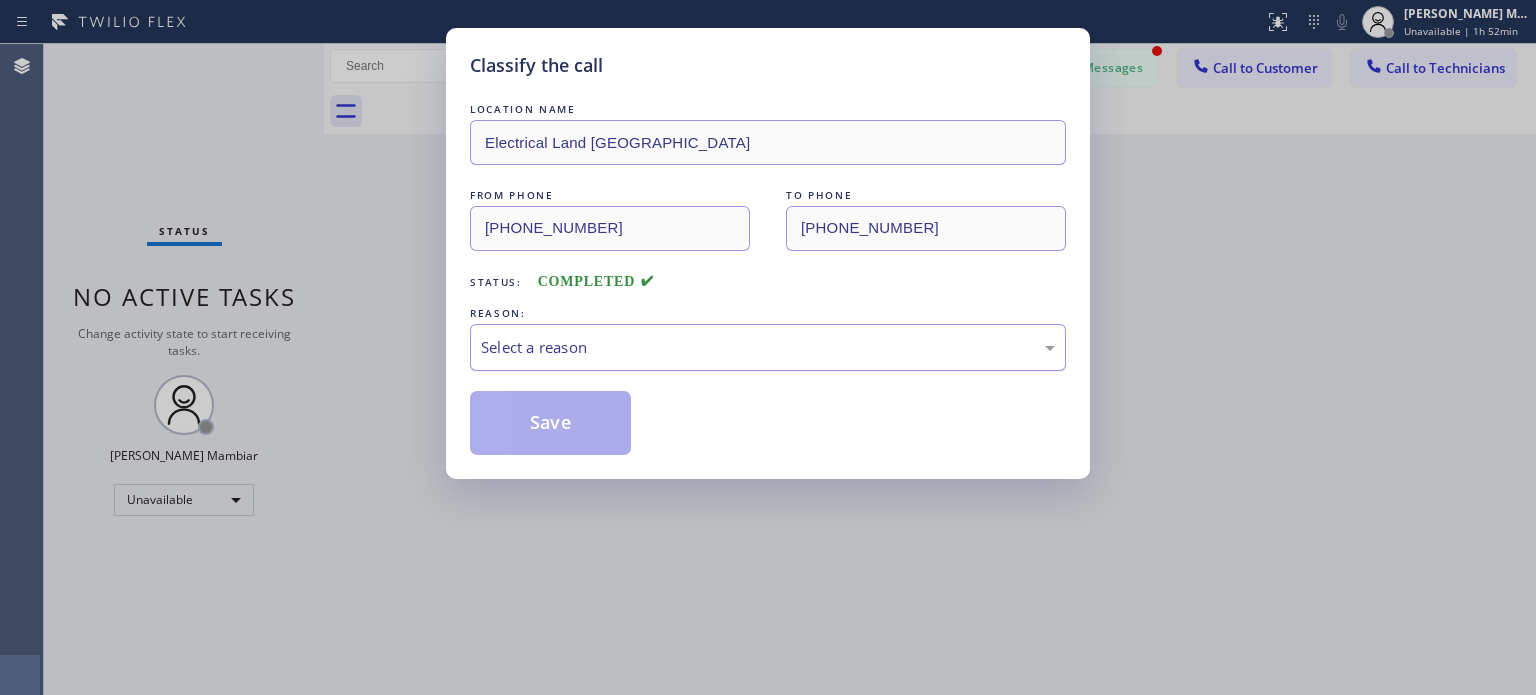 click on "Select a reason" at bounding box center [768, 347] 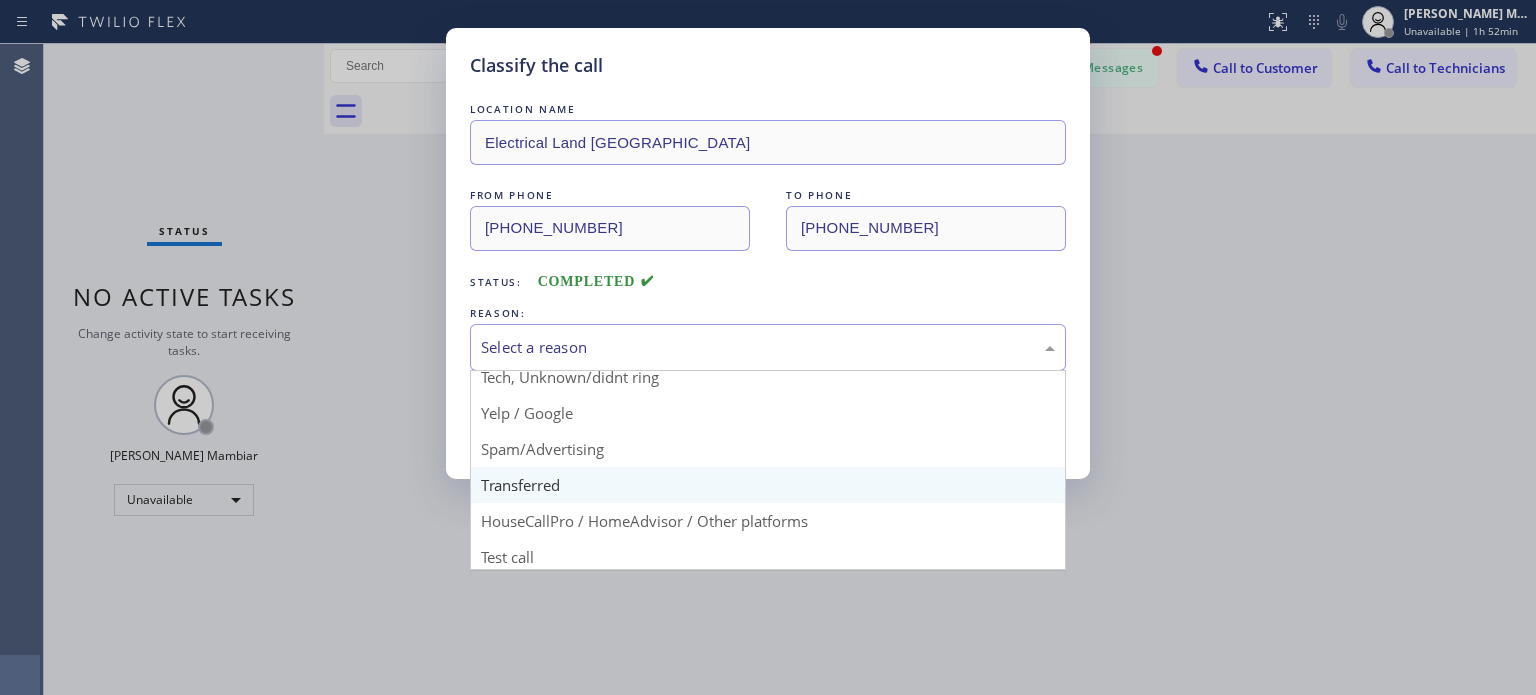 scroll, scrollTop: 125, scrollLeft: 0, axis: vertical 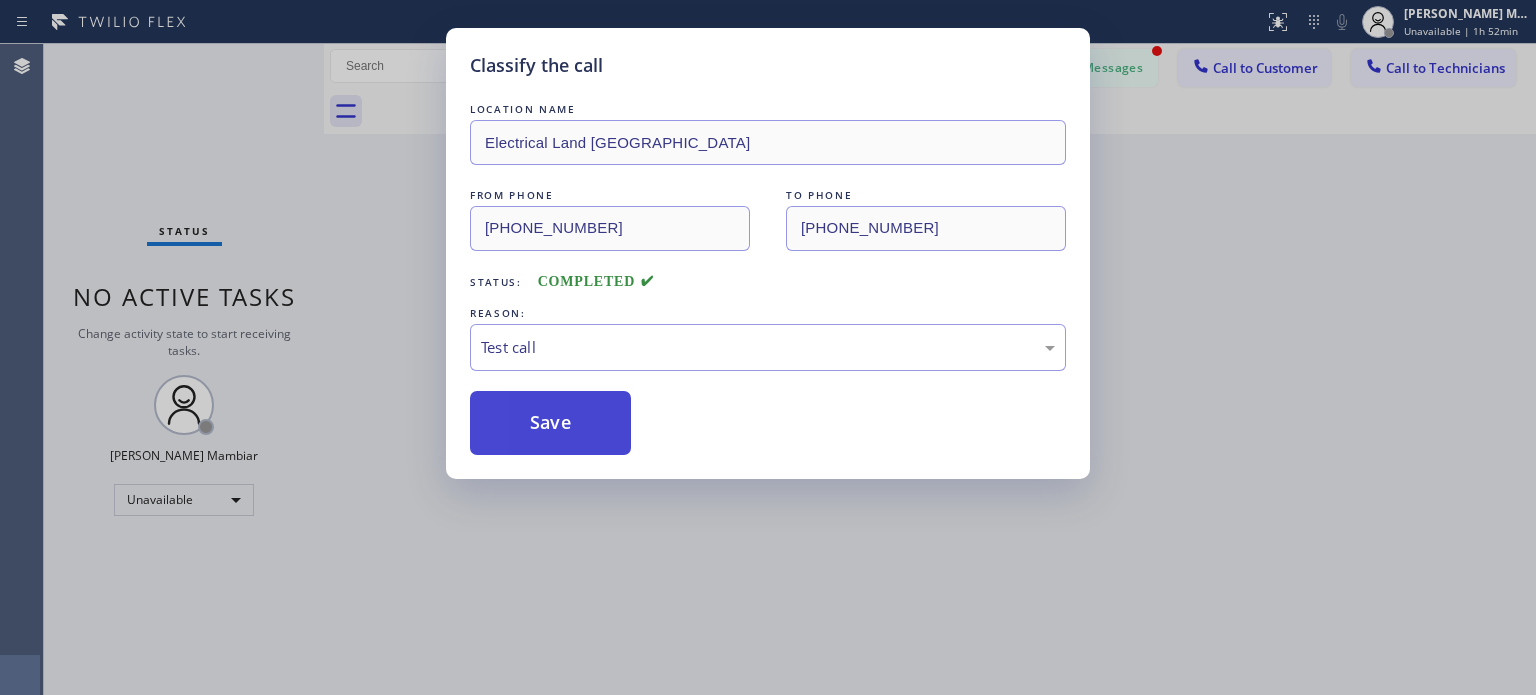 click on "Save" at bounding box center [550, 423] 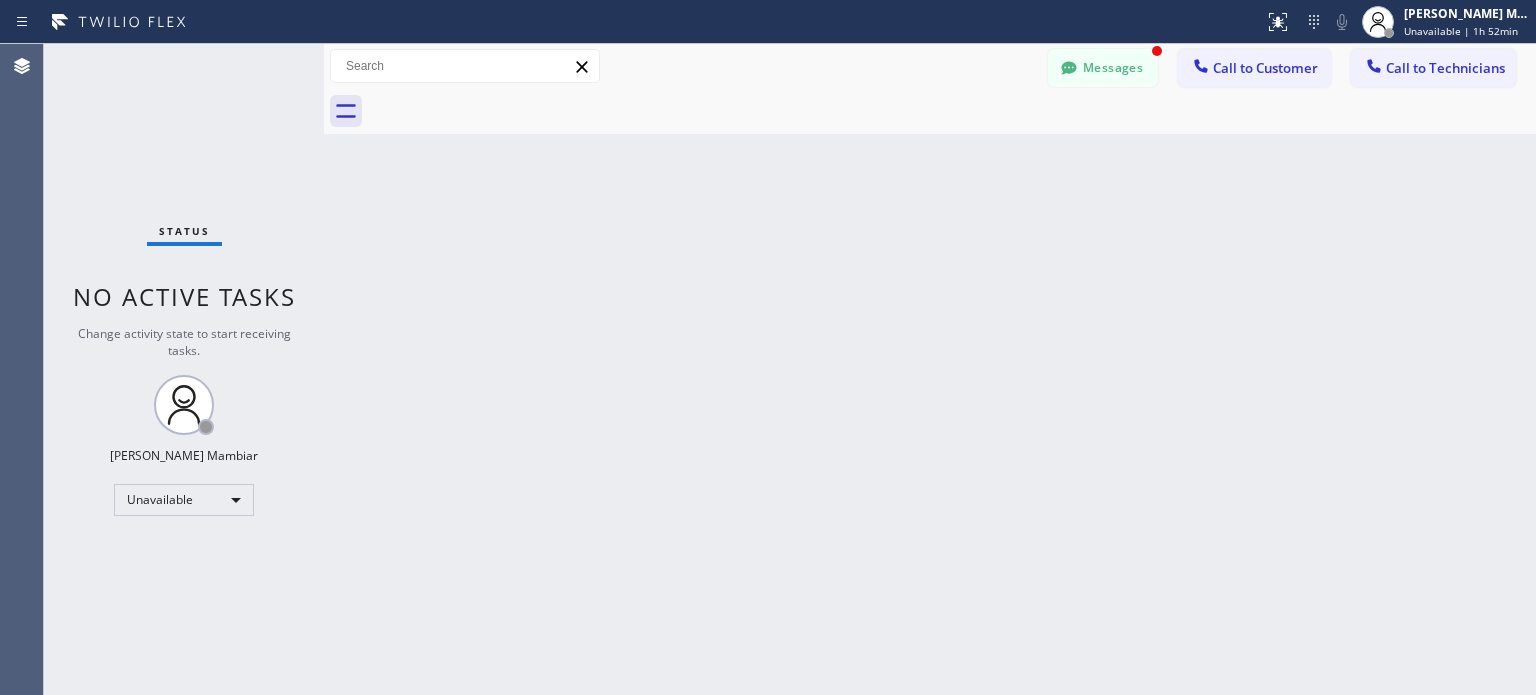 click on "Call to Customer" at bounding box center [1265, 68] 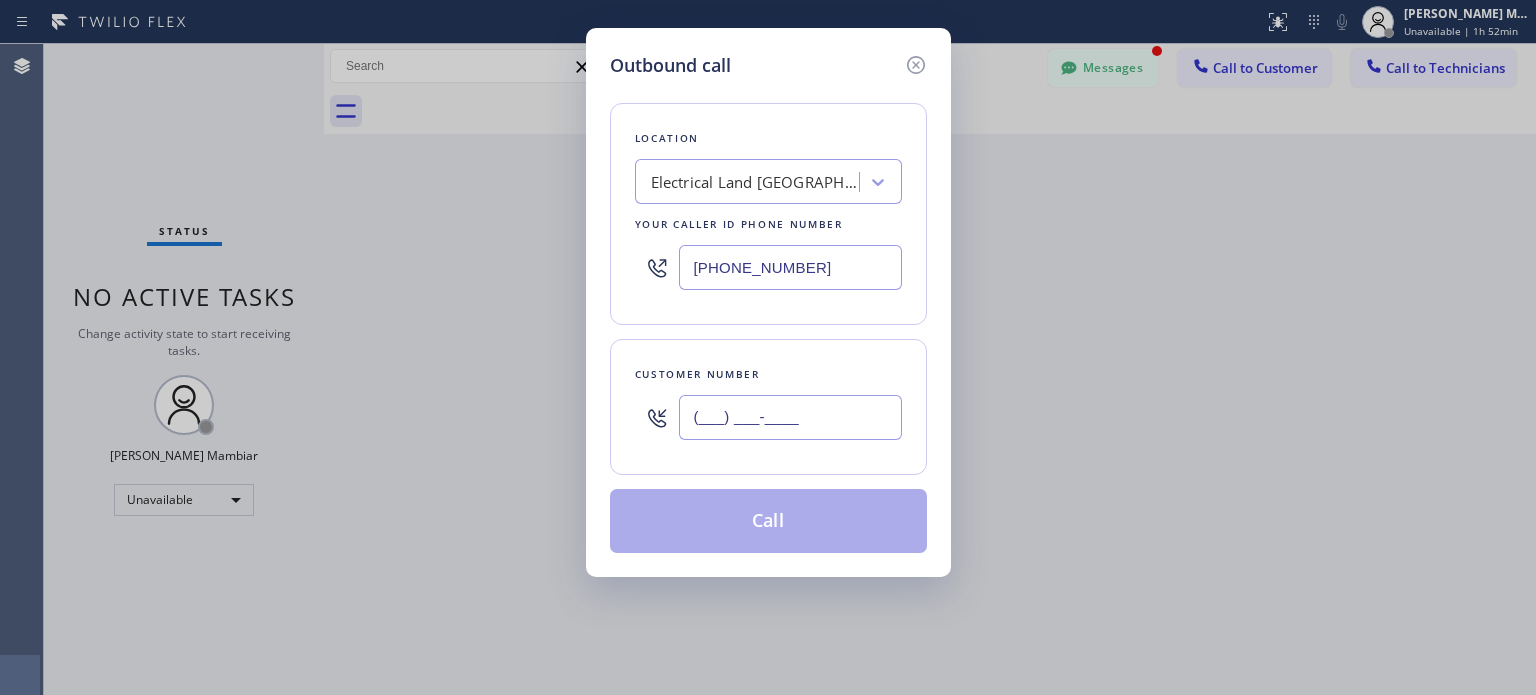 click on "(___) ___-____" at bounding box center (790, 417) 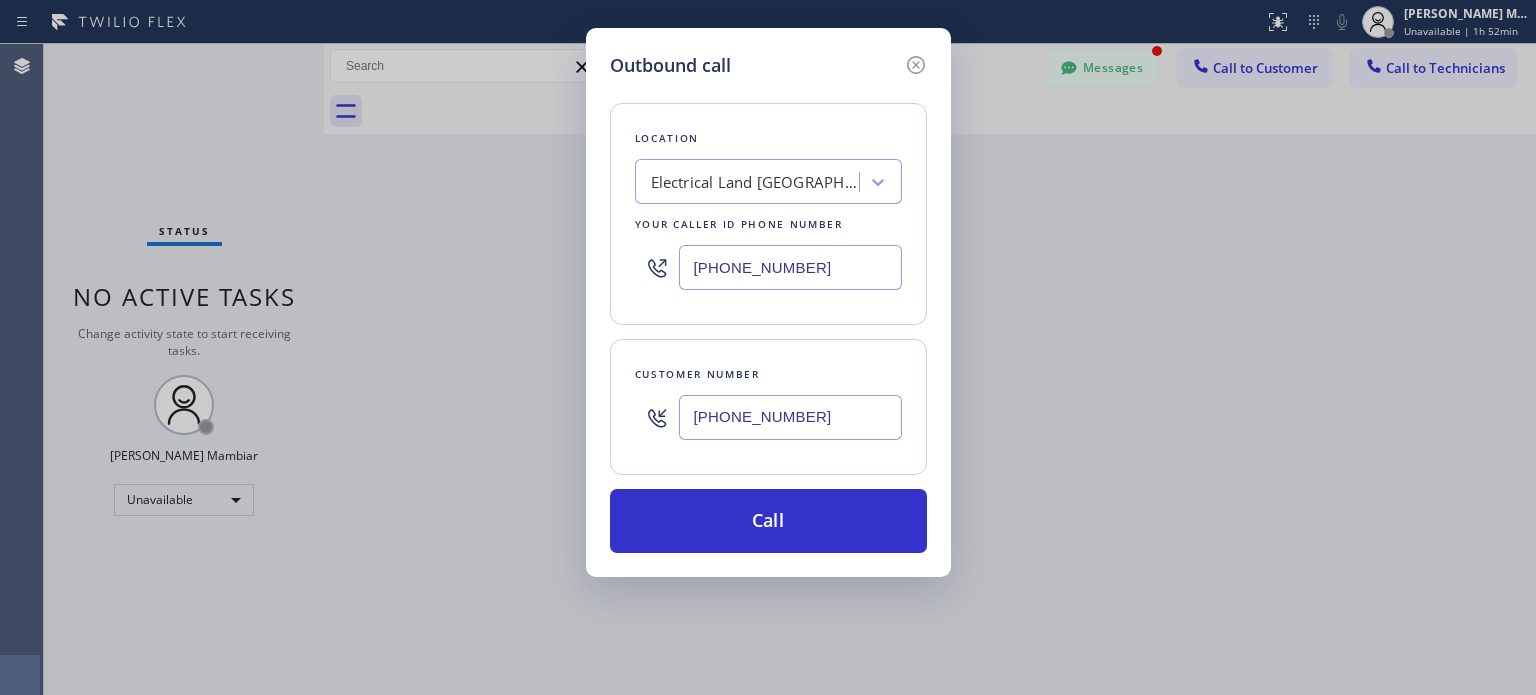 type on "[PHONE_NUMBER]" 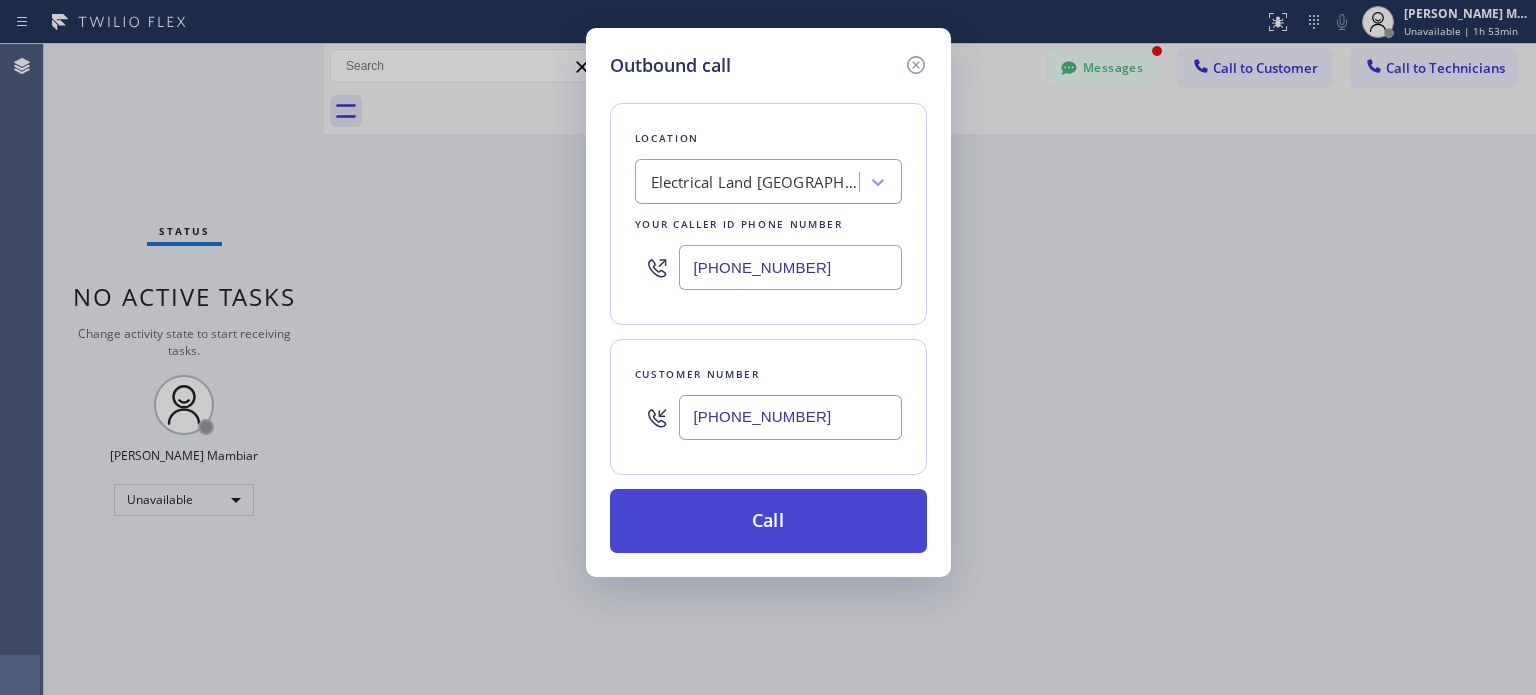 click on "Call" at bounding box center [768, 521] 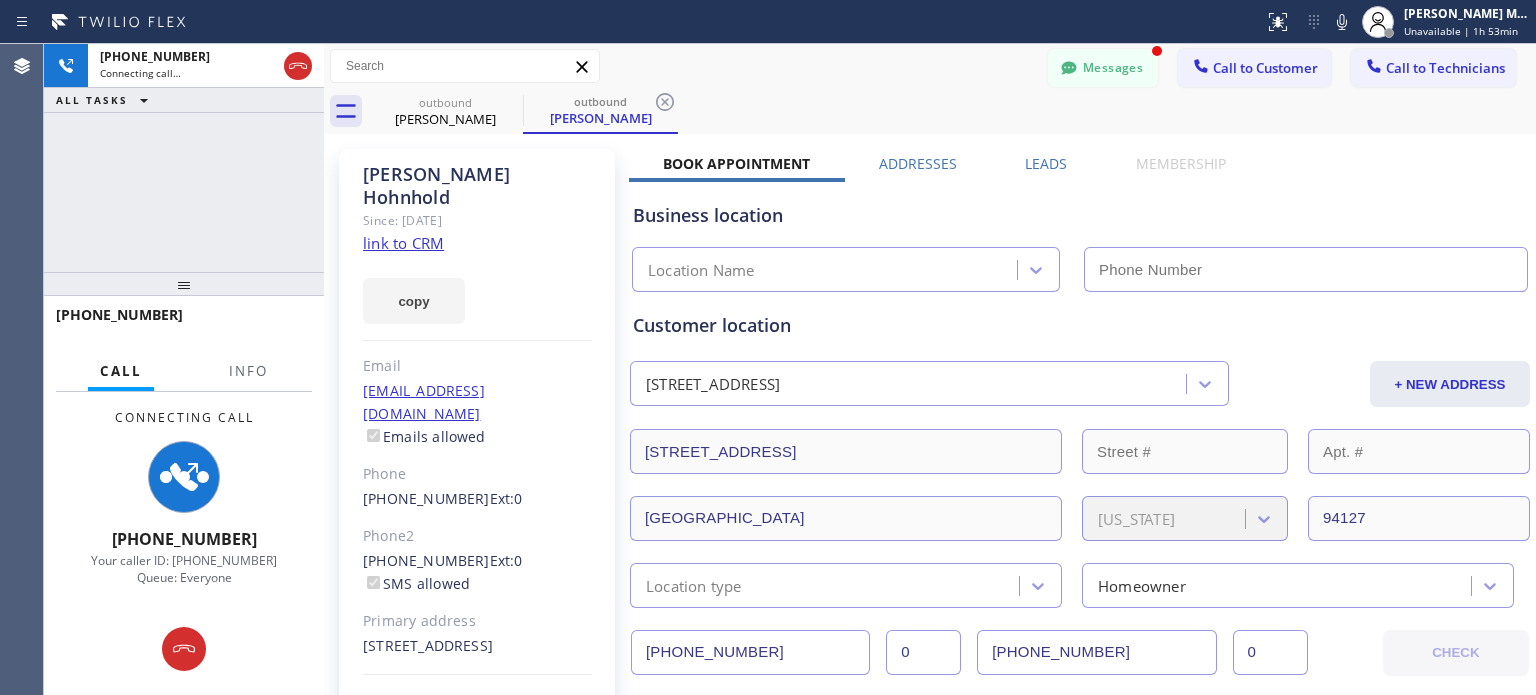 type on "[PHONE_NUMBER]" 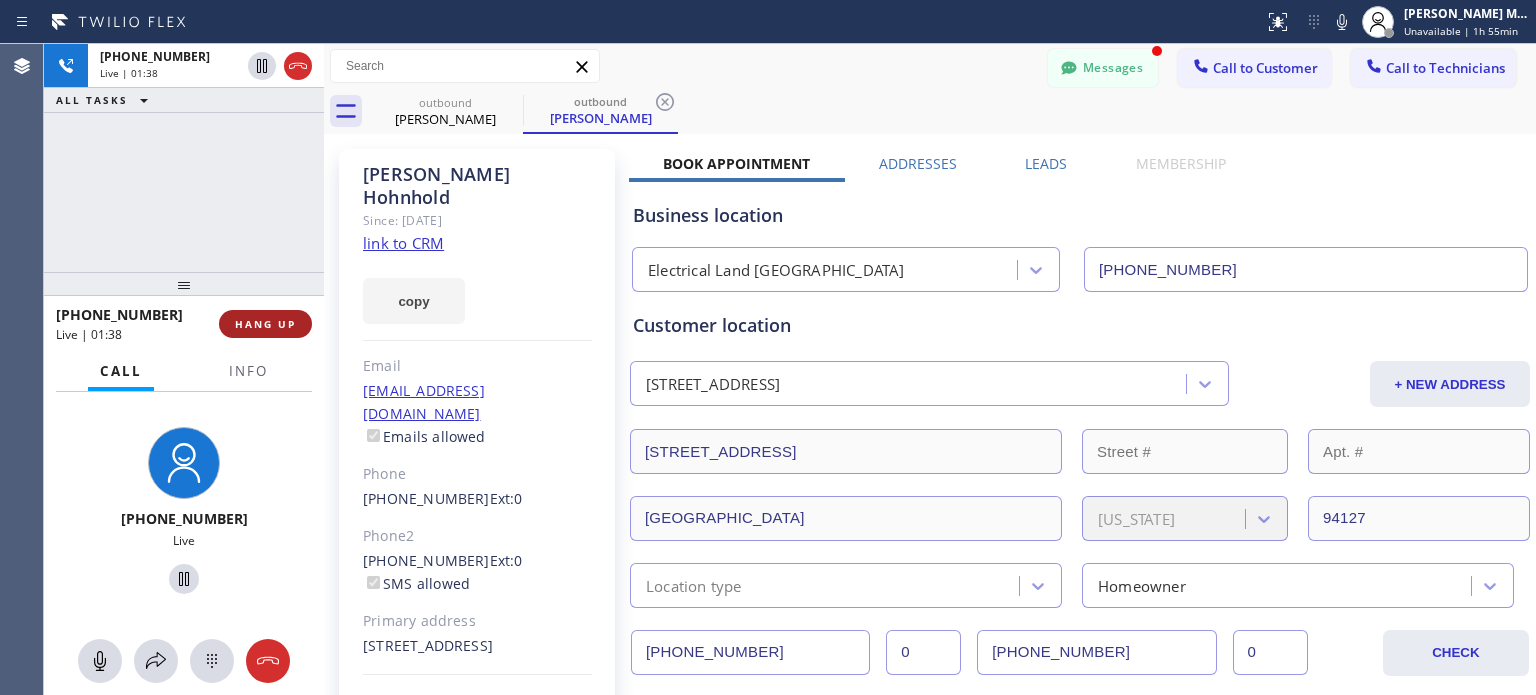 click on "HANG UP" at bounding box center [265, 324] 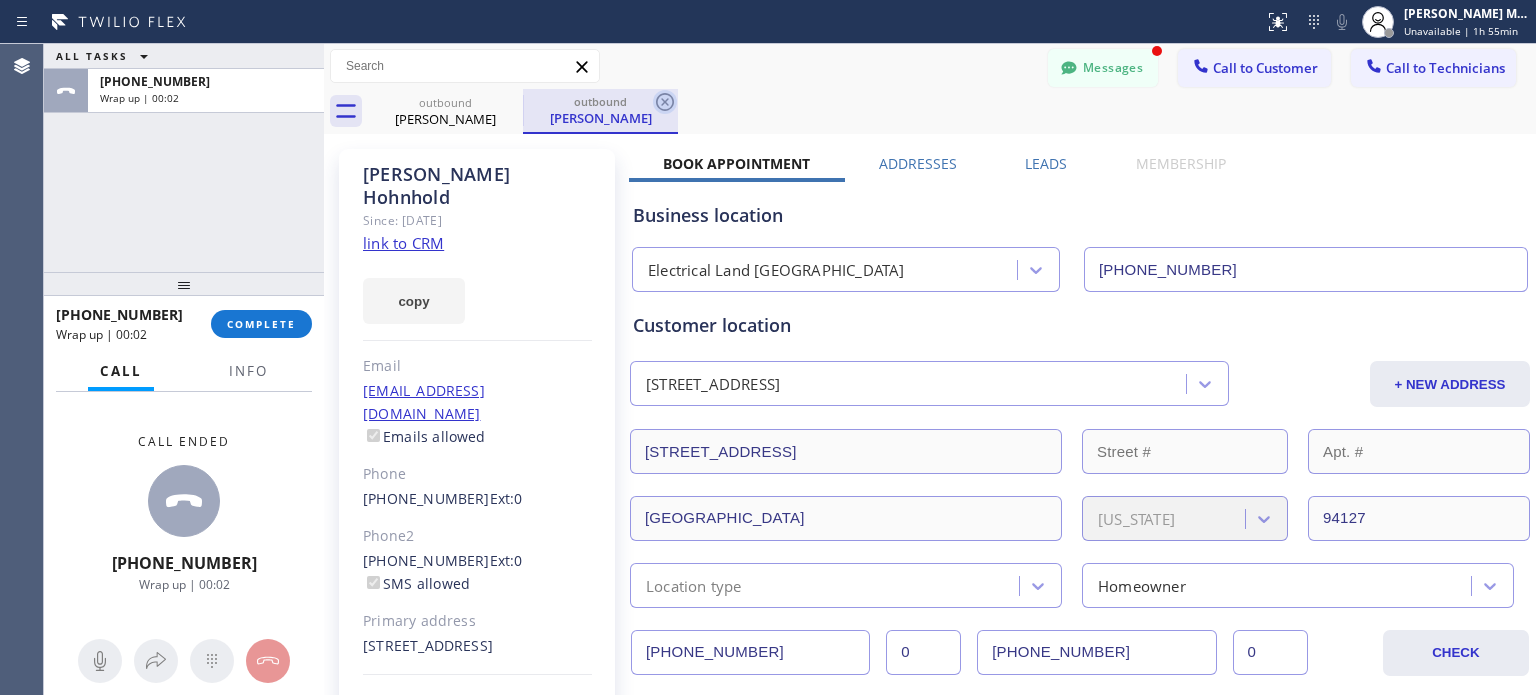 click 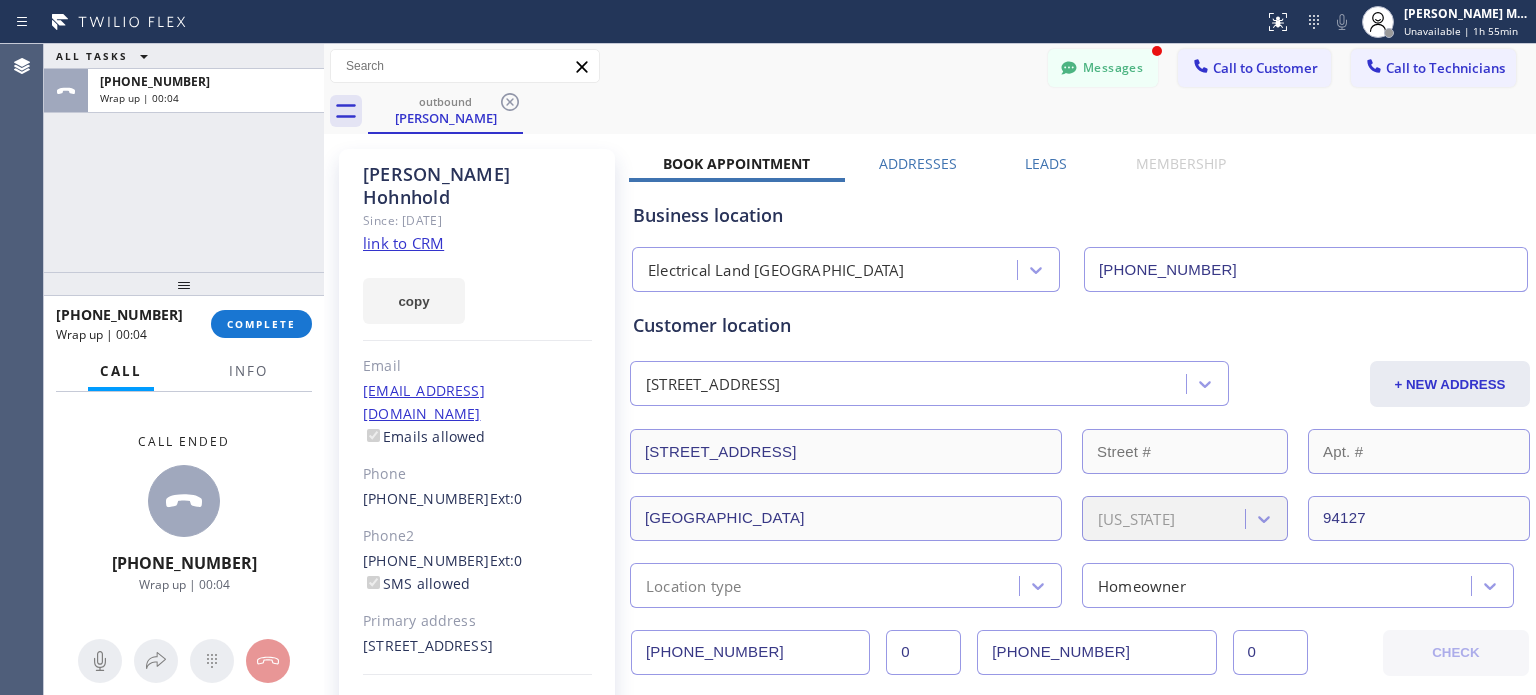click 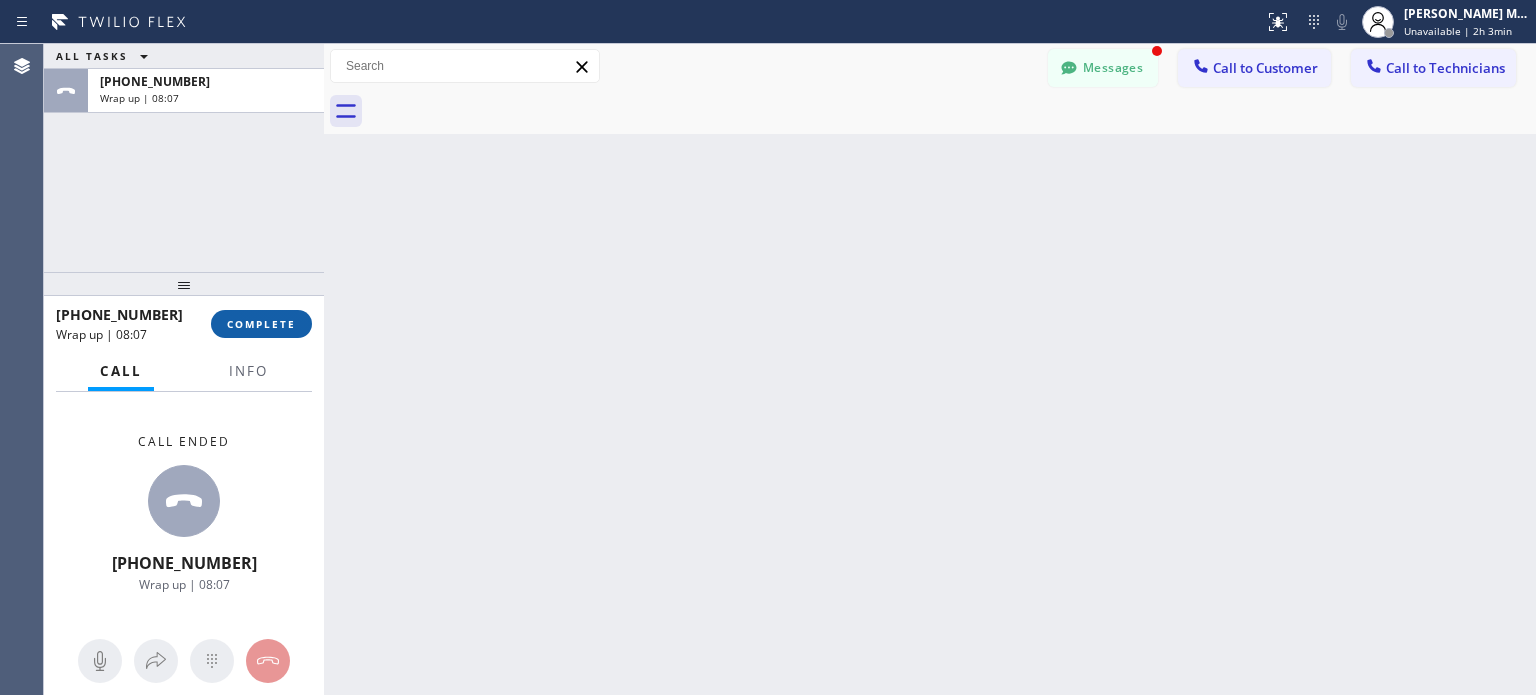click on "COMPLETE" at bounding box center [261, 324] 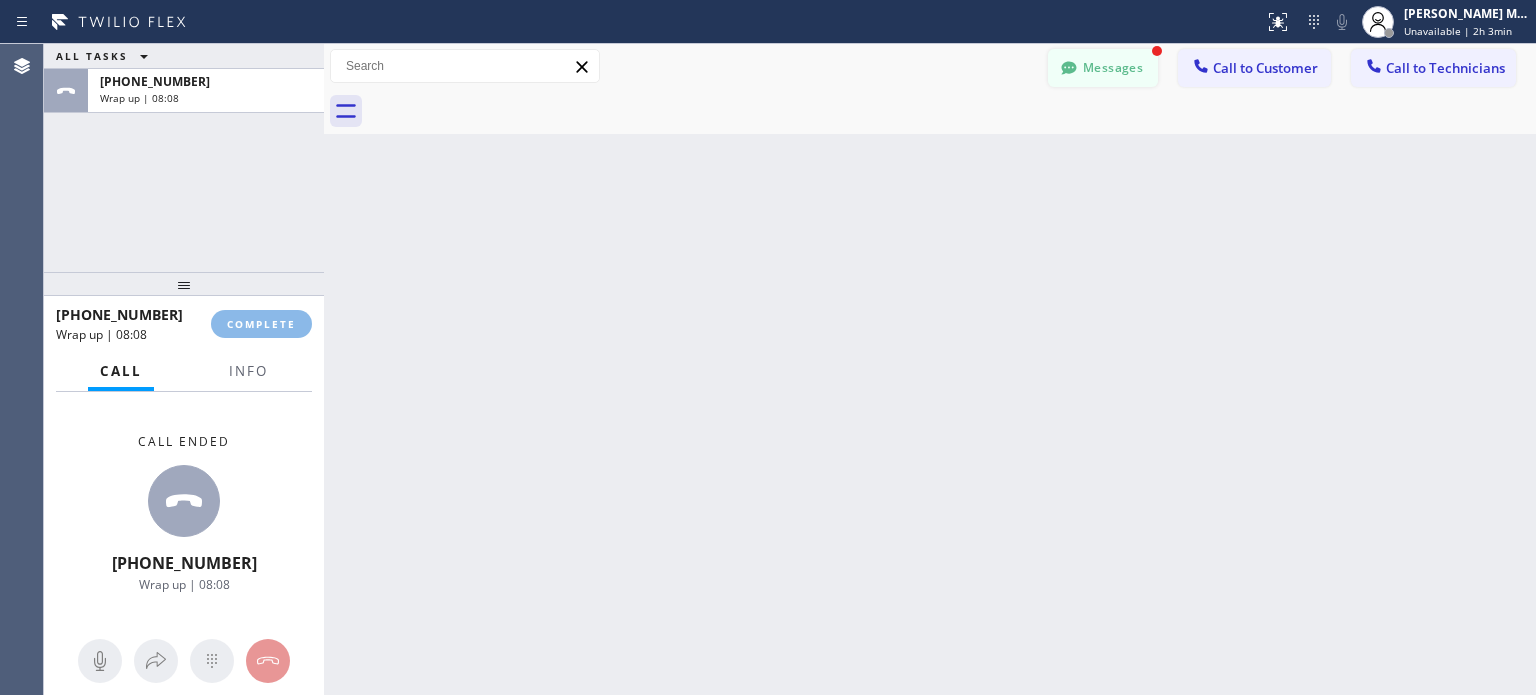 click on "Messages" at bounding box center (1103, 68) 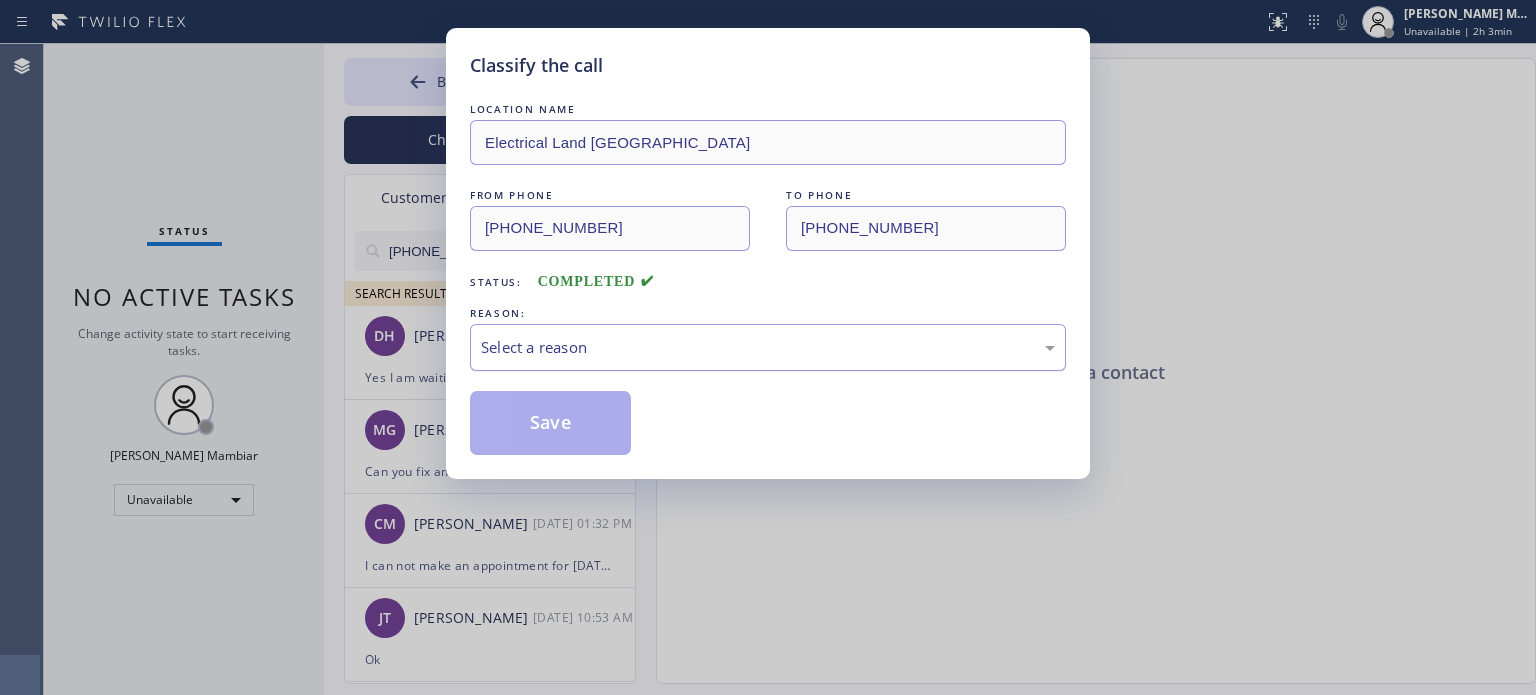click on "Select a reason" at bounding box center (768, 347) 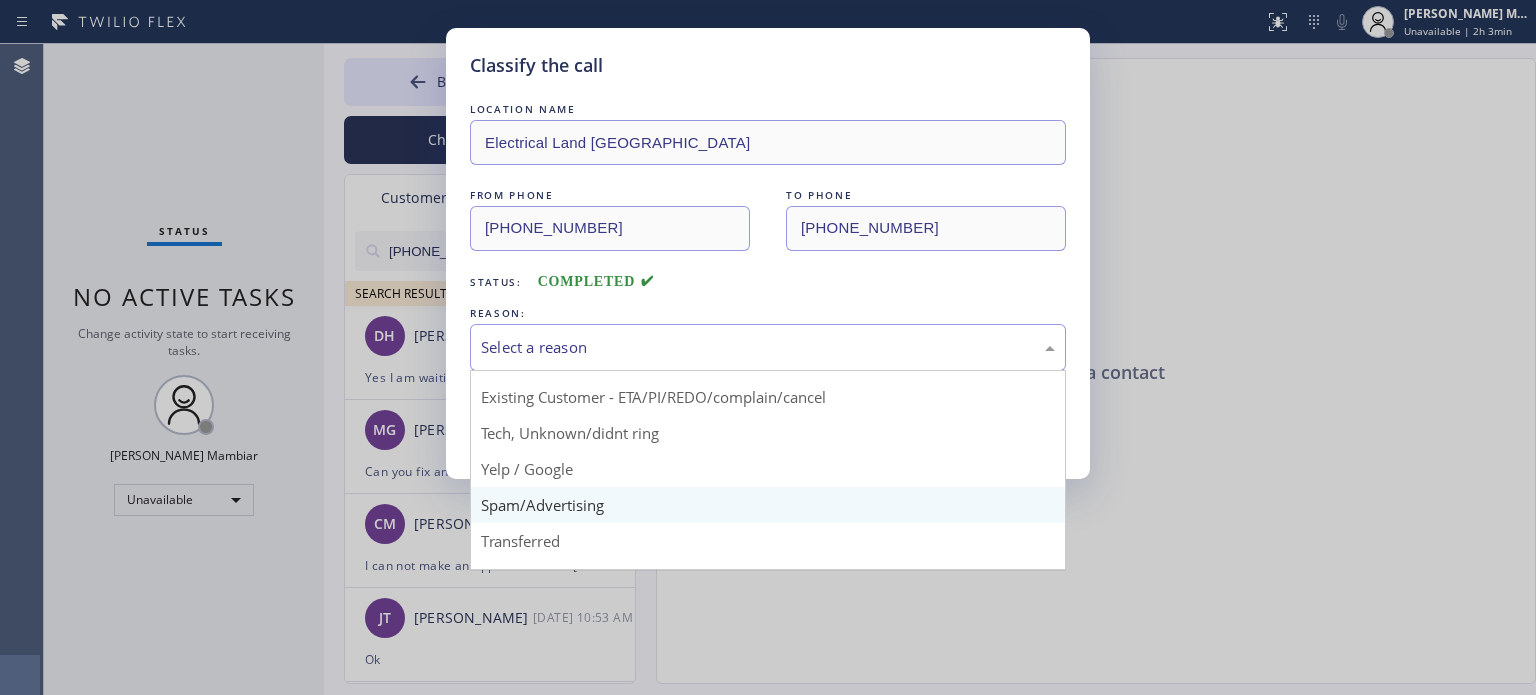 scroll, scrollTop: 125, scrollLeft: 0, axis: vertical 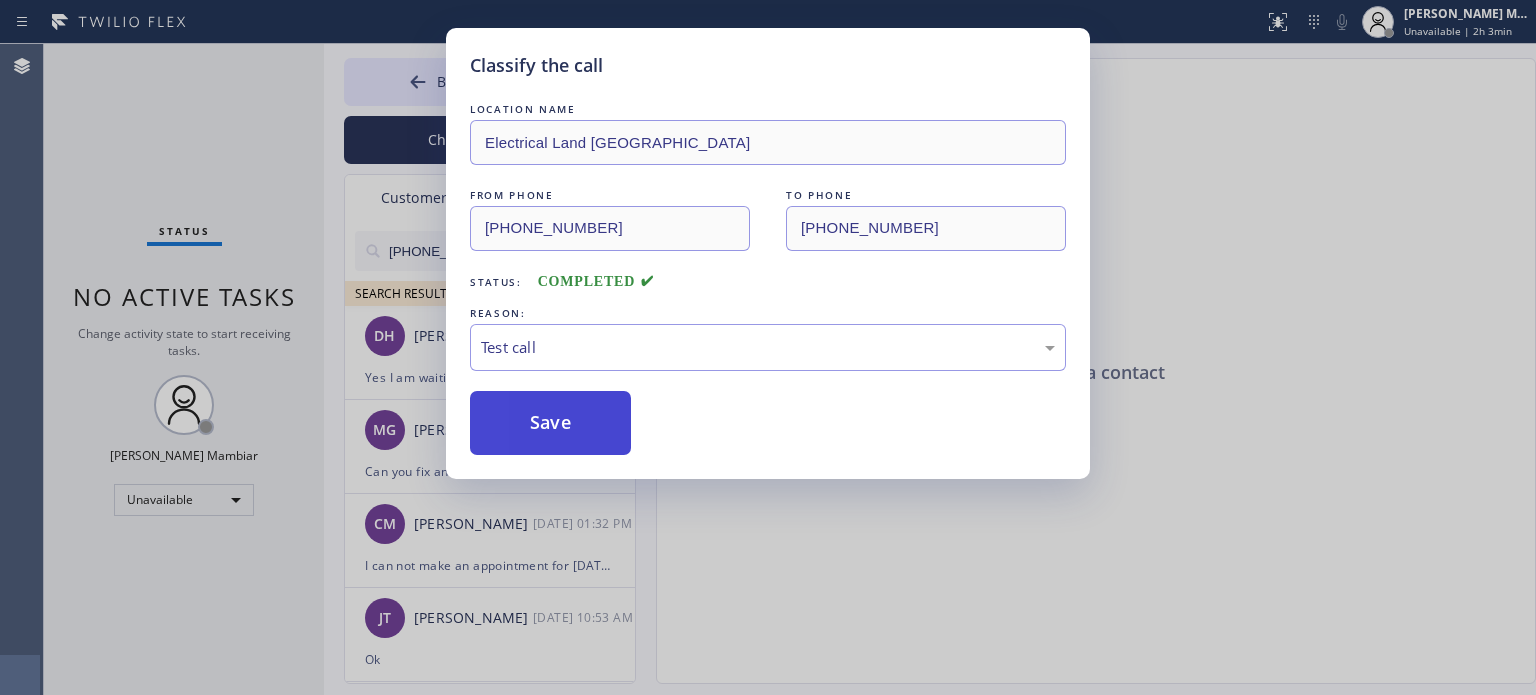 click on "Save" at bounding box center [550, 423] 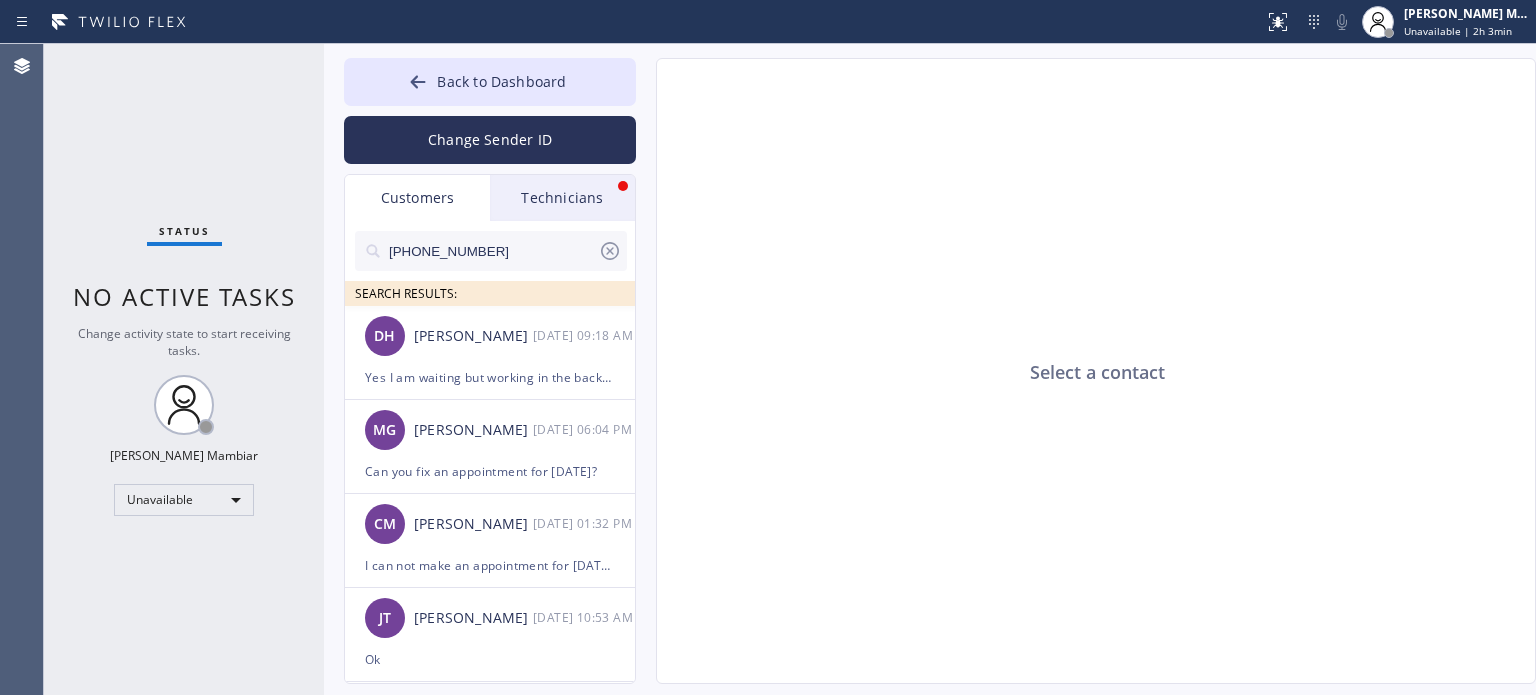 click on "Technicians" at bounding box center [562, 198] 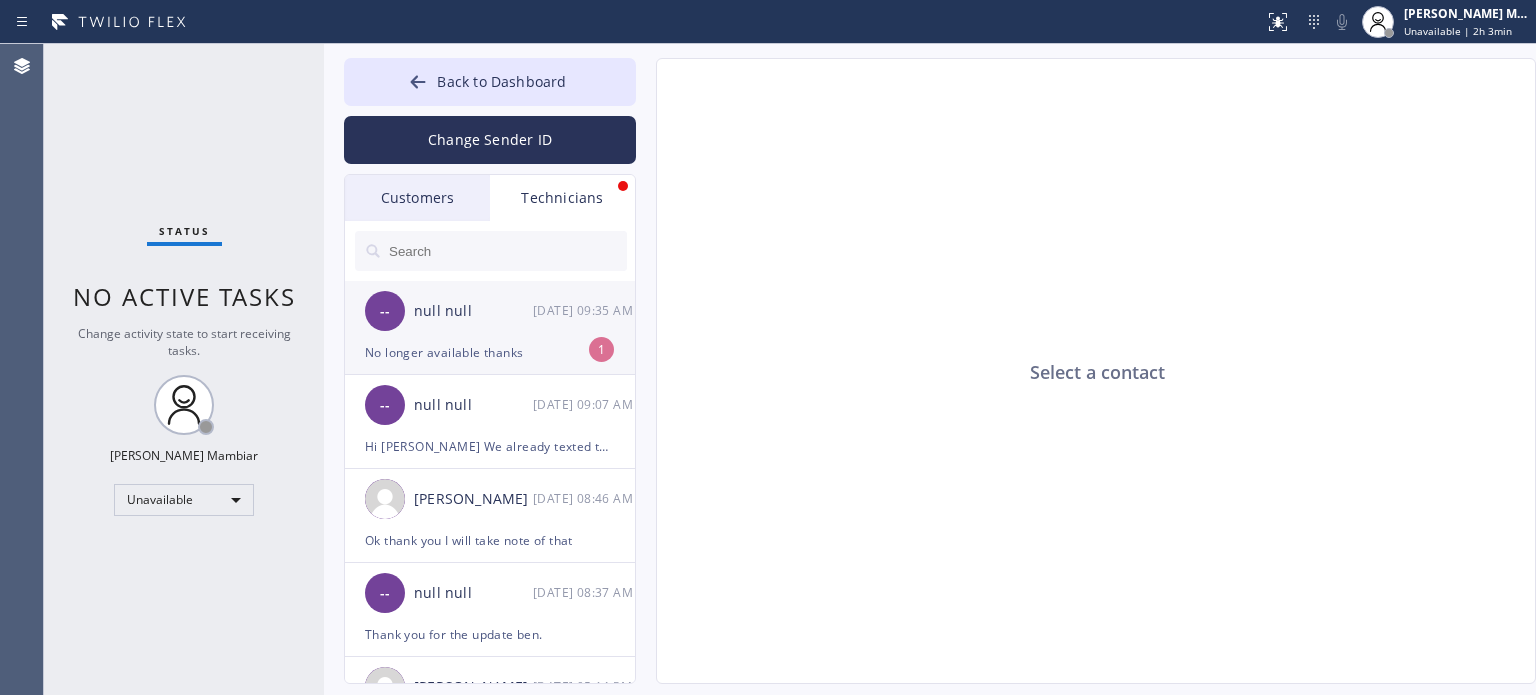 click on "-- null null [DATE] 09:35 AM" at bounding box center [491, 311] 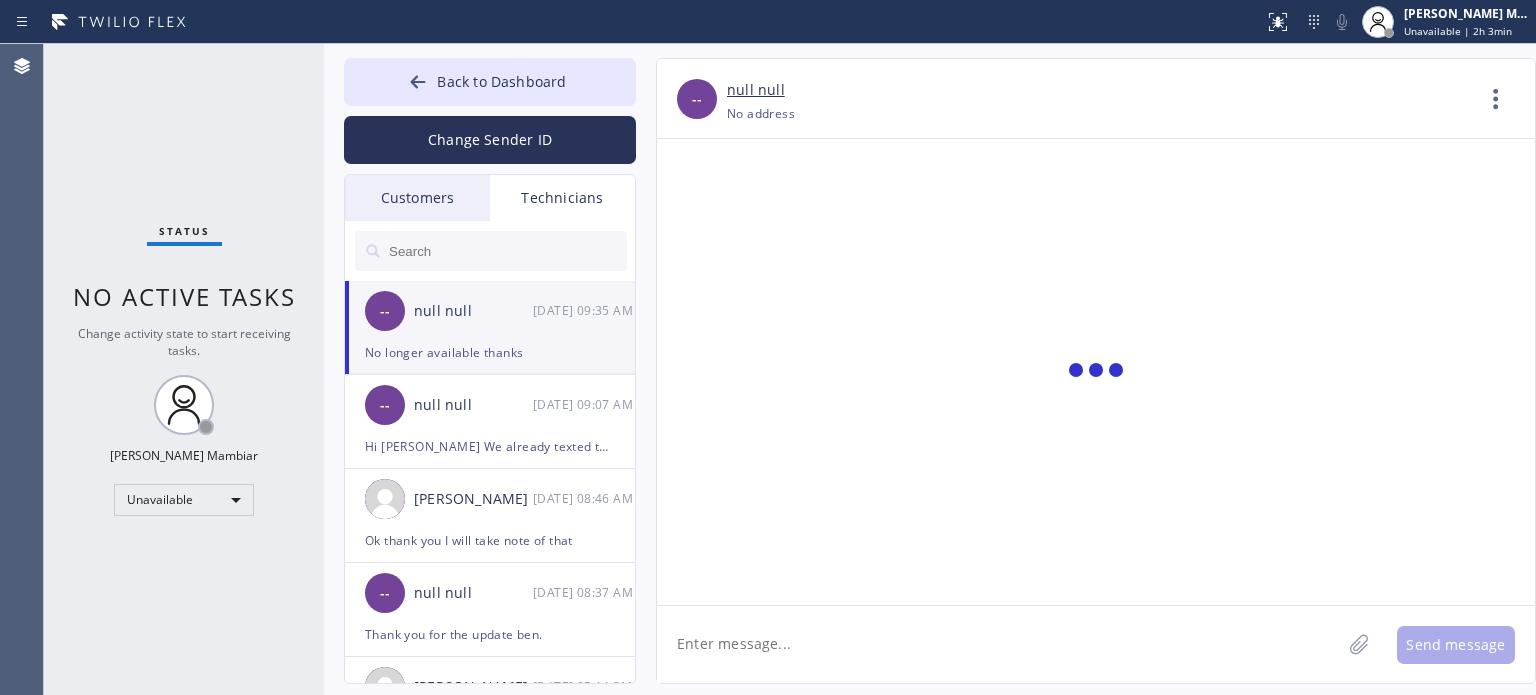 scroll, scrollTop: 1696, scrollLeft: 0, axis: vertical 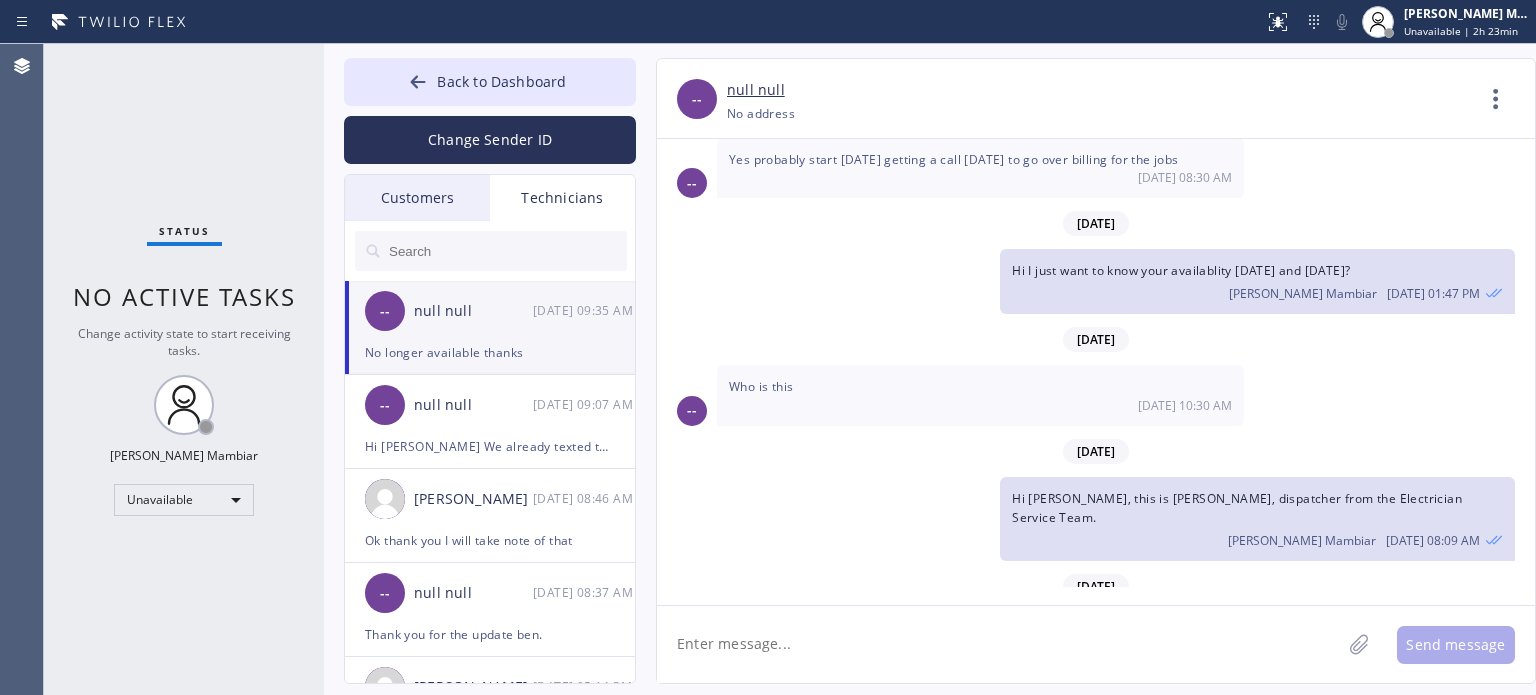 click at bounding box center (324, 369) 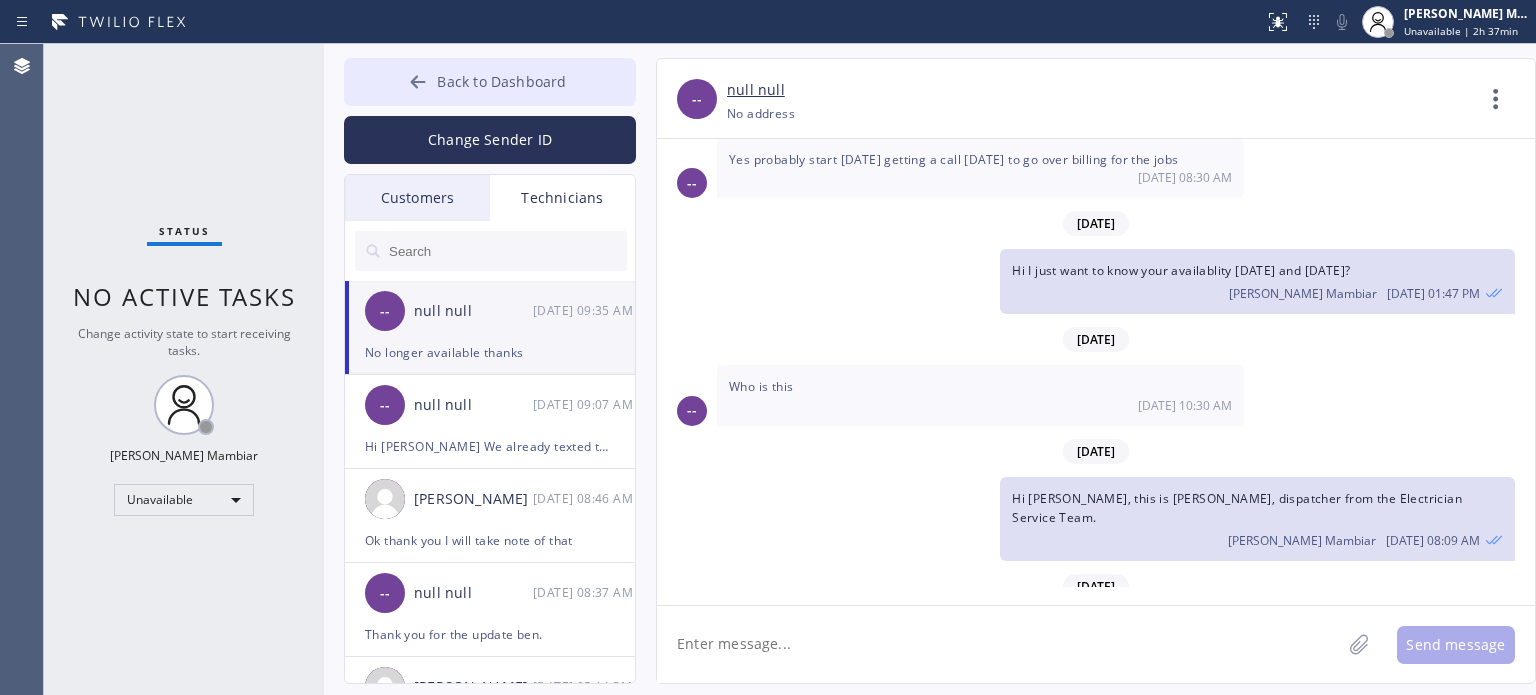 click on "Back to Dashboard" at bounding box center [501, 81] 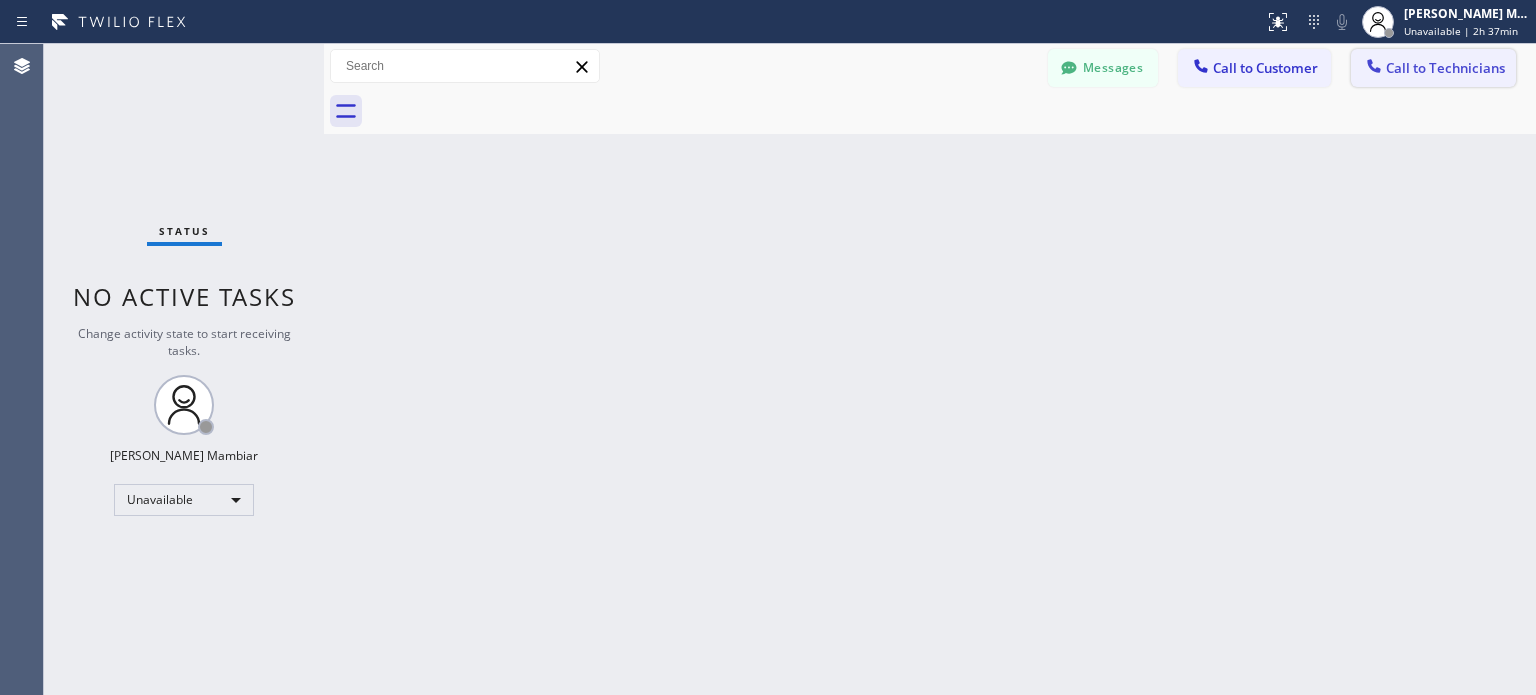 click on "Call to Technicians" at bounding box center [1445, 68] 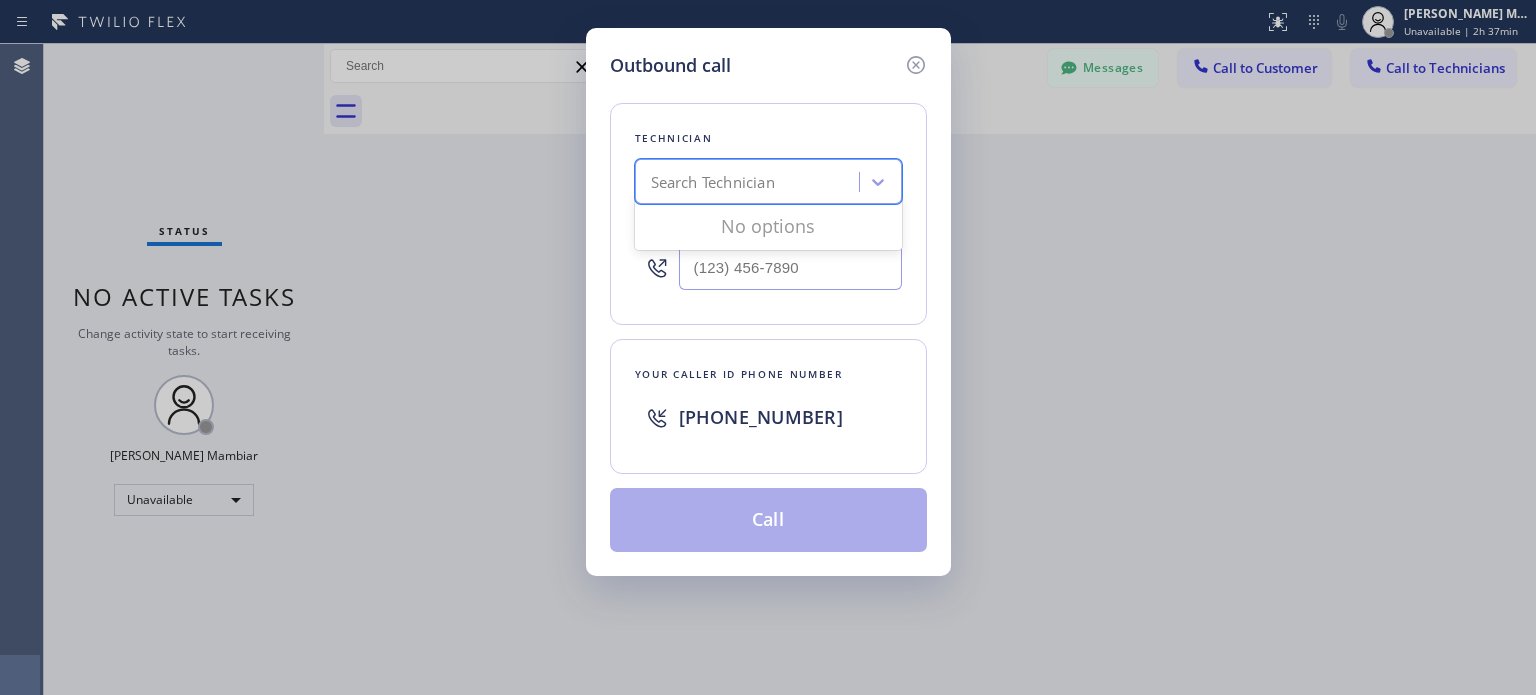 click on "Search Technician" at bounding box center (750, 182) 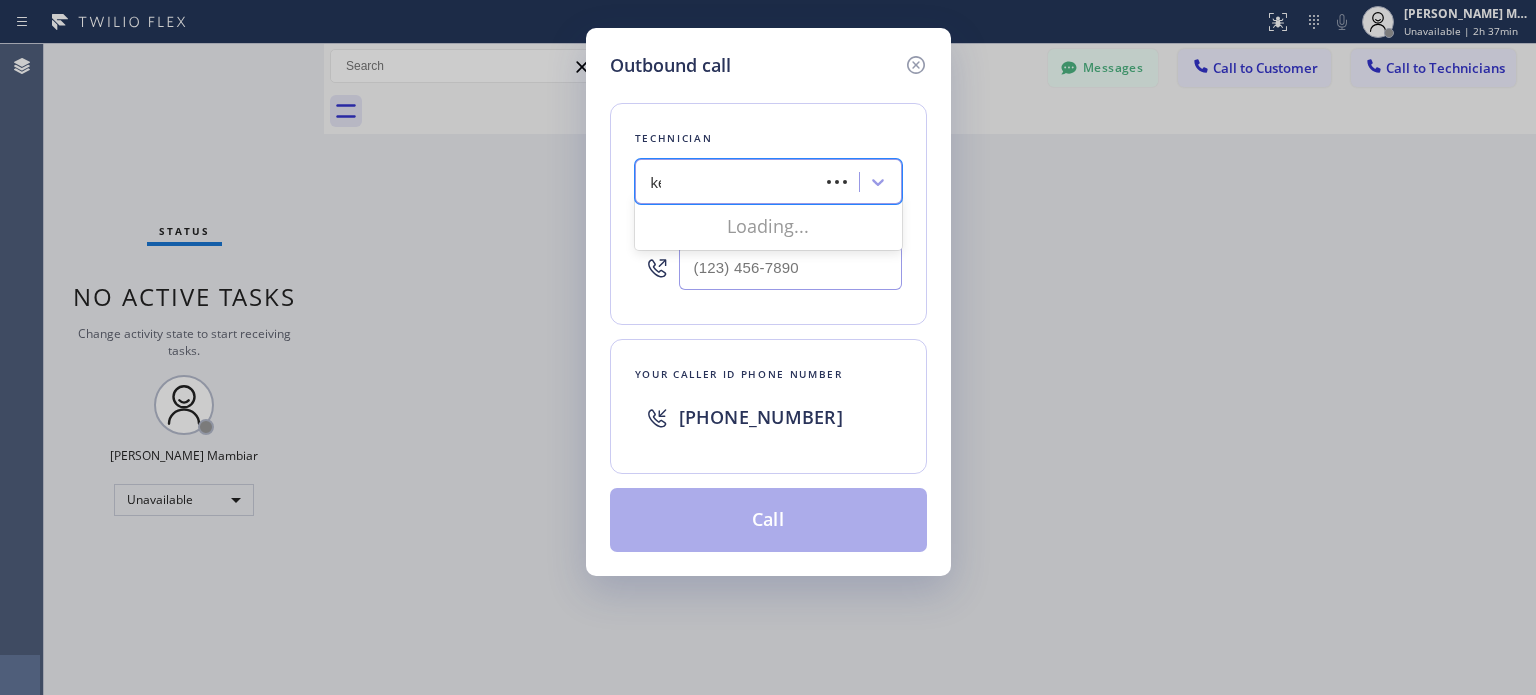 type on "kei" 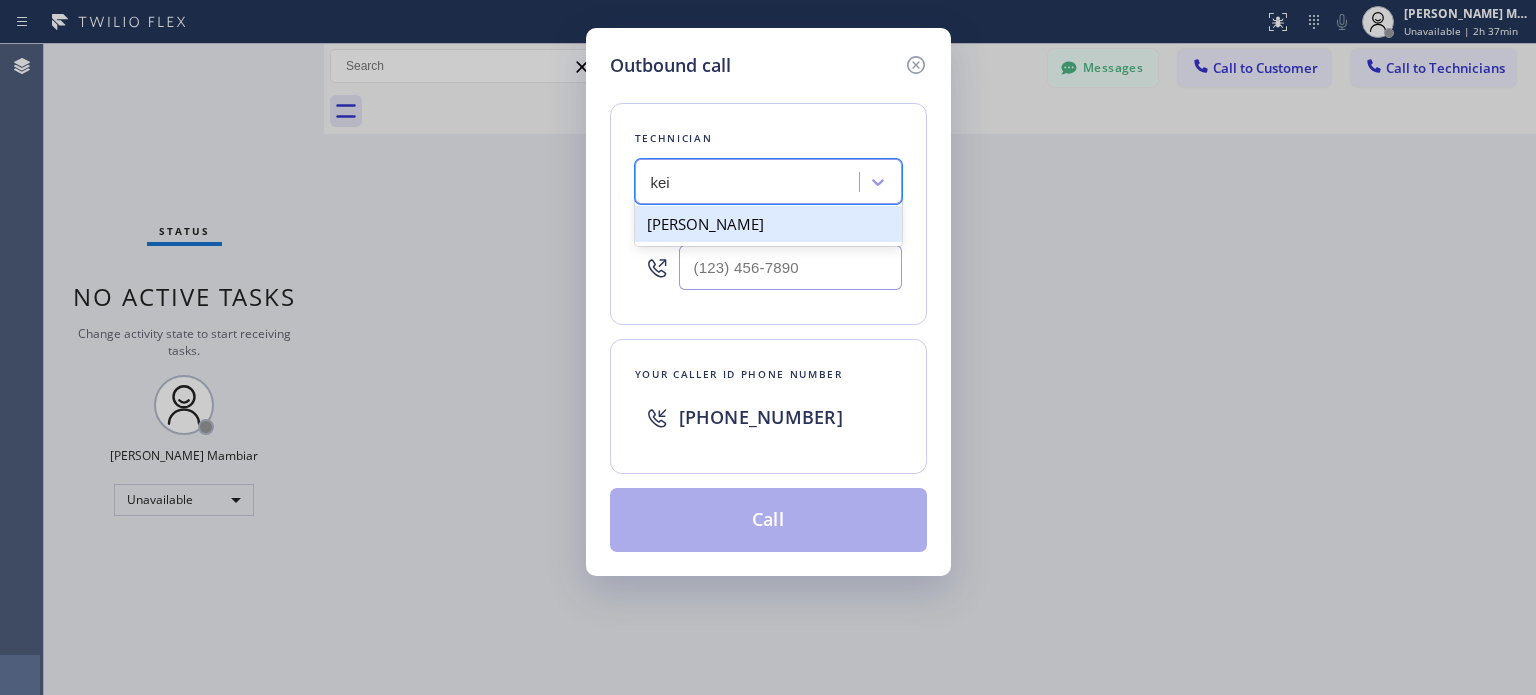click on "[PERSON_NAME]" at bounding box center [768, 224] 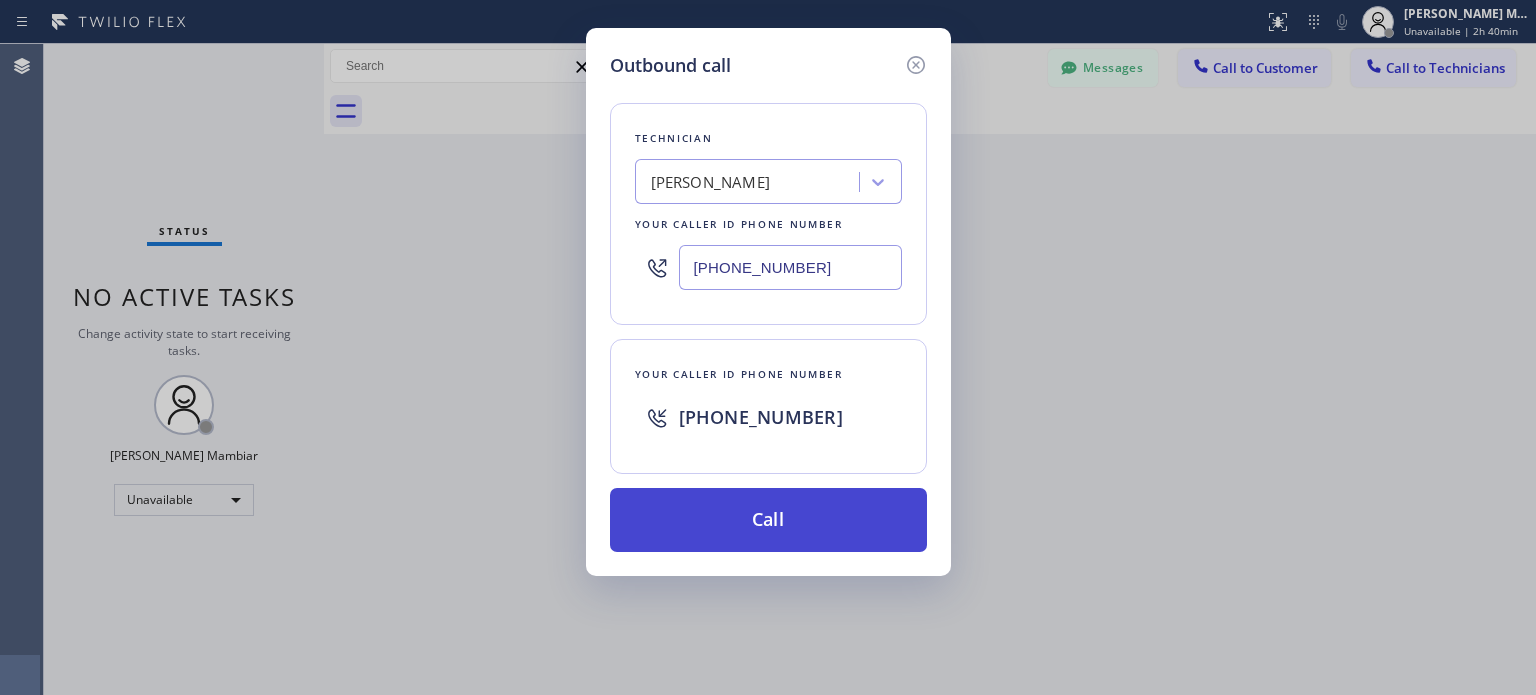click on "Call" at bounding box center [768, 520] 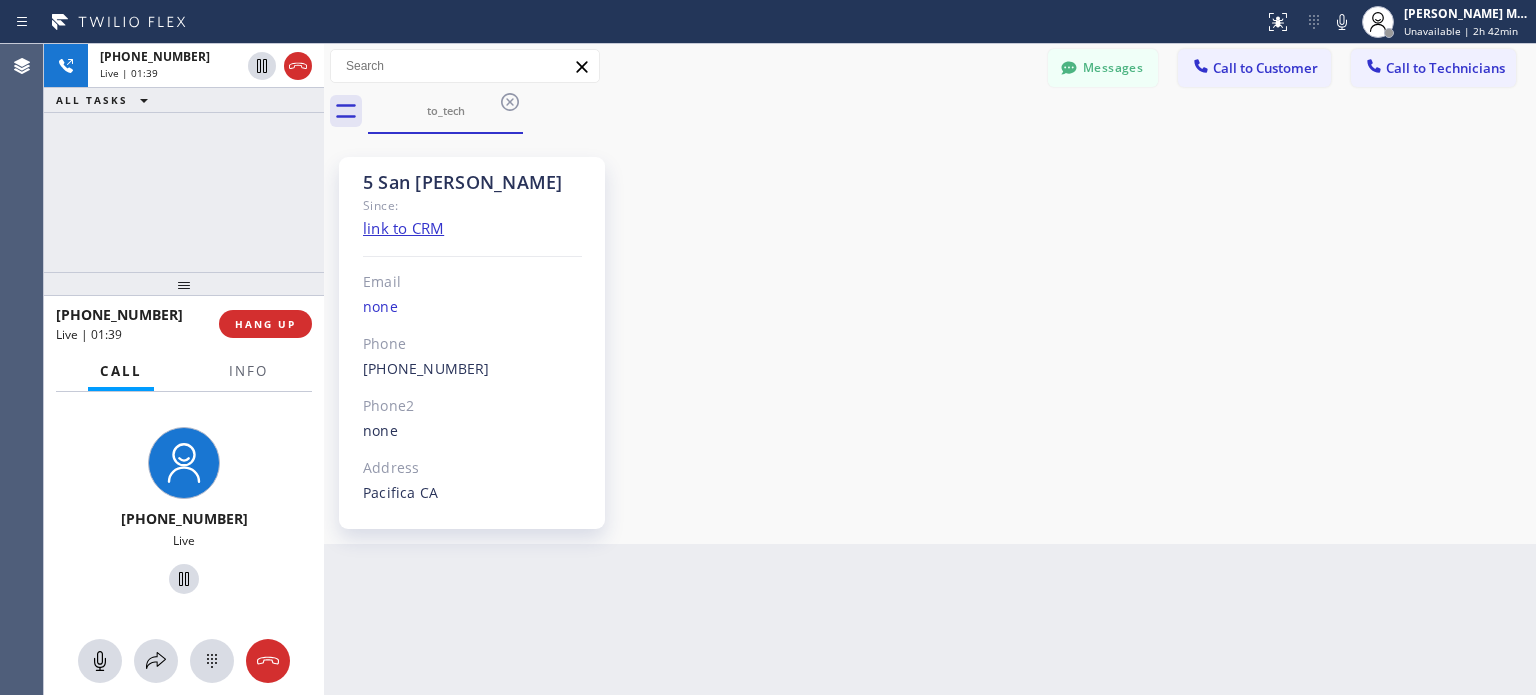 click on "[PHONE_NUMBER]   Live" at bounding box center [184, 514] 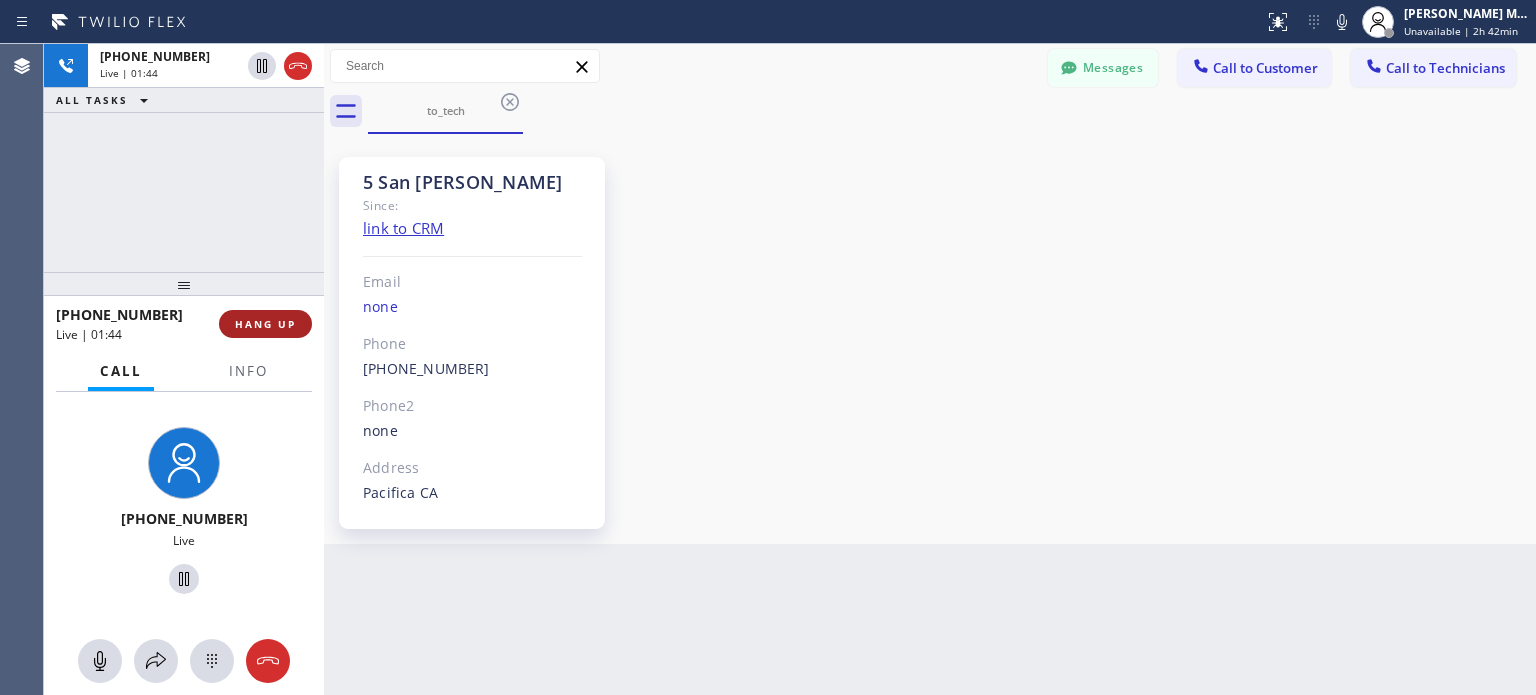 click on "HANG UP" at bounding box center (265, 324) 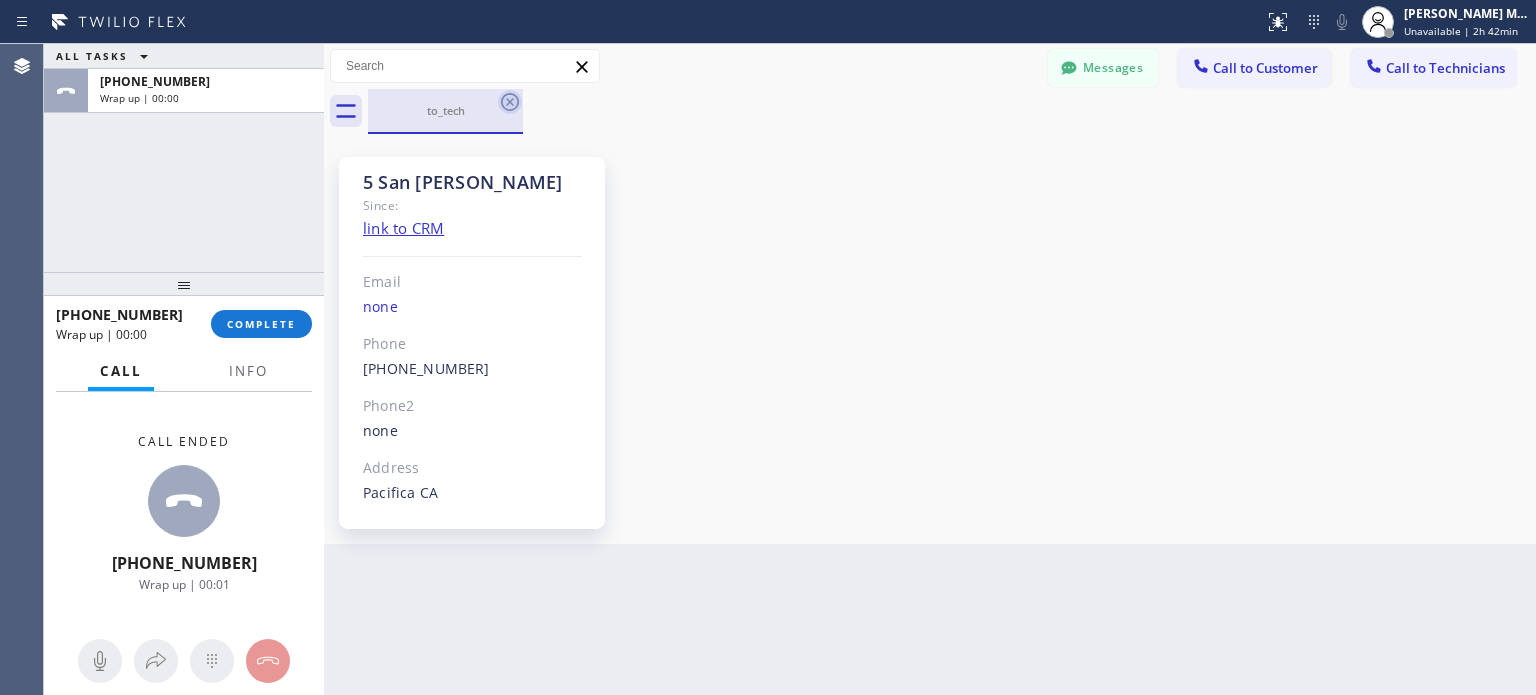 click 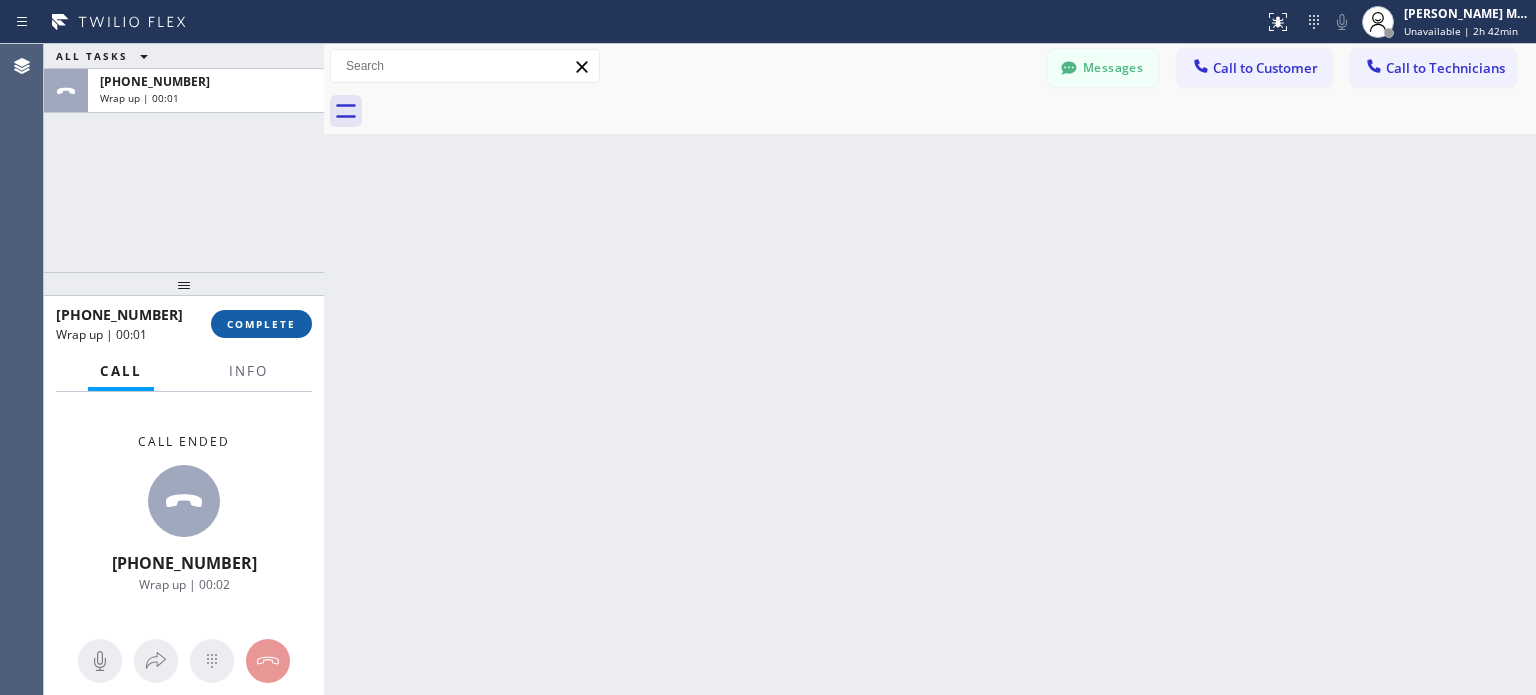 click on "COMPLETE" at bounding box center (261, 324) 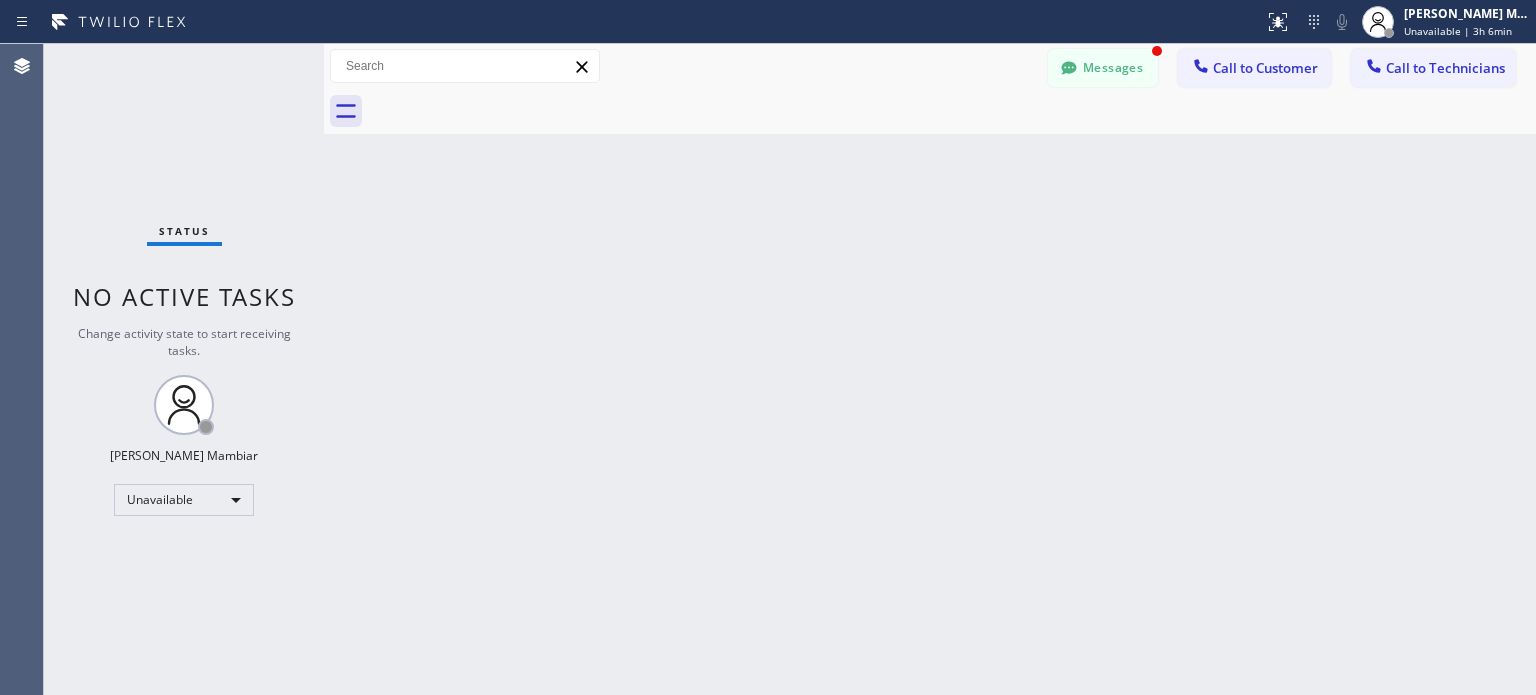 drag, startPoint x: 1120, startPoint y: 67, endPoint x: 1116, endPoint y: 84, distance: 17.464249 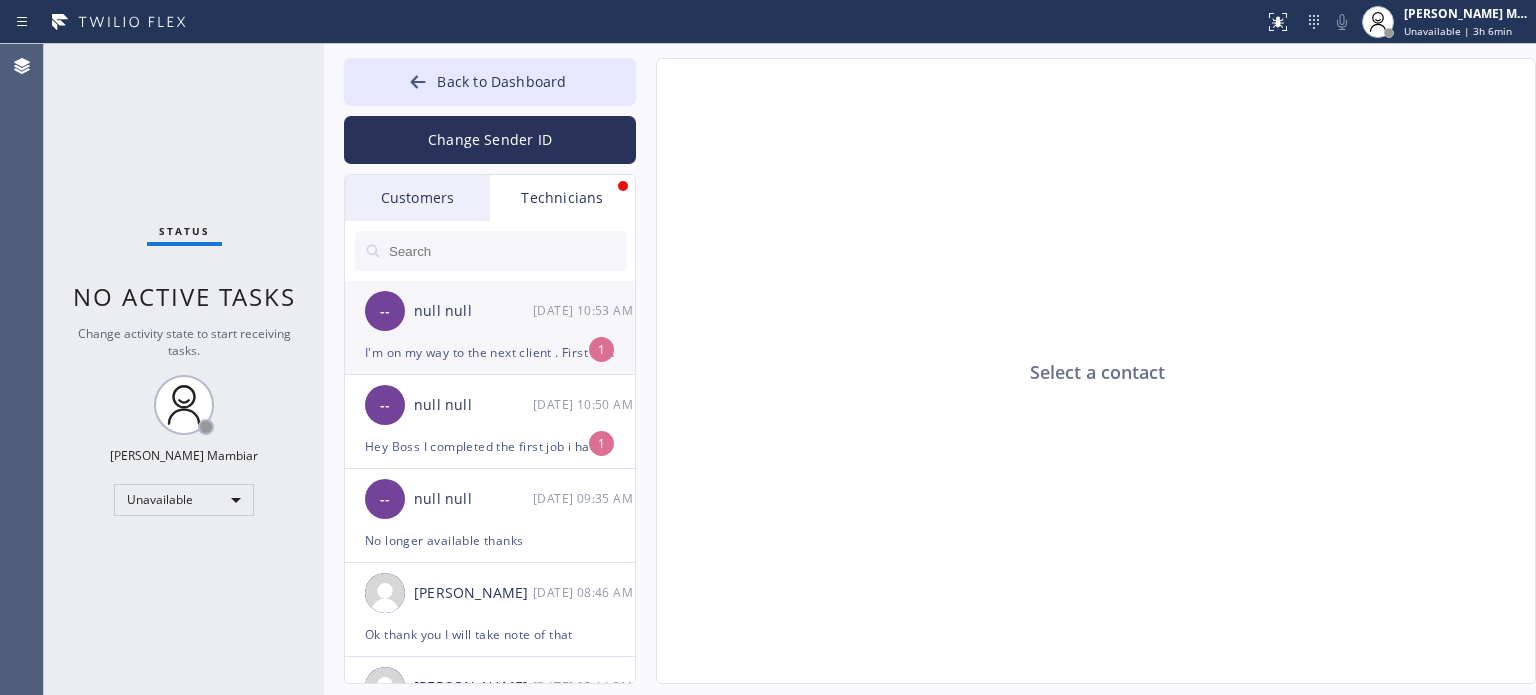 click on "I'm on my way to the next client . First customer never got back to me" at bounding box center (490, 352) 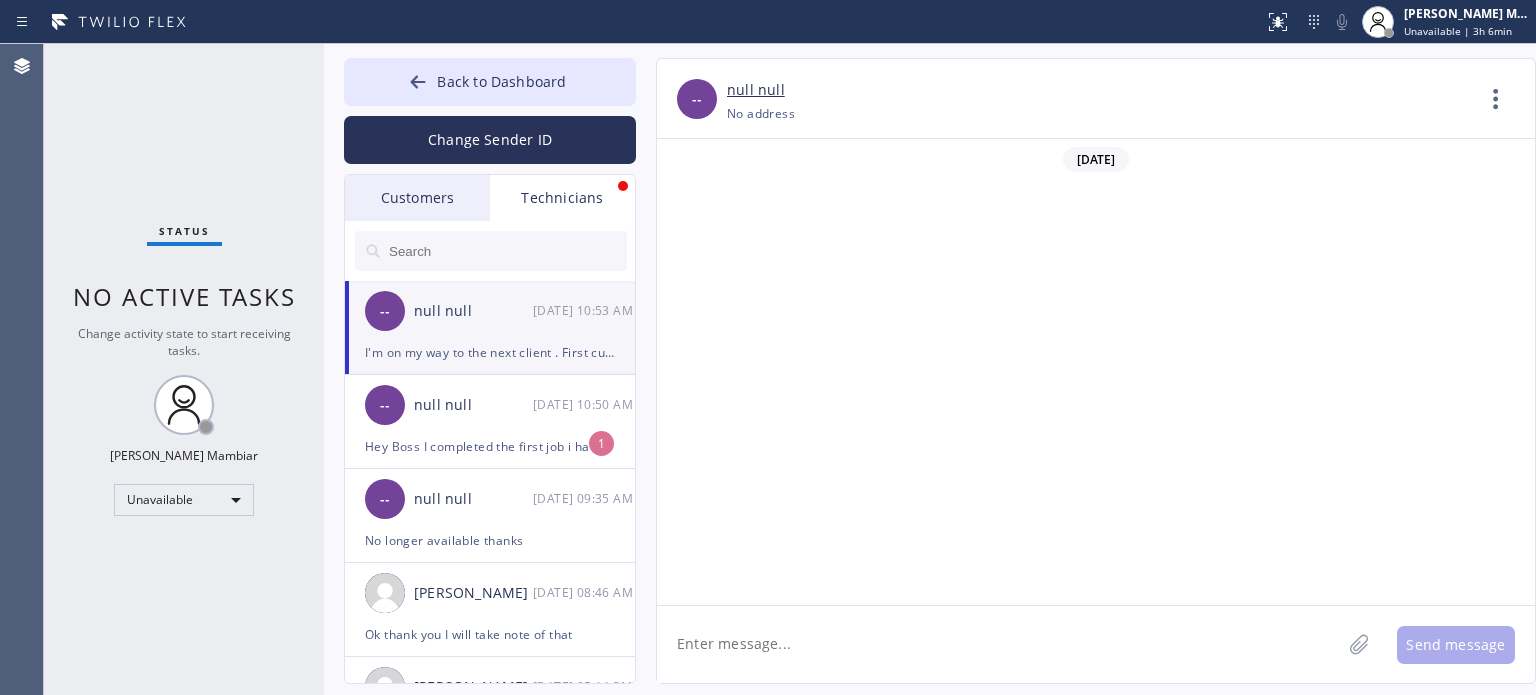 scroll, scrollTop: 4227, scrollLeft: 0, axis: vertical 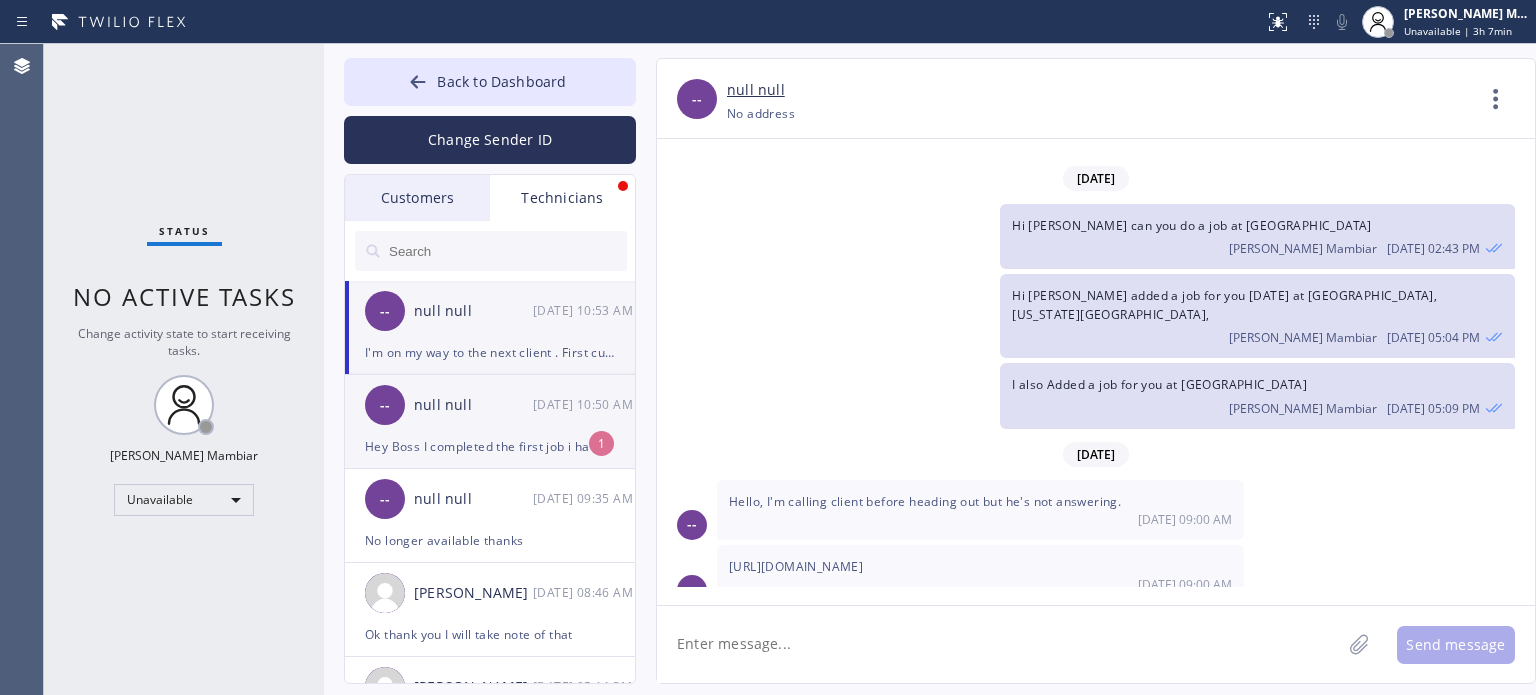 click on "Hey Boss I completed the first job i have the invoice" at bounding box center [490, 446] 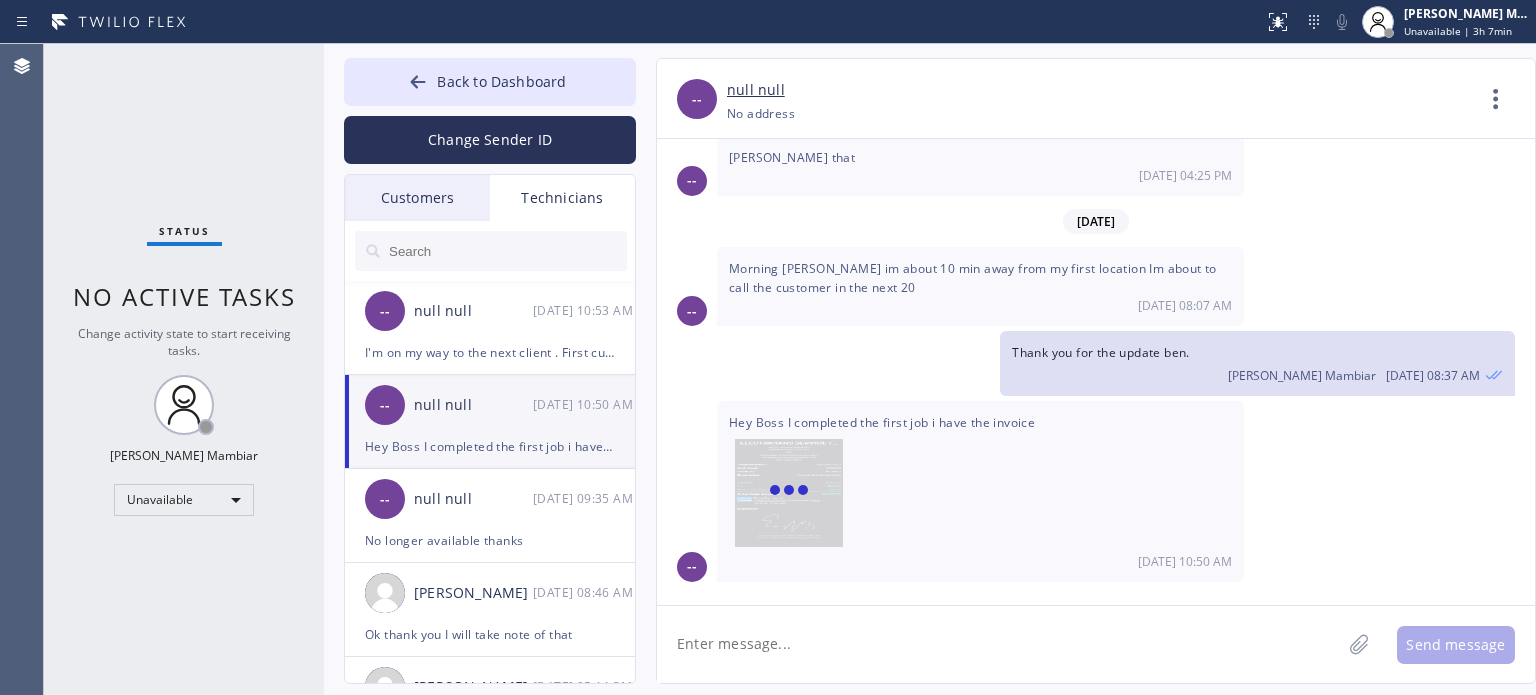 scroll, scrollTop: 1109, scrollLeft: 0, axis: vertical 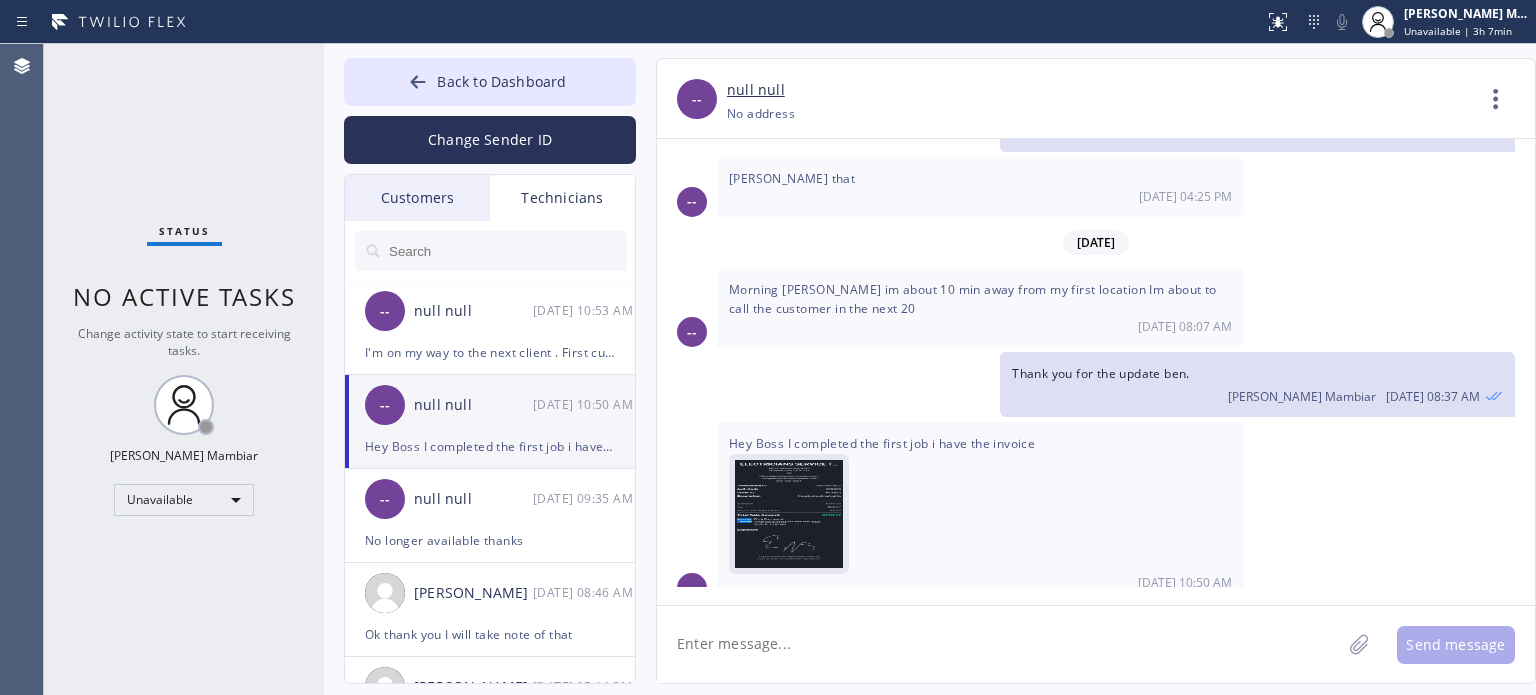 click at bounding box center (789, 520) 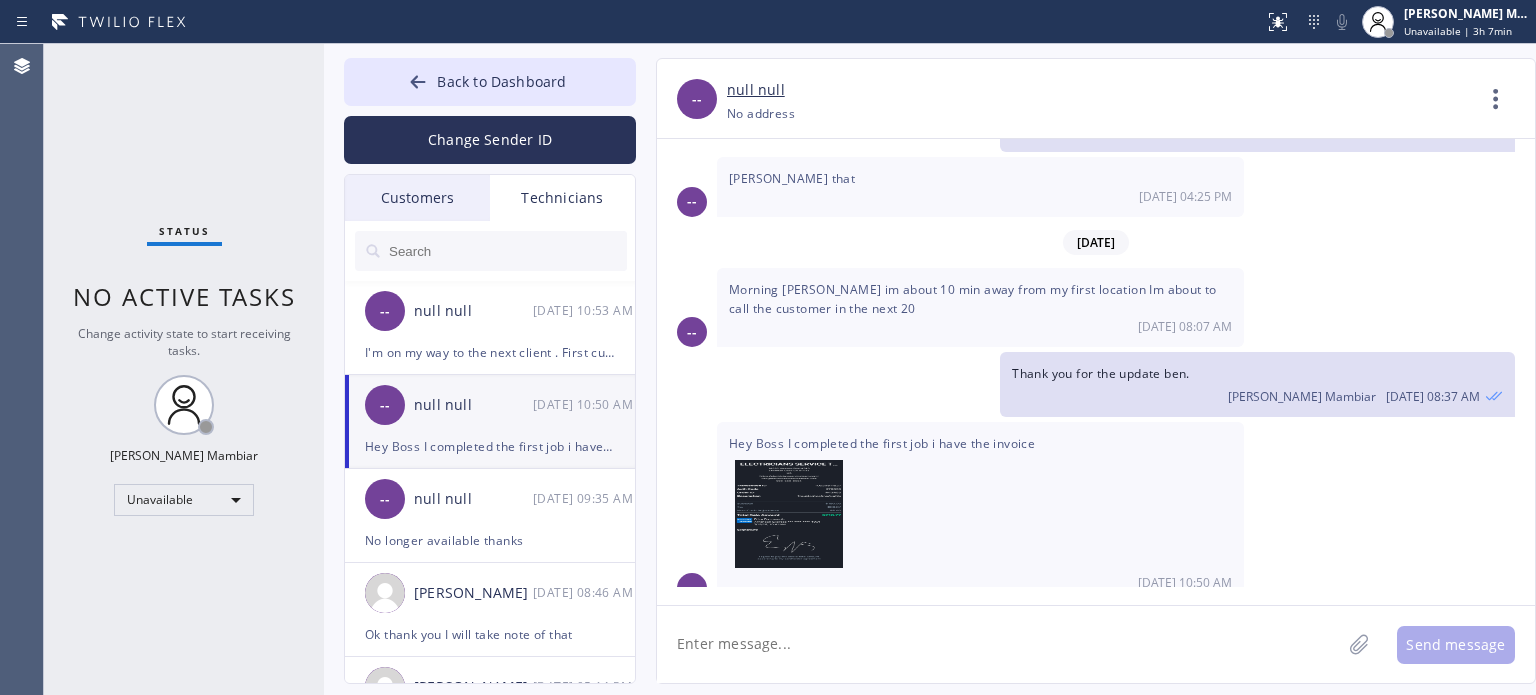 click 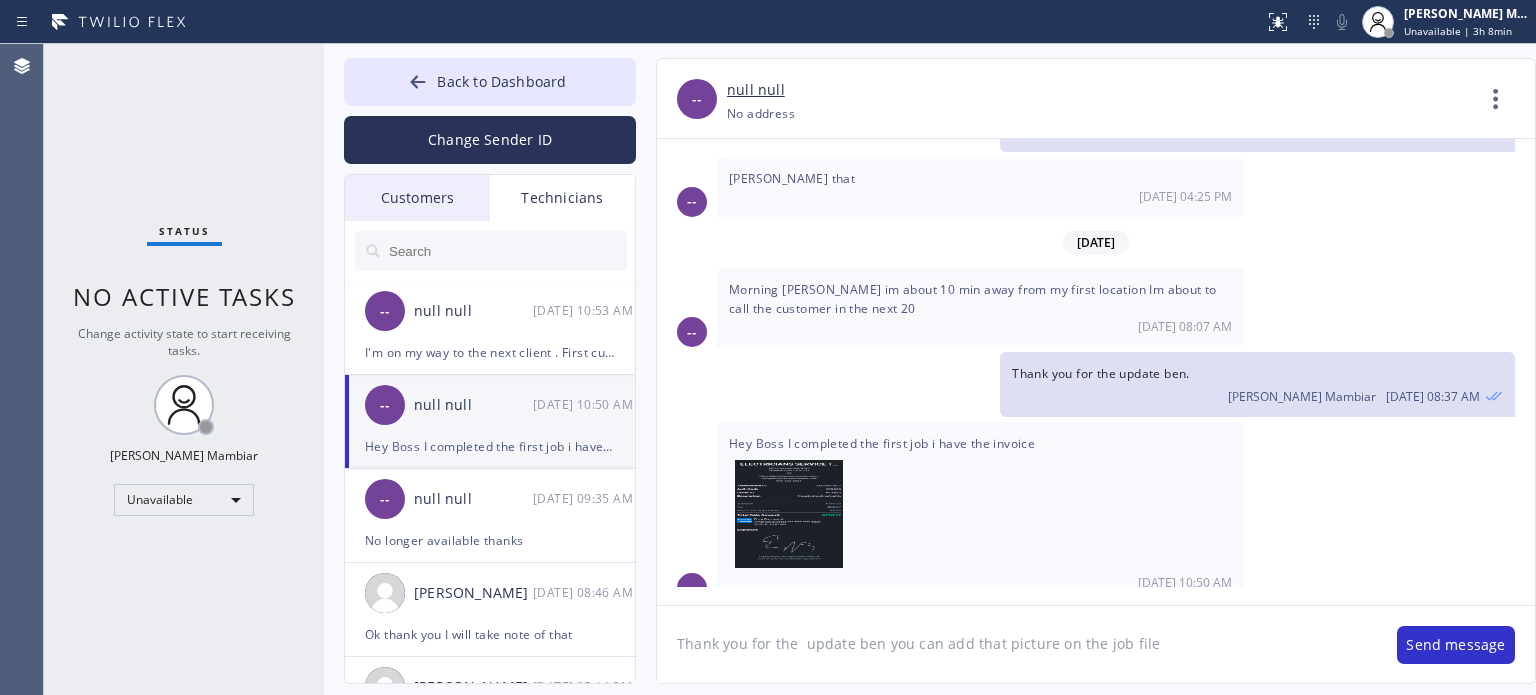 type on "Thank you for the  update ben you can add that picture on the job files" 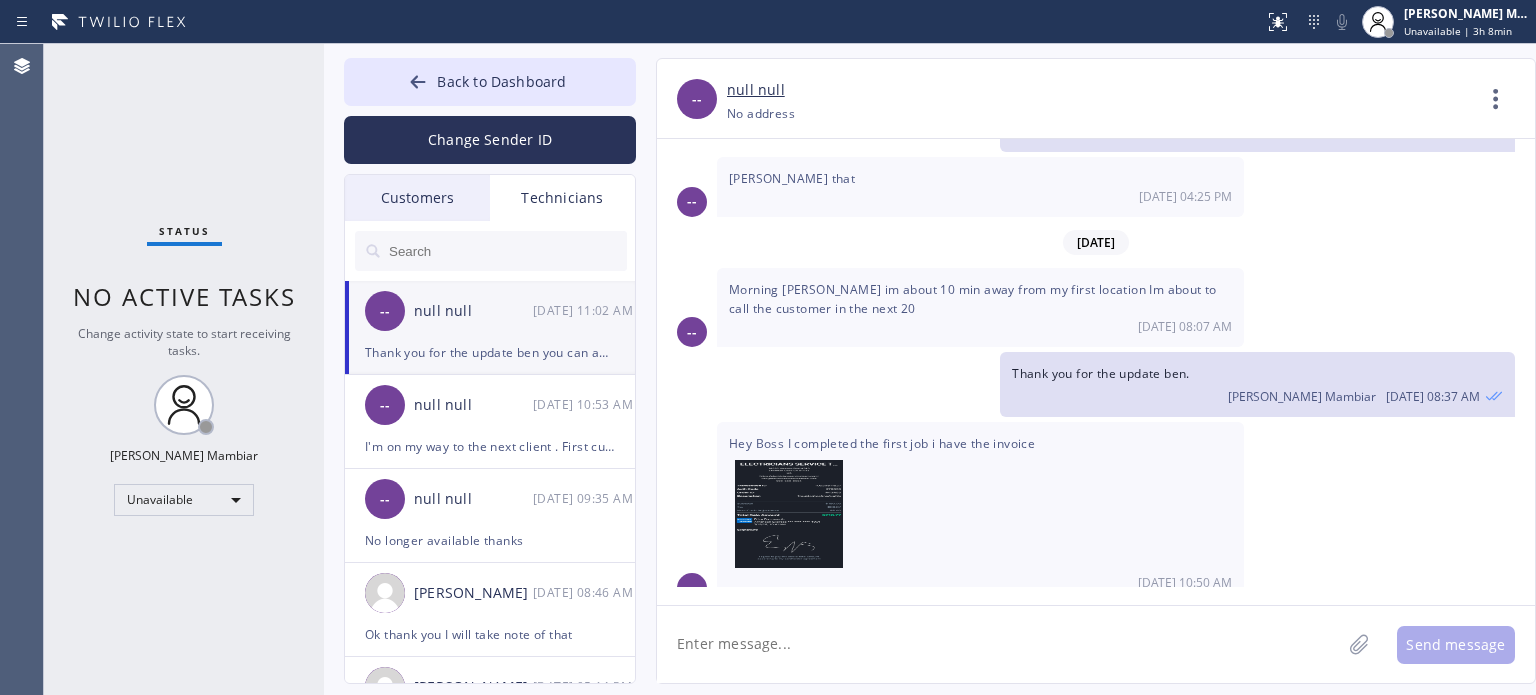 scroll, scrollTop: 1179, scrollLeft: 0, axis: vertical 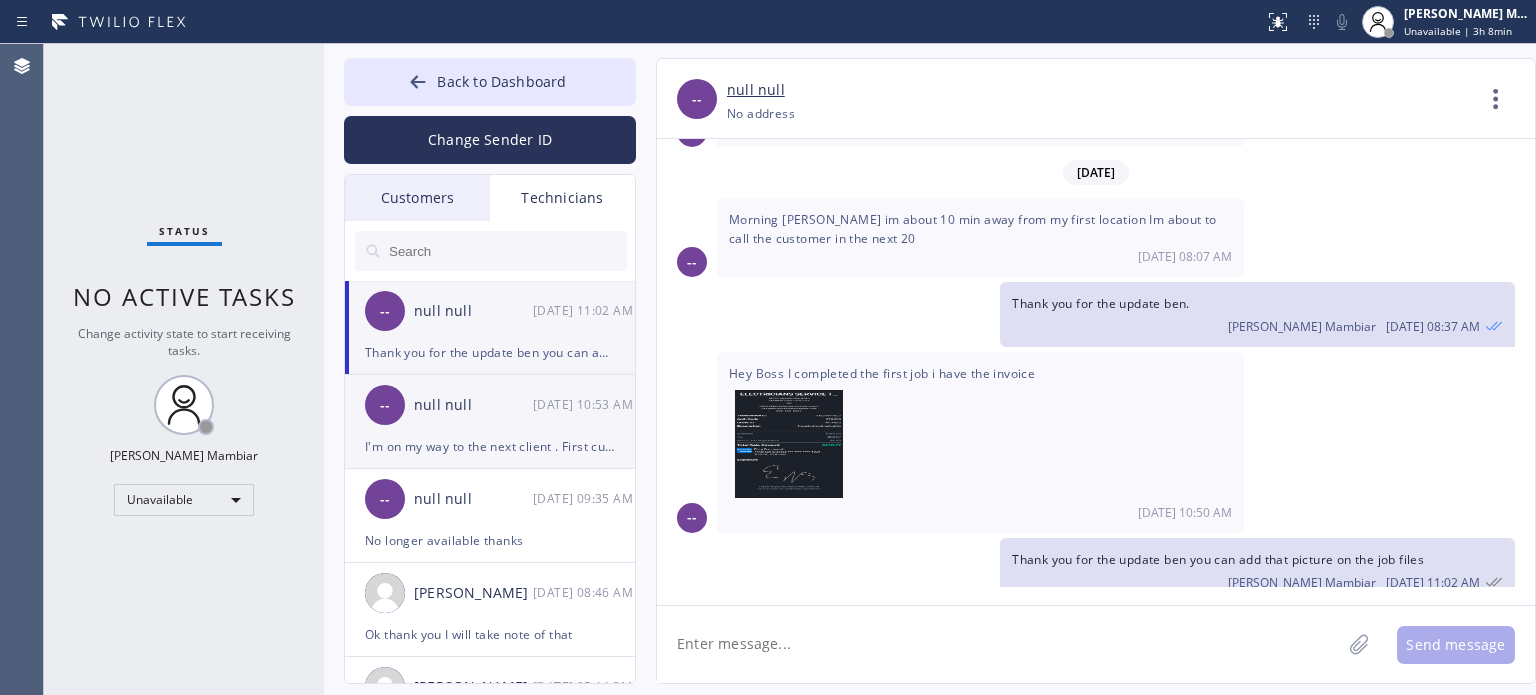 click on "I'm on my way to the next client . First customer never got back to me" at bounding box center (490, 446) 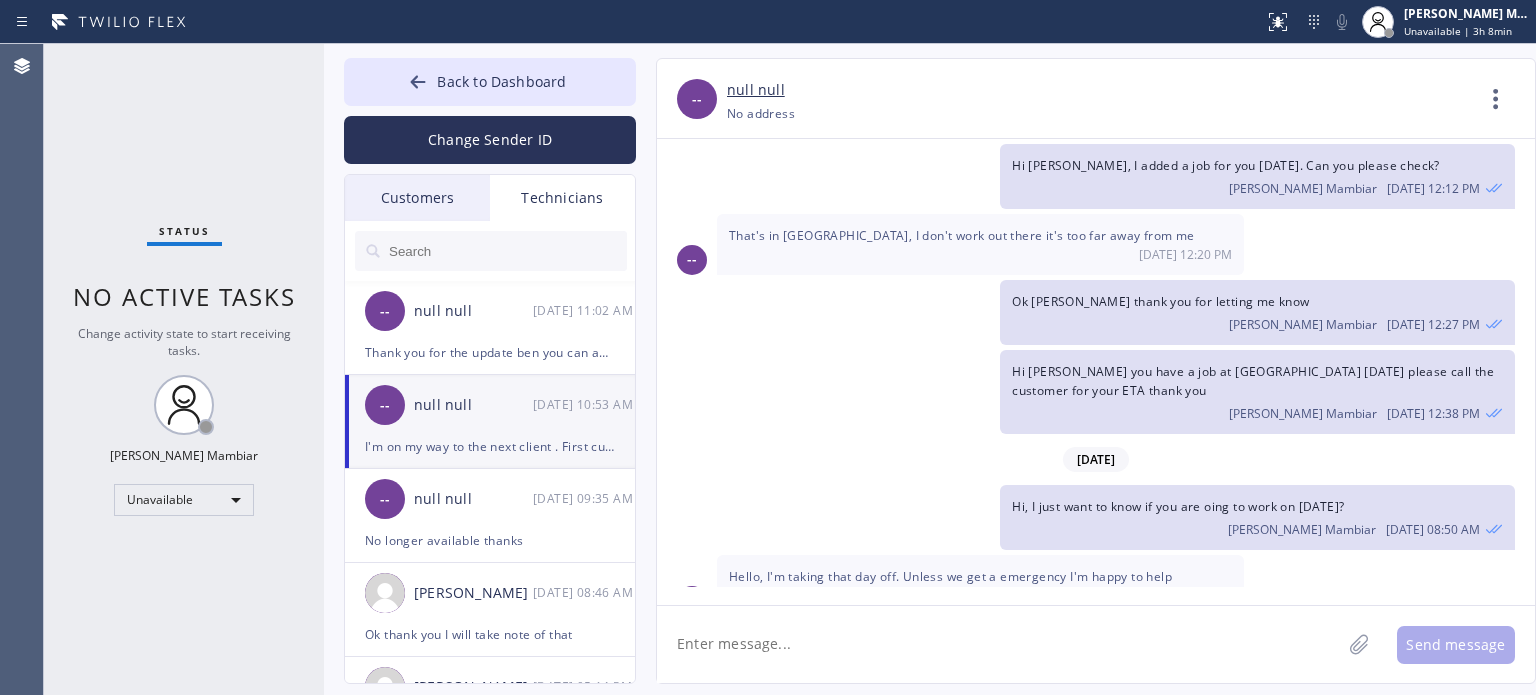 scroll, scrollTop: 4227, scrollLeft: 0, axis: vertical 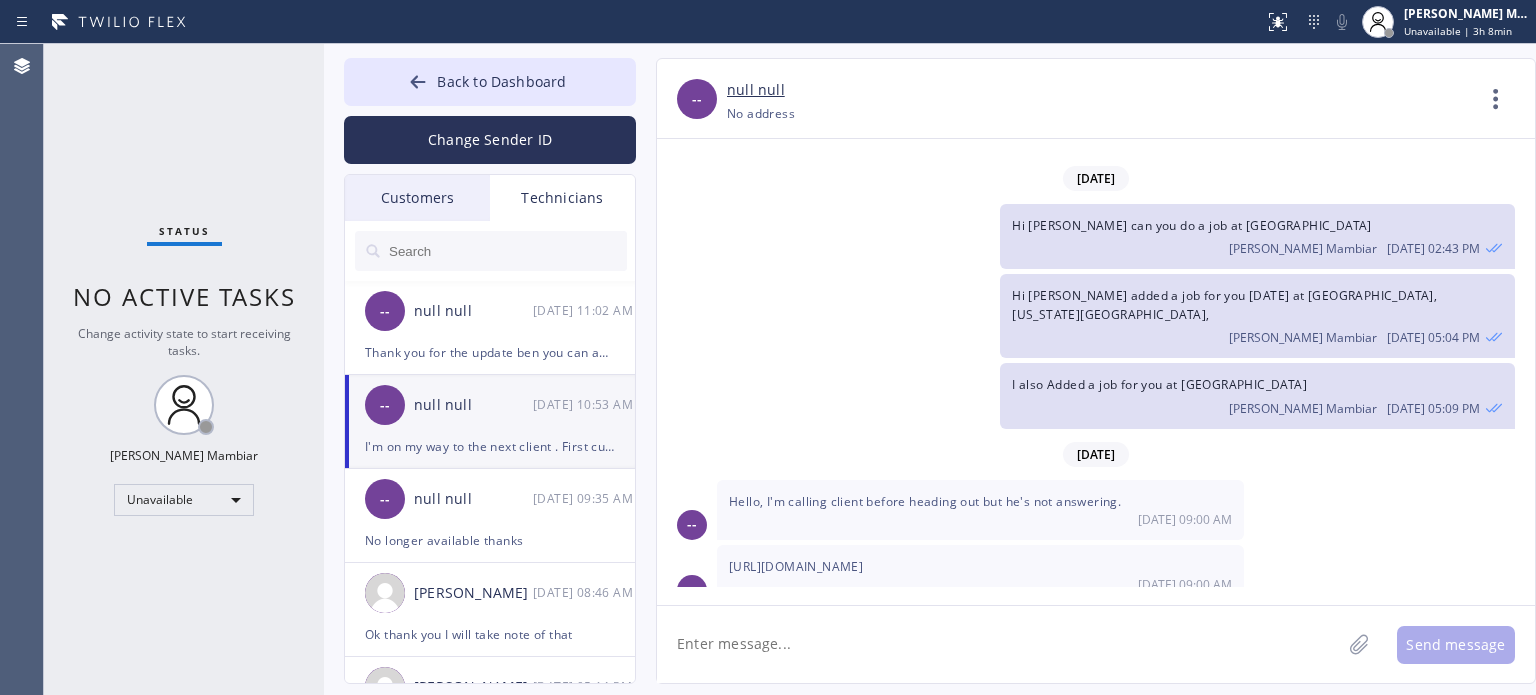 click 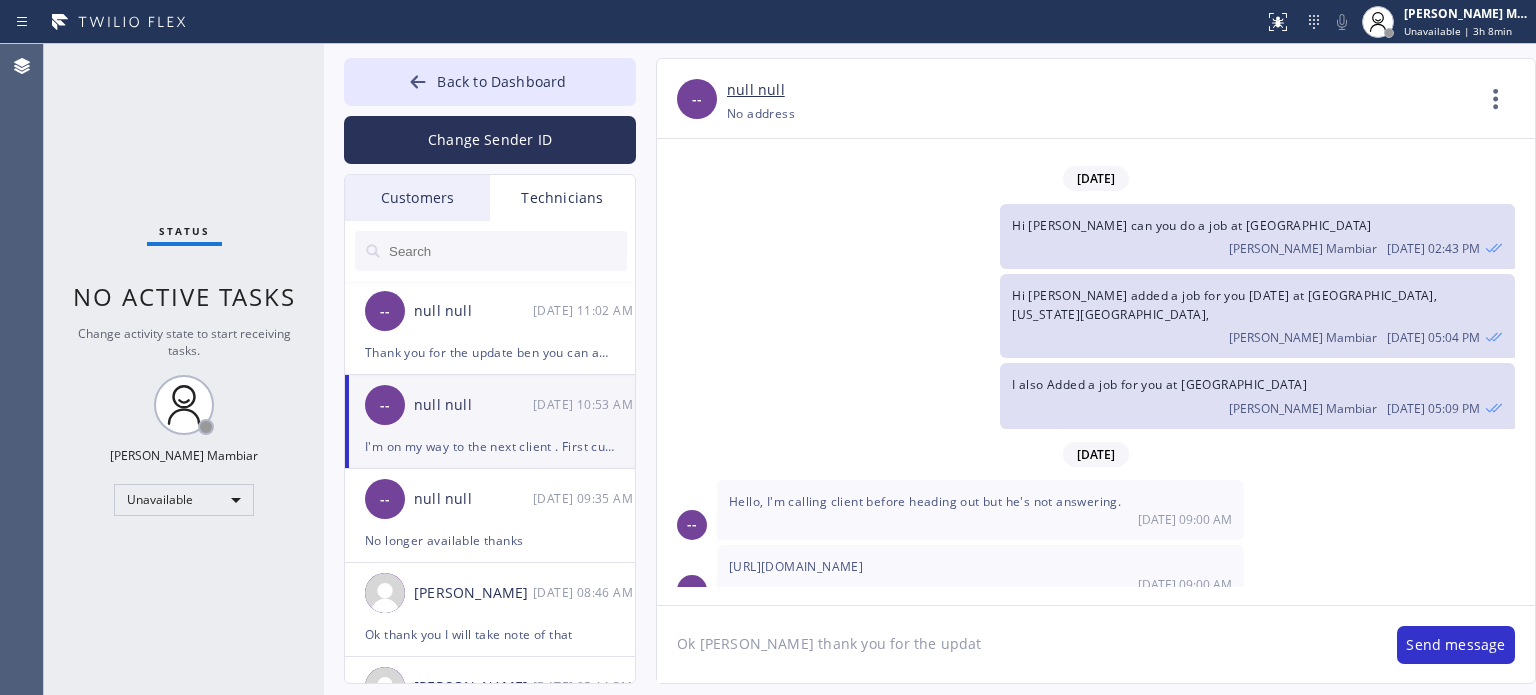 type on "Ok [PERSON_NAME] thank you for the update" 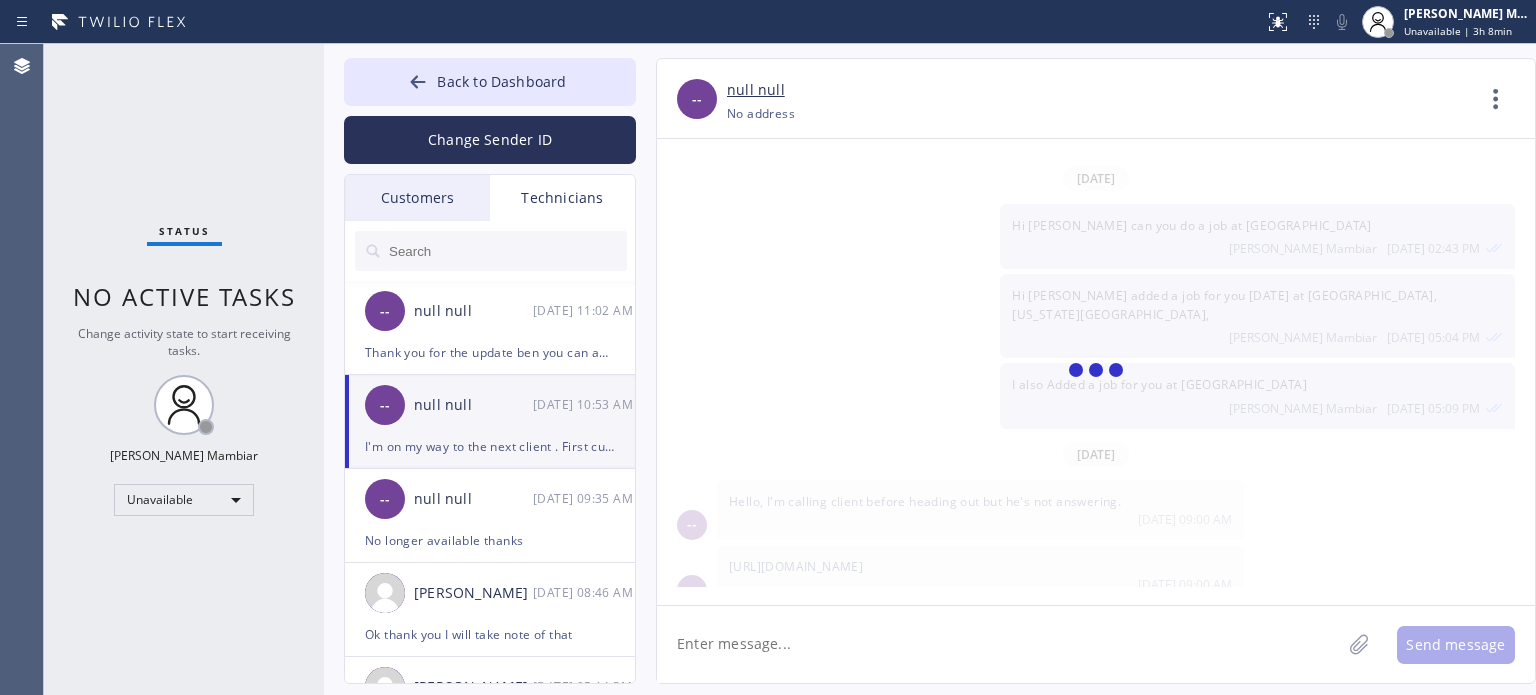 scroll, scrollTop: 4296, scrollLeft: 0, axis: vertical 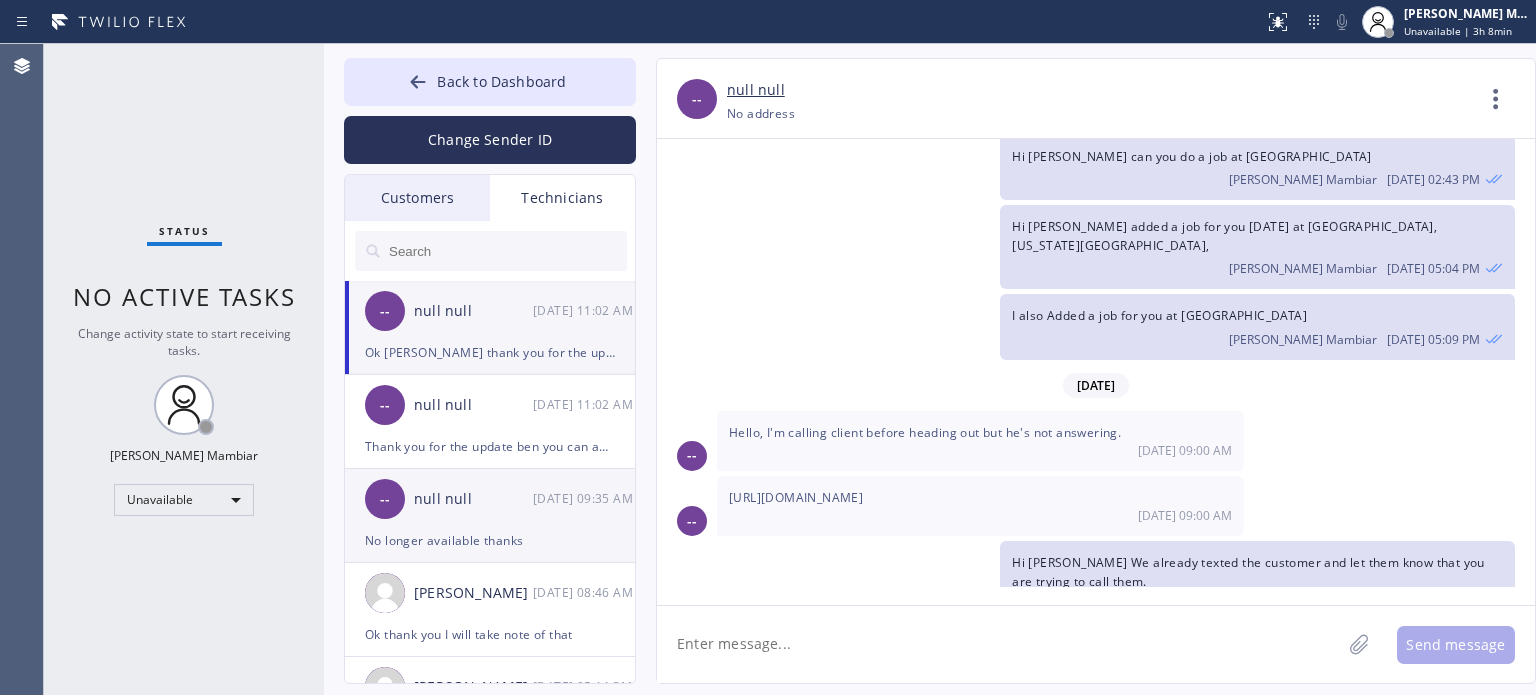click on "No longer available thanks" at bounding box center (490, 540) 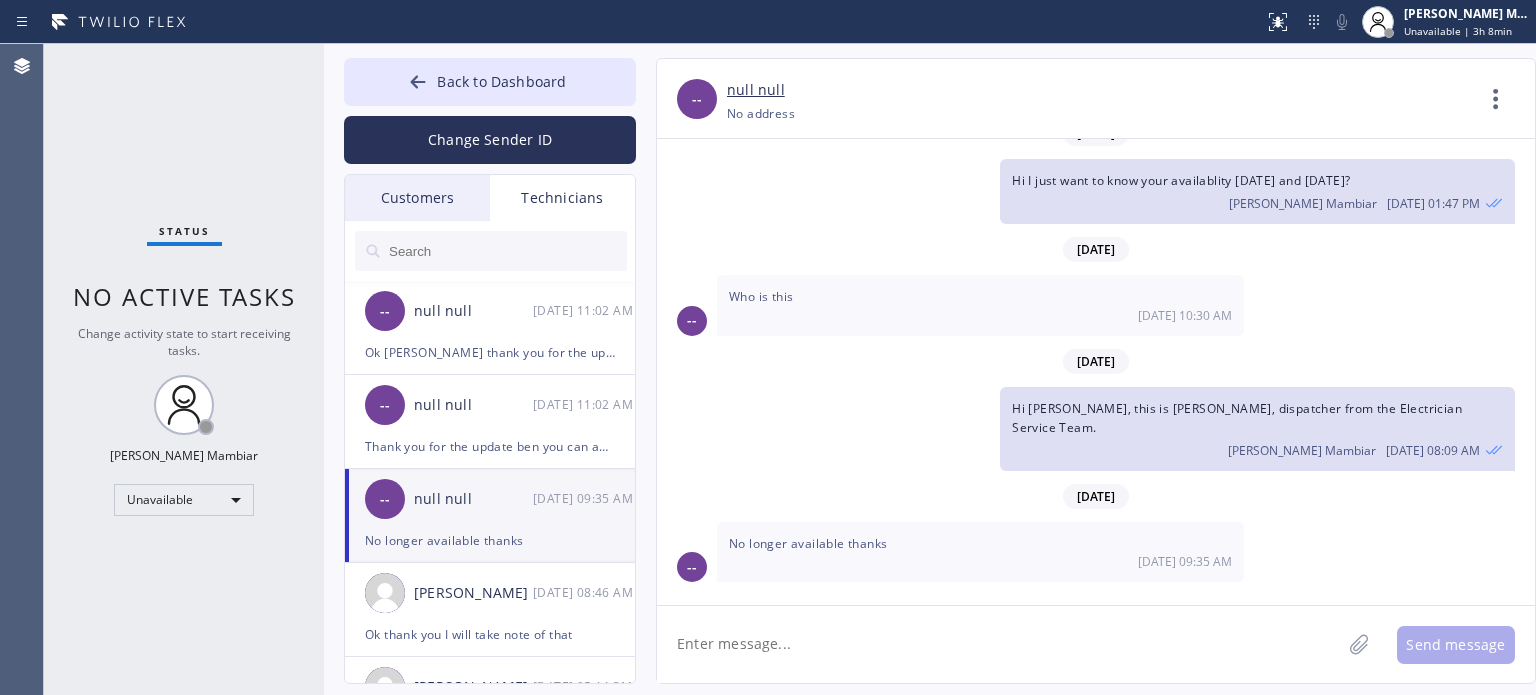 scroll, scrollTop: 1696, scrollLeft: 0, axis: vertical 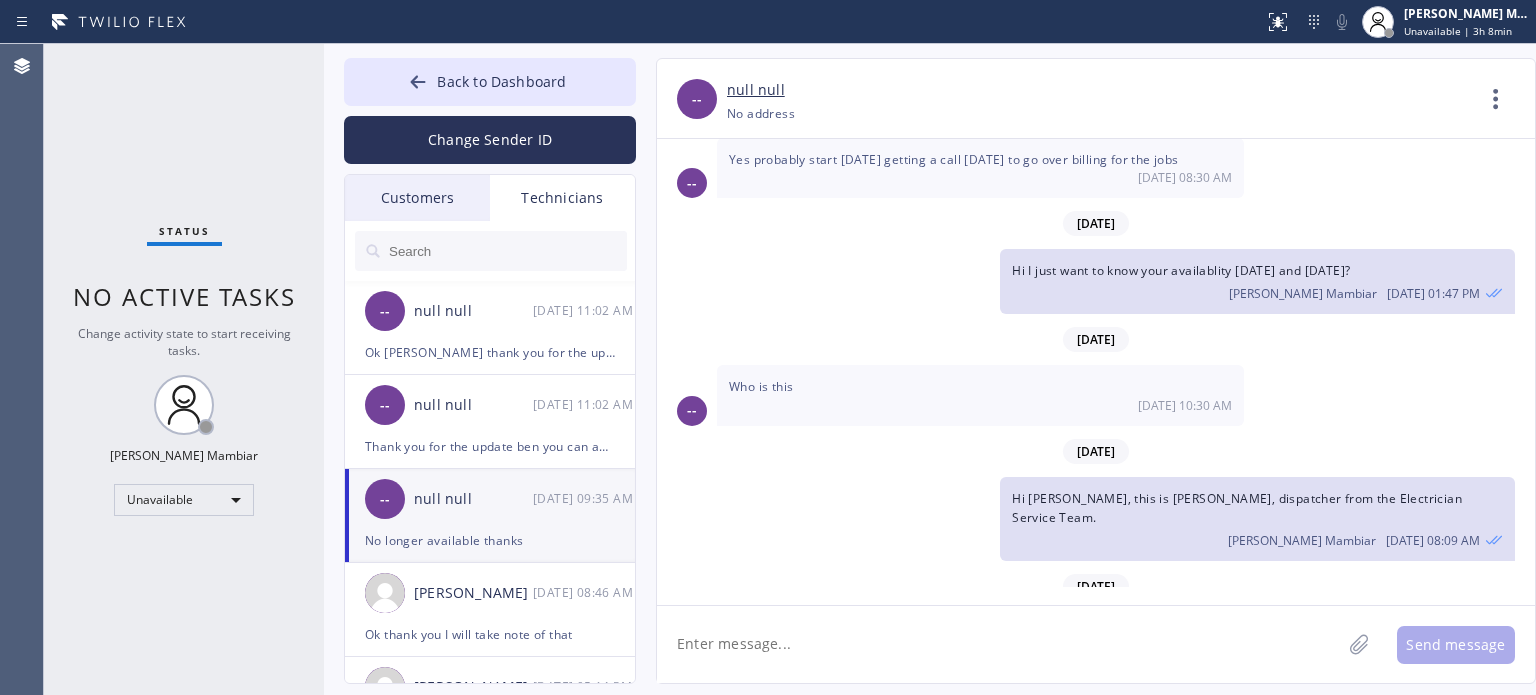 click on "Status   No active tasks     Change activity state to start receiving tasks.   [PERSON_NAME] Mambiar Unavailable" at bounding box center (184, 369) 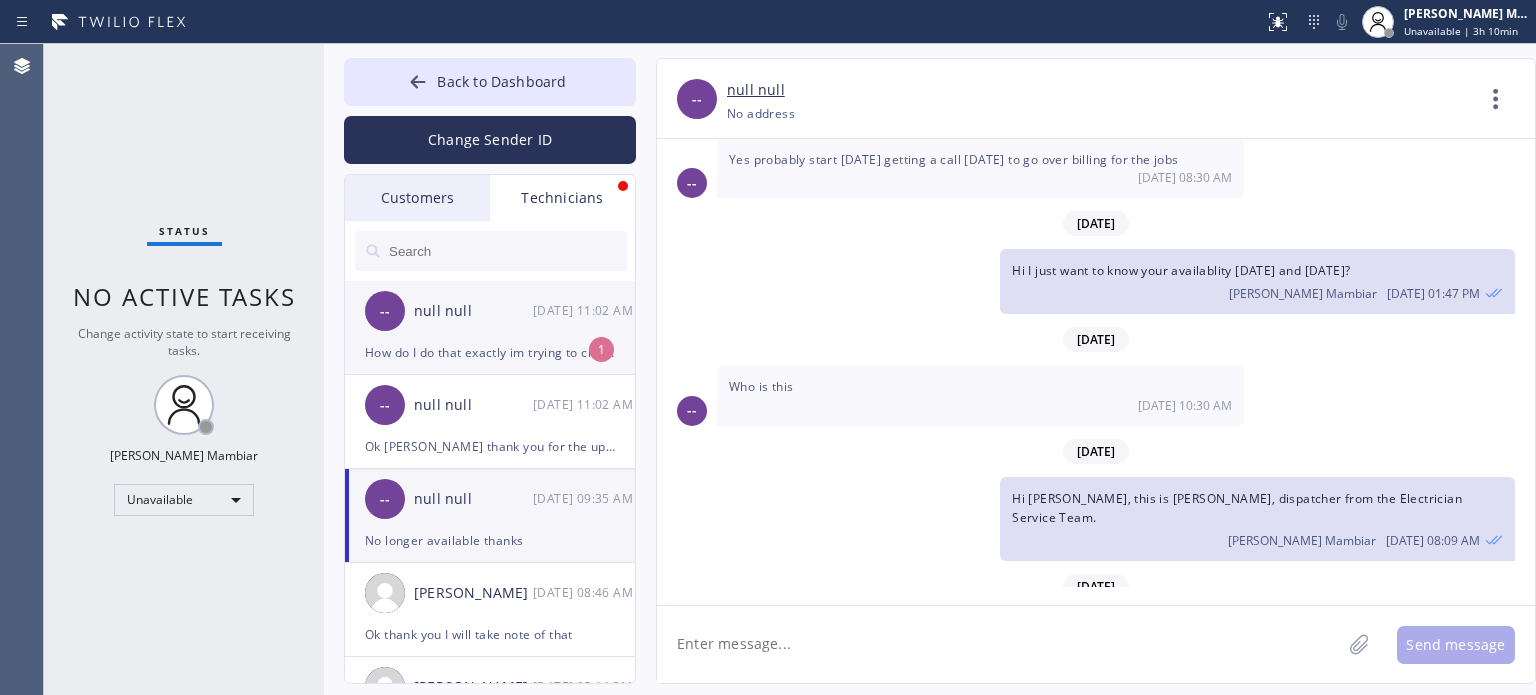 click on "-- null null [DATE] 11:02 AM" at bounding box center [491, 311] 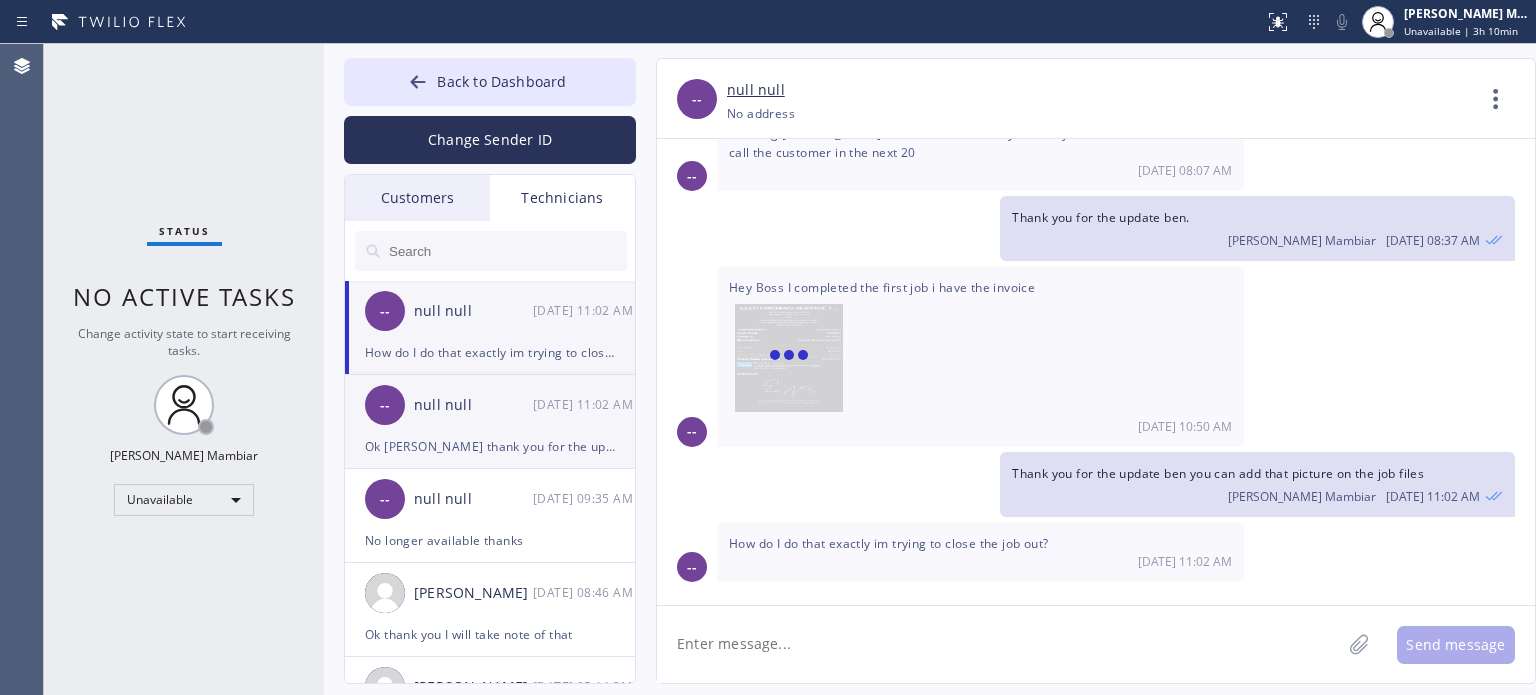 scroll, scrollTop: 1243, scrollLeft: 0, axis: vertical 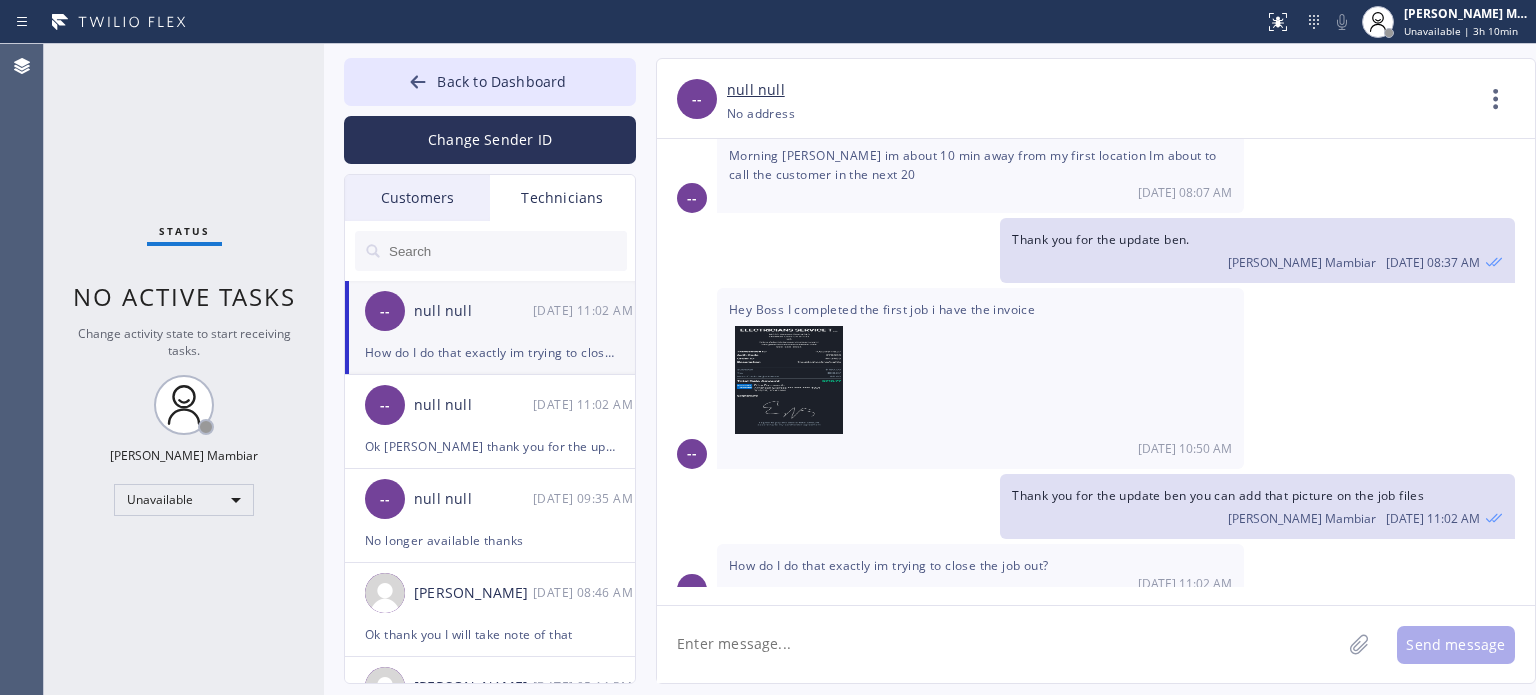 click 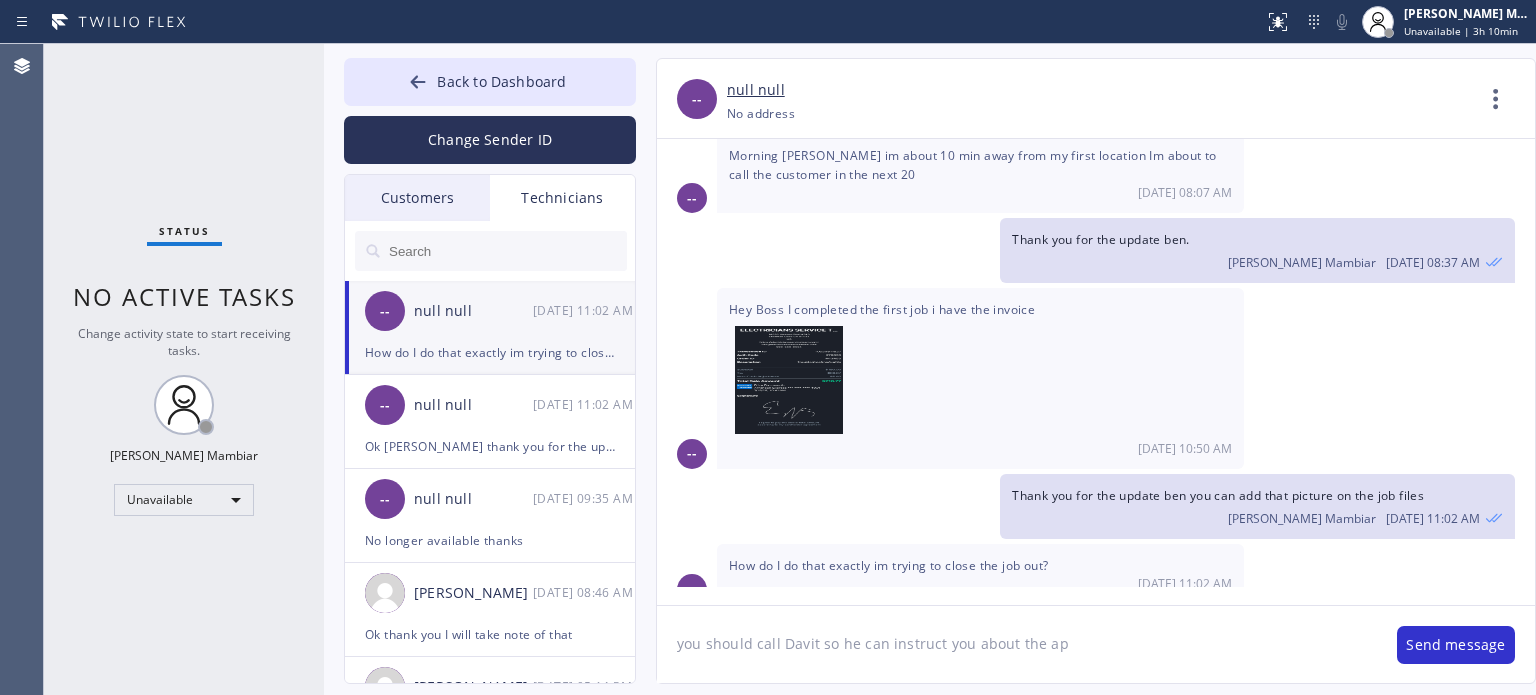 type on "you should call Davit so he can instruct you about the app" 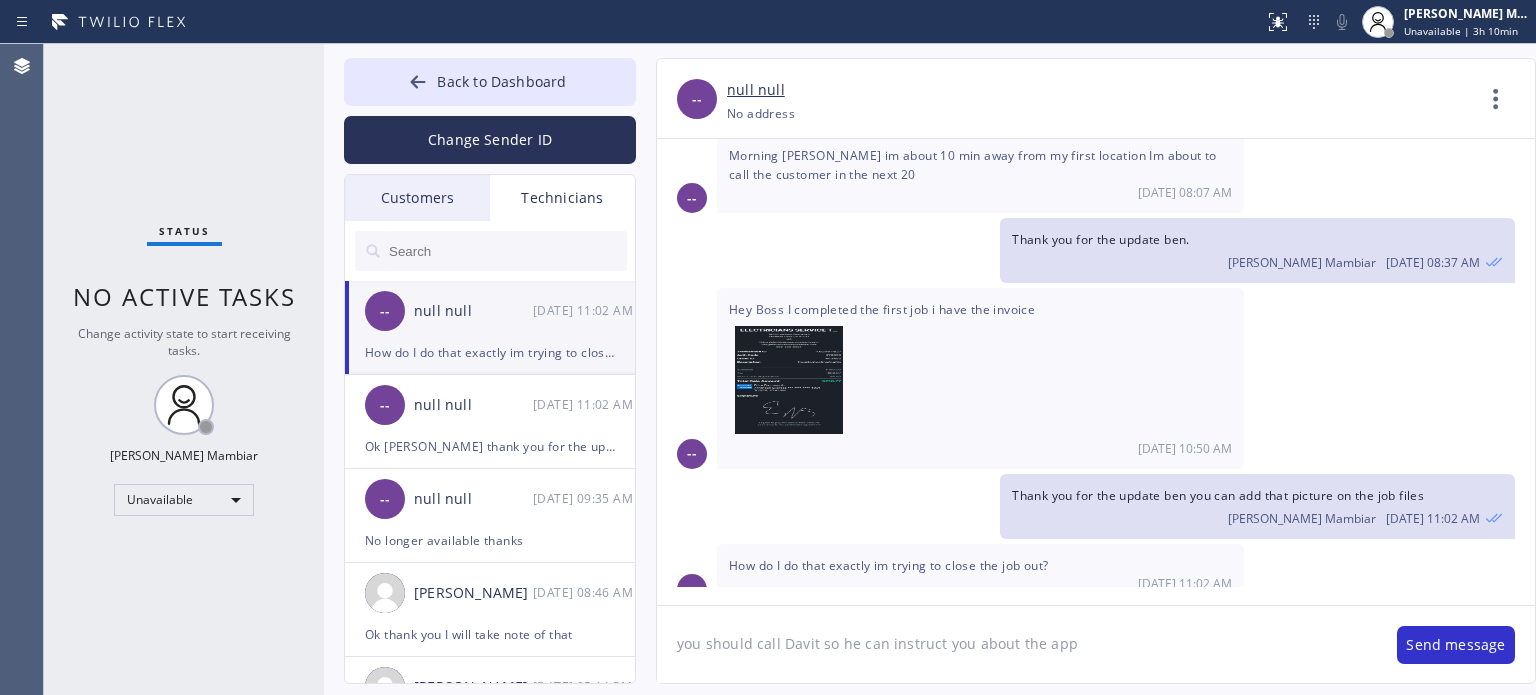 type 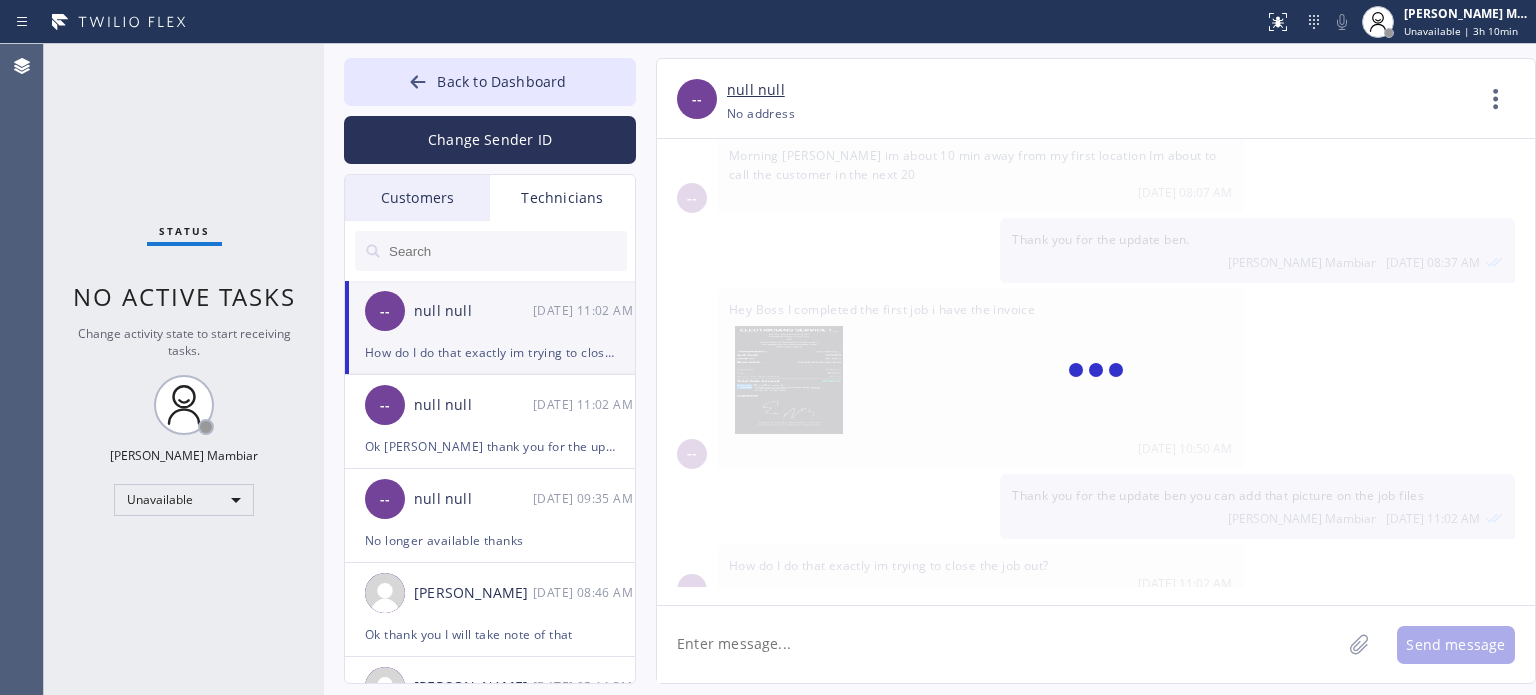 scroll, scrollTop: 1312, scrollLeft: 0, axis: vertical 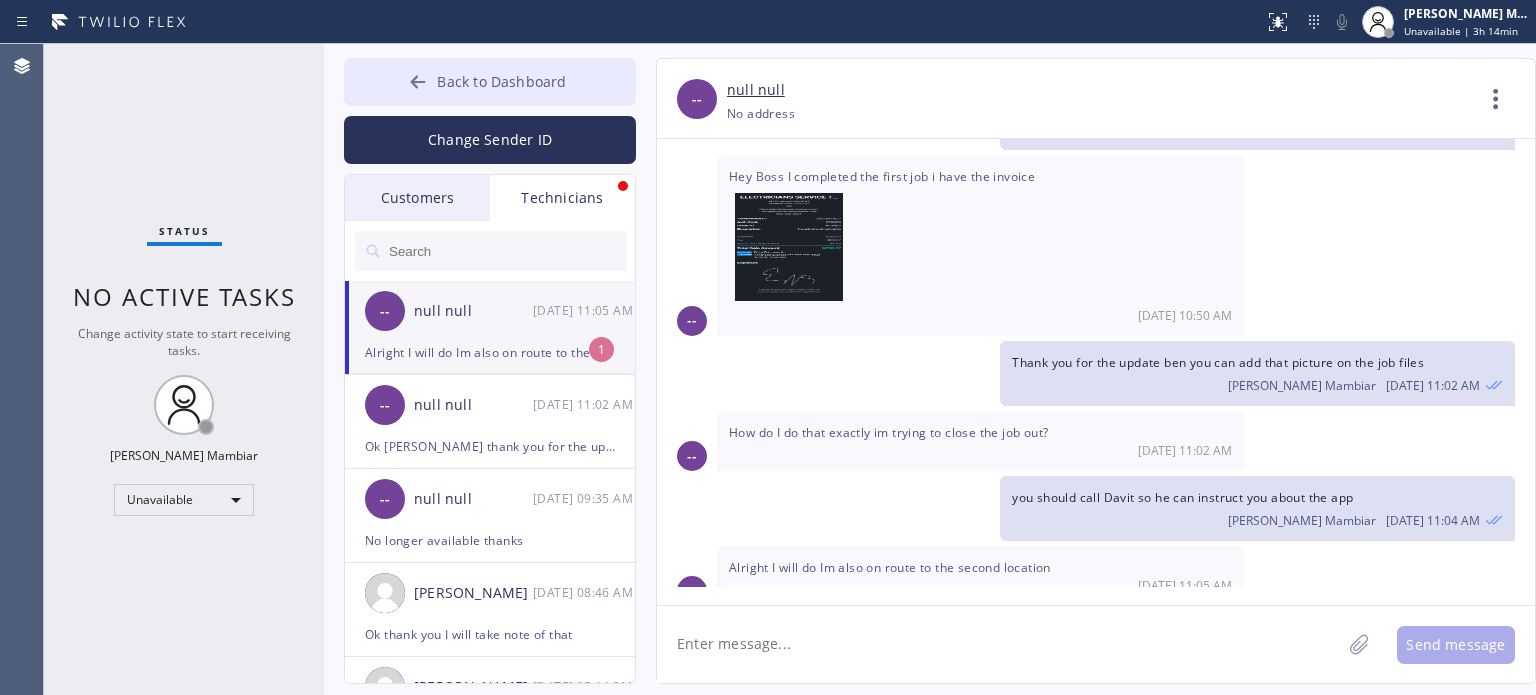 click on "Back to Dashboard" at bounding box center (501, 81) 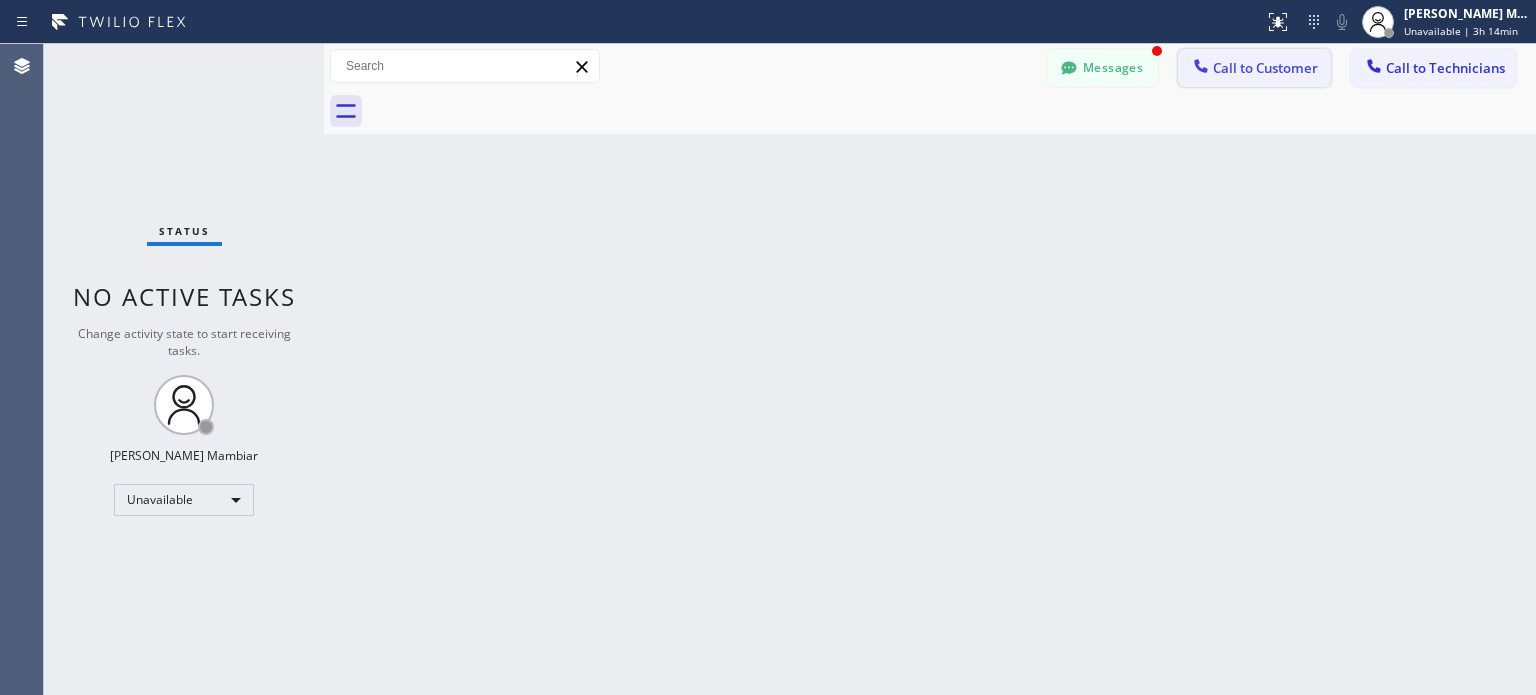 click on "Call to Customer" at bounding box center (1265, 68) 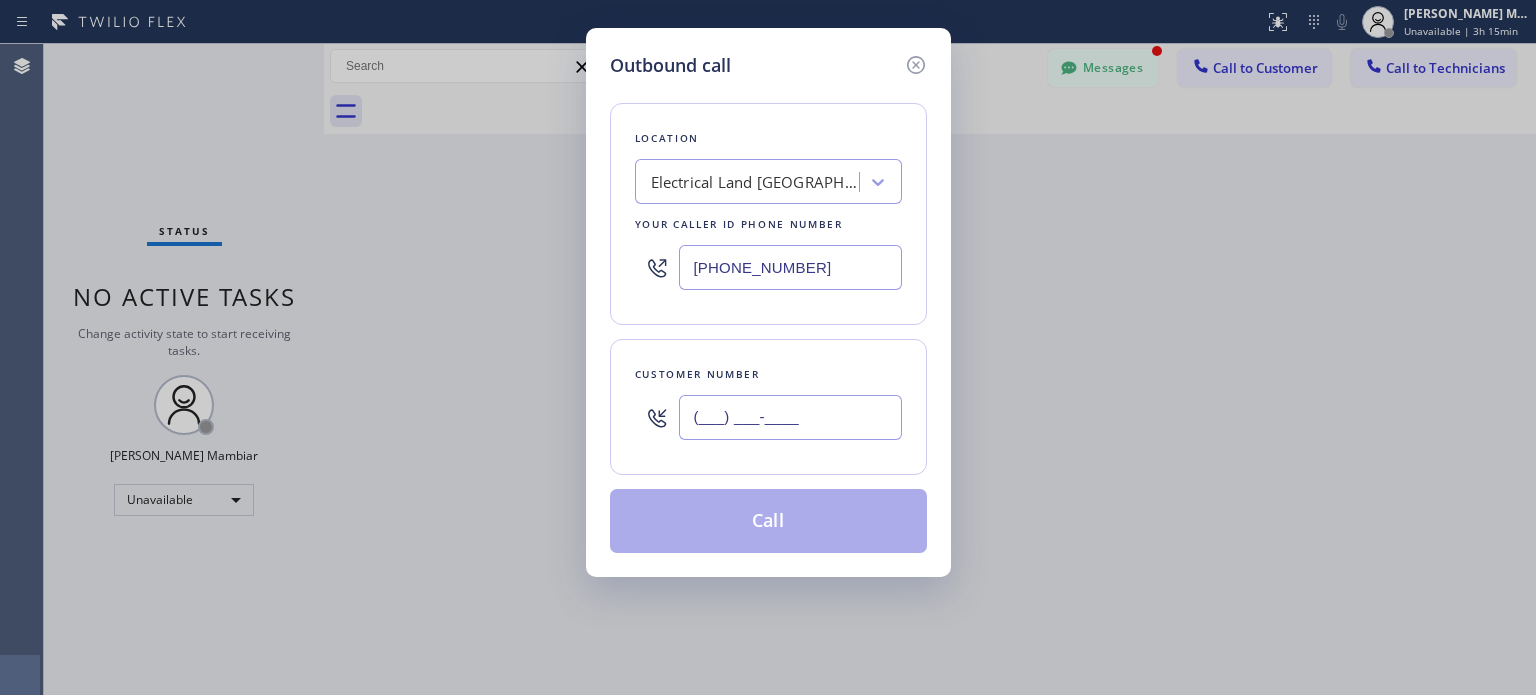 click on "(___) ___-____" at bounding box center [790, 417] 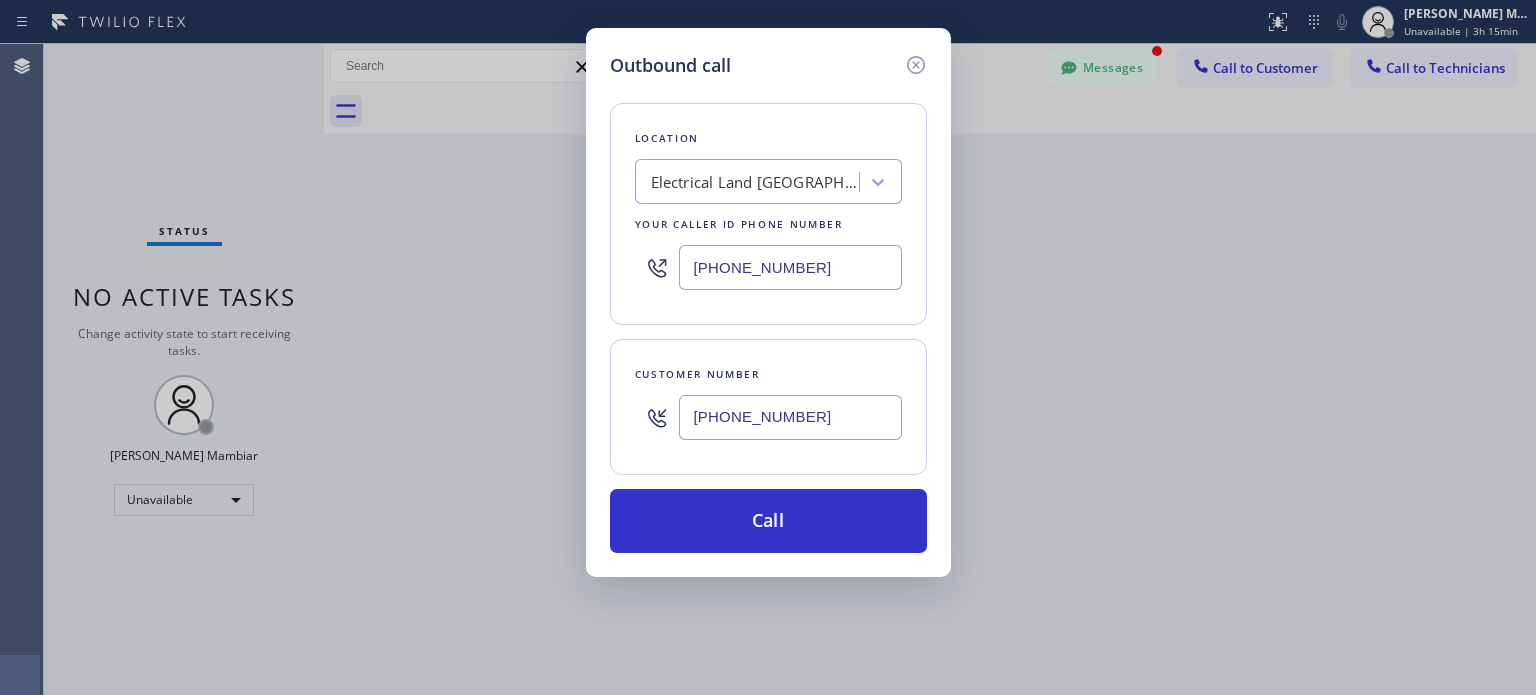 type on "[PHONE_NUMBER]" 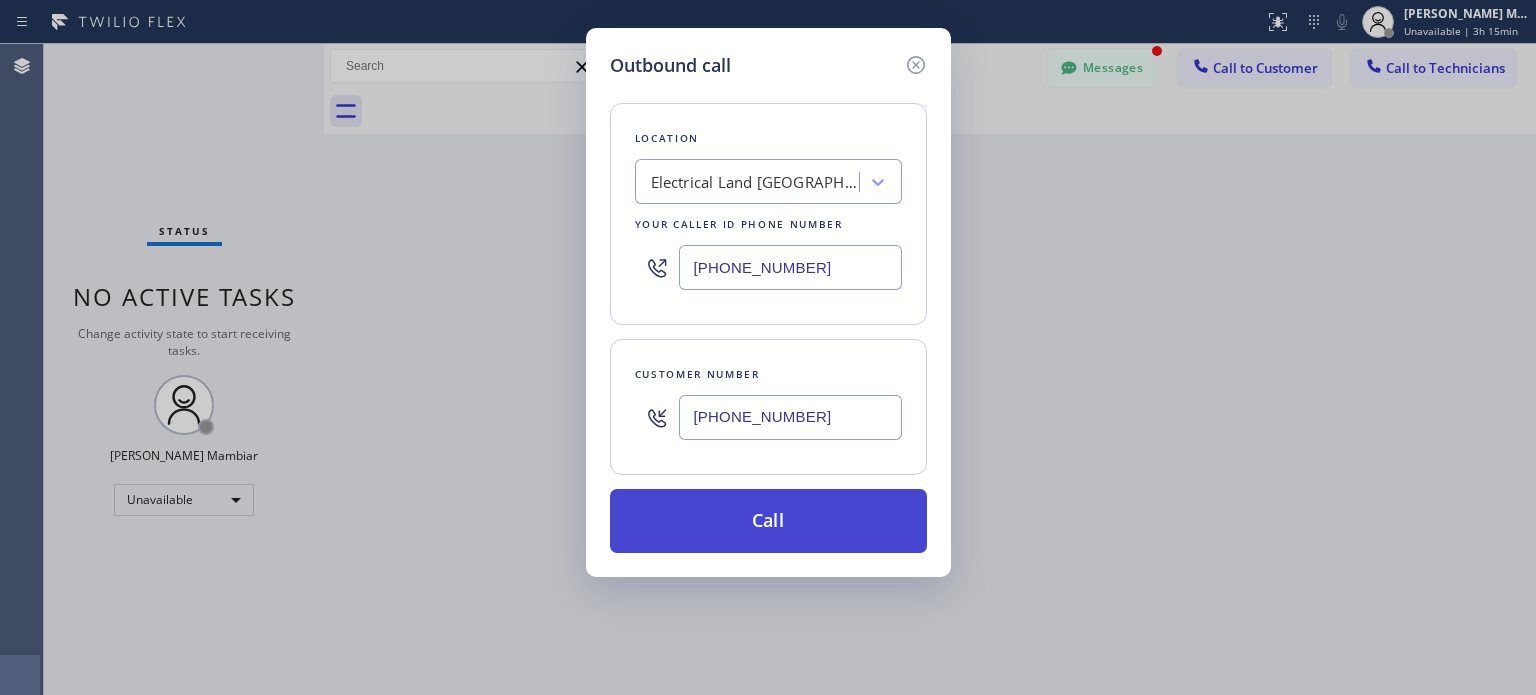 click on "Call" at bounding box center [768, 521] 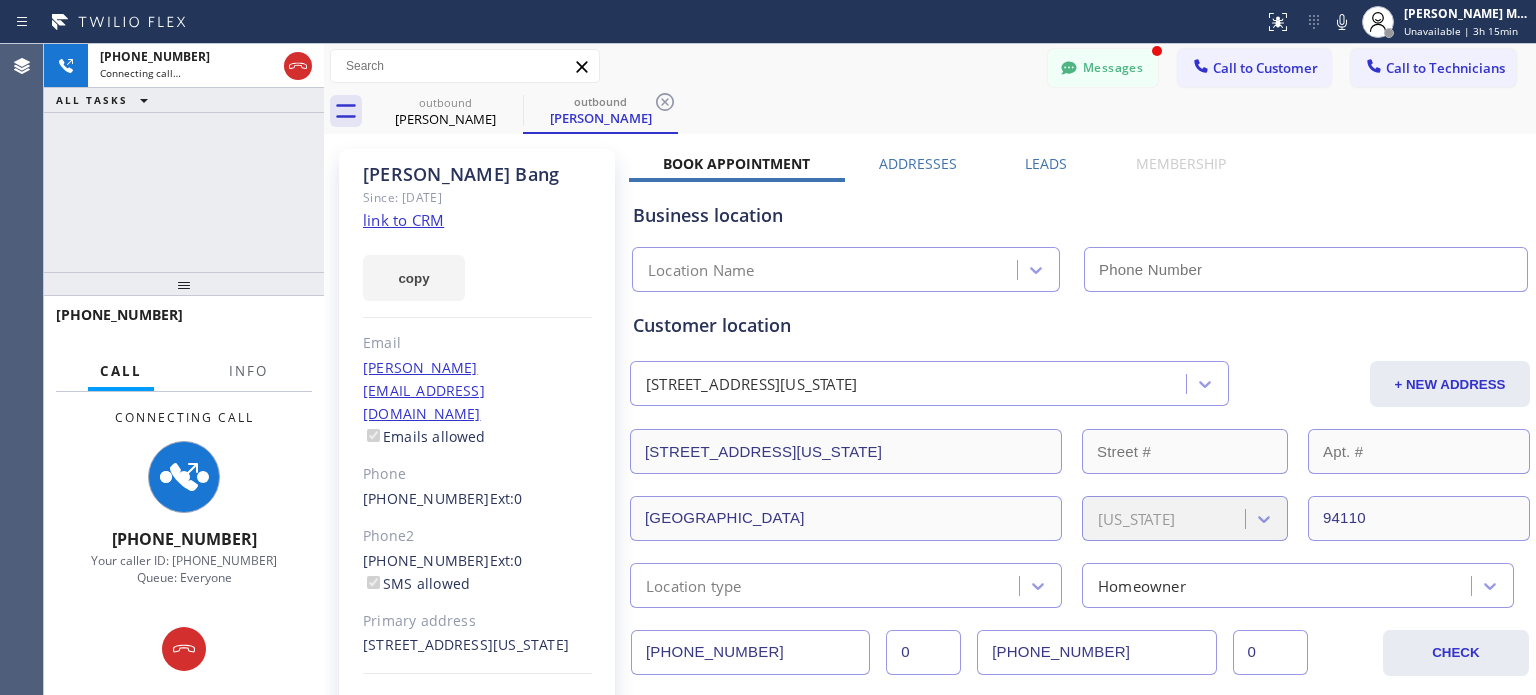 type on "[PHONE_NUMBER]" 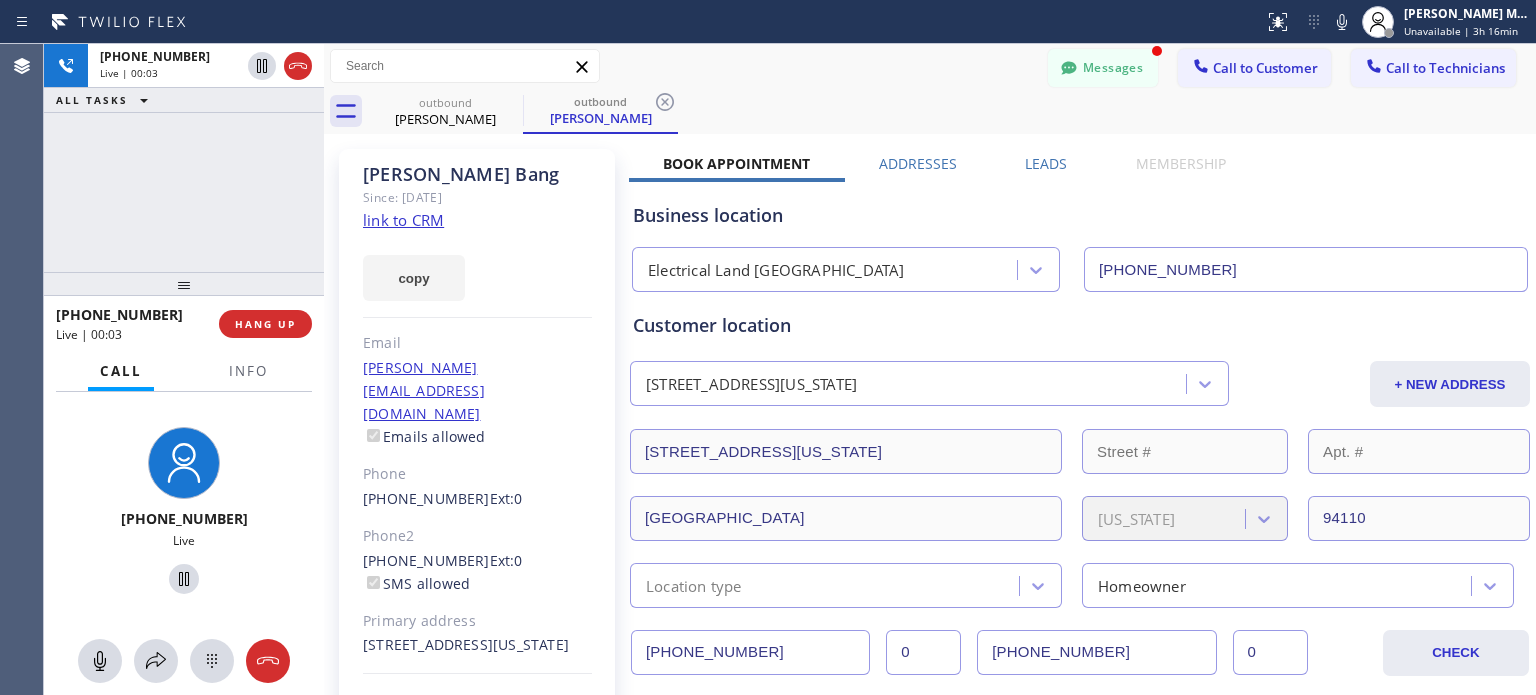 drag, startPoint x: 262, startPoint y: 335, endPoint x: 339, endPoint y: 429, distance: 121.511314 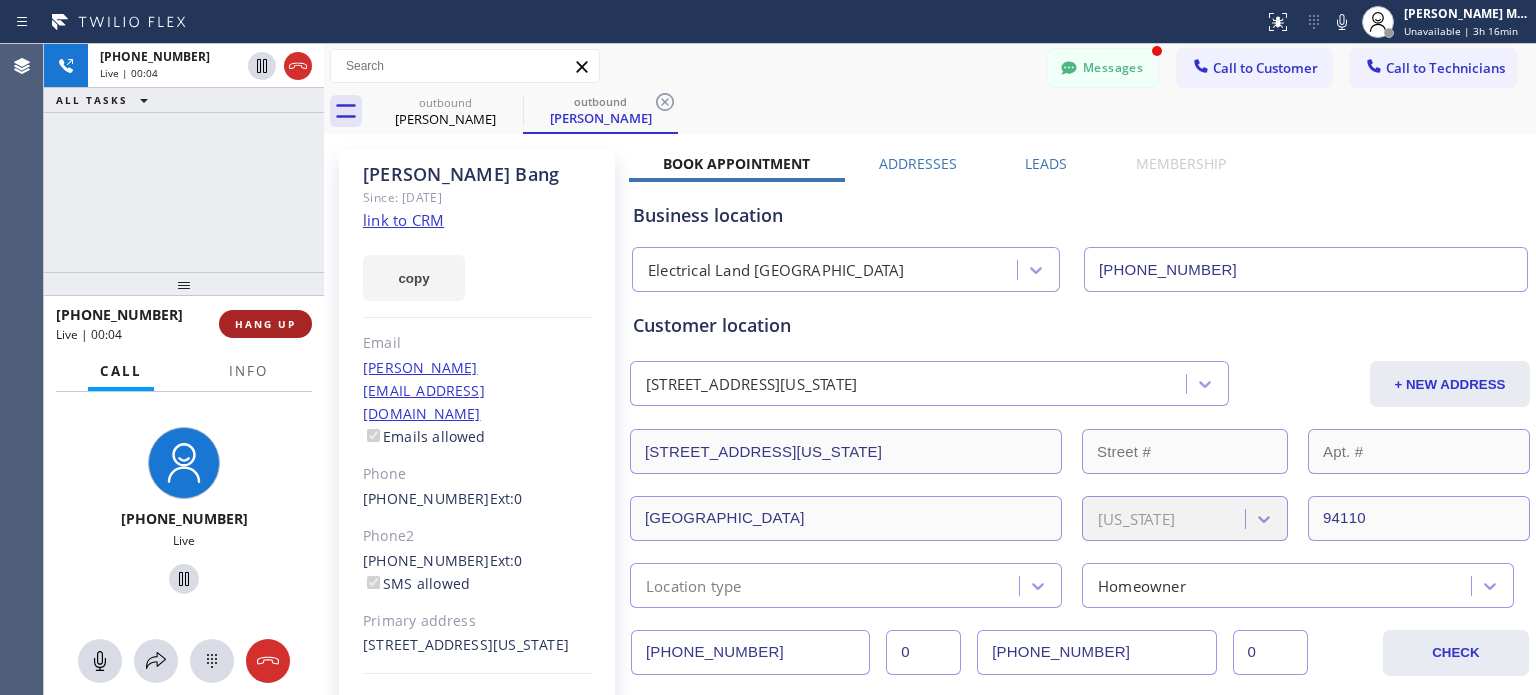 click on "HANG UP" at bounding box center [265, 324] 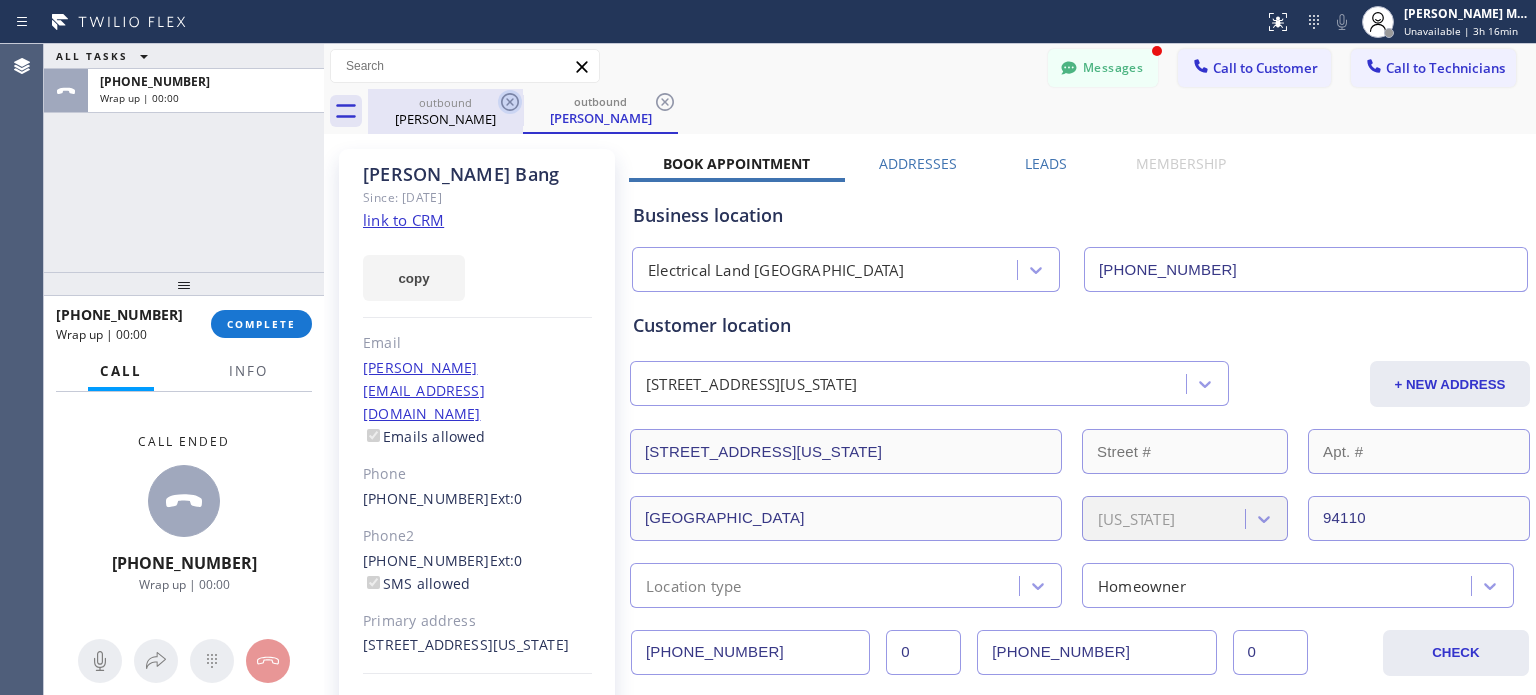 click 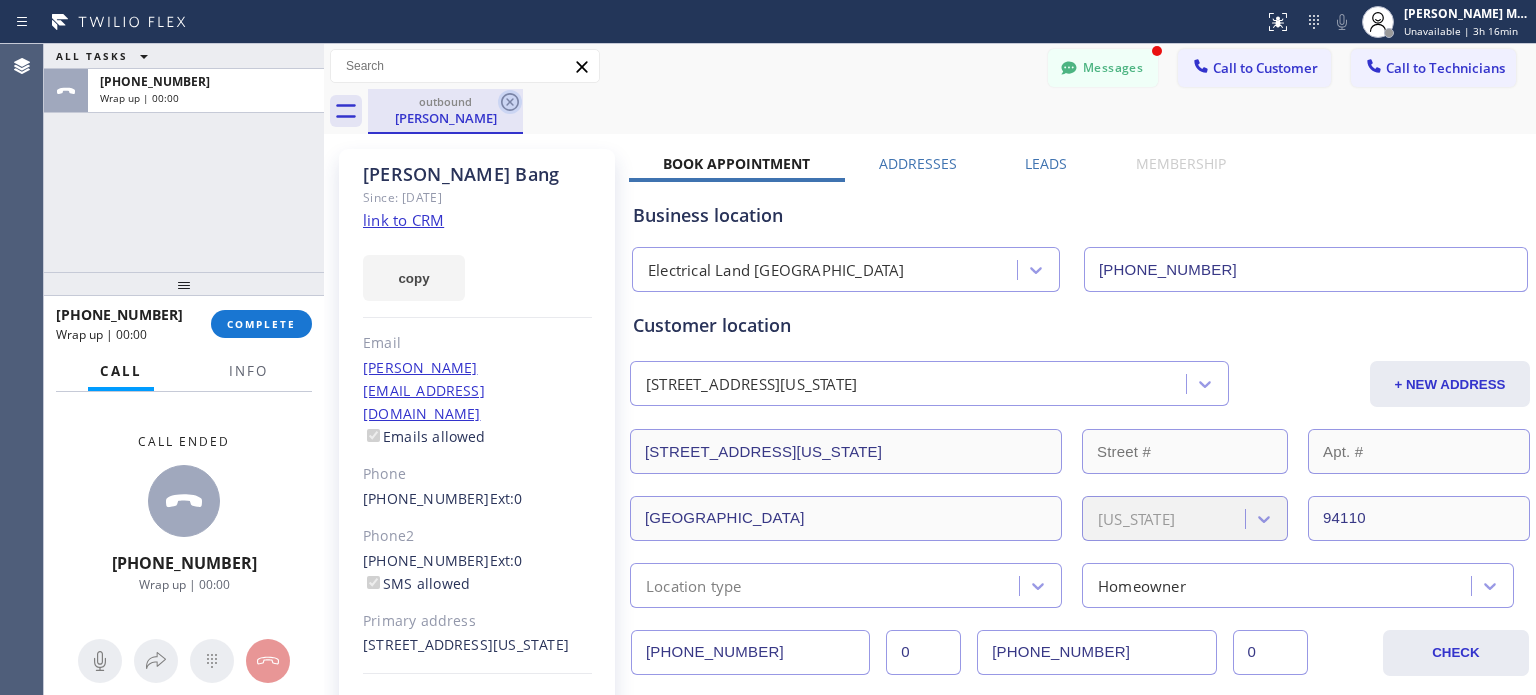 click 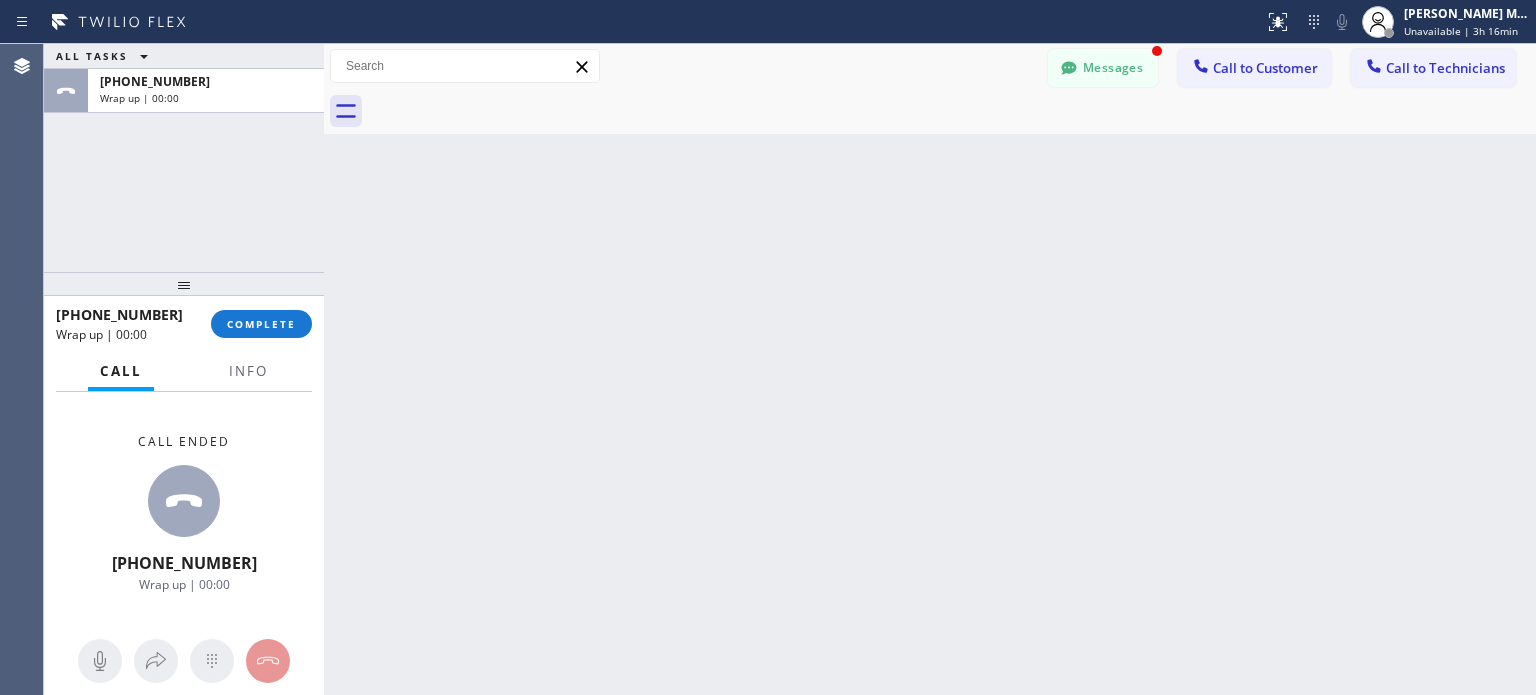 click at bounding box center [952, 111] 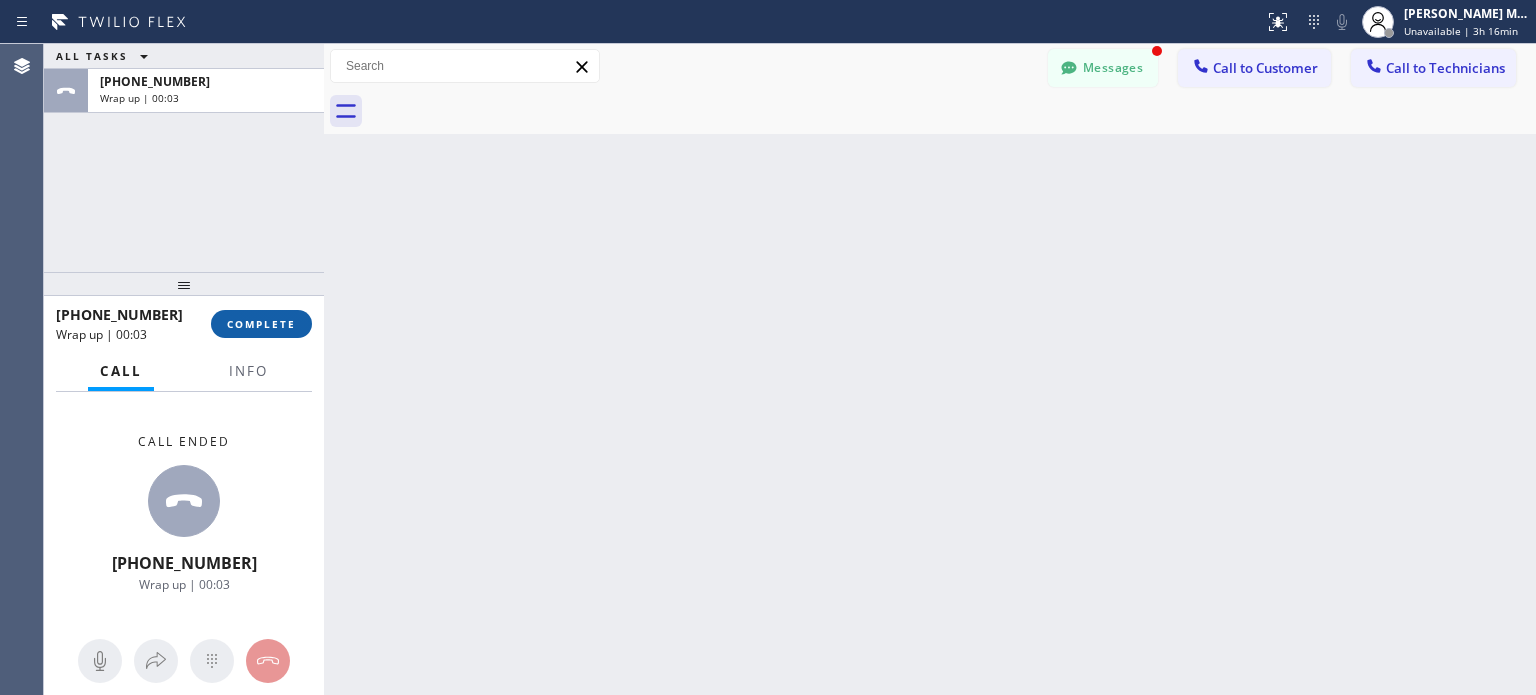 click on "COMPLETE" at bounding box center (261, 324) 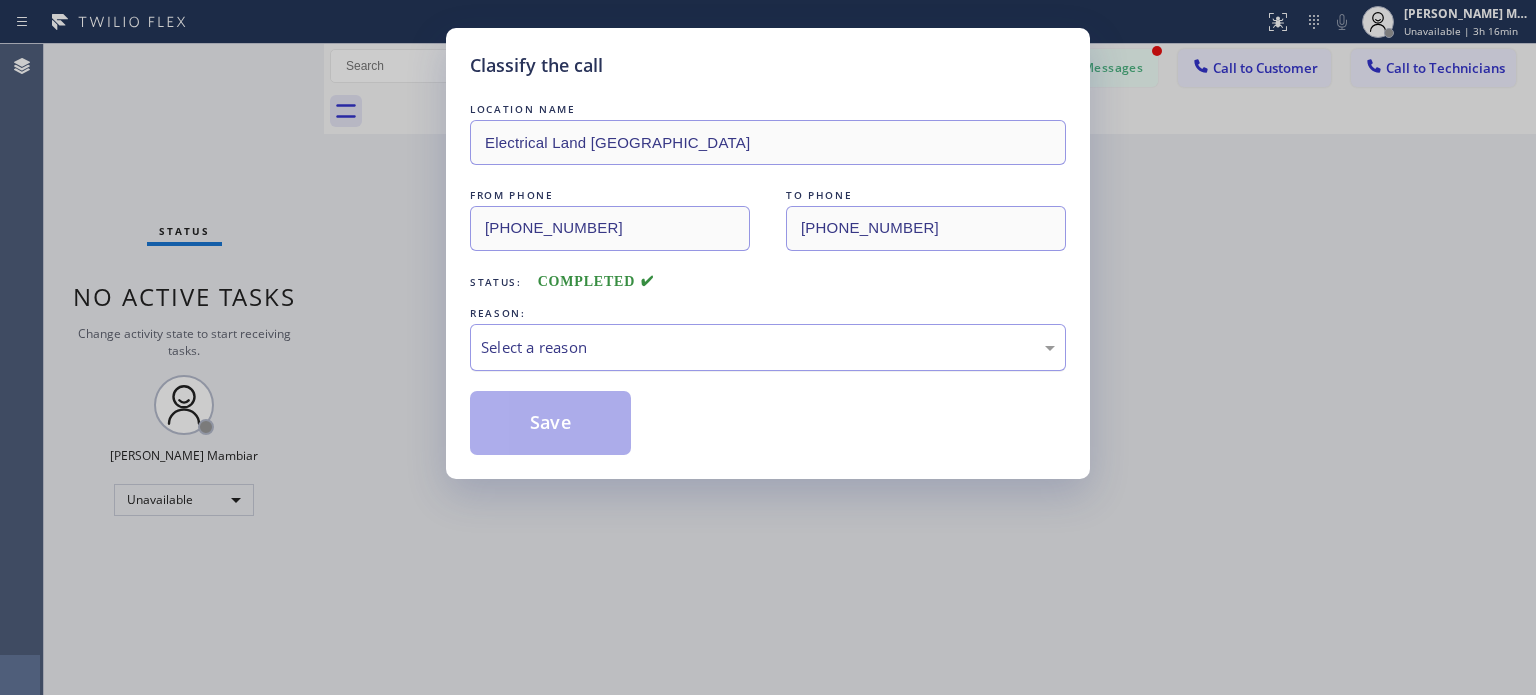 click on "Select a reason" at bounding box center [768, 347] 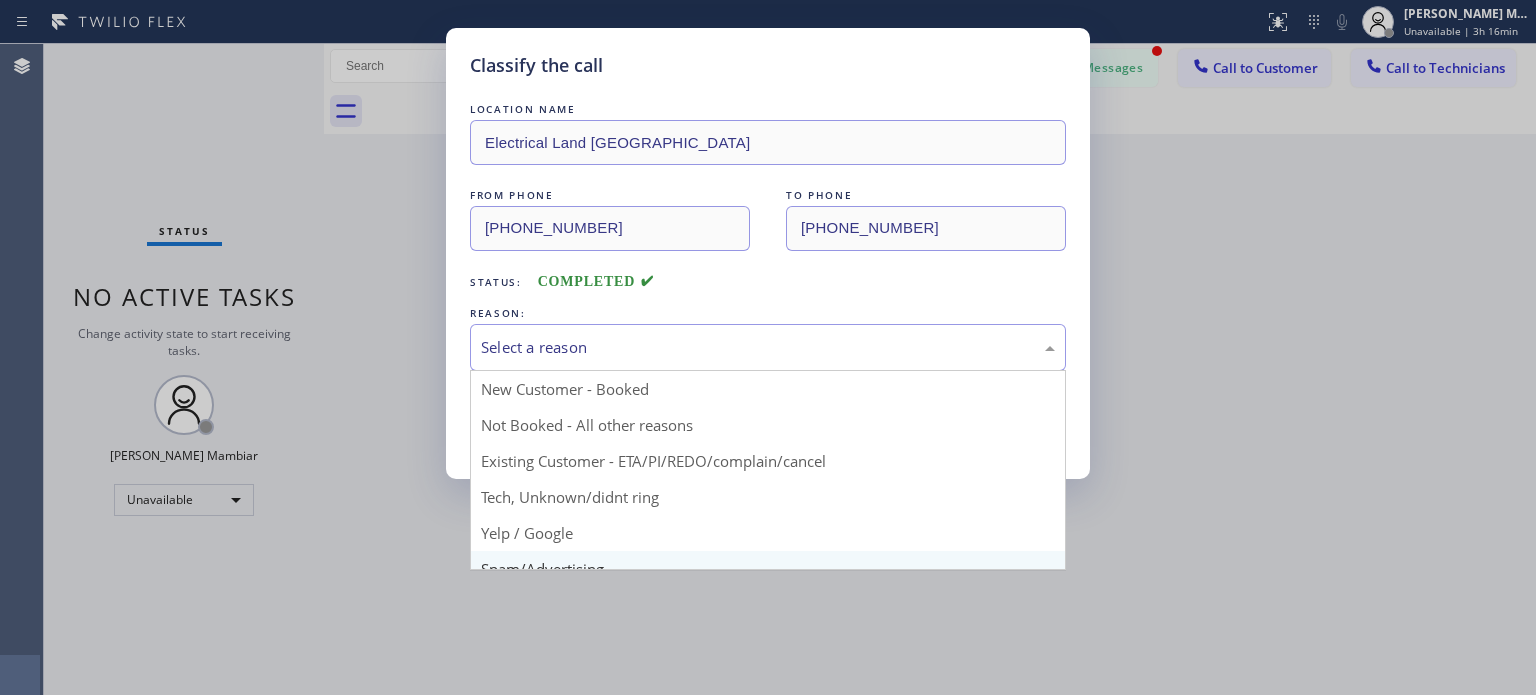 scroll, scrollTop: 125, scrollLeft: 0, axis: vertical 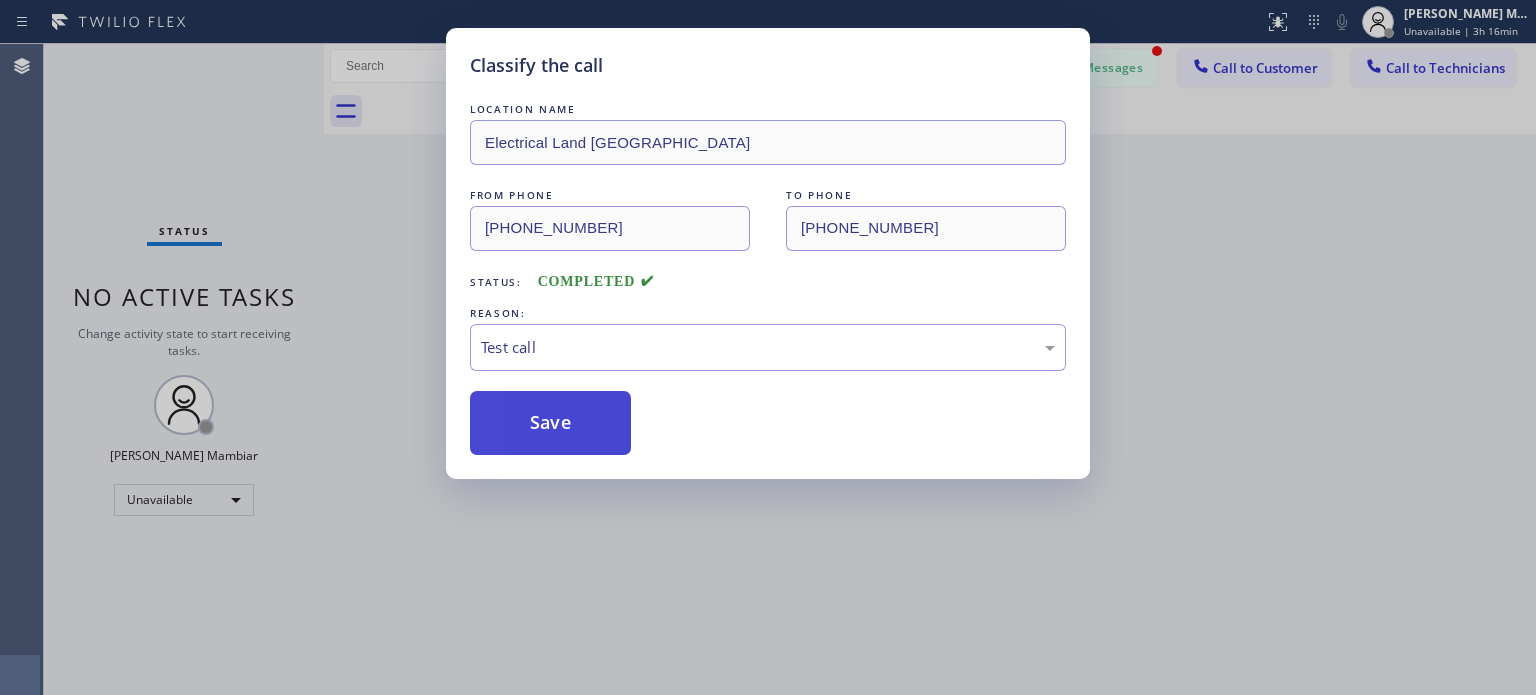 click on "Save" at bounding box center (550, 423) 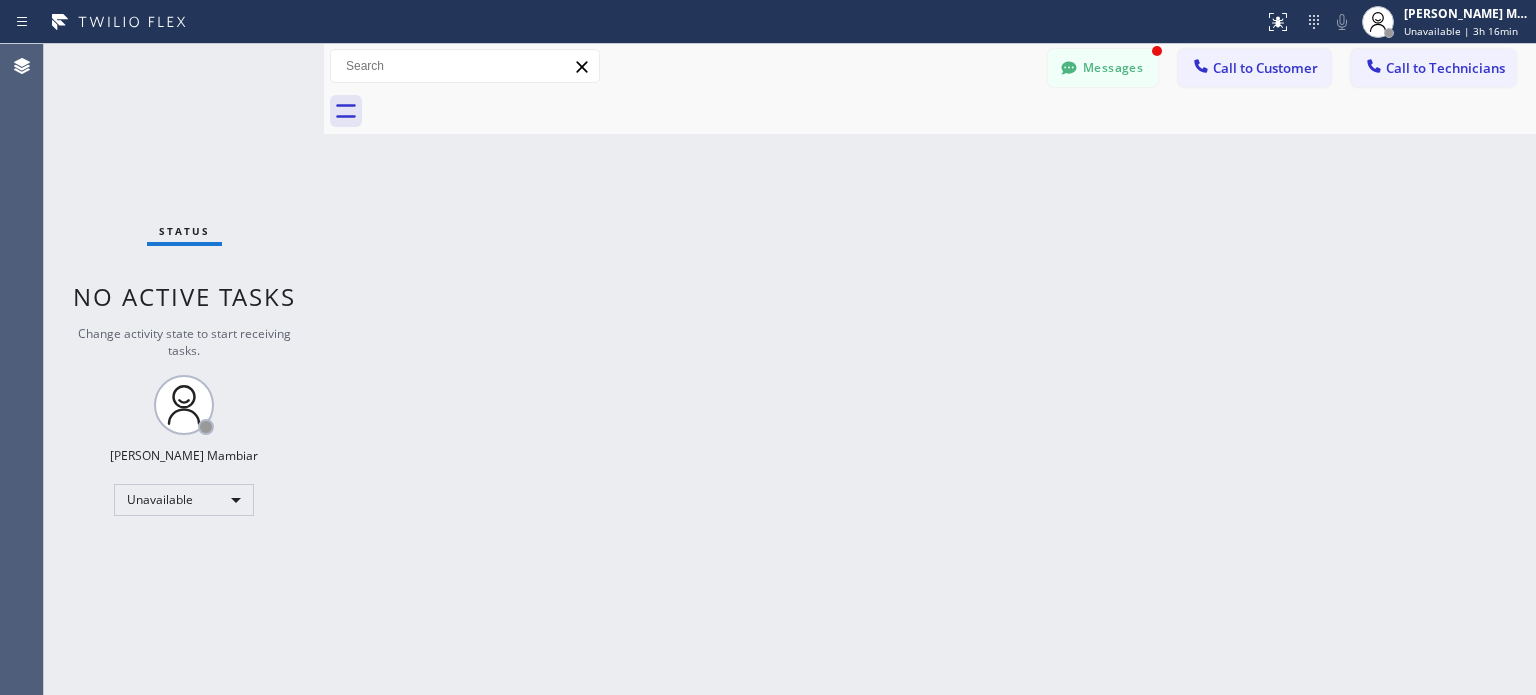 click on "Back to Dashboard Change Sender ID Customers Technicians [PHONE_NUMBER] SEARCH RESULTS: DH [PERSON_NAME] [DATE] 09:18 AM Yes I am waiting but working in the backyard  MG [PERSON_NAME] [DATE] 06:04 PM Can you fix an appointment for [DATE]? CM [PERSON_NAME] [DATE] 01:32 PM I can not make an appointment for [DATE].  What other options are available? [PERSON_NAME] [DATE] 10:53 AM Ok -- null null [DATE] 11:05 AM Alright I will do Im also on route to the second location  1 -- null null [DATE] 11:02 AM Ok [PERSON_NAME] thank you for the update -- null null [DATE] 09:35 AM No longer available thanks  [PERSON_NAME] [DATE] 08:46 AM Ok thank you I will take note of that [PERSON_NAME] [DATE] 05:14 PM Yes i can make it [PERSON_NAME] [PERSON_NAME] [DATE] 05:12 PM Unfortunately no [PERSON_NAME] [DATE] 03:25 PM I rather not cover [GEOGRAPHIC_DATA]. -- null null [DATE] 10:30 AM Hi [PERSON_NAME], the customer already signed the contract. May I know when will you do the parts installation? [URL][DOMAIN_NAME] [PERSON_NAME]" at bounding box center (930, 369) 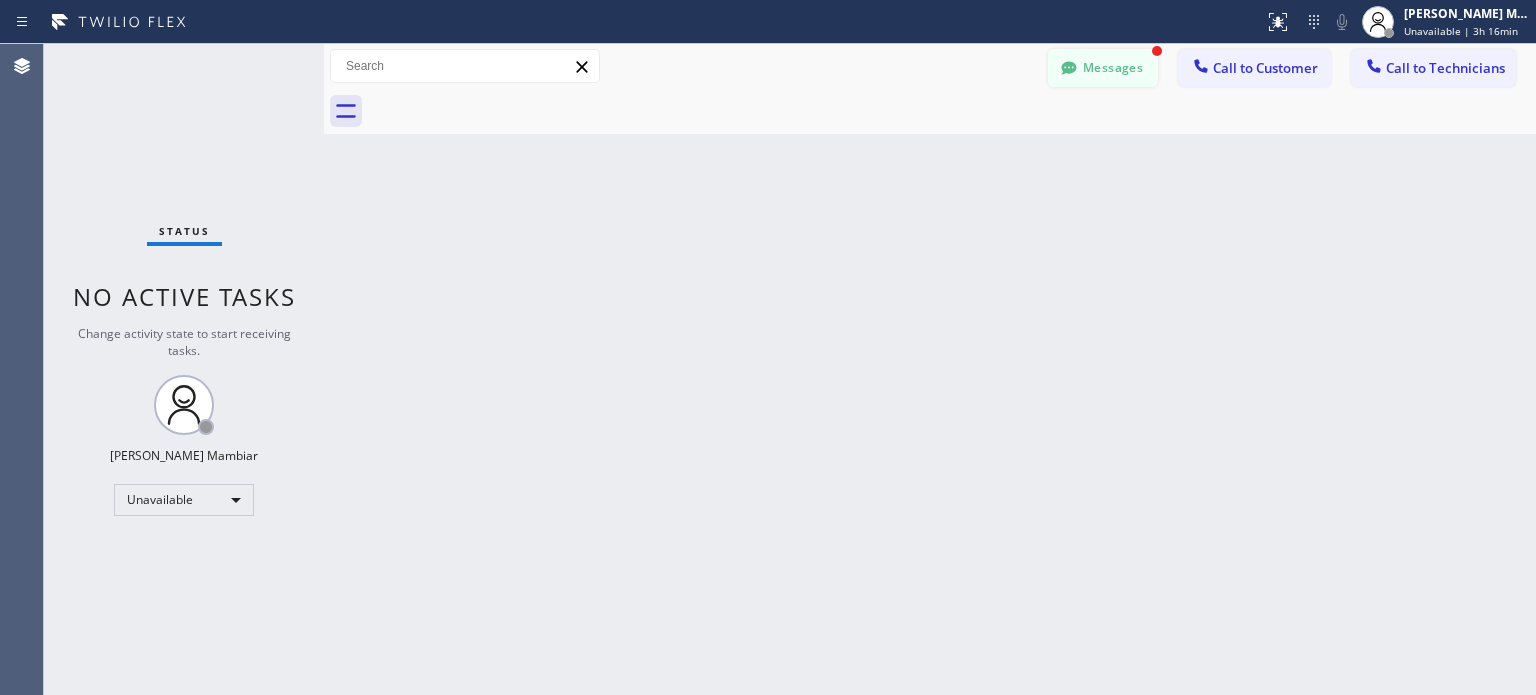 click on "Messages" at bounding box center (1103, 68) 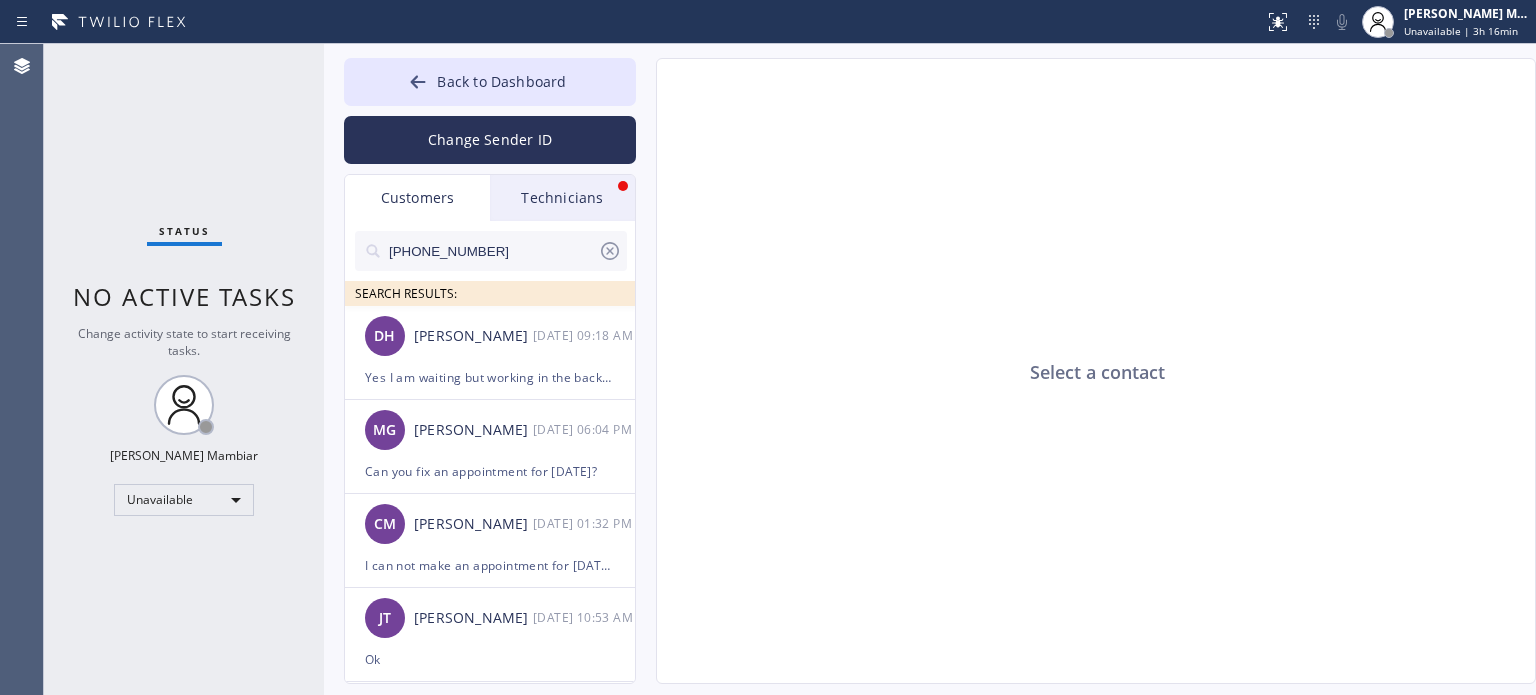 click on "Customers" at bounding box center (417, 198) 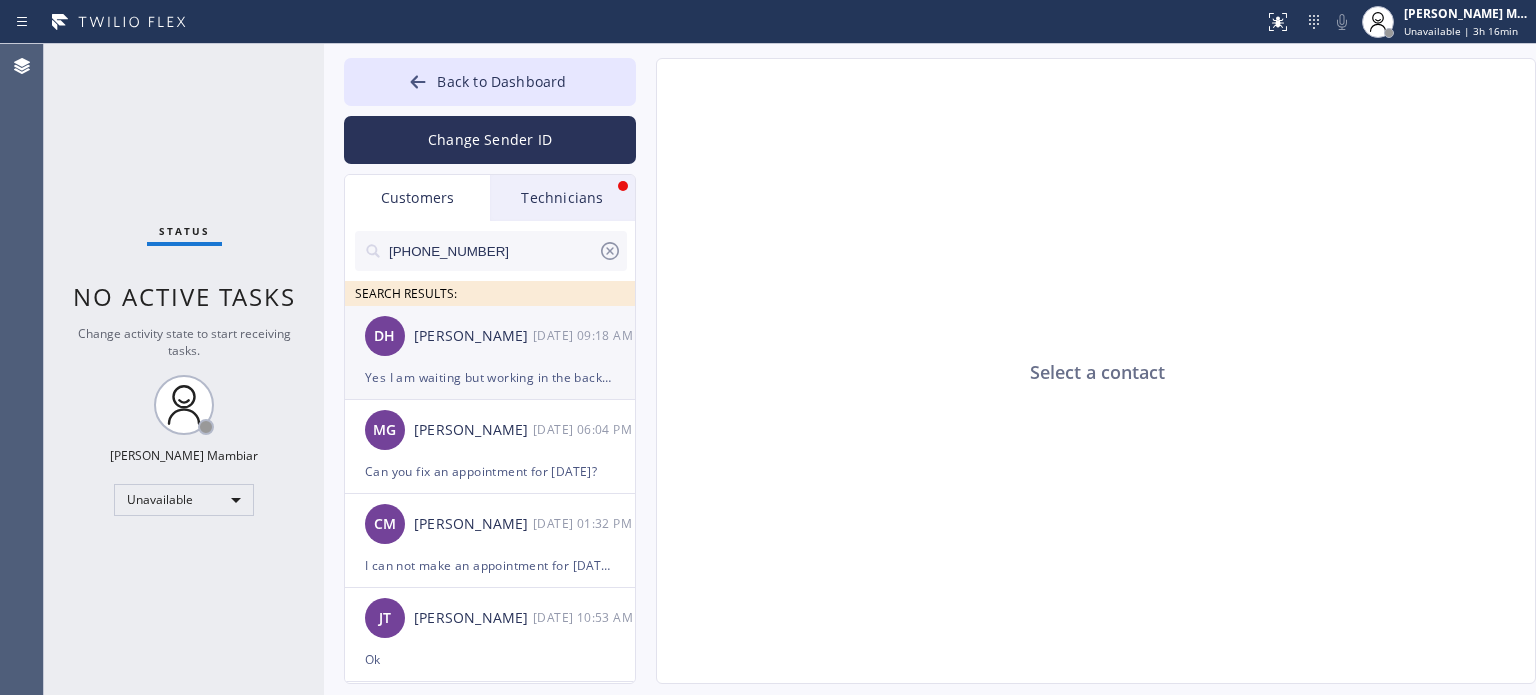 click on "Yes I am waiting but working in the backyard" at bounding box center [490, 377] 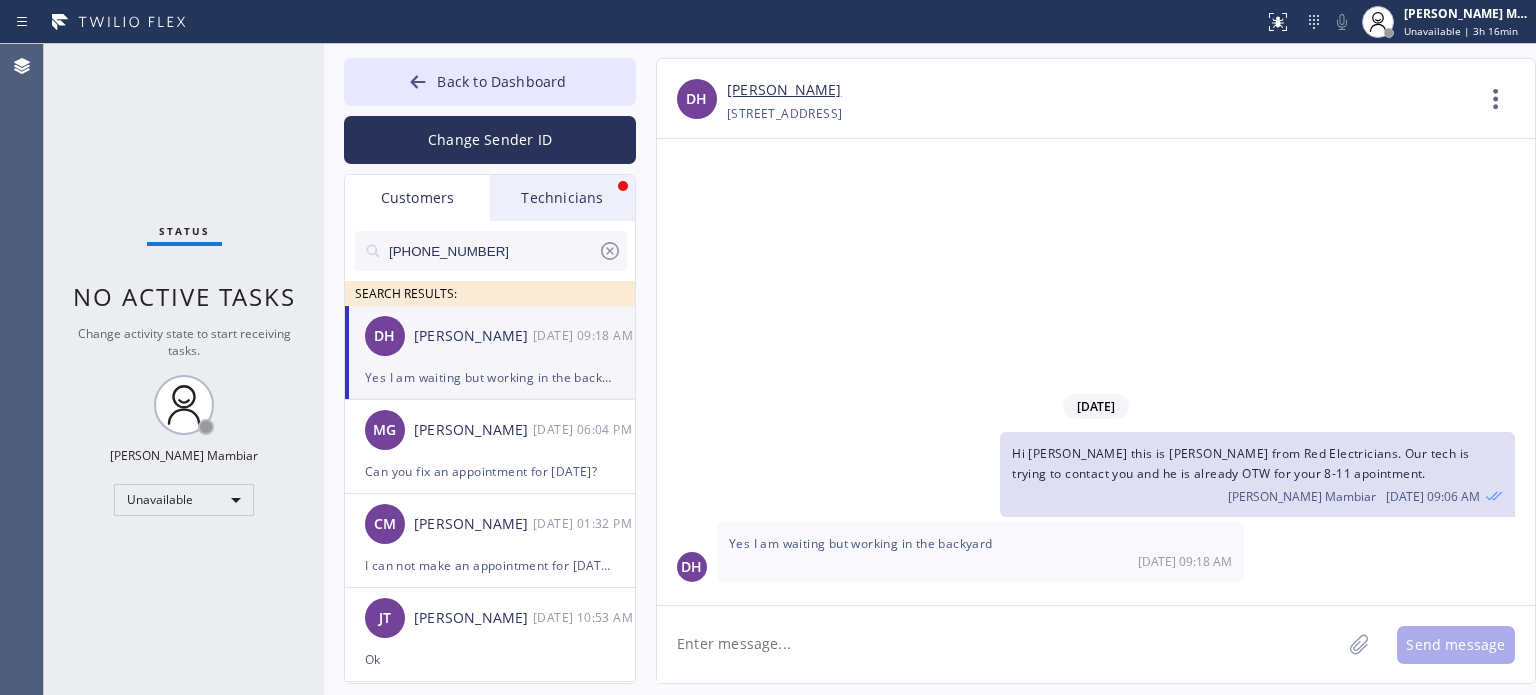 click 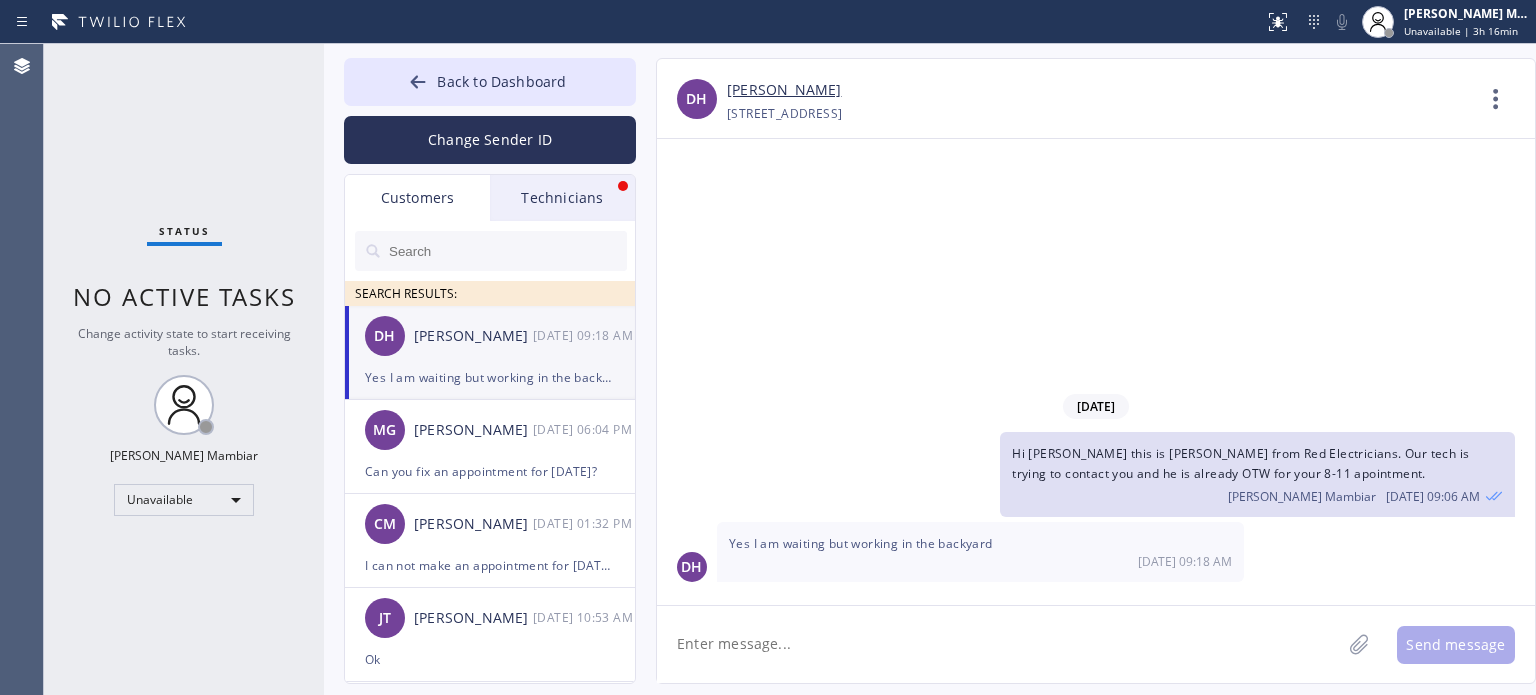 click at bounding box center (507, 251) 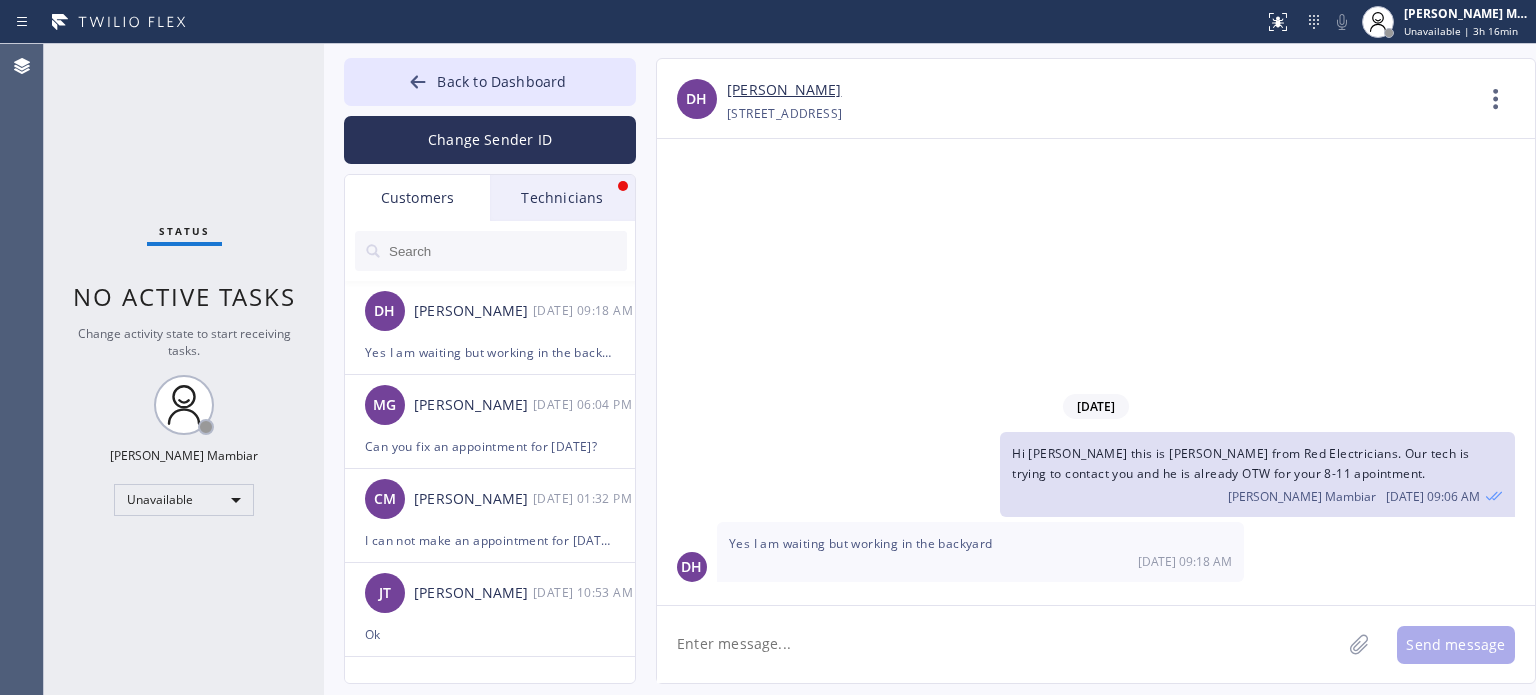 paste on "909) 496-9144" 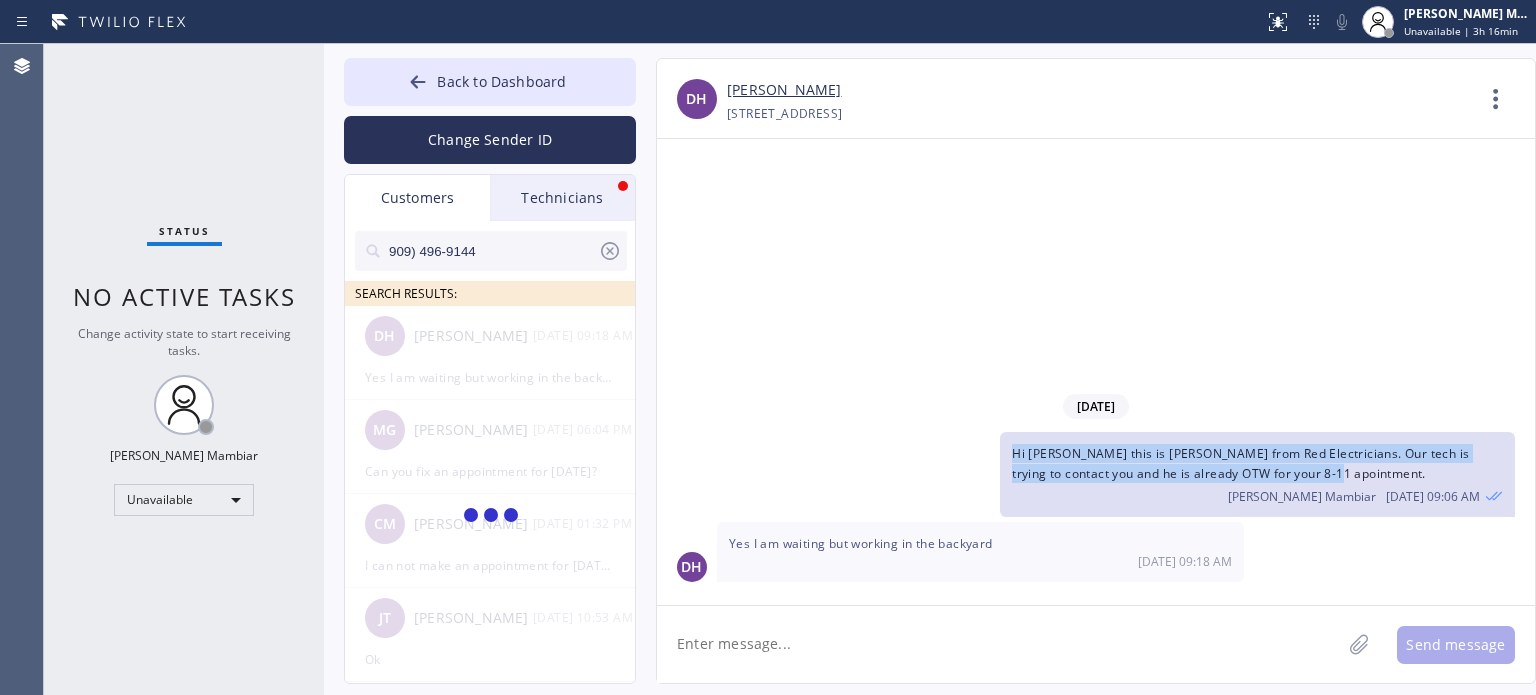 drag, startPoint x: 1013, startPoint y: 455, endPoint x: 1309, endPoint y: 476, distance: 296.744 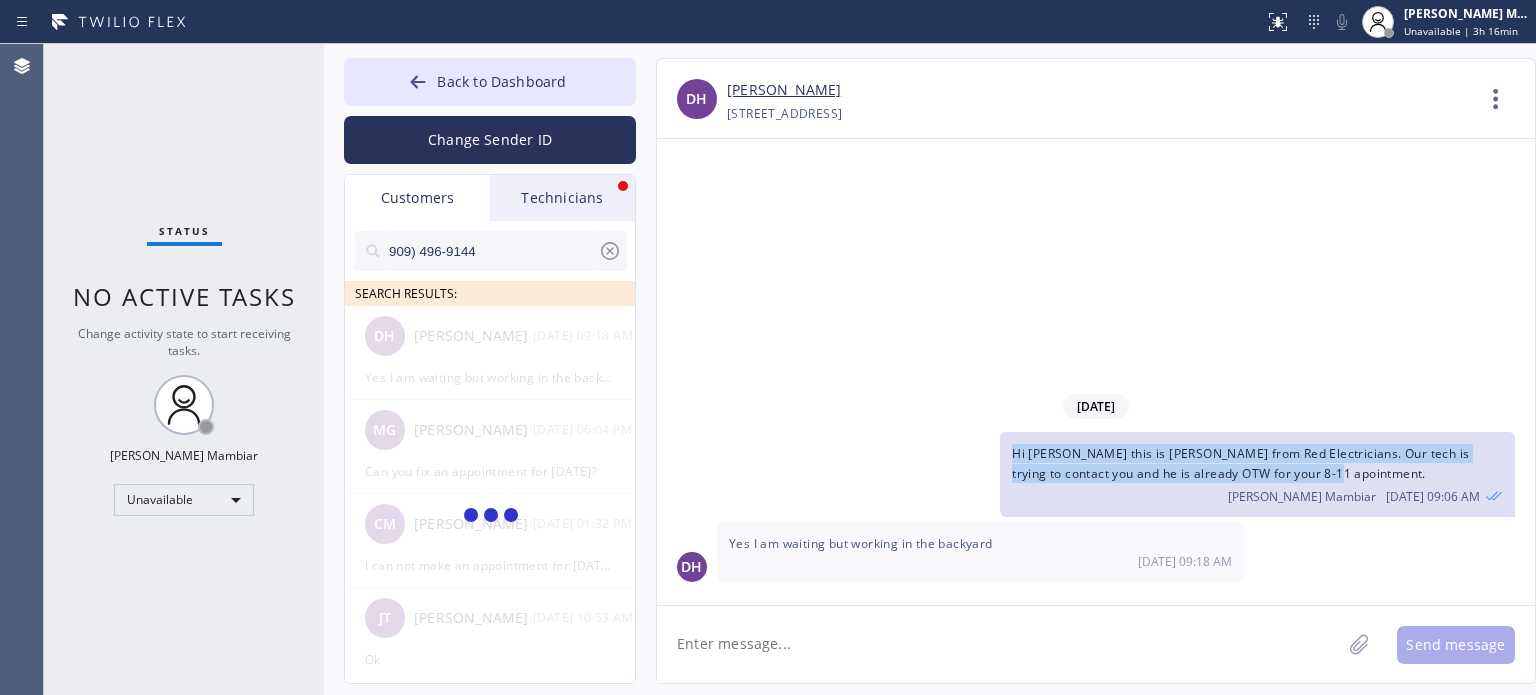 click on "Hi  [PERSON_NAME] this is [PERSON_NAME] from Red Electricians. Our  tech is  trying to contact you and he is already OTW for your  8-11 apointment. [PERSON_NAME] Mambiar [DATE] 09:06 AM" 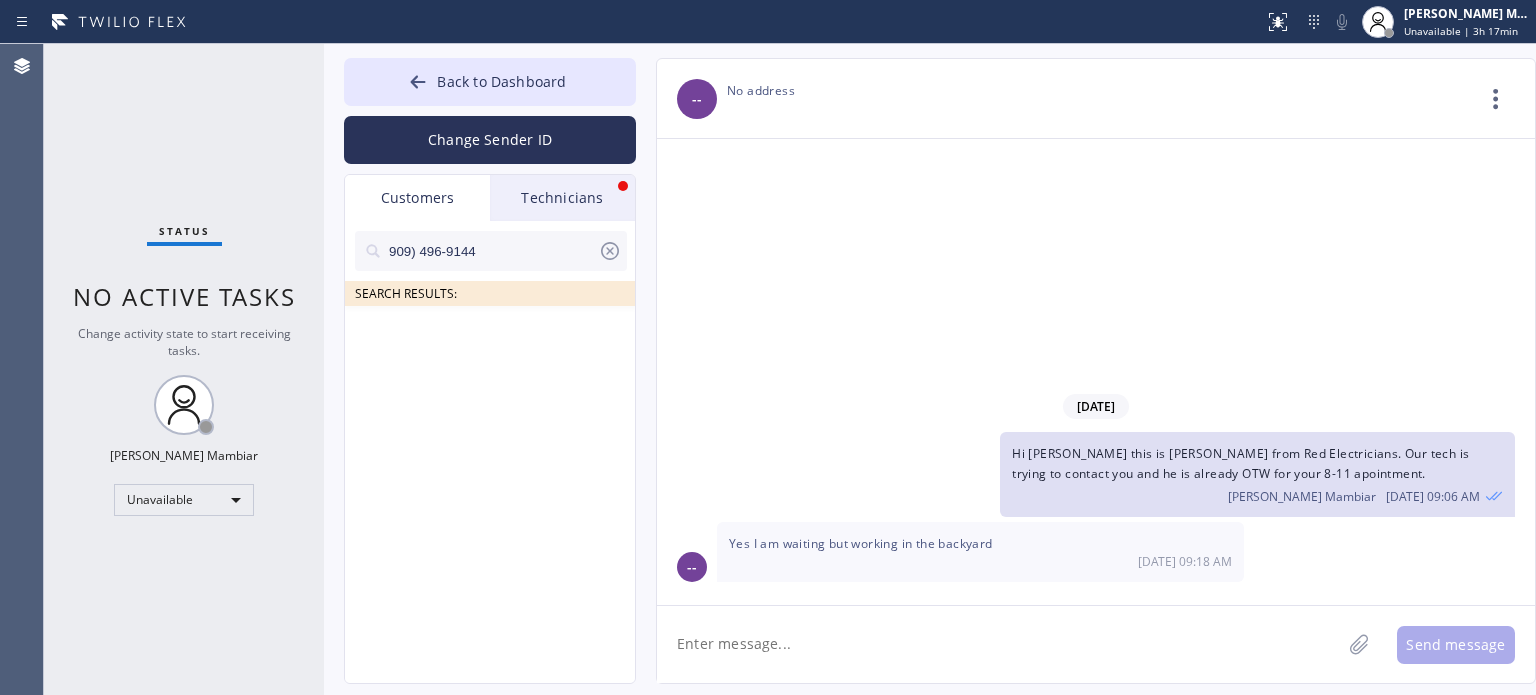 click on "909) 496-9144" at bounding box center (492, 251) 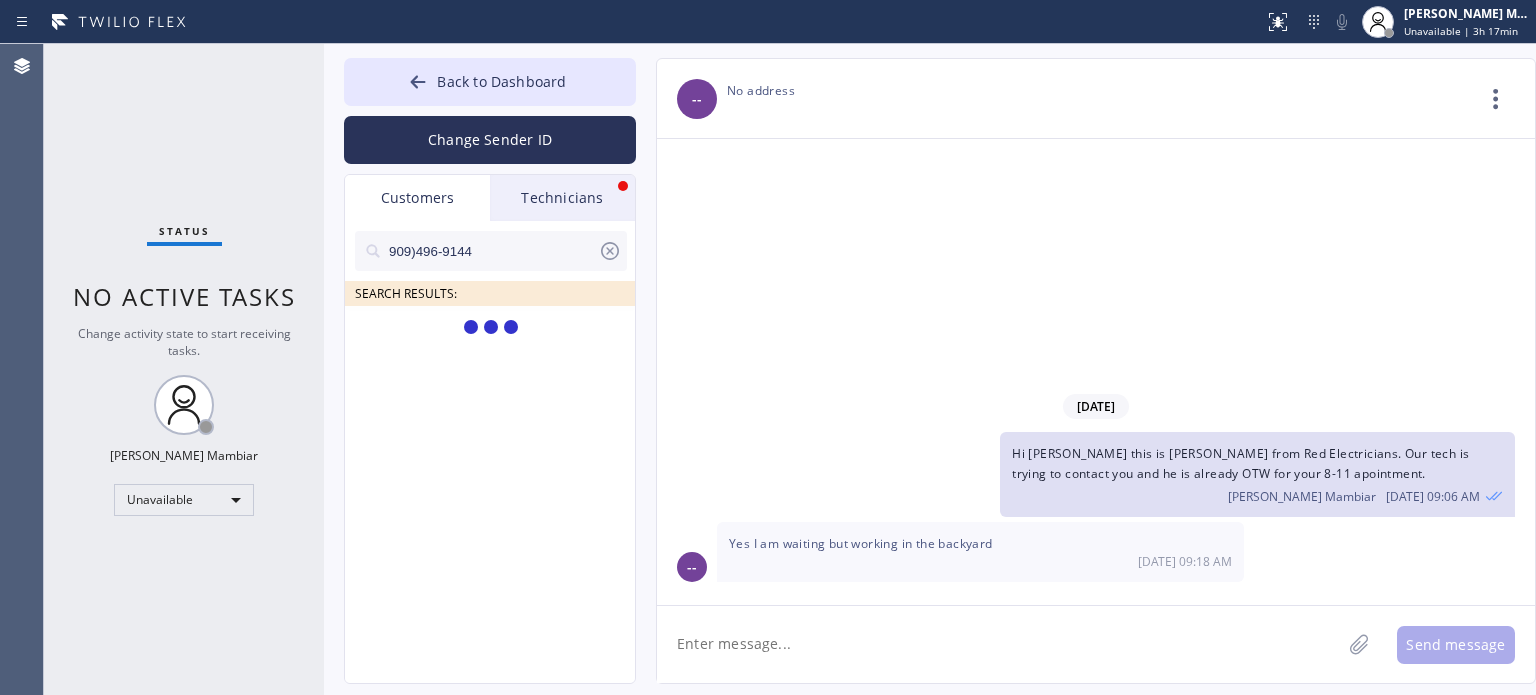 type on "909496-9144" 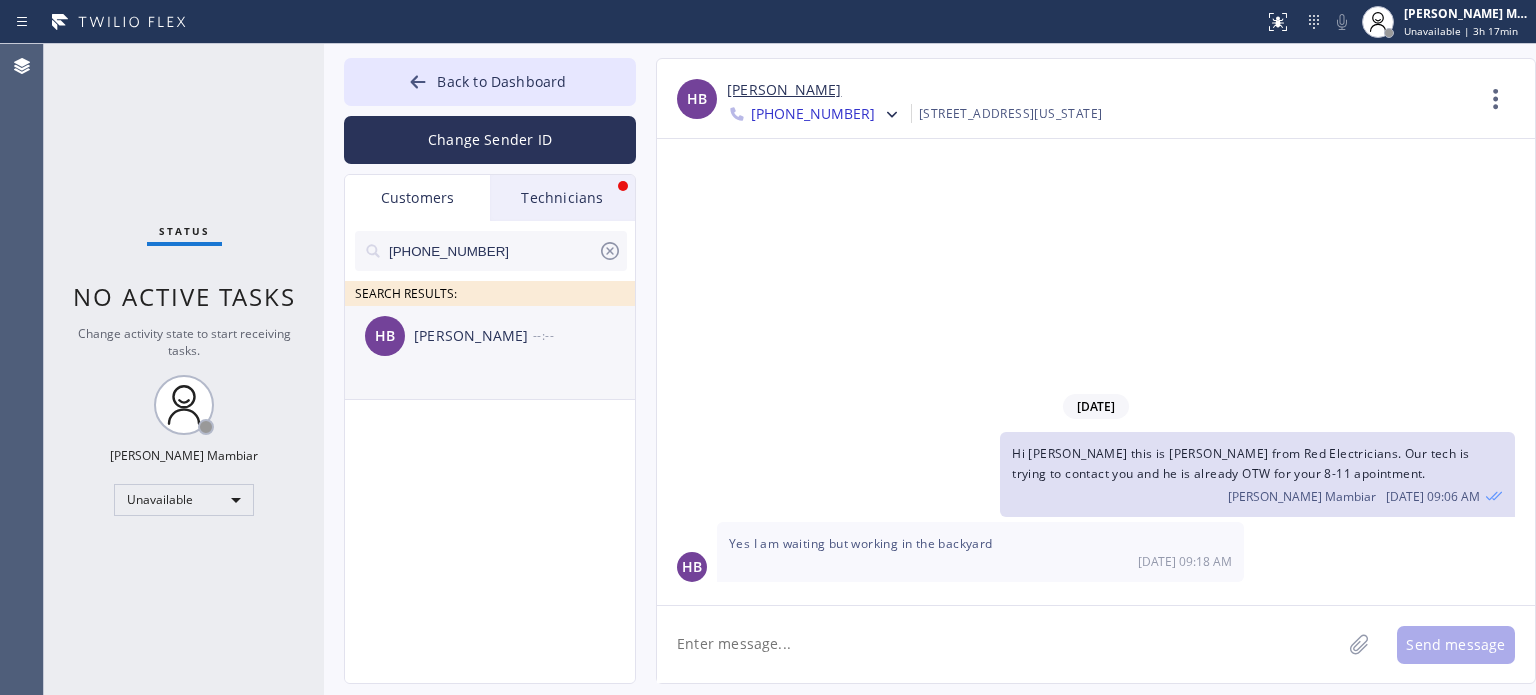 click on "[PERSON_NAME]" at bounding box center [473, 336] 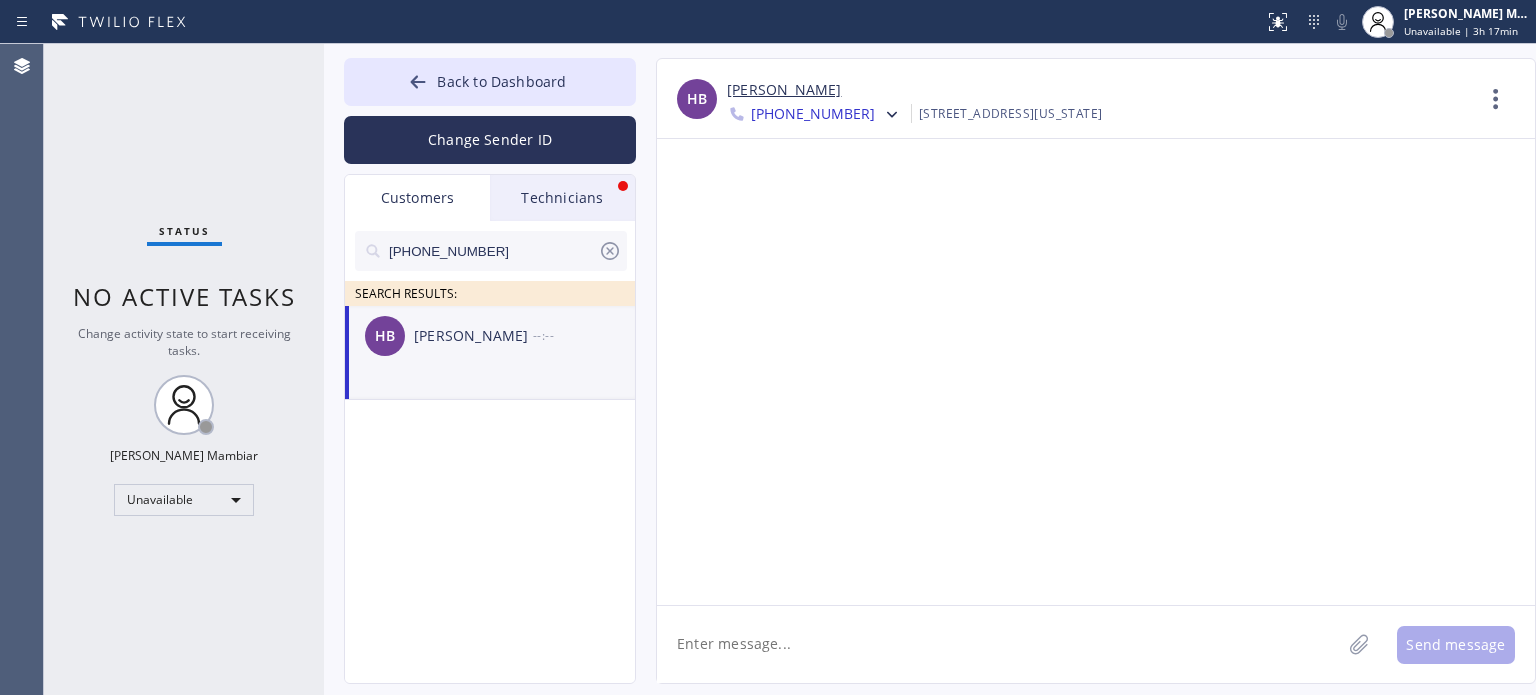 click 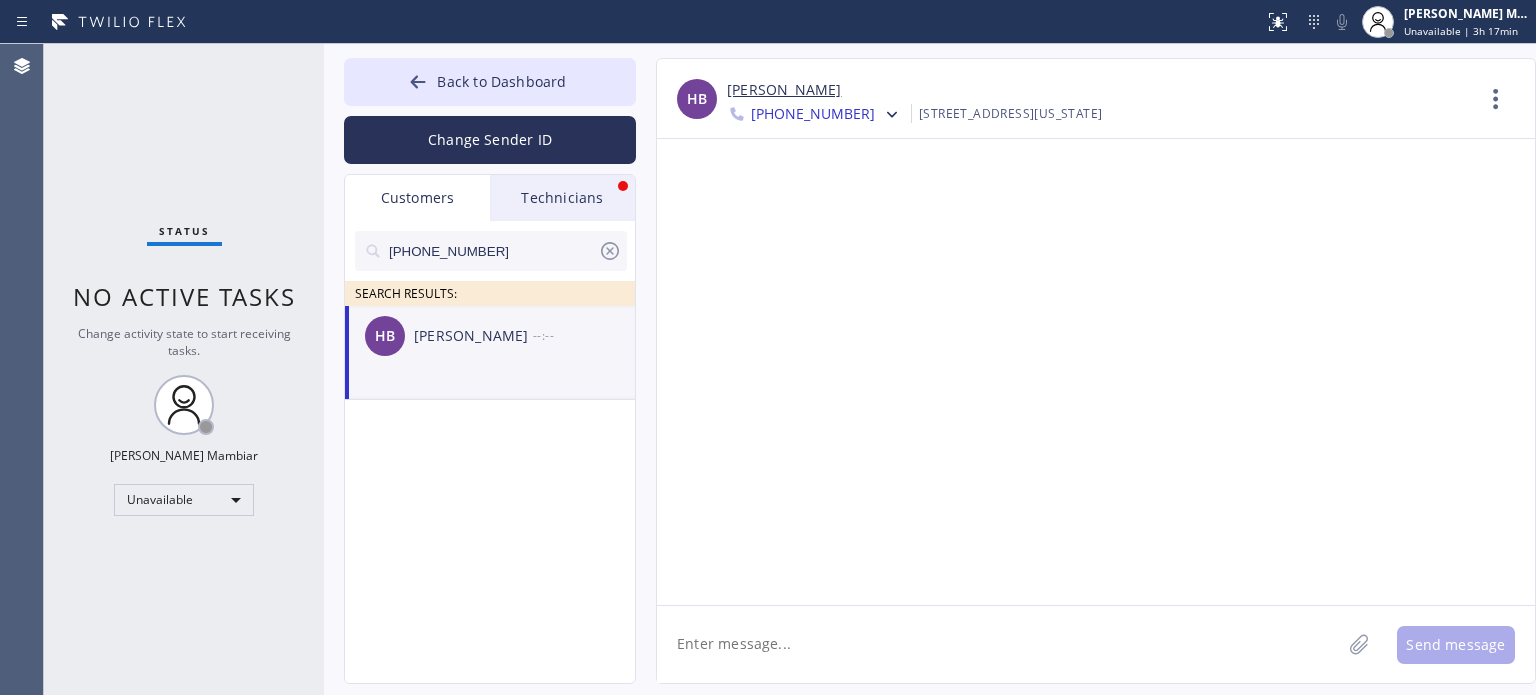 paste on "Hi [PERSON_NAME] this is [PERSON_NAME] from Red Electricians. Our tech is trying to contact you and he is already OTW for your 8-11 apointment." 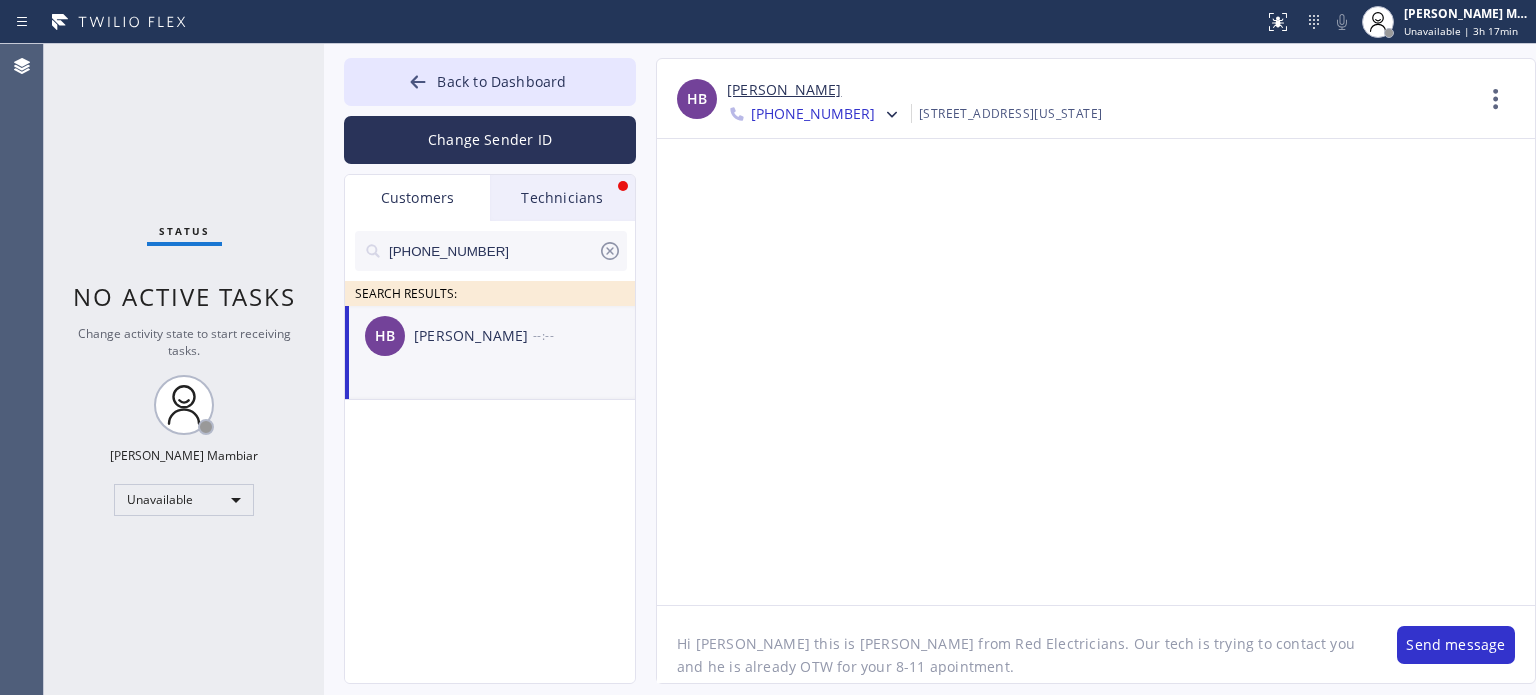 click on "Hi [PERSON_NAME] this is [PERSON_NAME] from Red Electricians. Our tech is trying to contact you and he is already OTW for your 8-11 apointment." 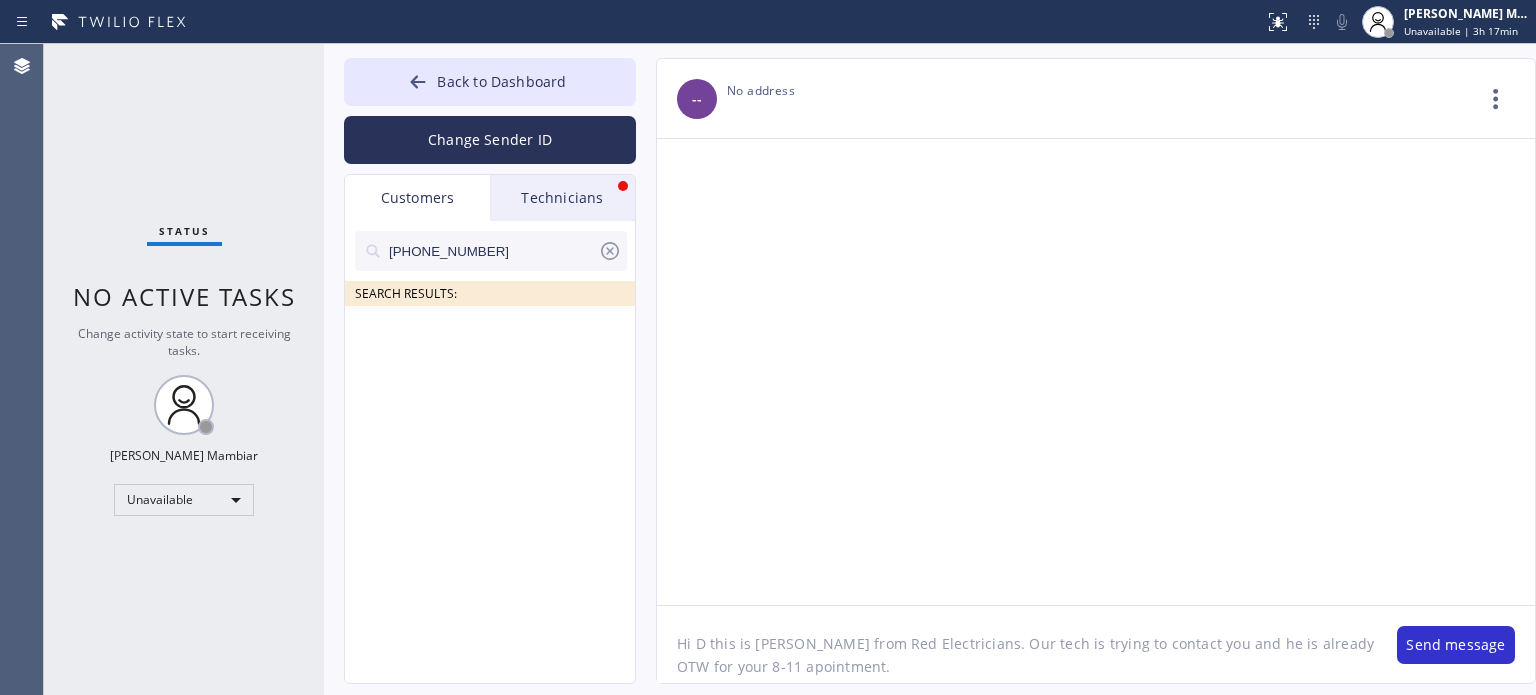 click on "[PHONE_NUMBER]" at bounding box center (492, 251) 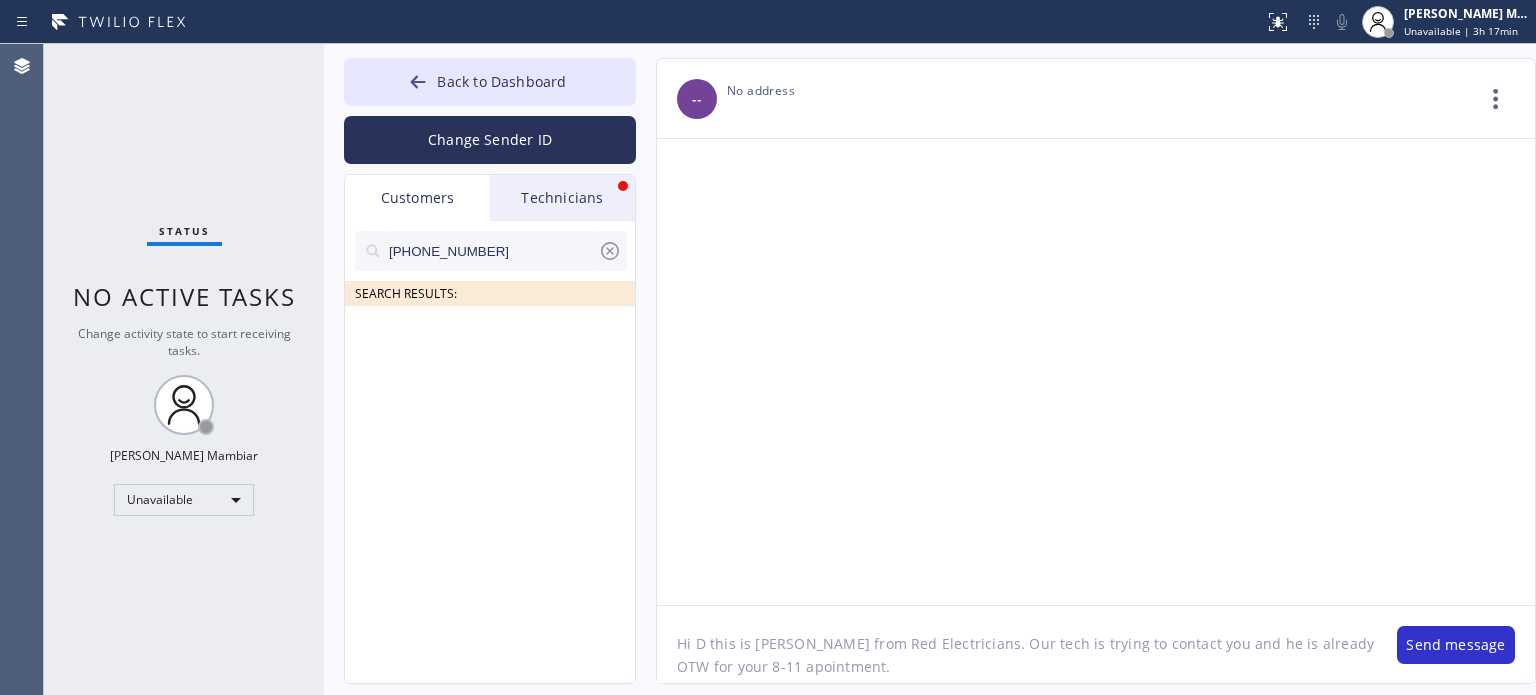 click on "[PHONE_NUMBER]" at bounding box center (492, 251) 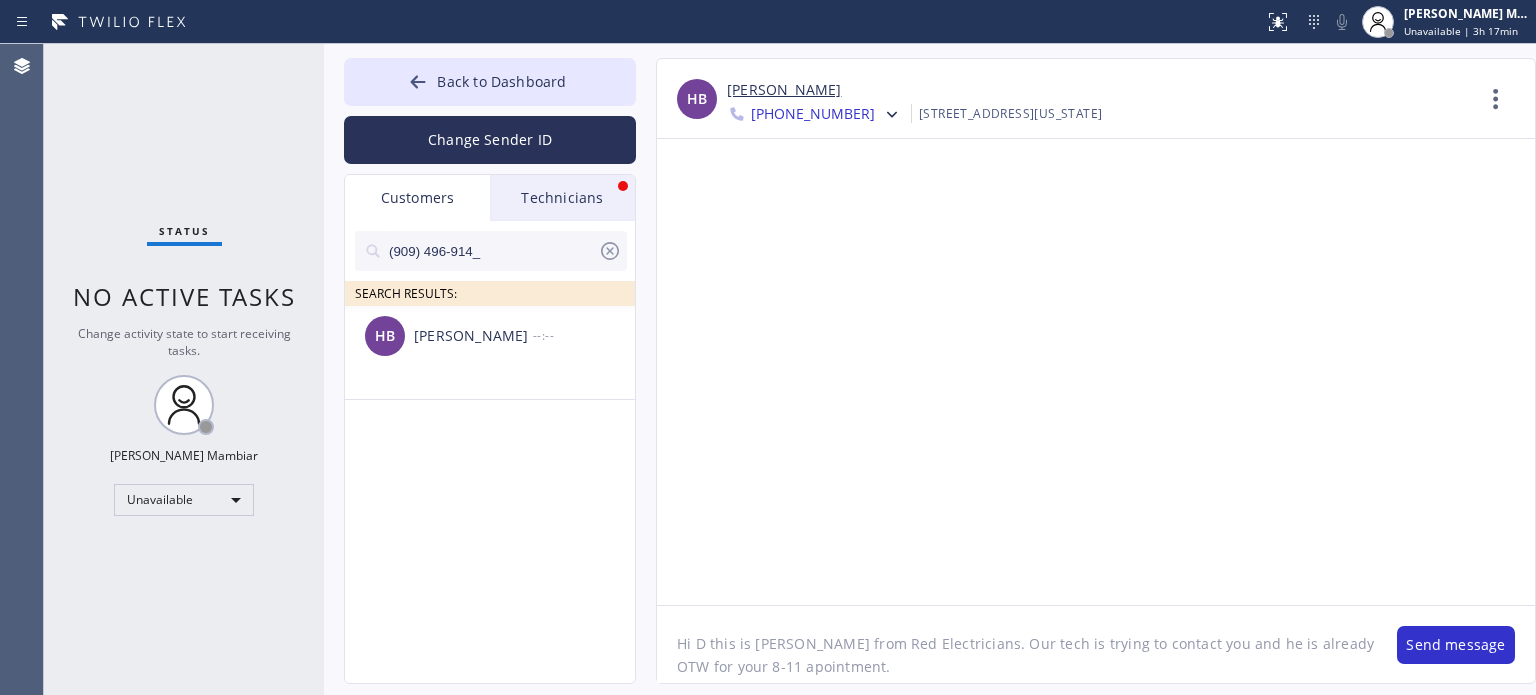 click on "[PERSON_NAME]" at bounding box center (473, 336) 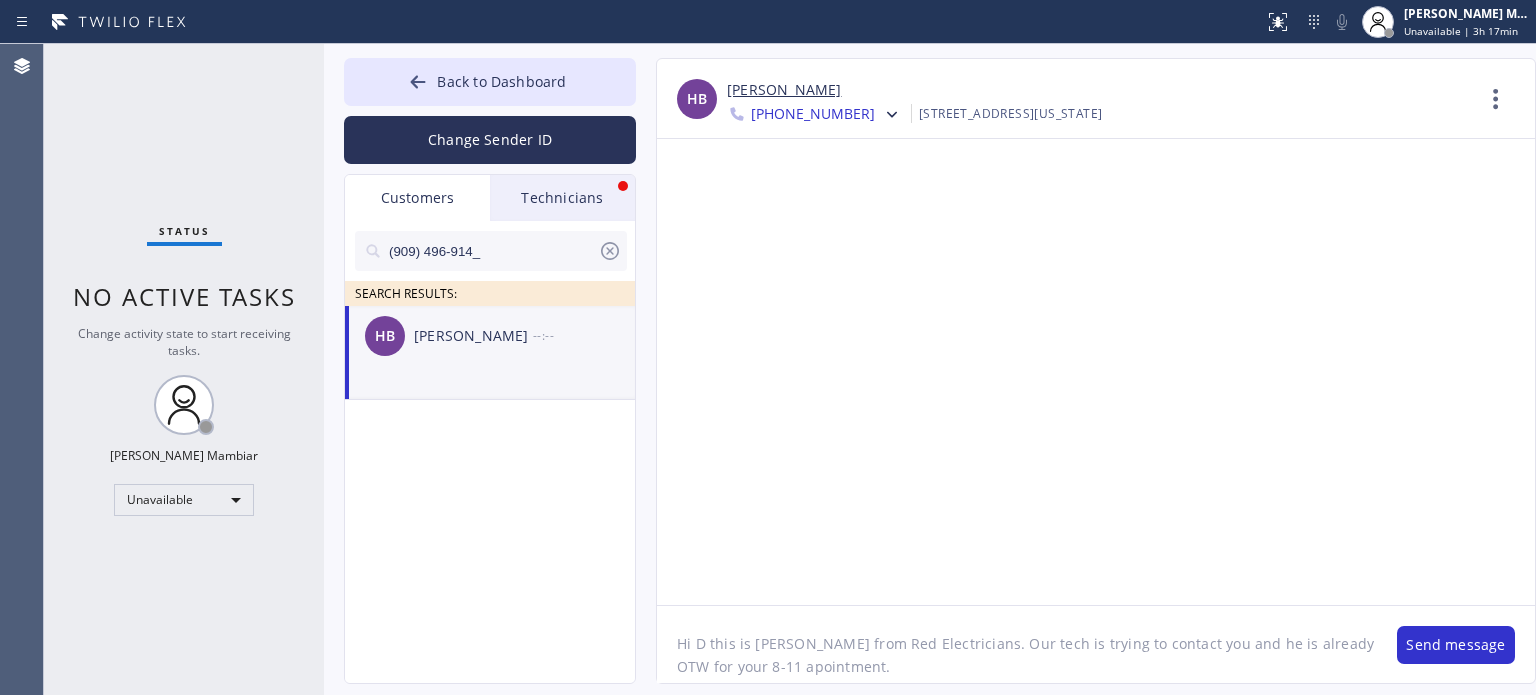 click on "Hi D this is [PERSON_NAME] from Red Electricians. Our tech is trying to contact you and he is already OTW for your 8-11 apointment." 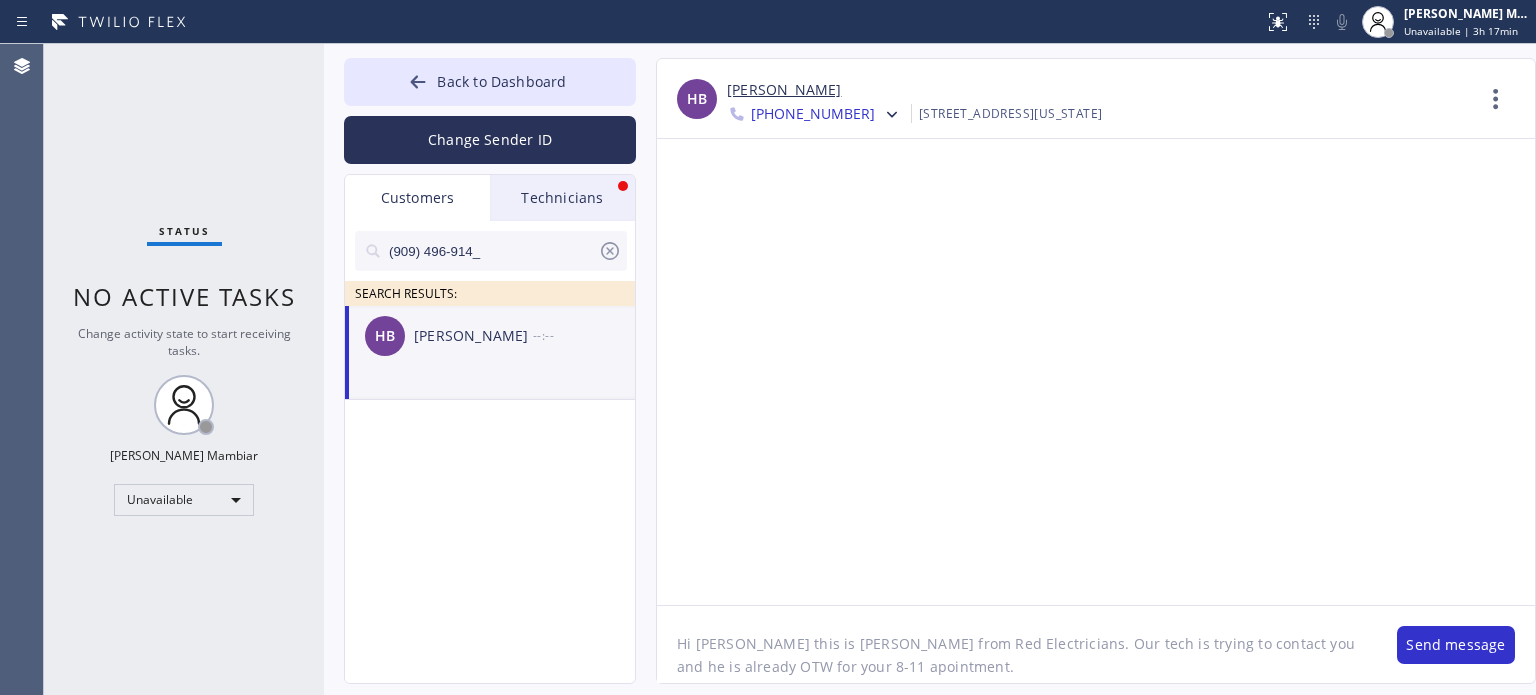 drag, startPoint x: 820, startPoint y: 663, endPoint x: 1314, endPoint y: 644, distance: 494.36523 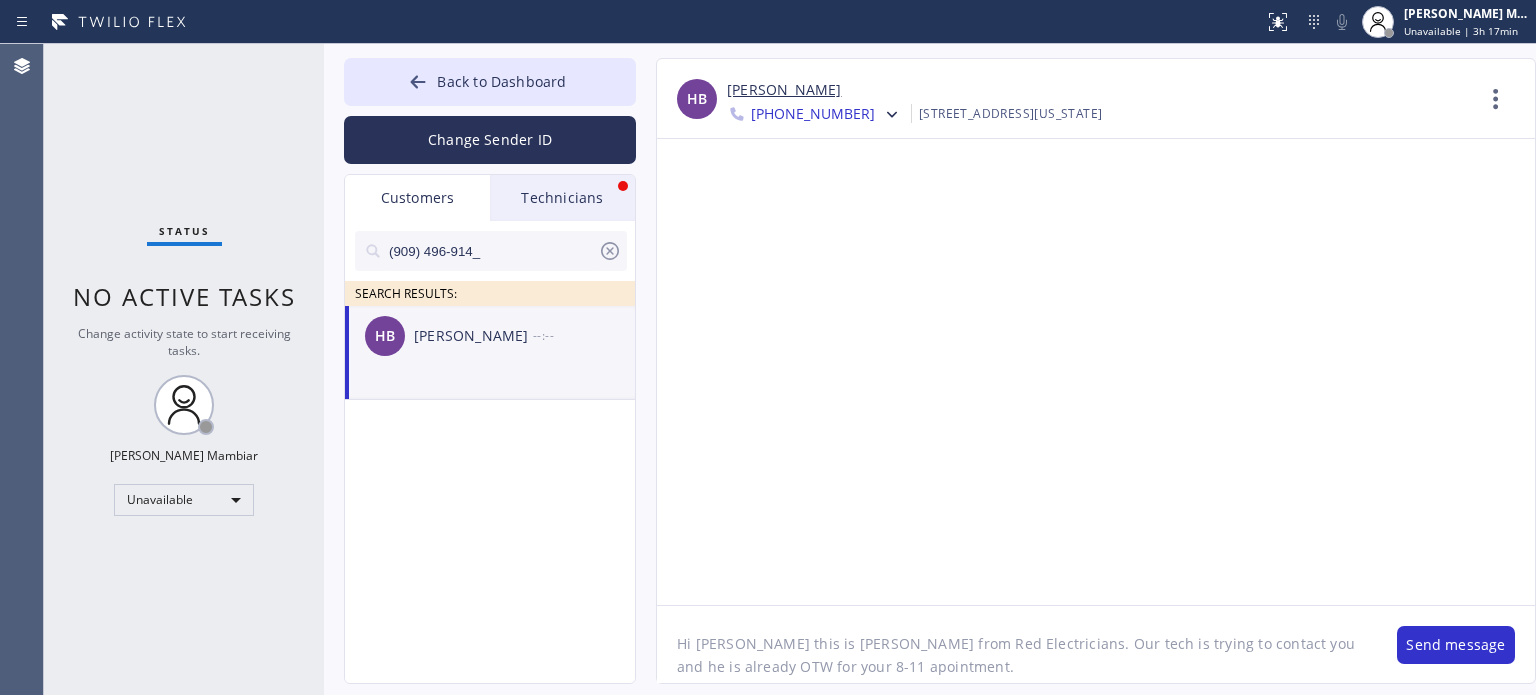 click on "Hi [PERSON_NAME] this is [PERSON_NAME] from Red Electricians. Our tech is trying to contact you and he is already OTW for your 8-11 apointment." 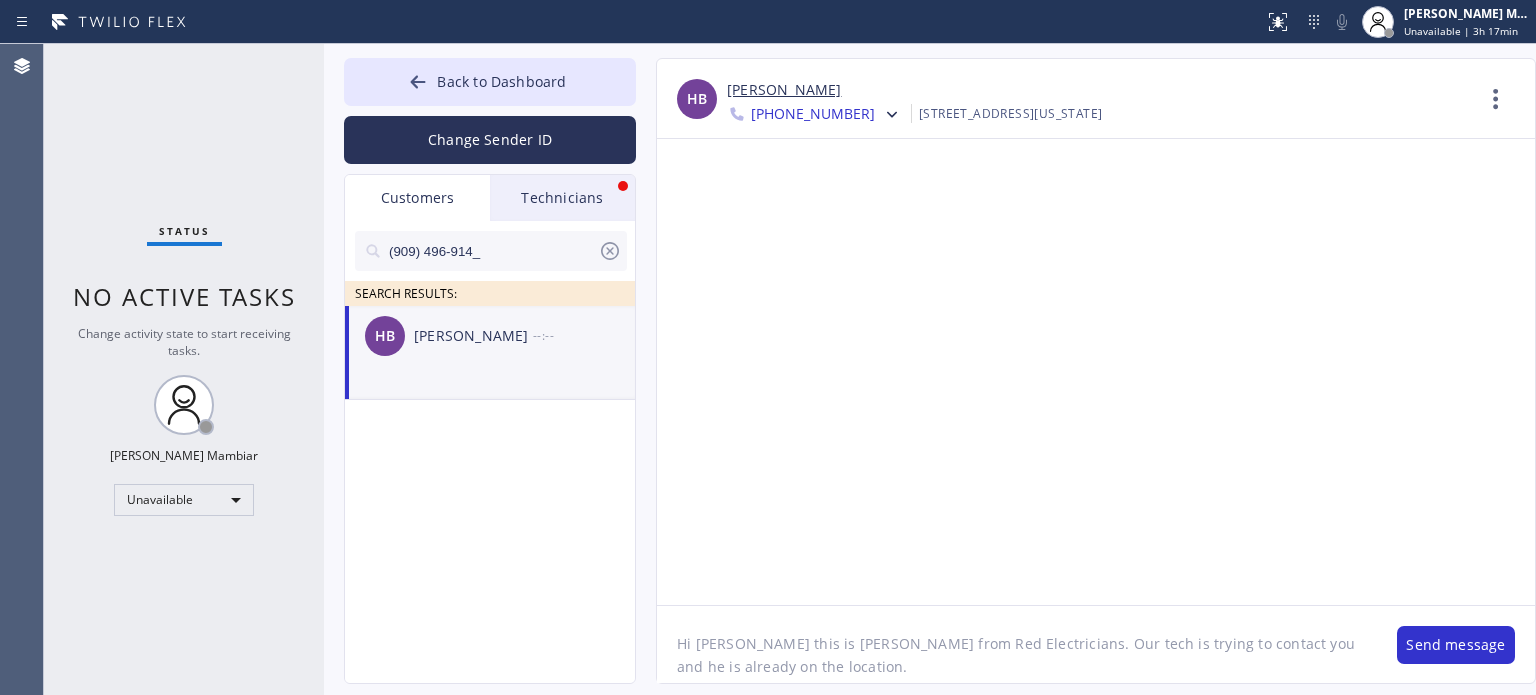type on "Hi [PERSON_NAME] this is [PERSON_NAME] from Red Electricians. Our tech is trying to contact you and he is already on the location.." 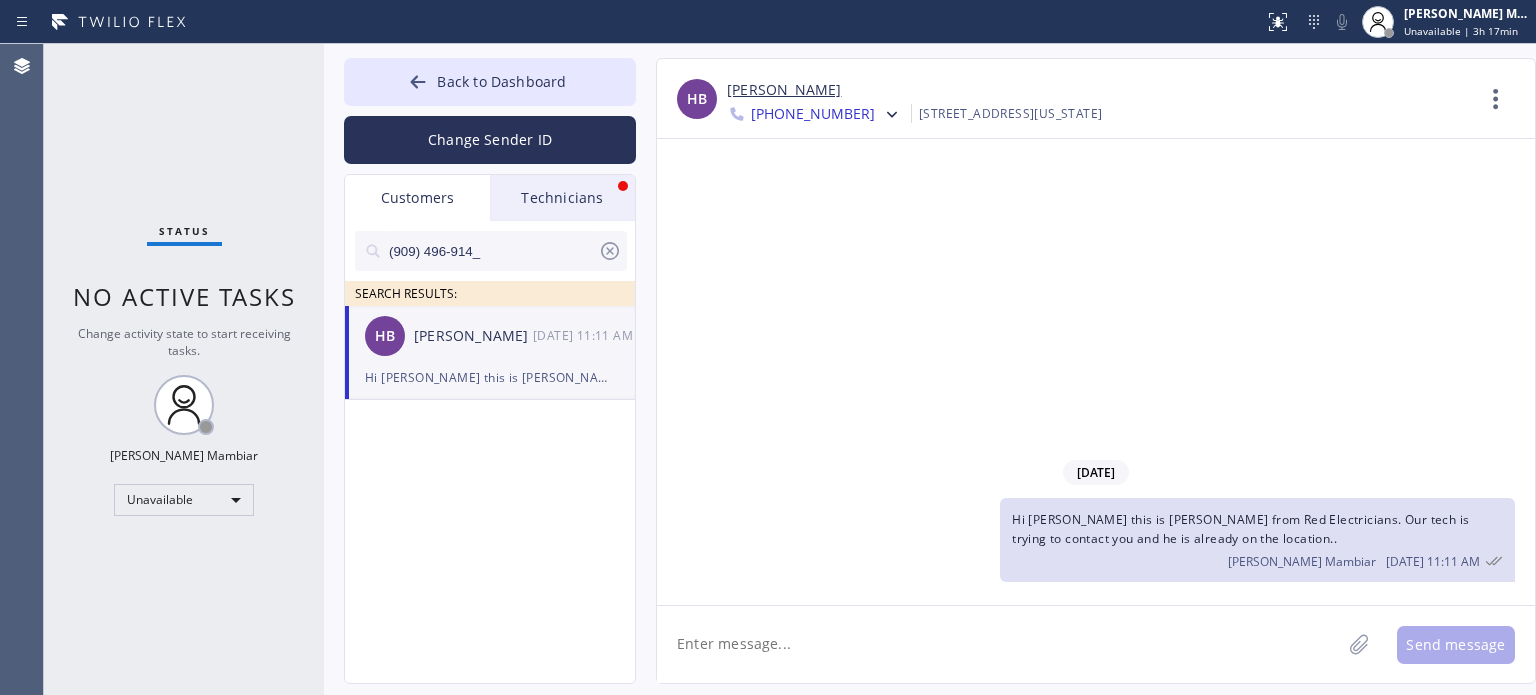 type 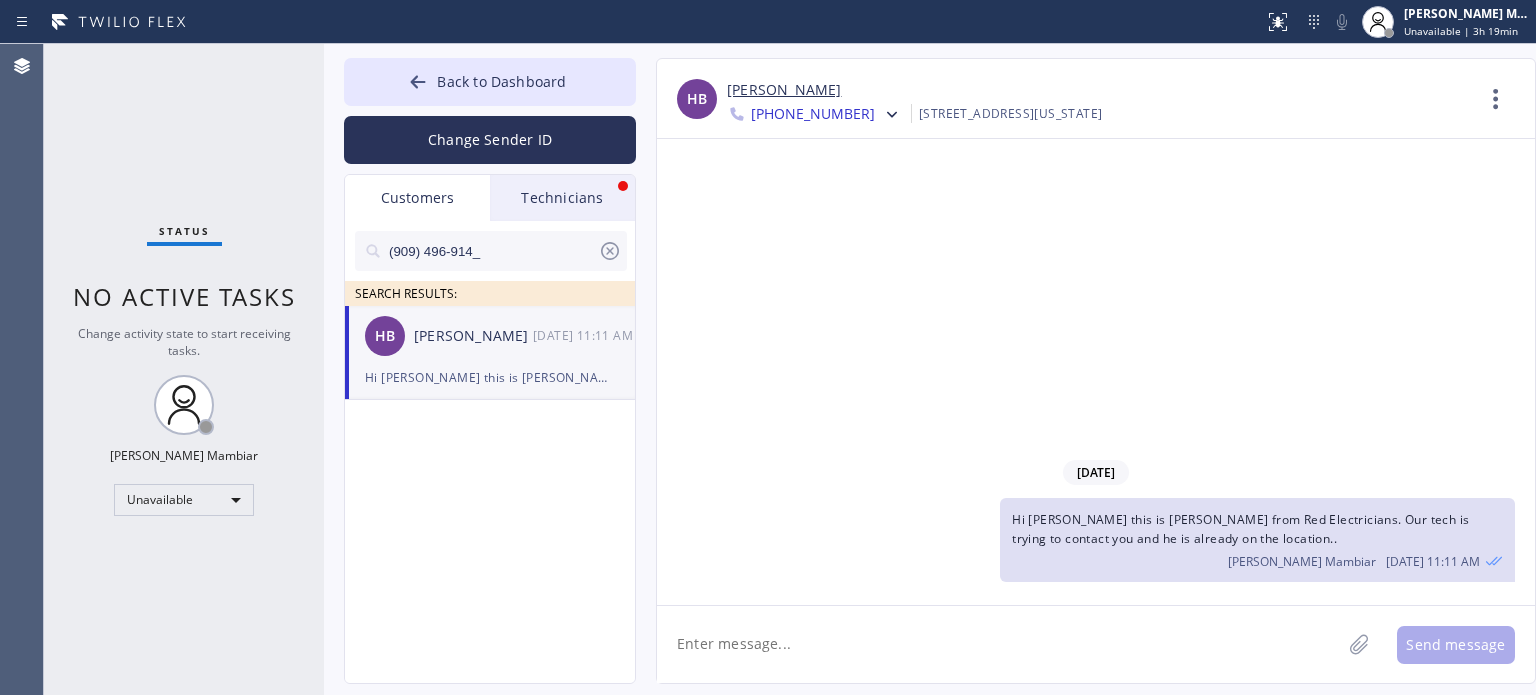 click on "Status   No active tasks     Change activity state to start receiving tasks.   [PERSON_NAME] Mambiar Unavailable" at bounding box center (184, 369) 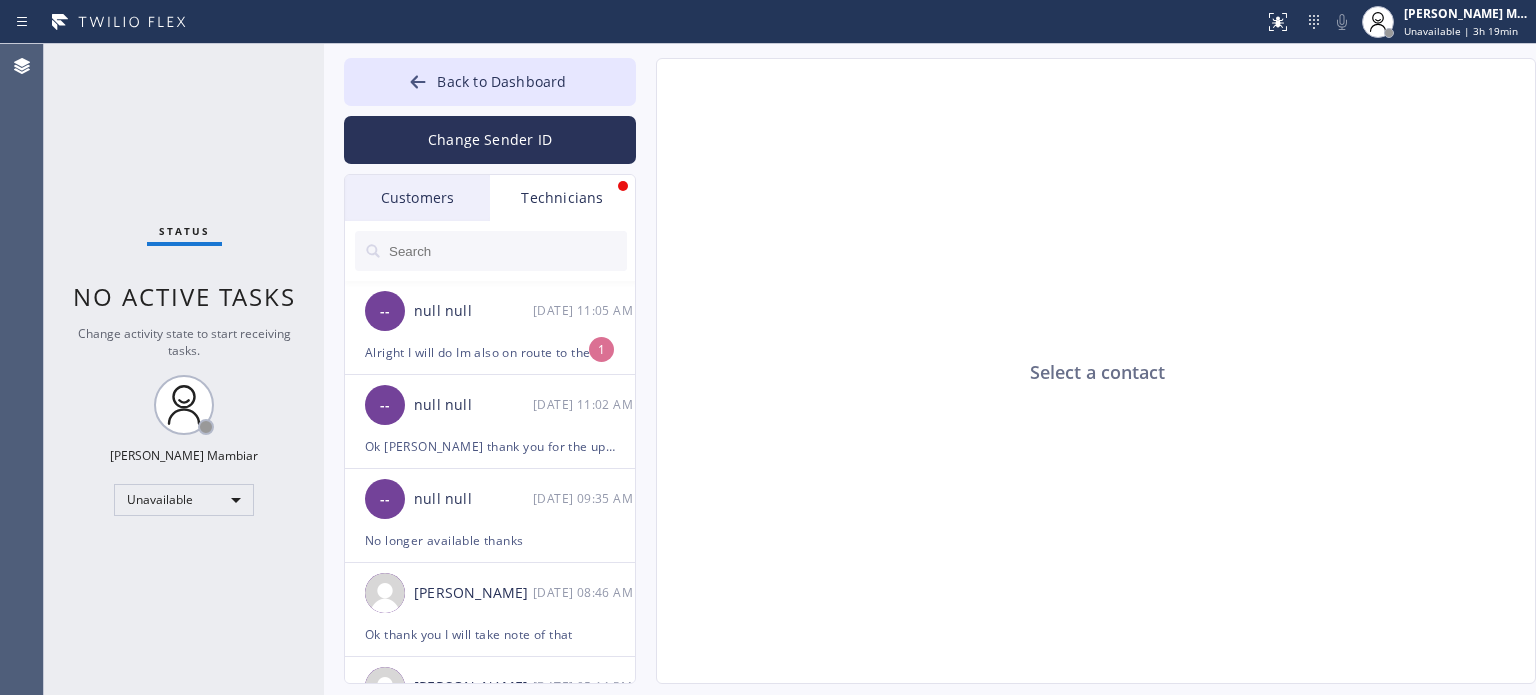 click on "Customers" at bounding box center [417, 198] 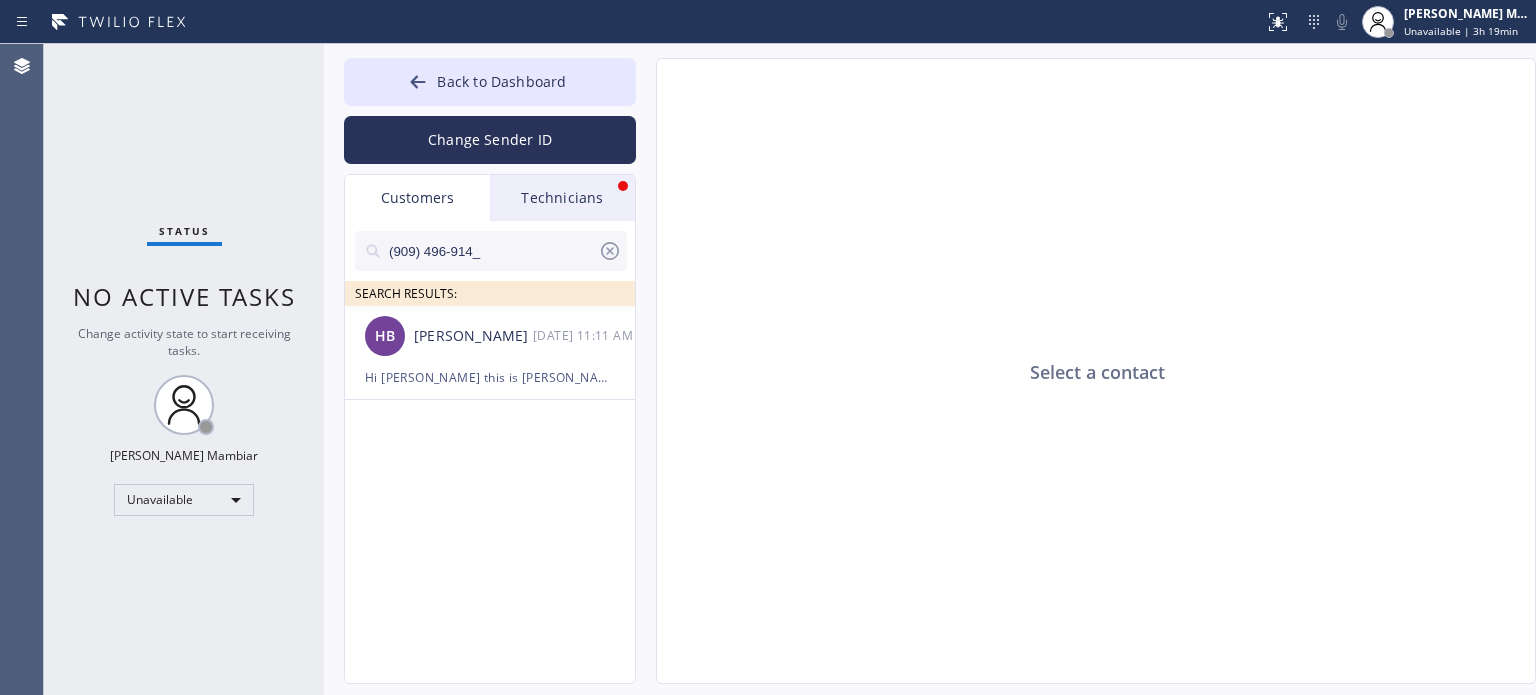 click 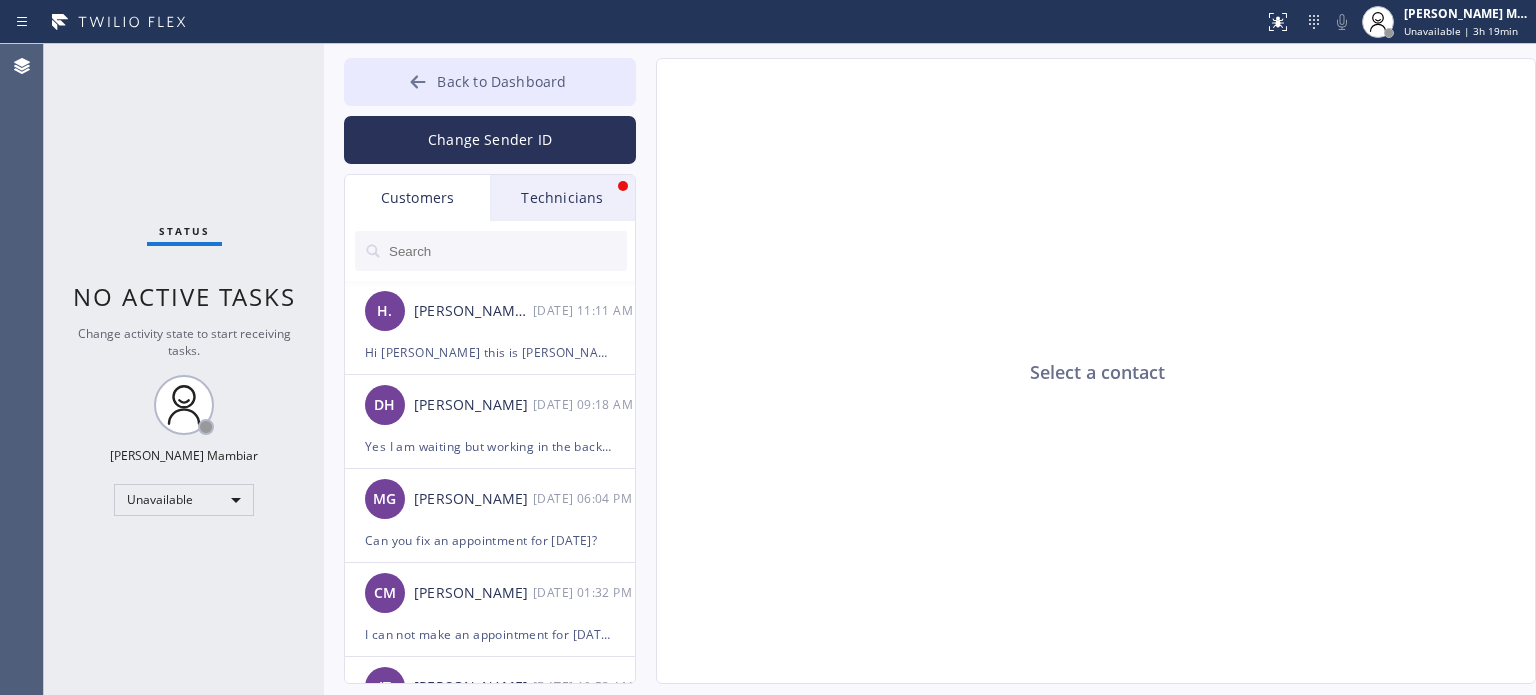 click on "Back to Dashboard" at bounding box center [490, 82] 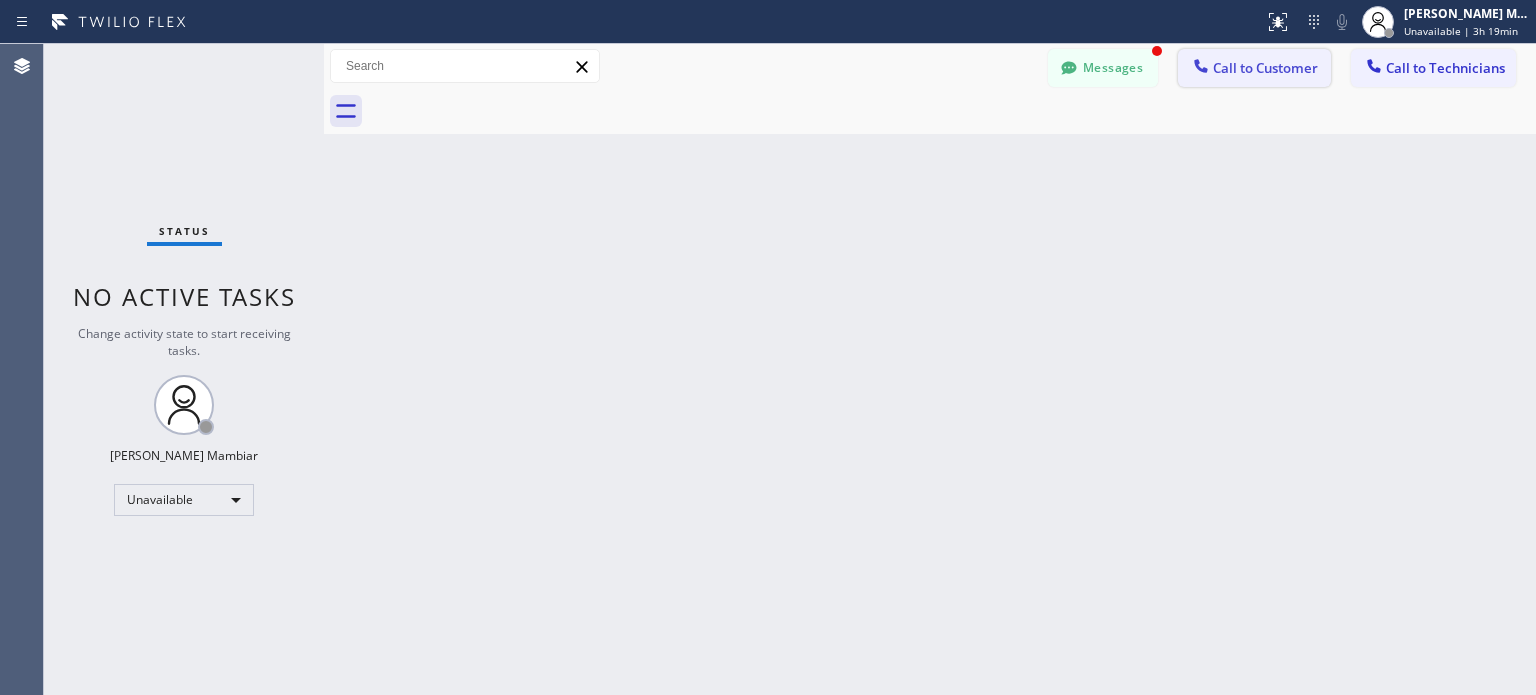 click on "Call to Customer" at bounding box center [1265, 68] 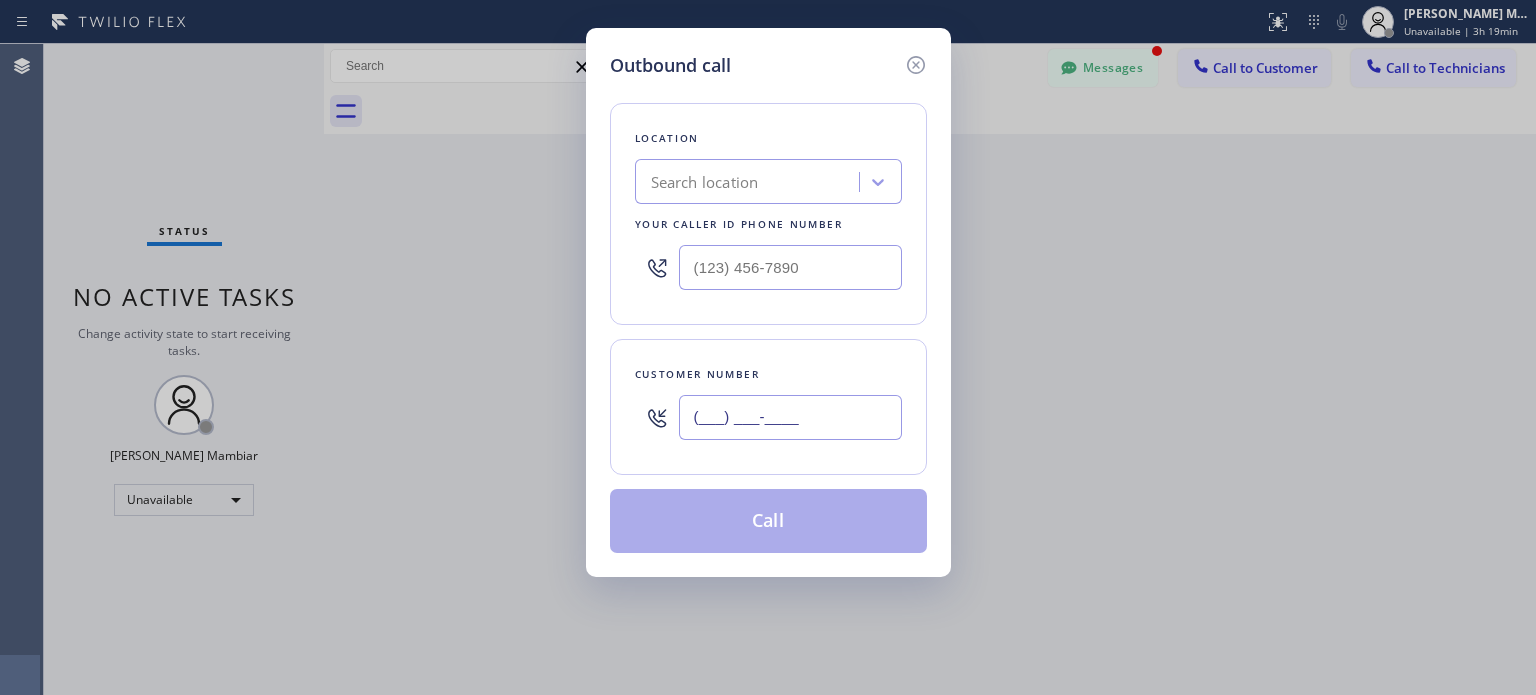 click on "(___) ___-____" at bounding box center (790, 417) 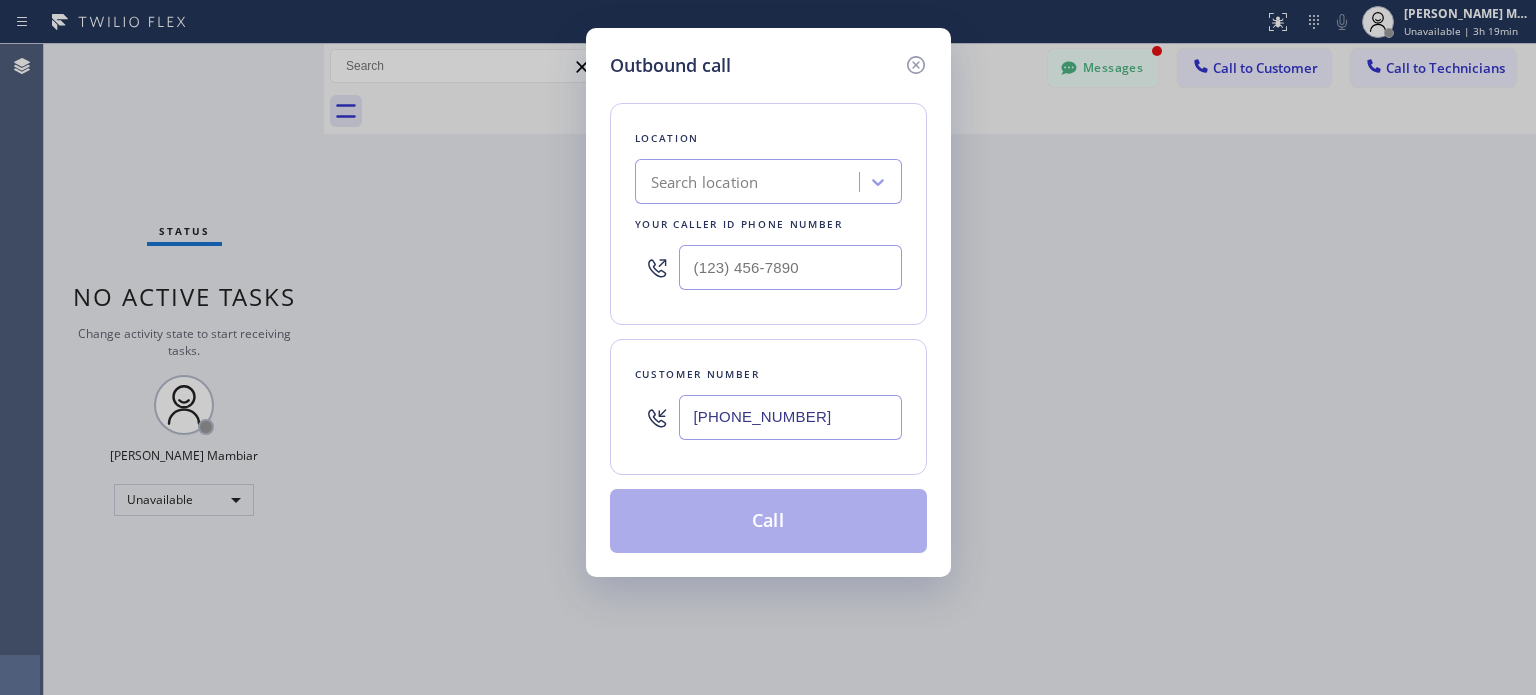 type on "[PHONE_NUMBER]" 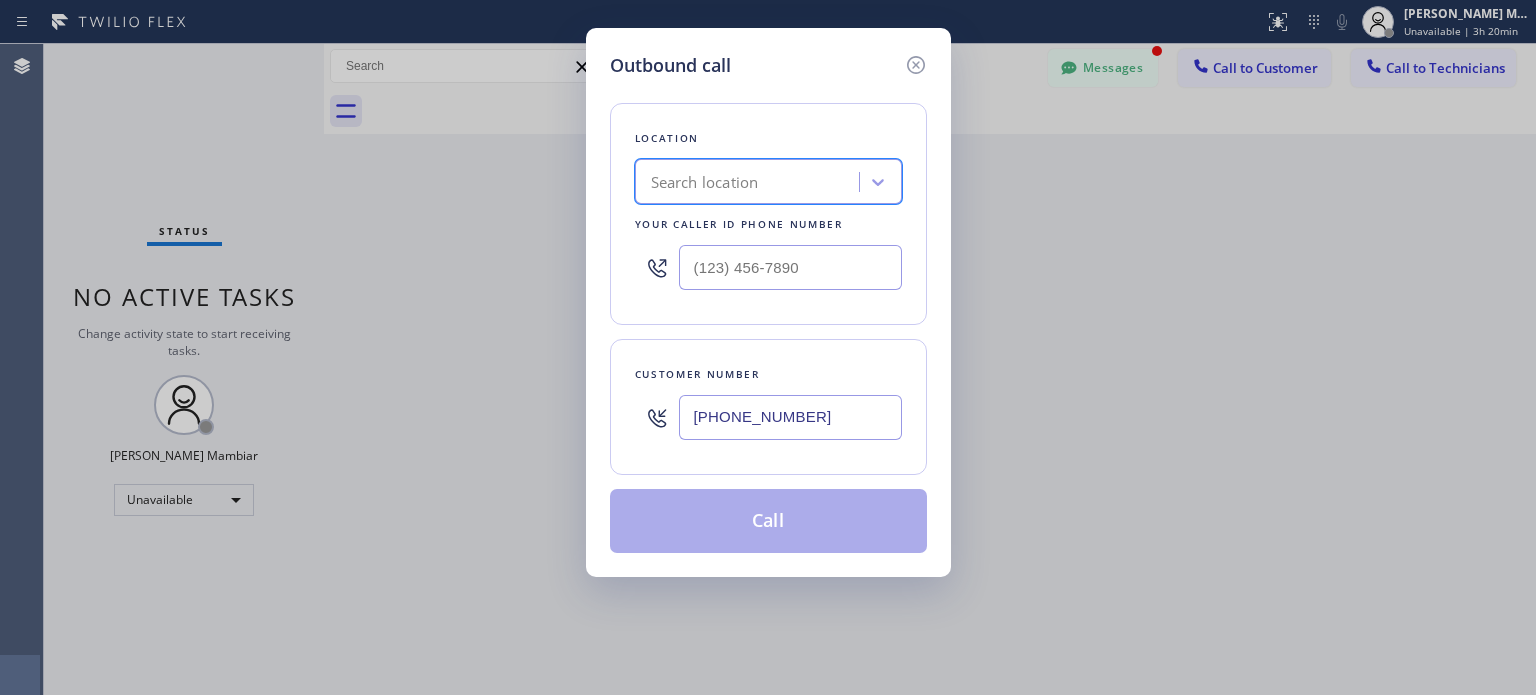 click on "Search location" at bounding box center [705, 182] 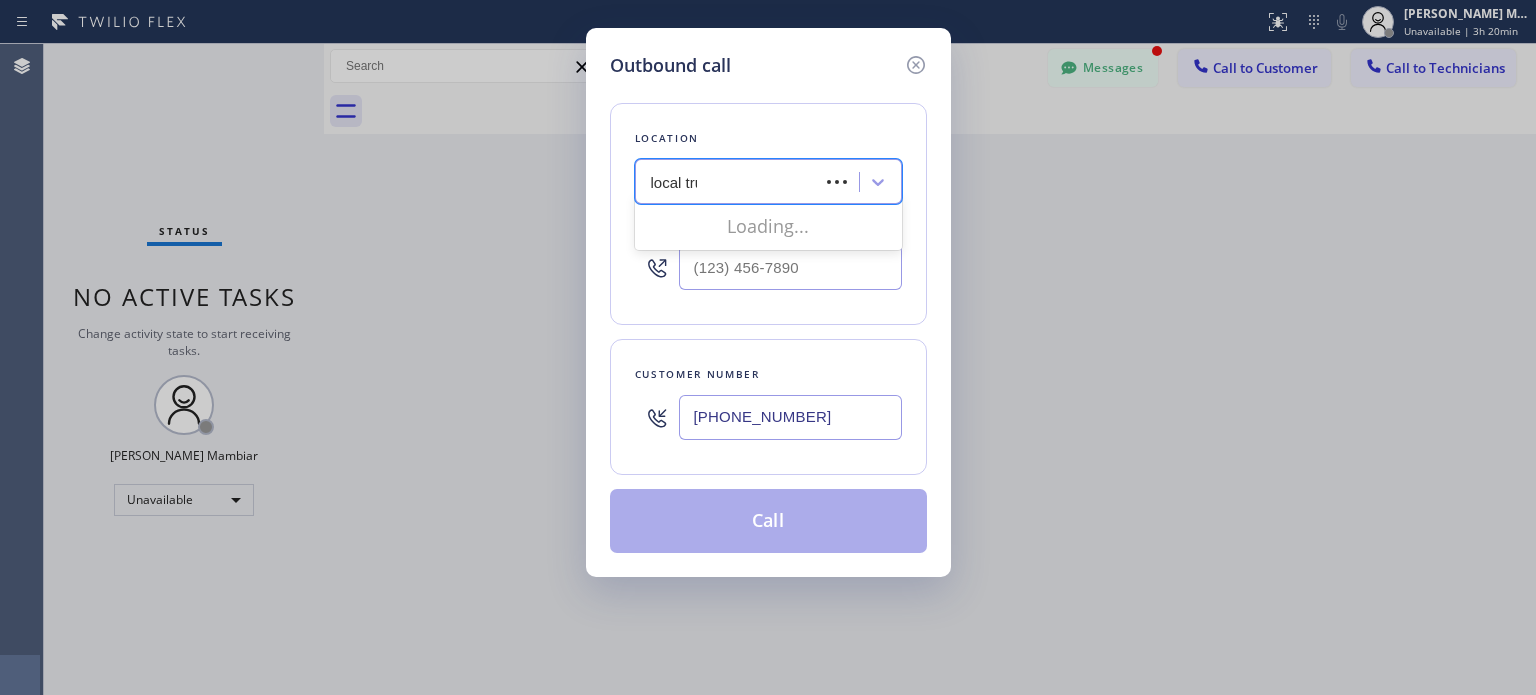 type on "local trus" 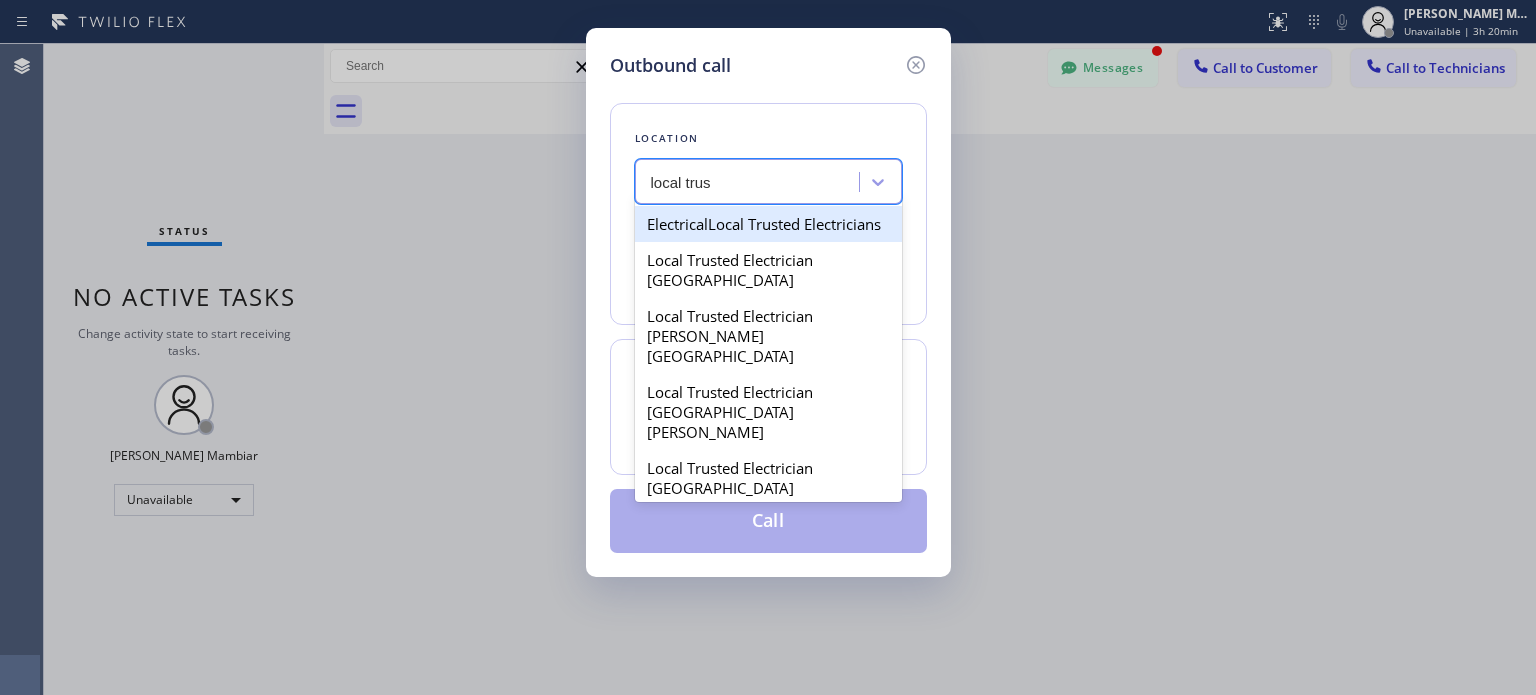 click on "ElectricalLocal Trusted Electricians" at bounding box center (768, 224) 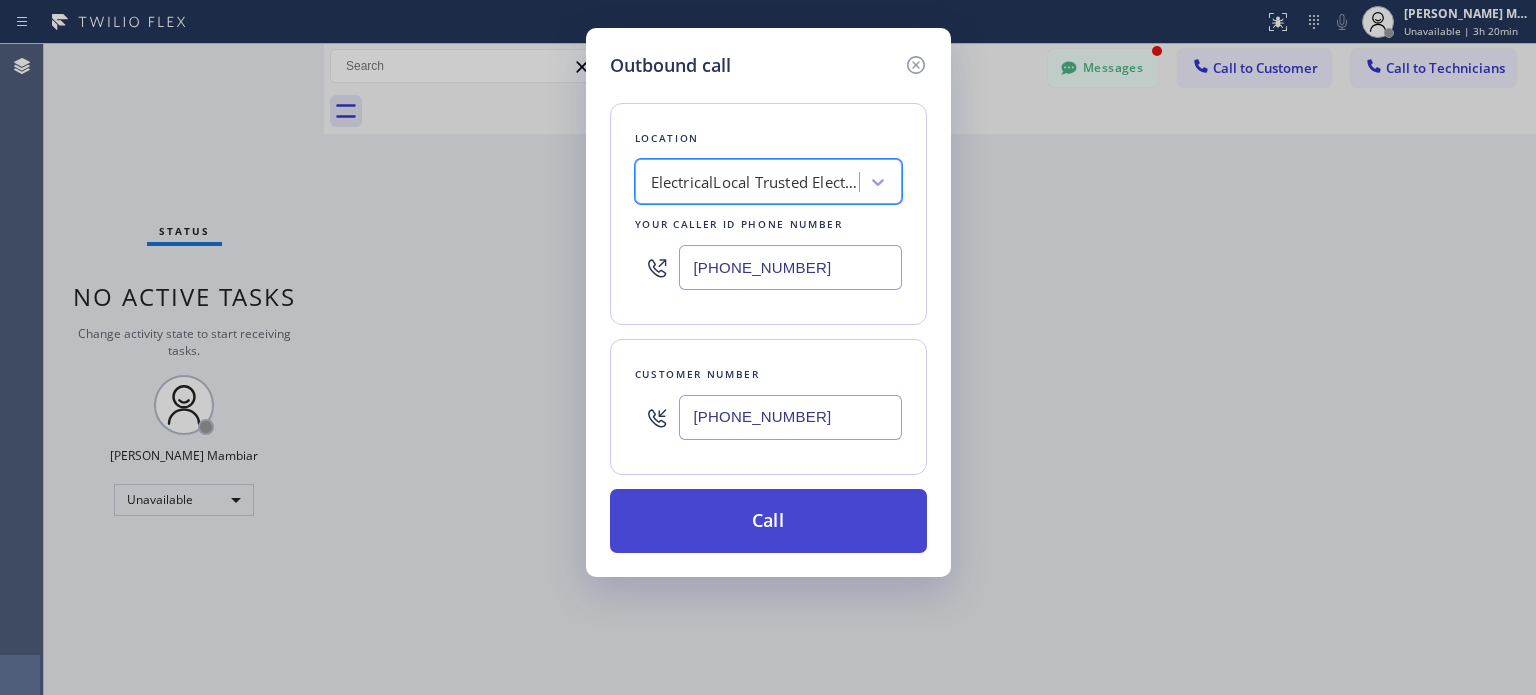 click on "Call" at bounding box center [768, 521] 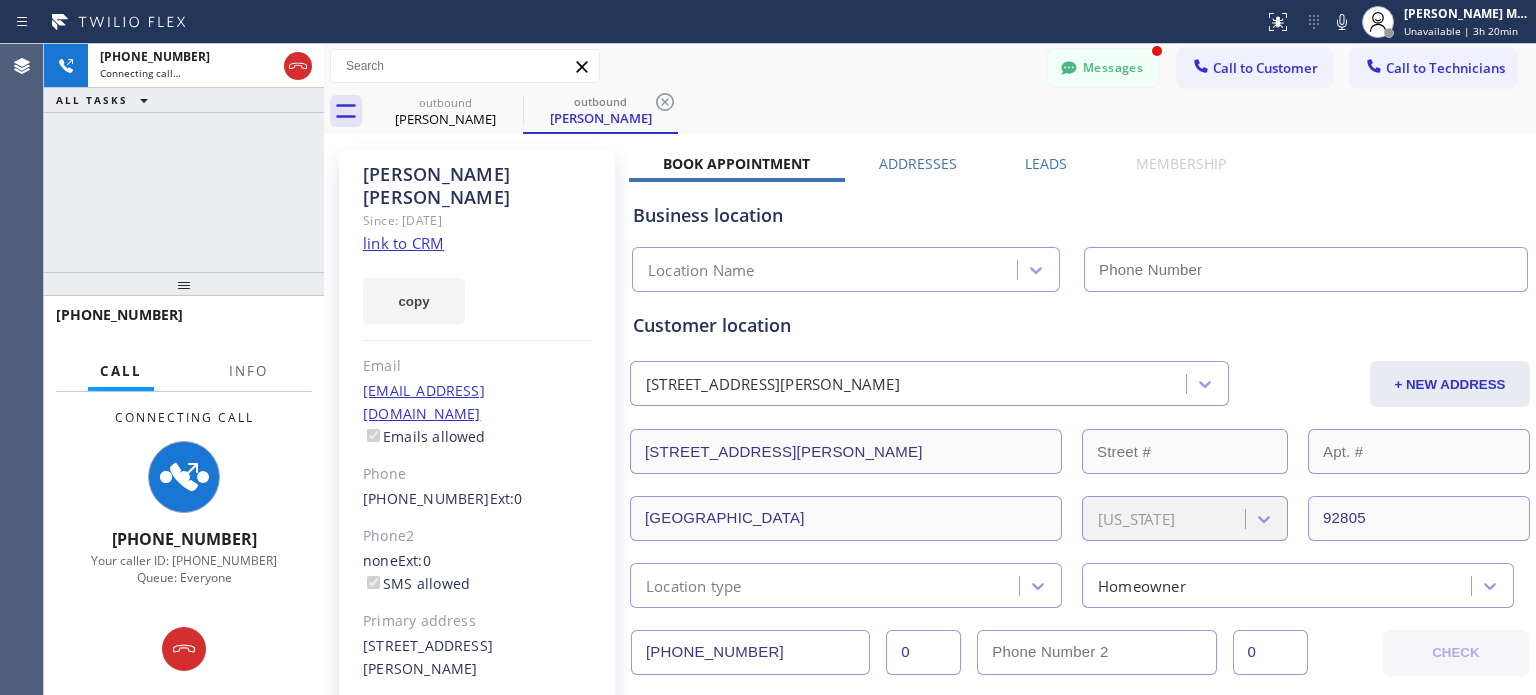 type on "[PHONE_NUMBER]" 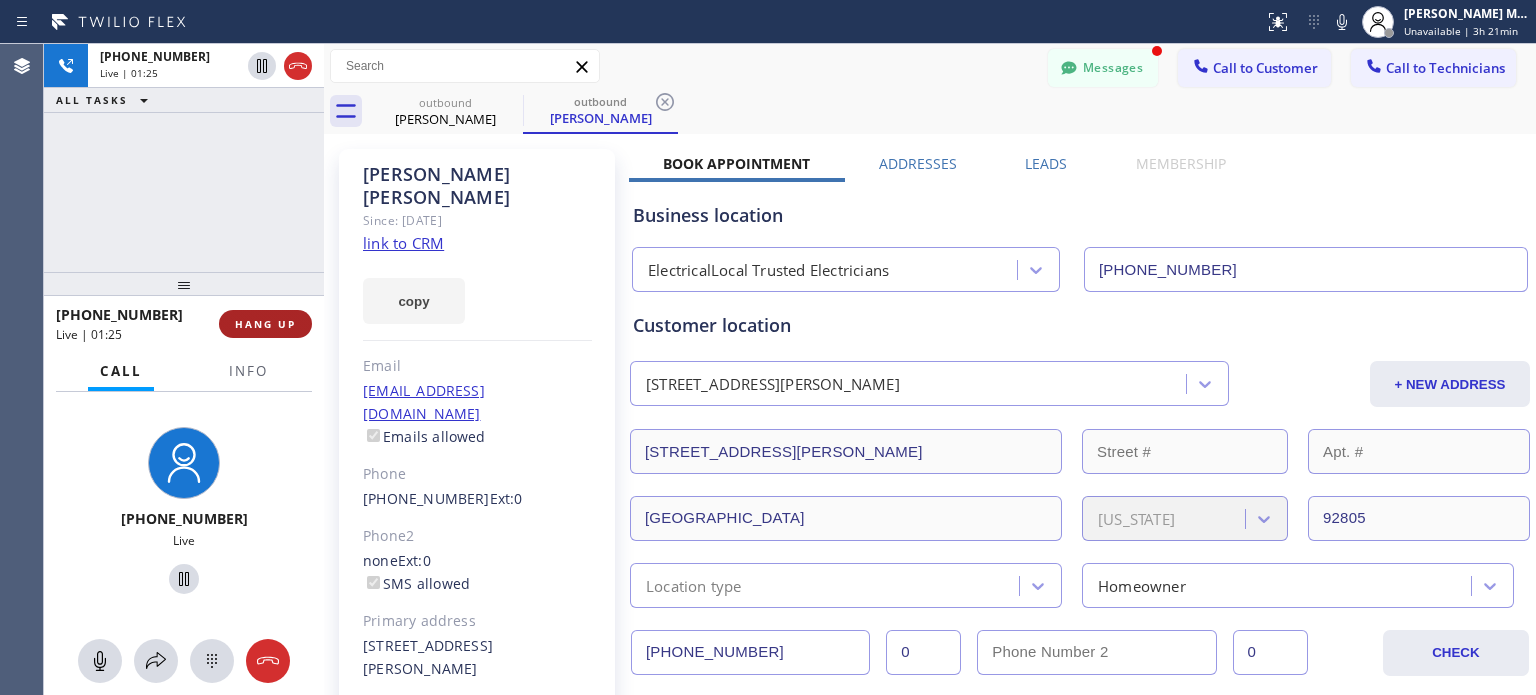 click on "HANG UP" at bounding box center (265, 324) 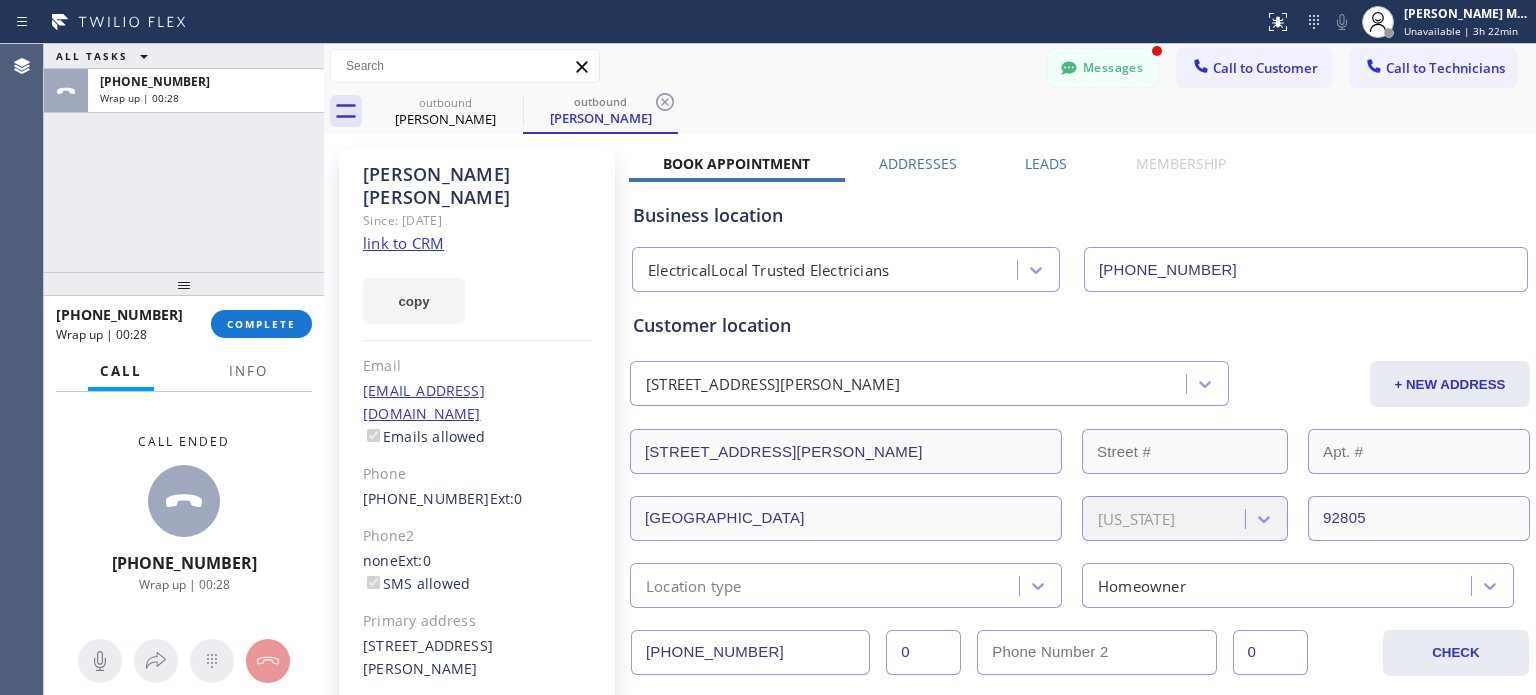 click on "ALL TASKS ALL TASKS ACTIVE TASKS TASKS IN WRAP UP [PHONE_NUMBER] Wrap up | 00:28" at bounding box center (184, 158) 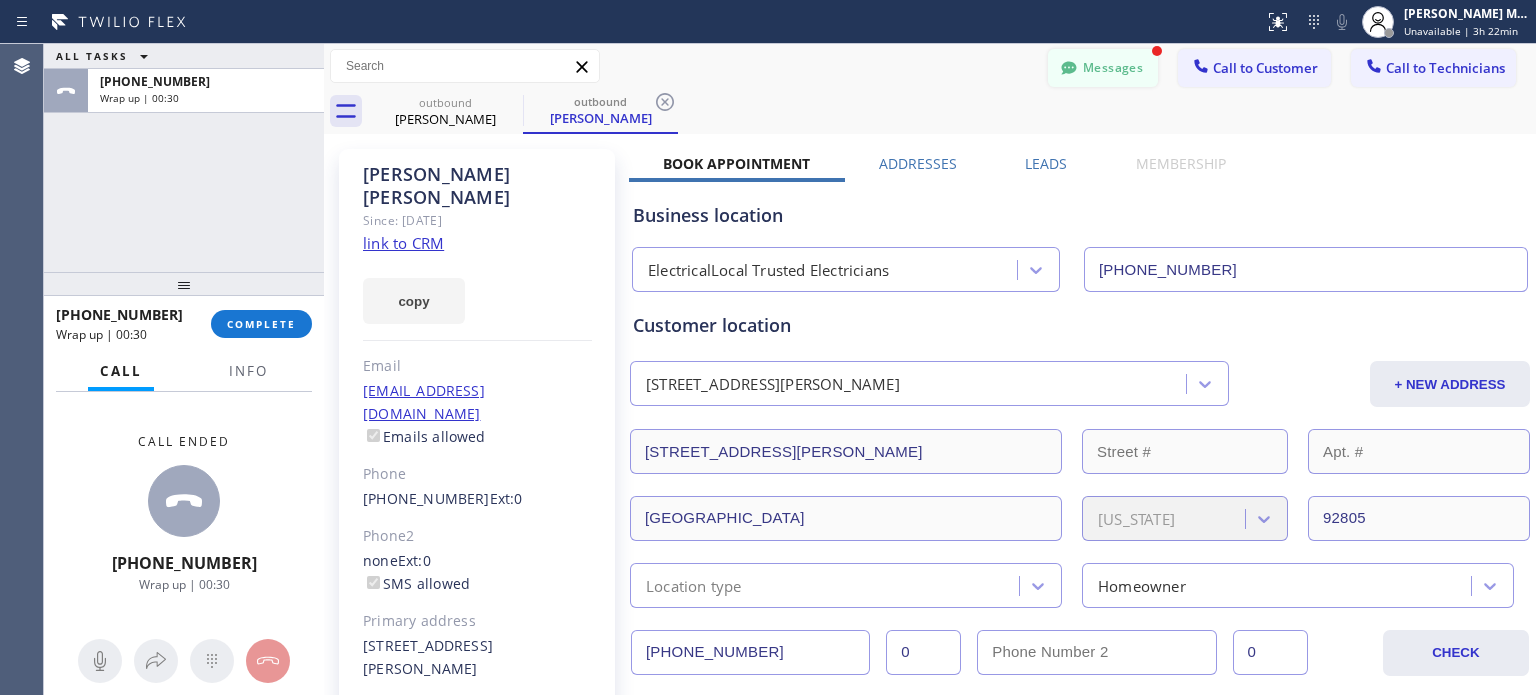 click on "Messages" at bounding box center [1103, 68] 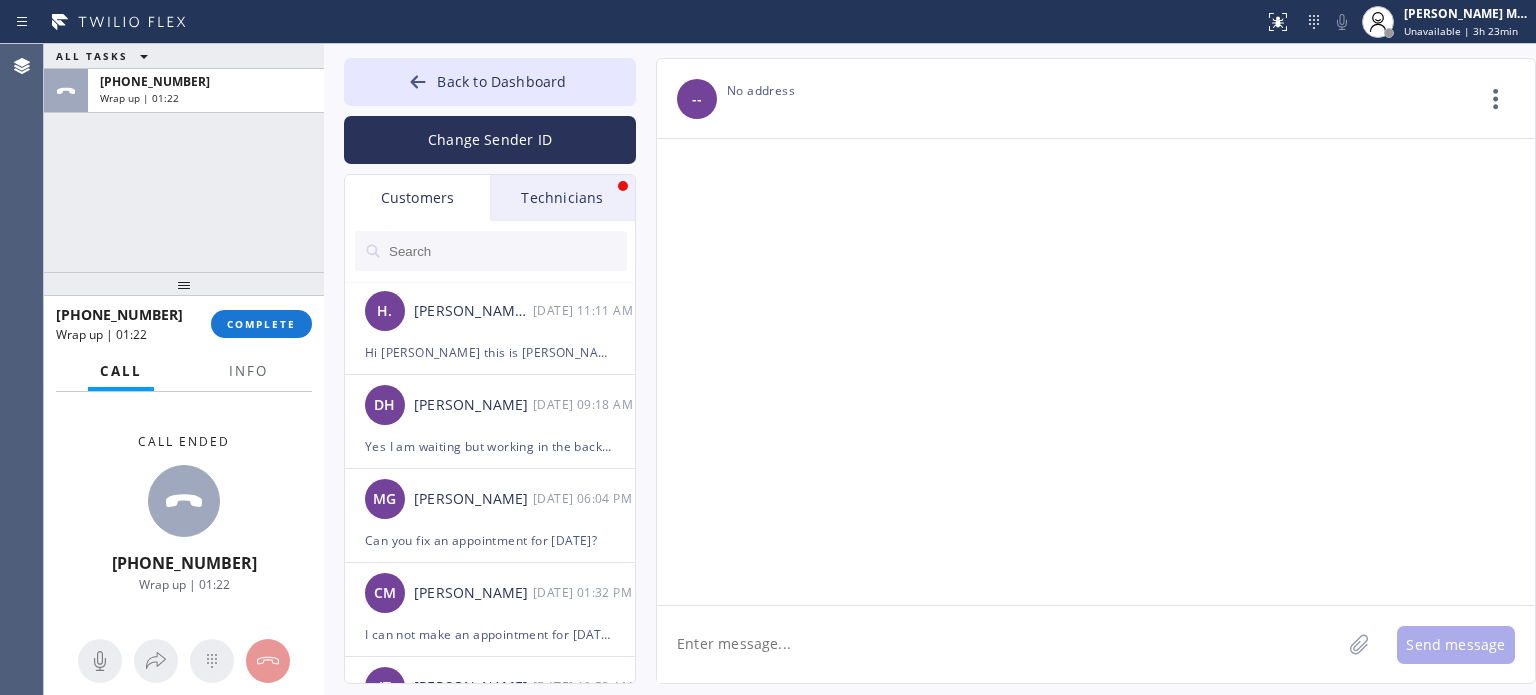 click at bounding box center [1096, 372] 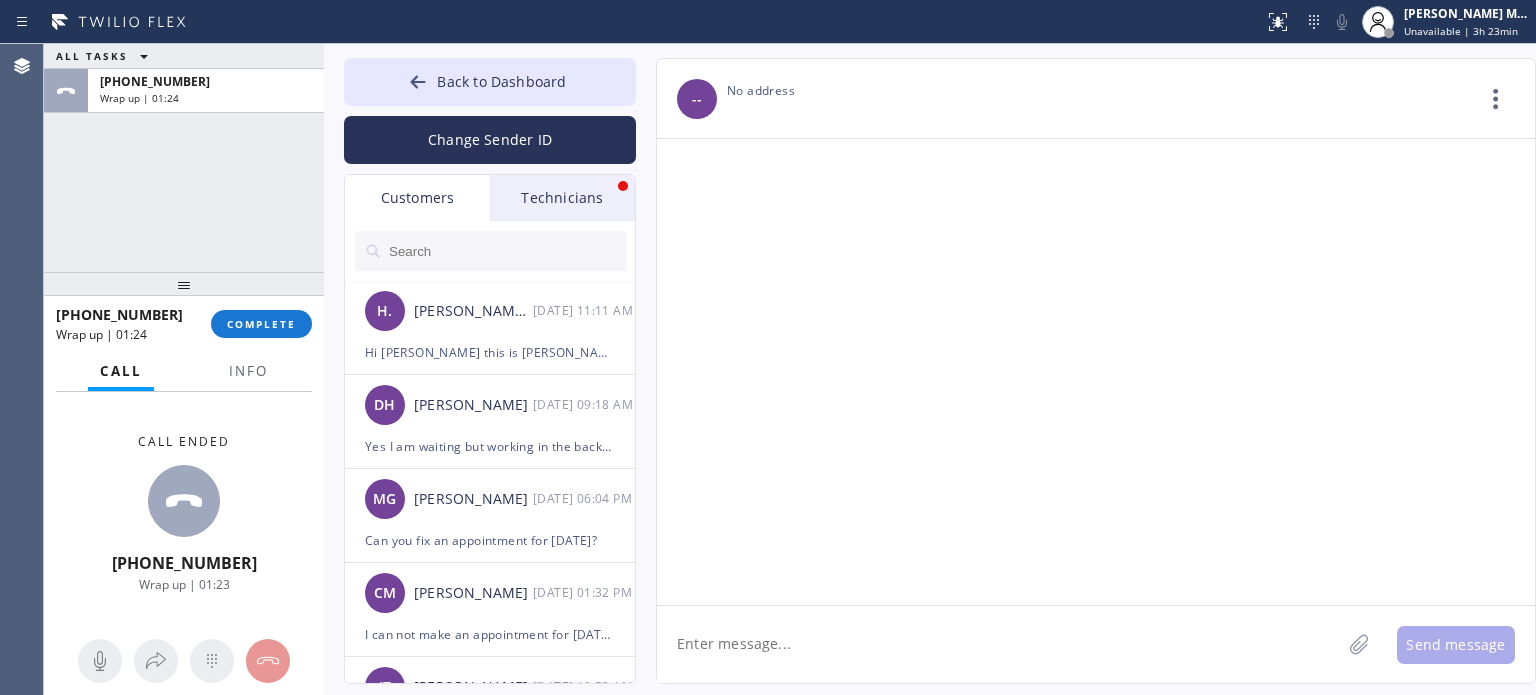 click on "Technicians" at bounding box center (562, 198) 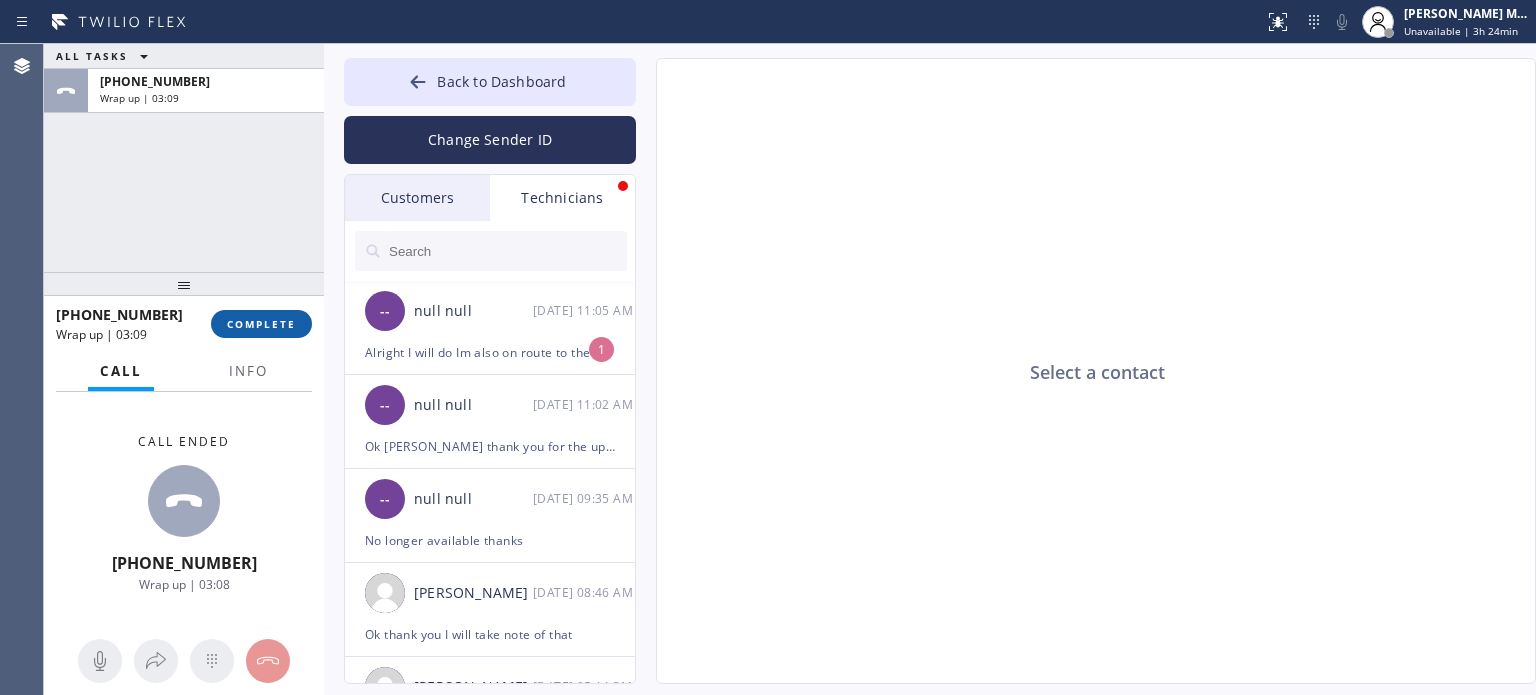 click on "COMPLETE" at bounding box center (261, 324) 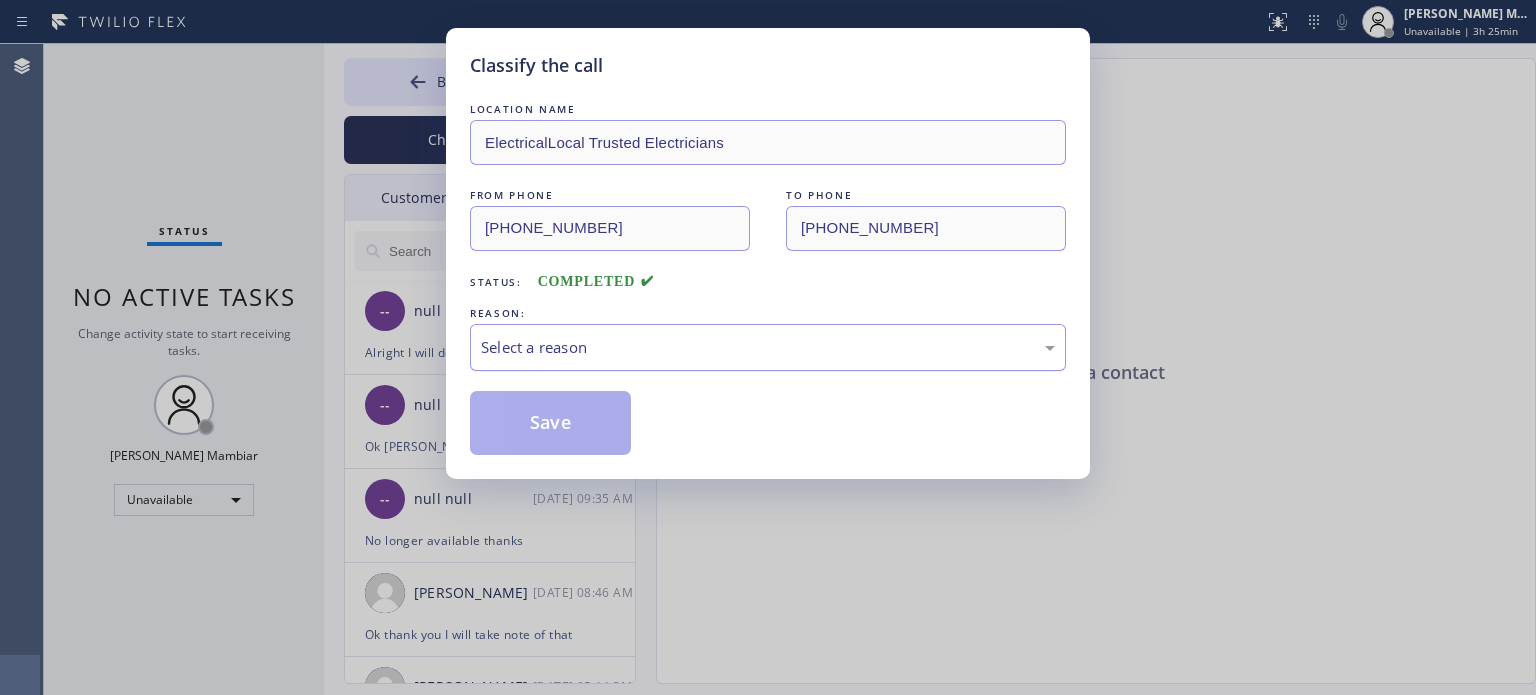 click on "Select a reason" at bounding box center (768, 347) 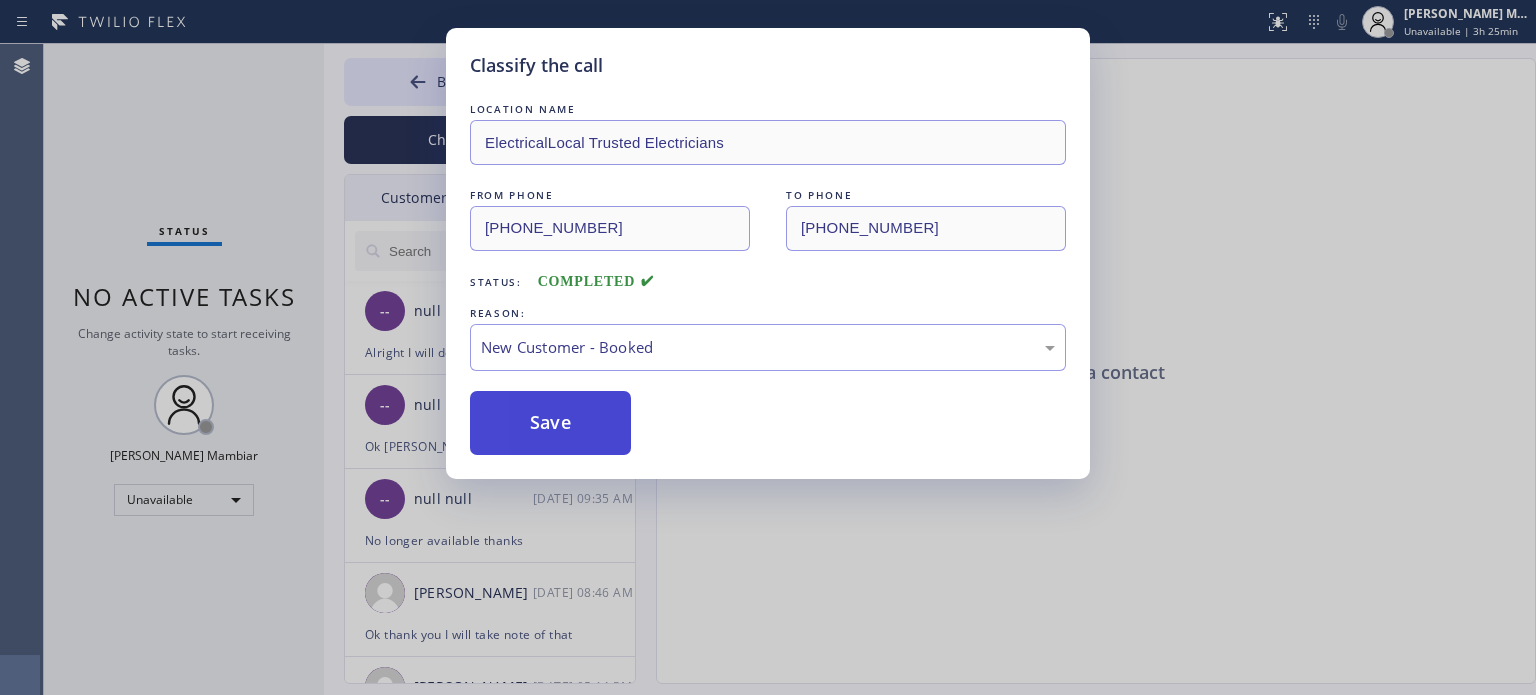 click on "Save" at bounding box center (550, 423) 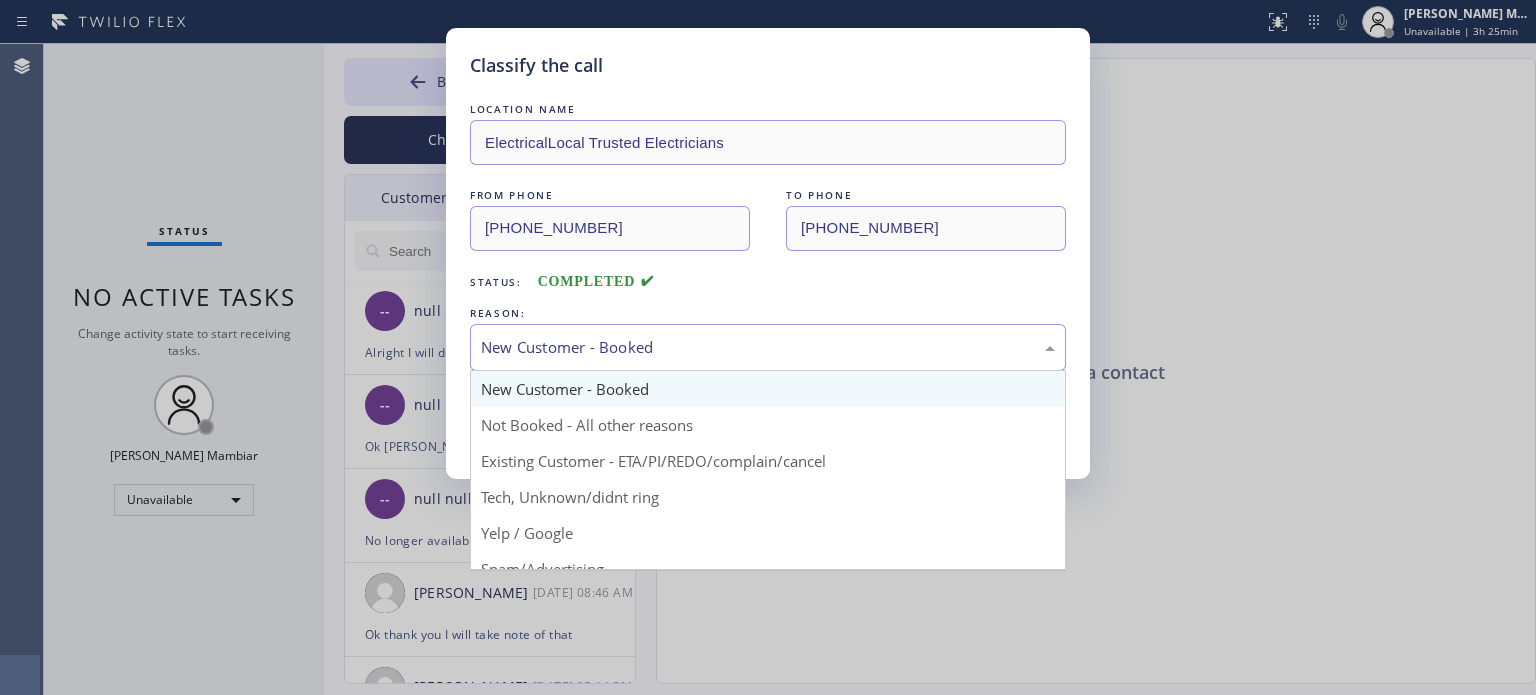 click on "New Customer - Booked" at bounding box center [768, 347] 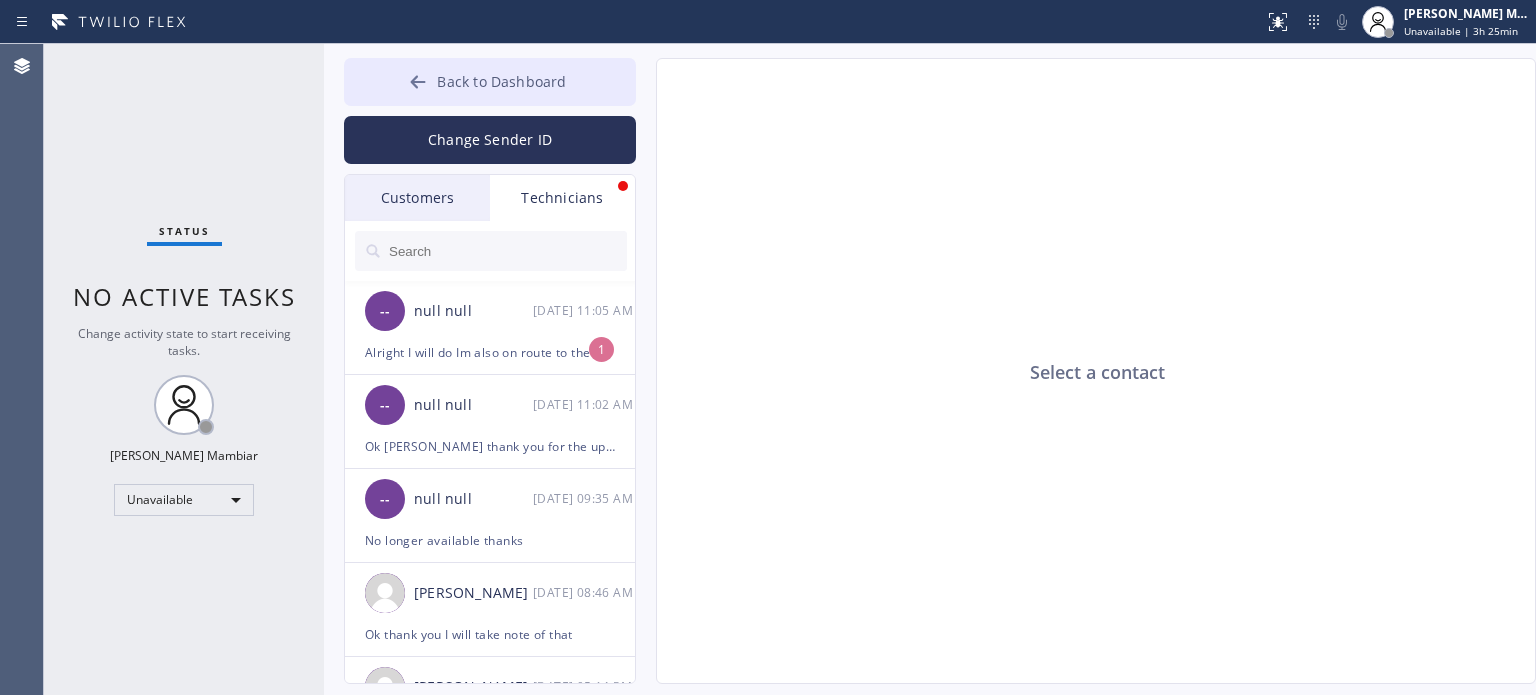 click on "Back to Dashboard" at bounding box center [490, 82] 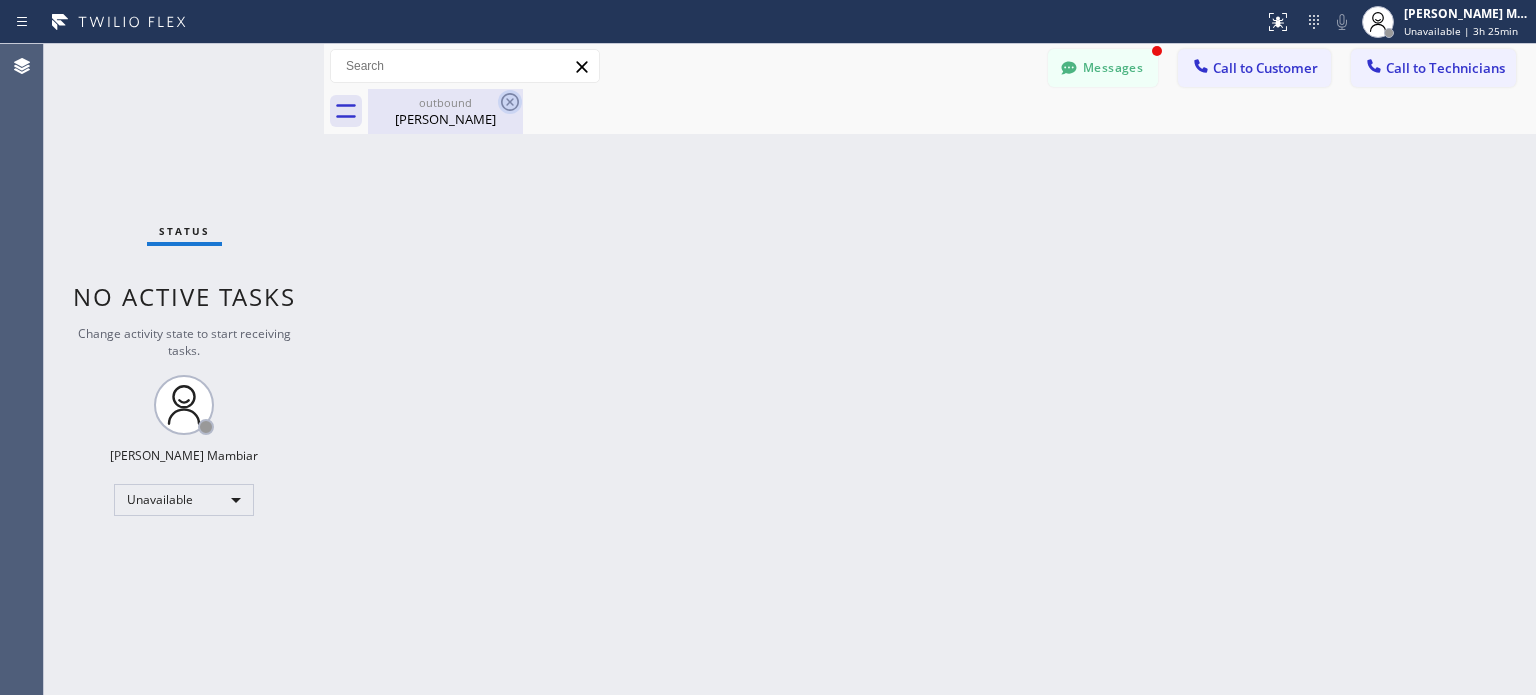 click 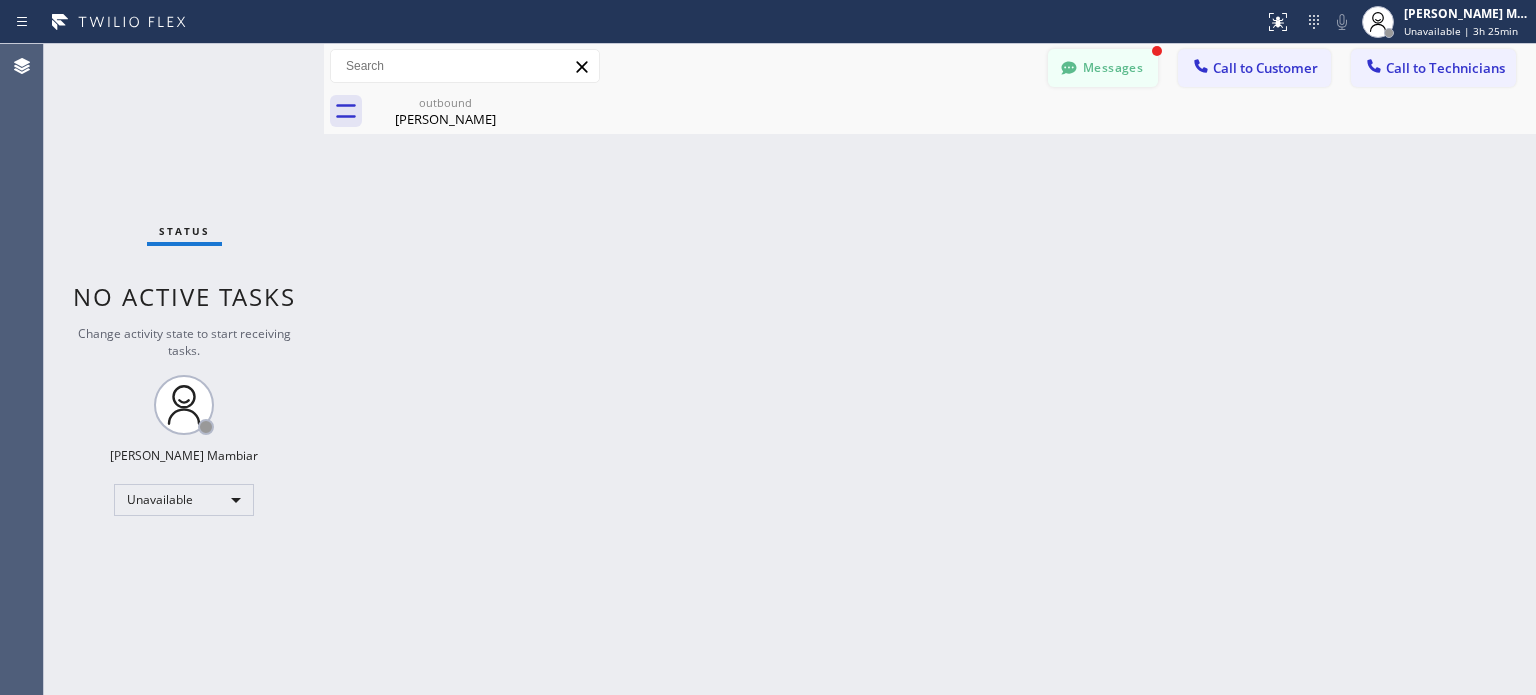 click on "Messages" at bounding box center (1103, 68) 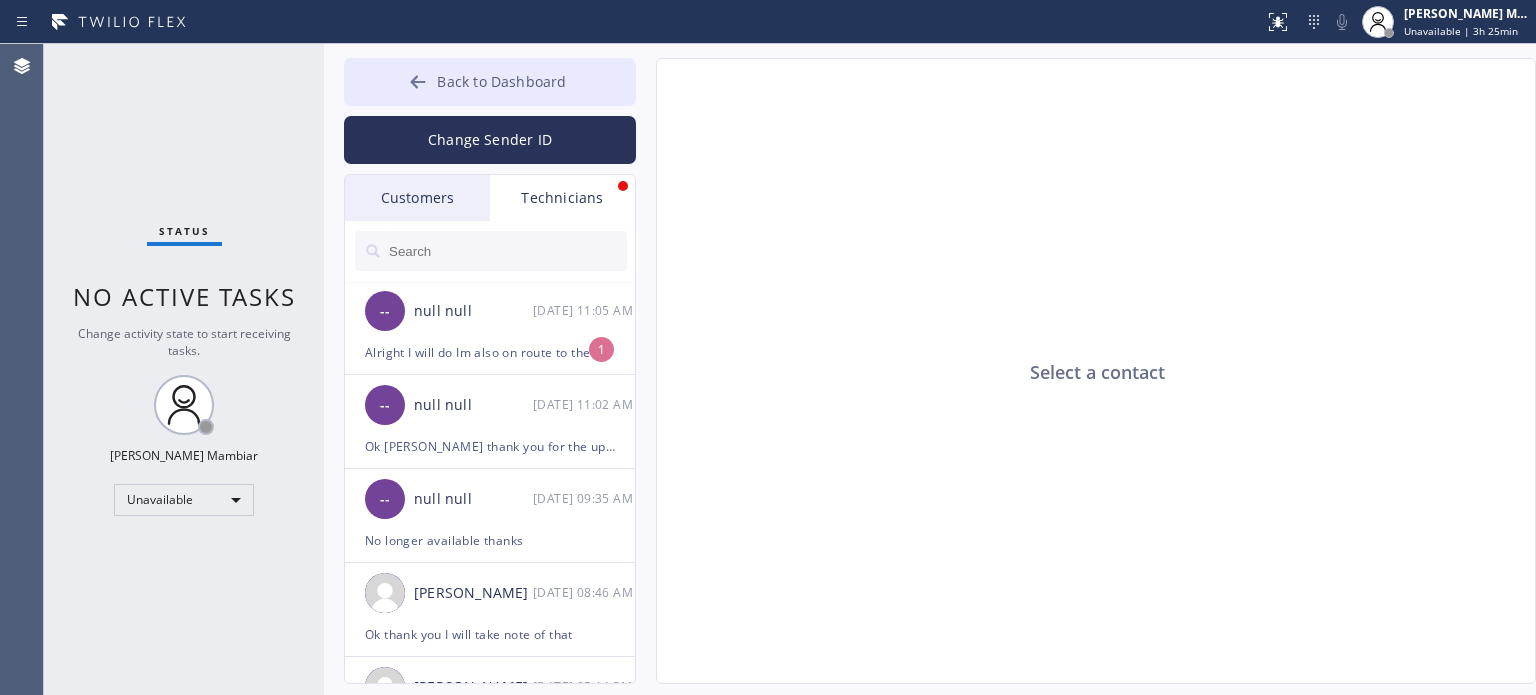 click on "Back to Dashboard" at bounding box center [501, 81] 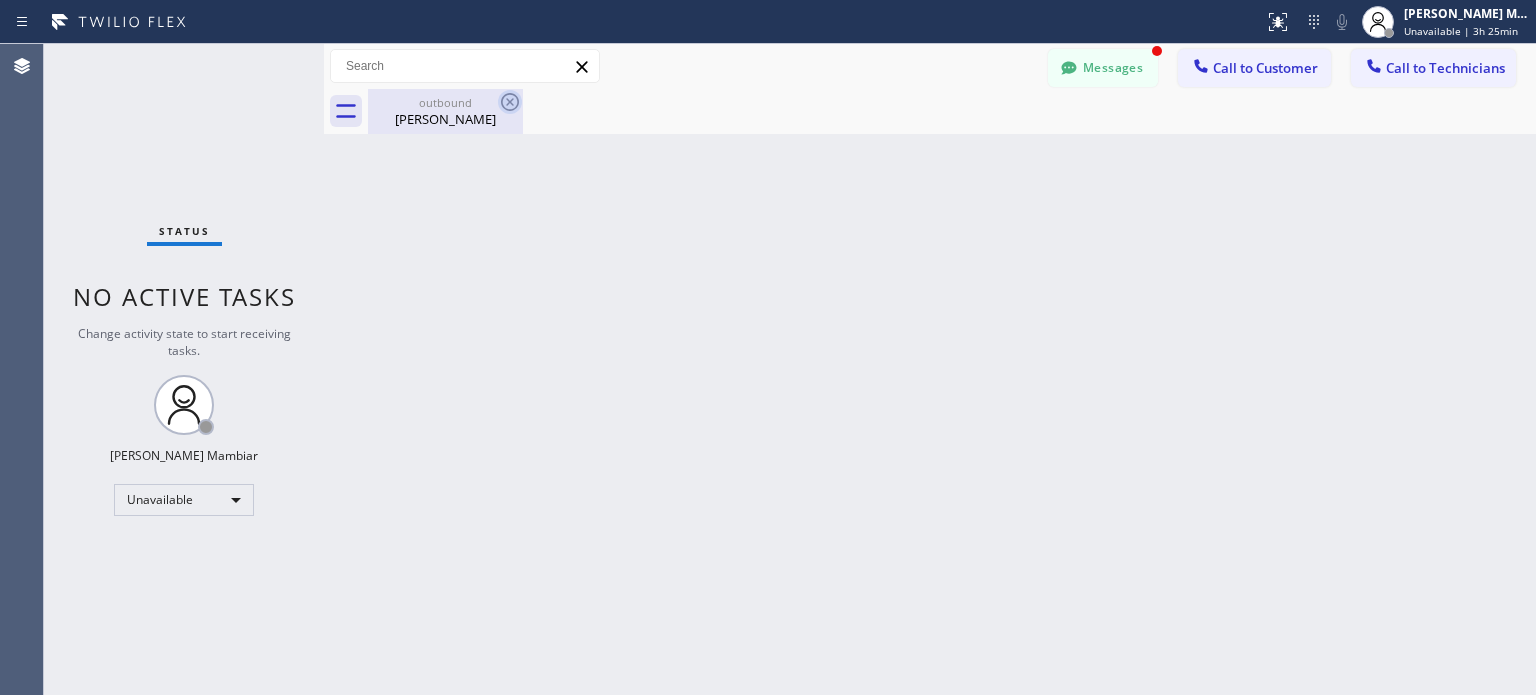 click 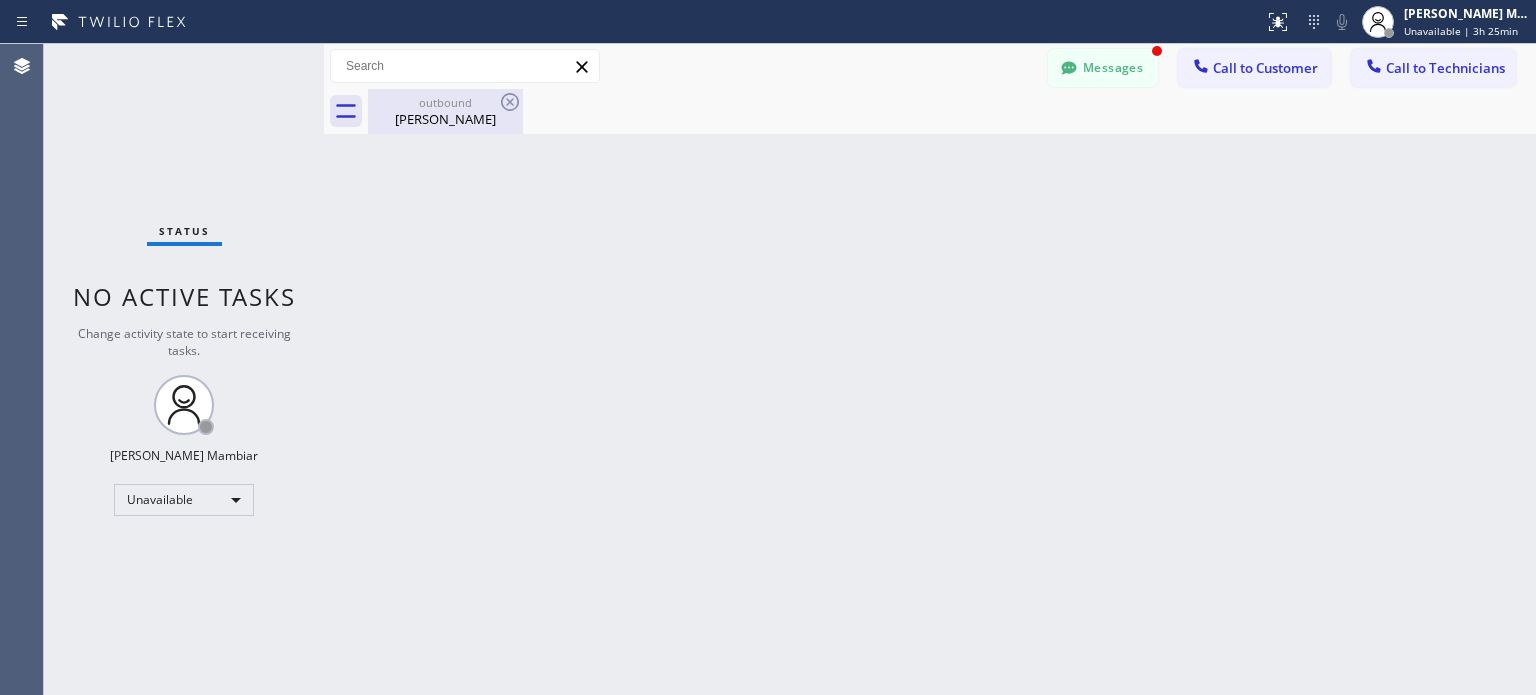 drag, startPoint x: 510, startPoint y: 92, endPoint x: 444, endPoint y: 93, distance: 66.007576 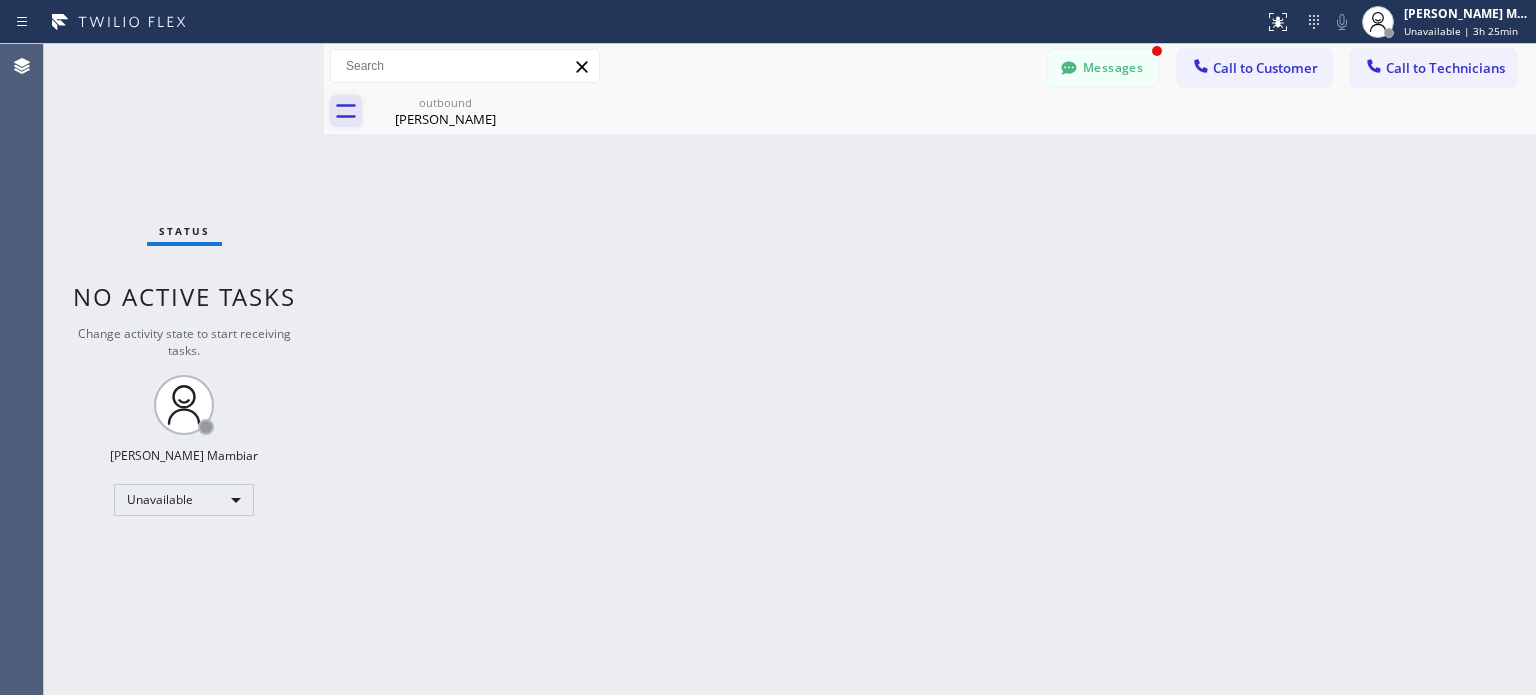 click 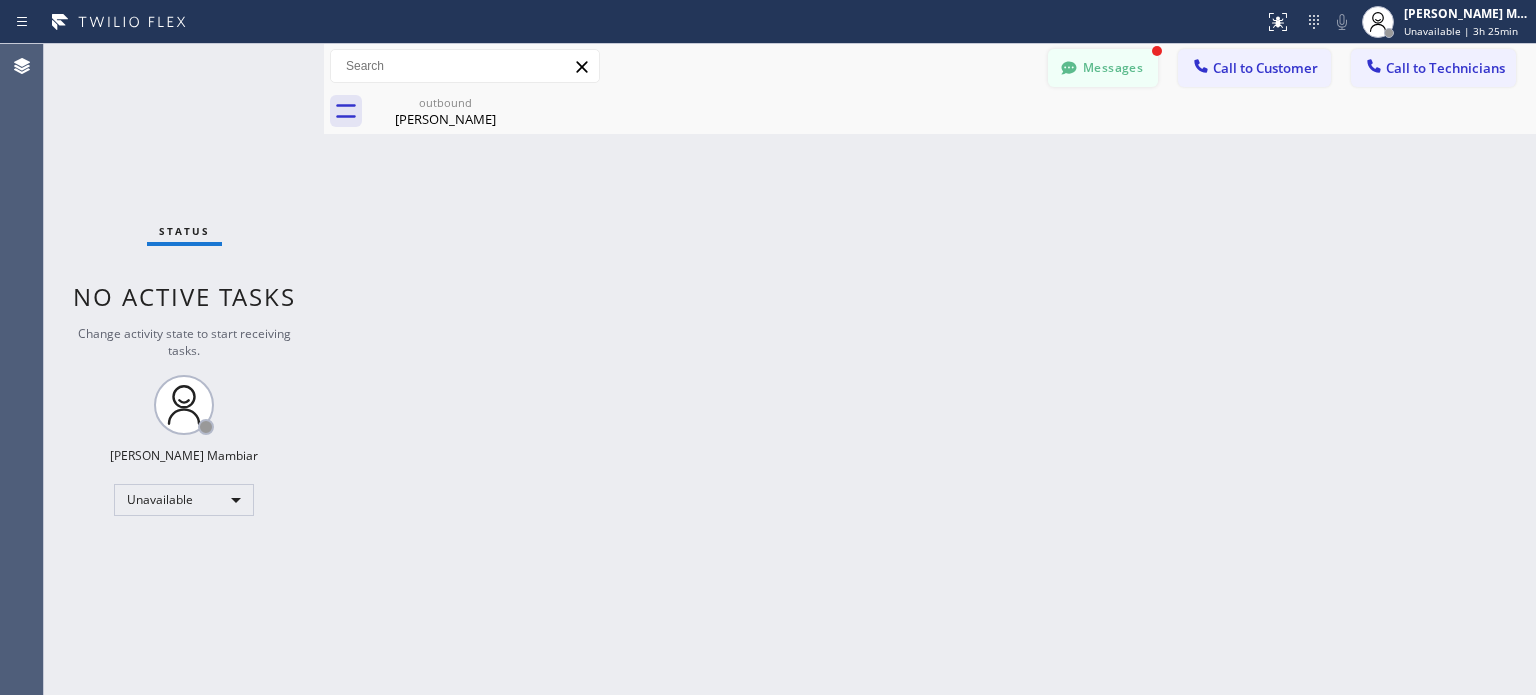 click on "Messages" at bounding box center (1103, 68) 